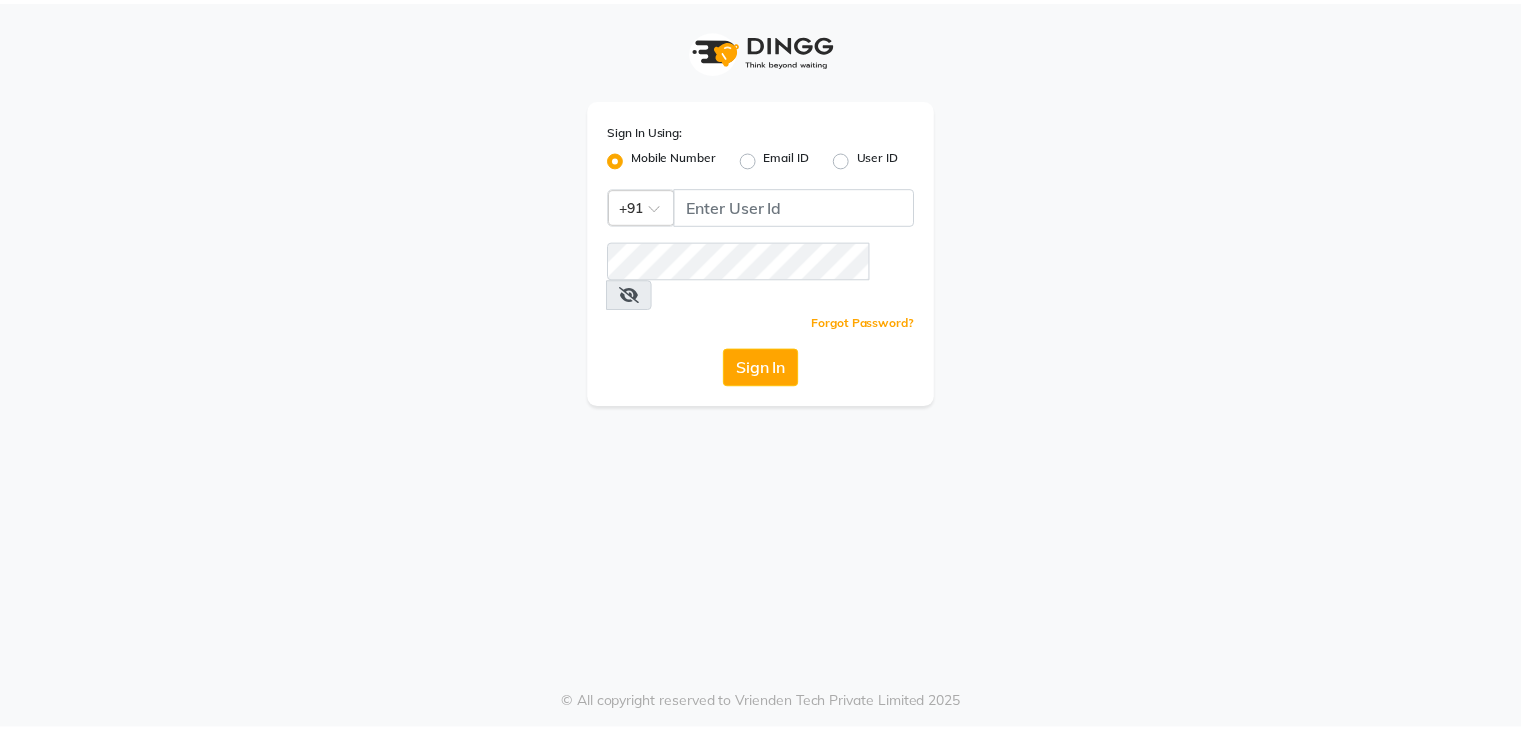 scroll, scrollTop: 0, scrollLeft: 0, axis: both 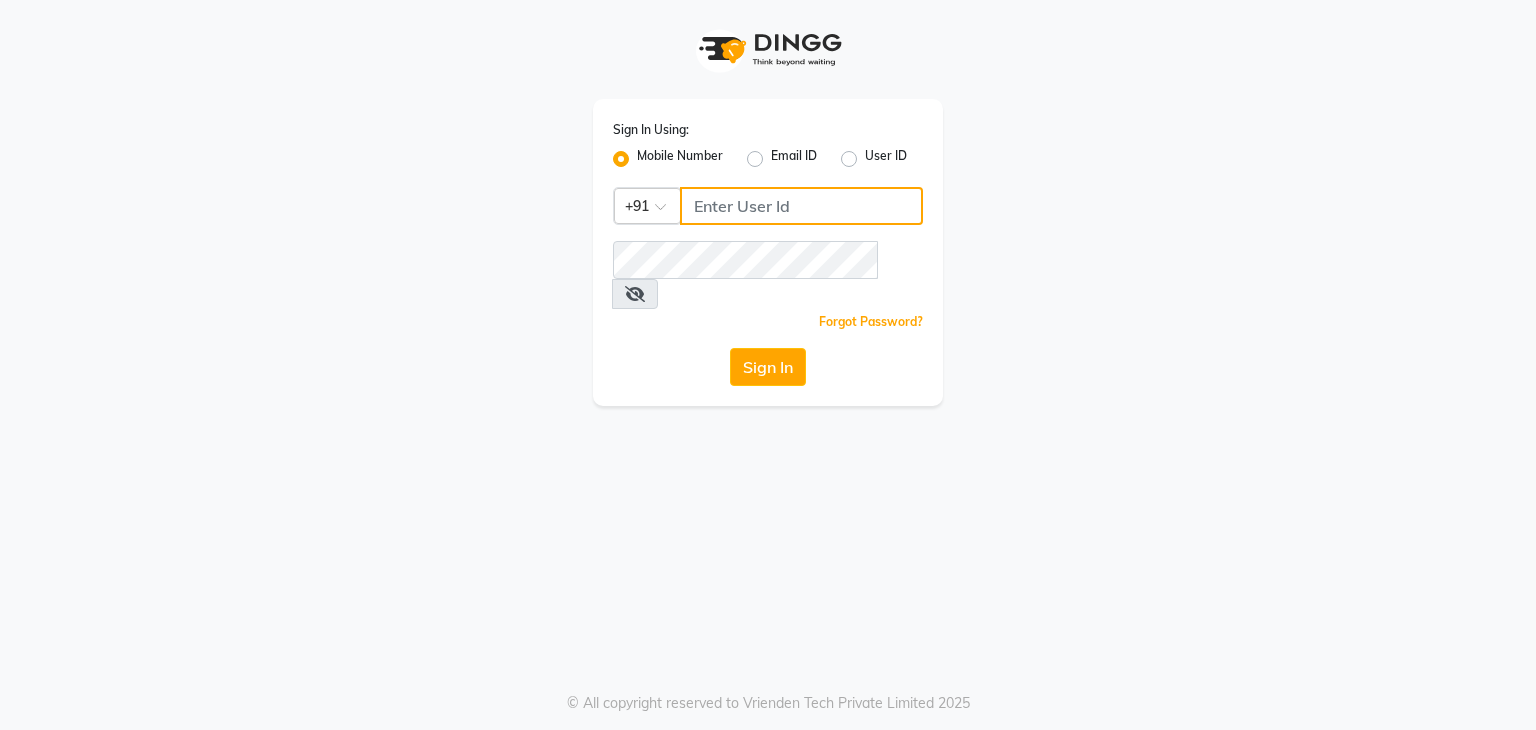 click 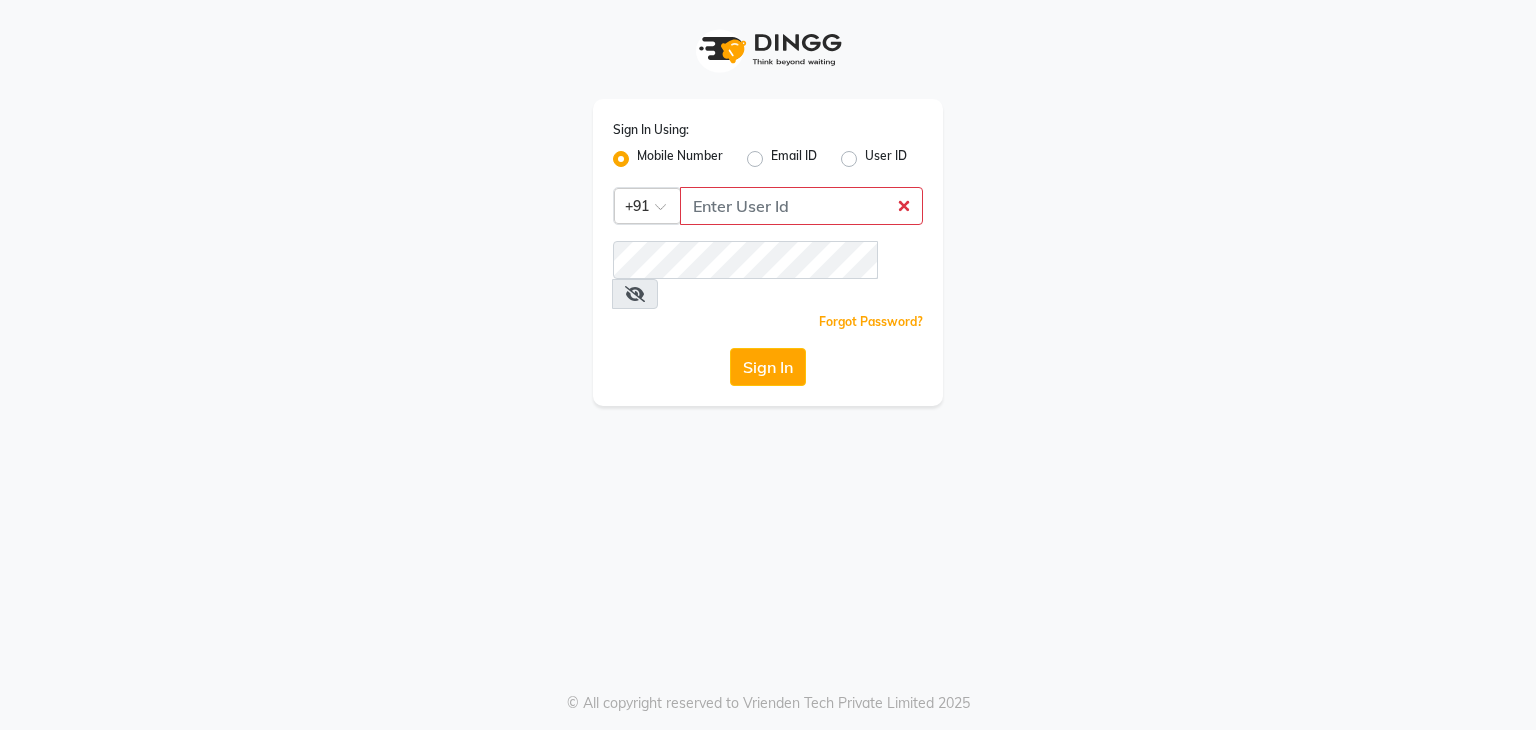 click on "Email ID" 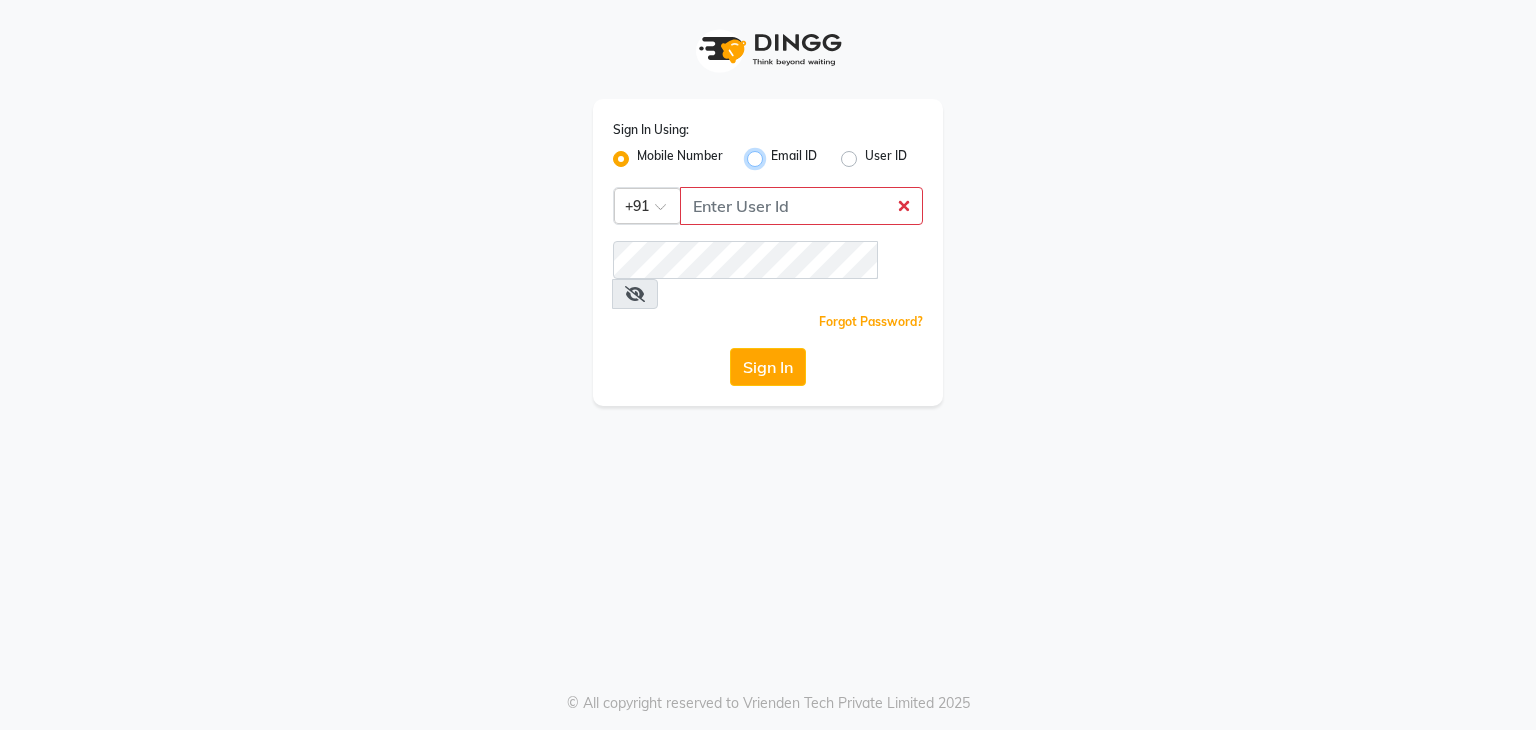 click on "Email ID" at bounding box center (777, 153) 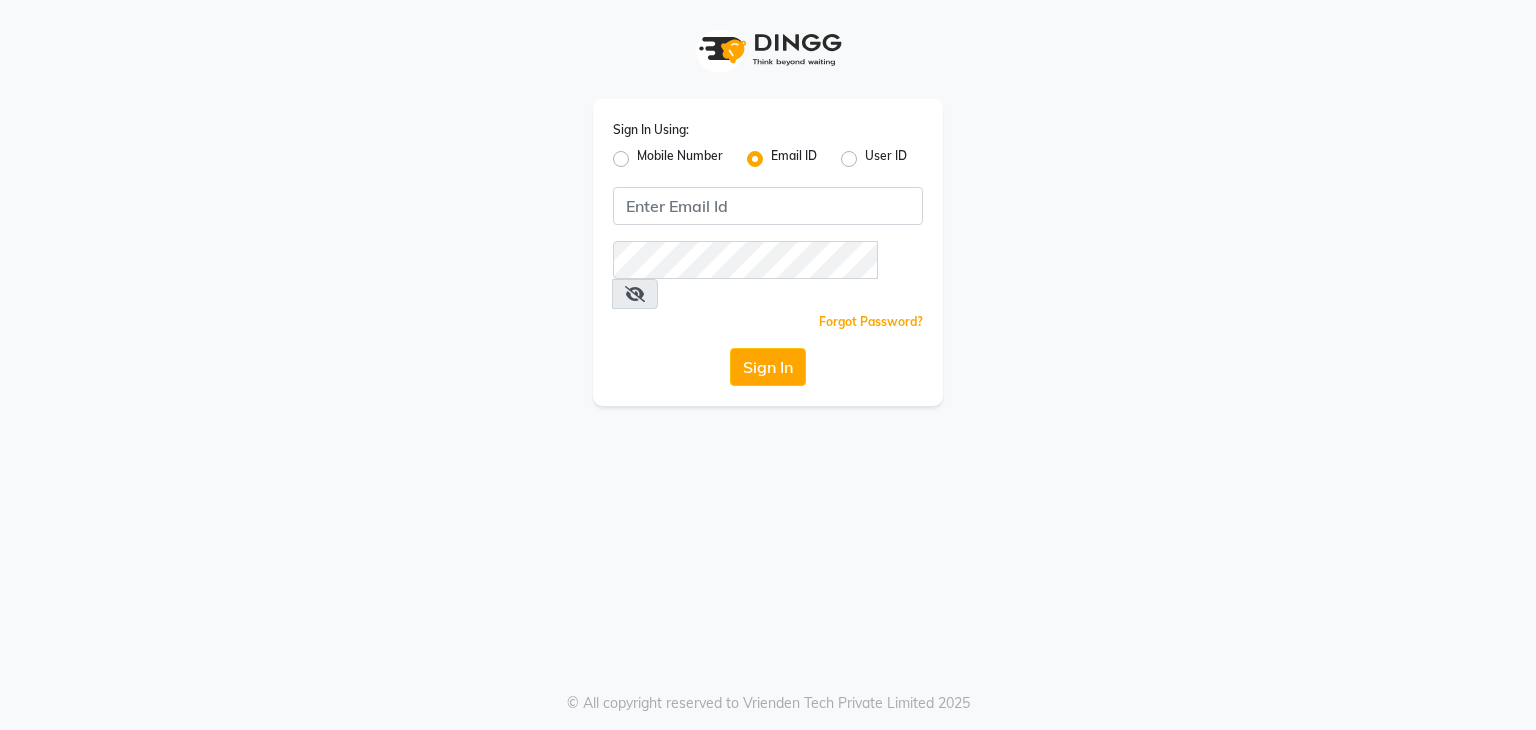 click on "Sign In Using: Mobile Number Email ID User ID  Remember me Forgot Password?  Sign In" 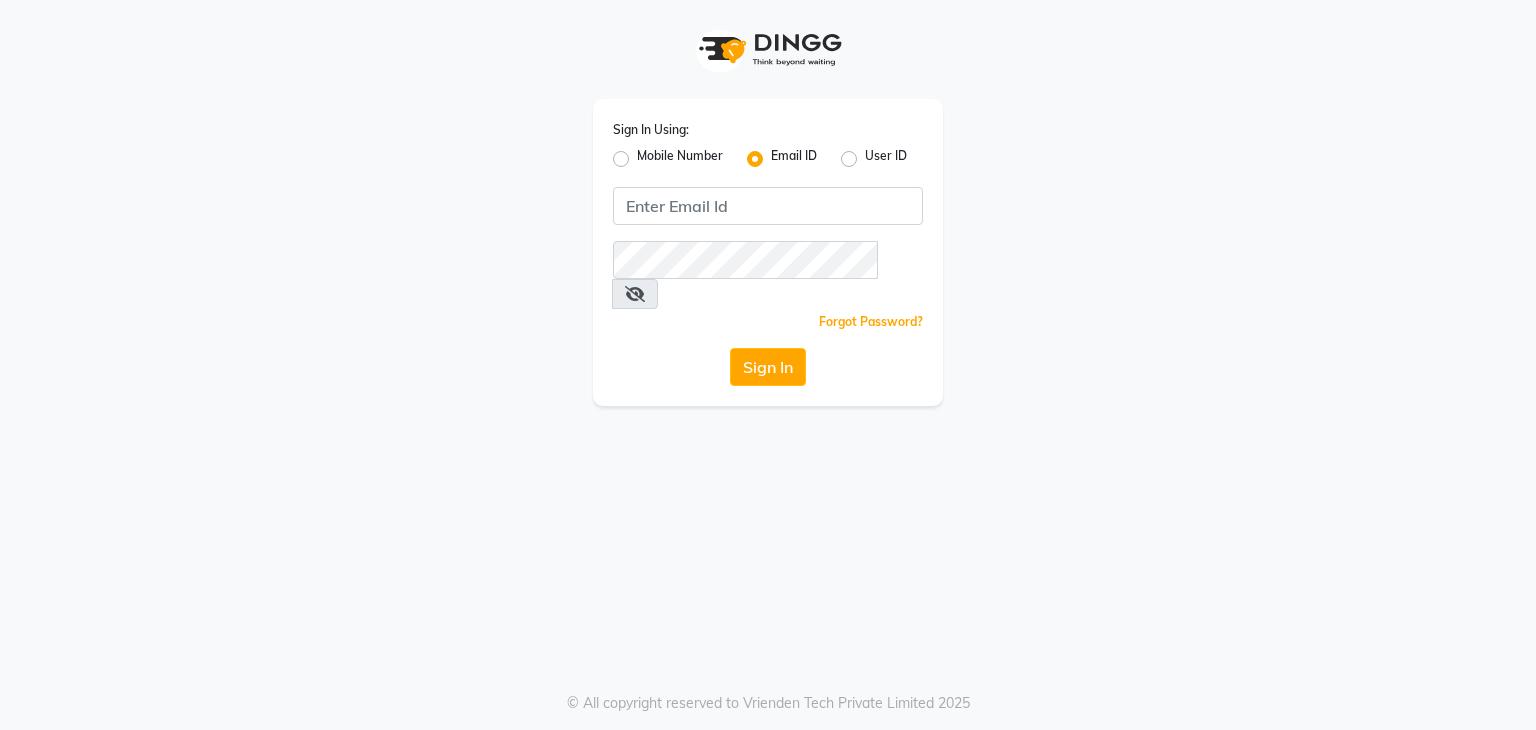 click on "Mobile Number" 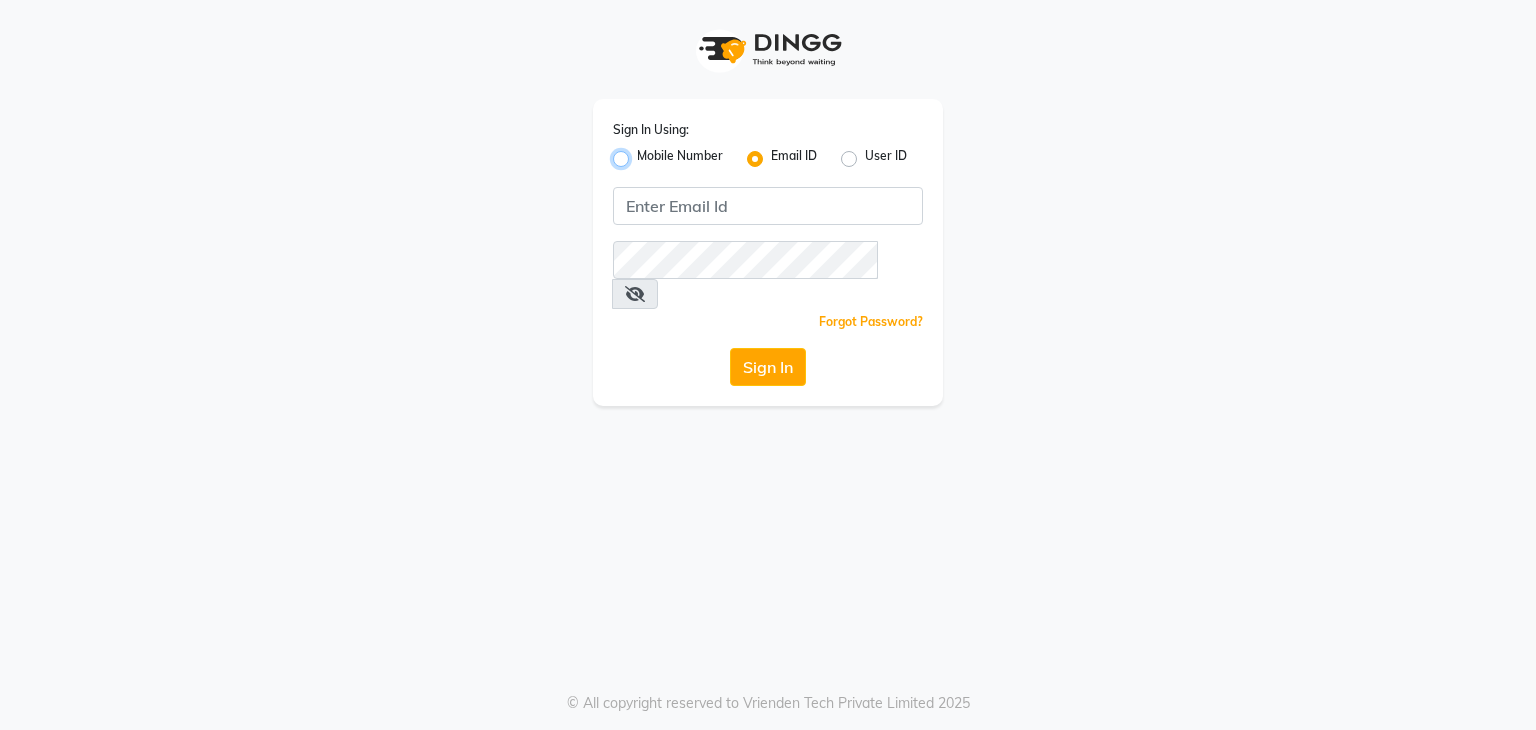 click on "Mobile Number" at bounding box center (643, 153) 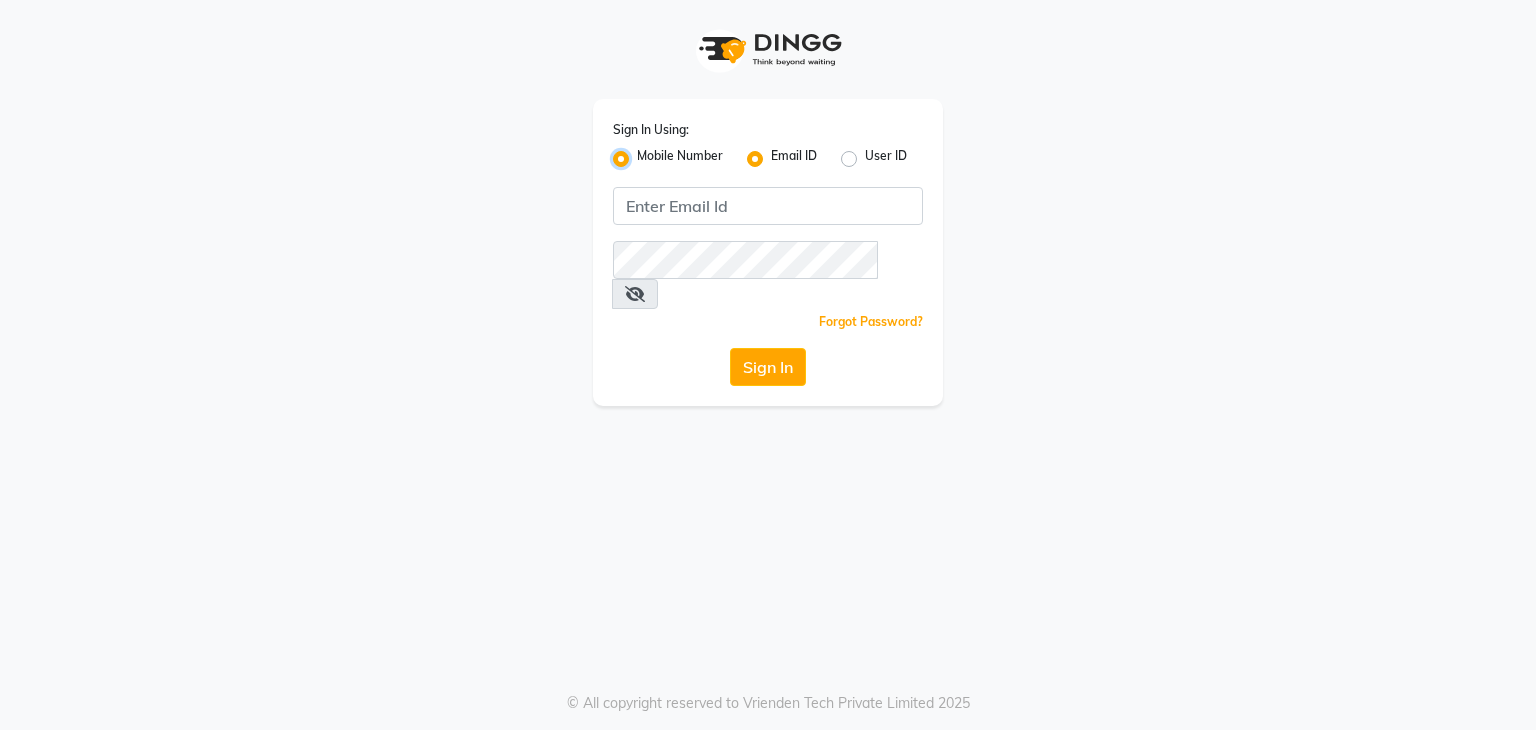 radio on "false" 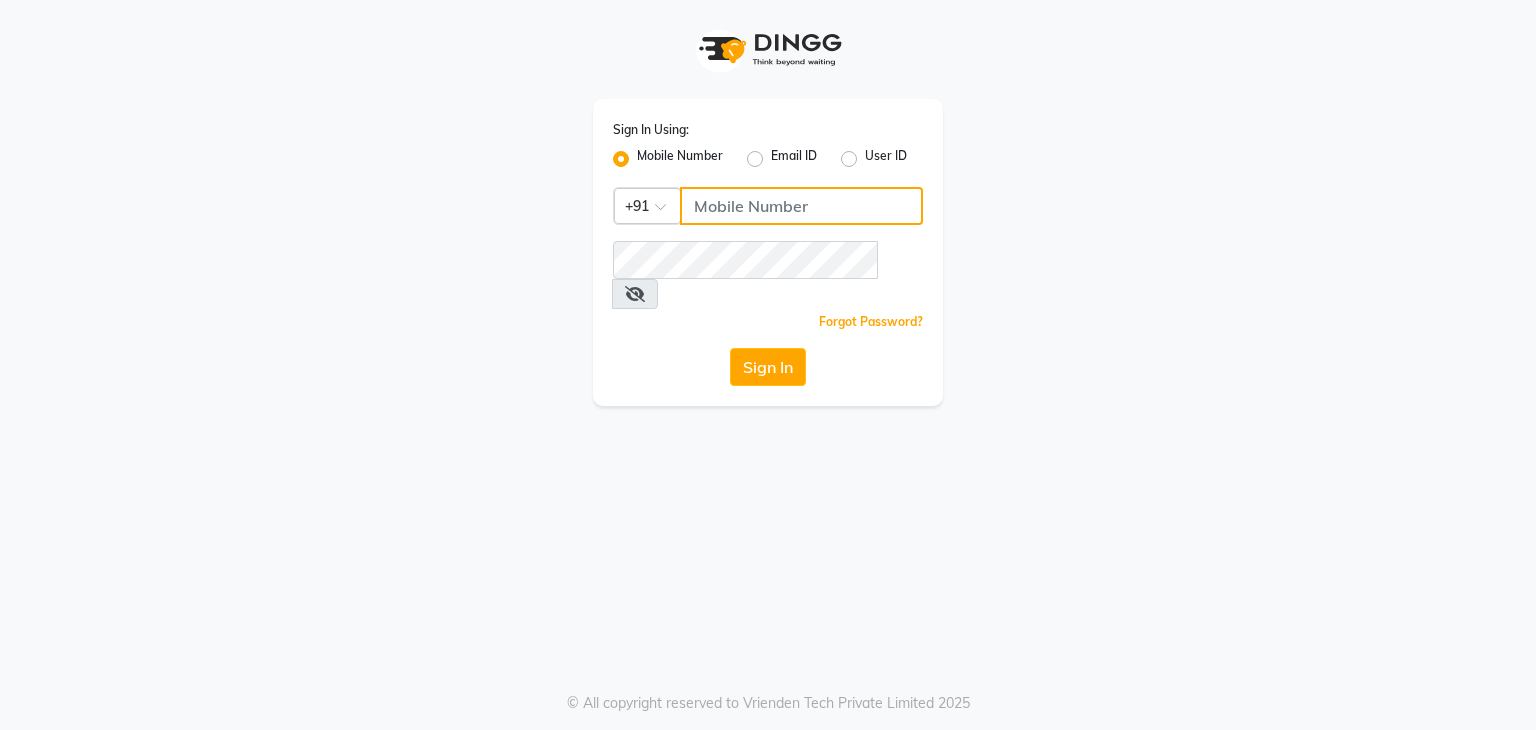 click 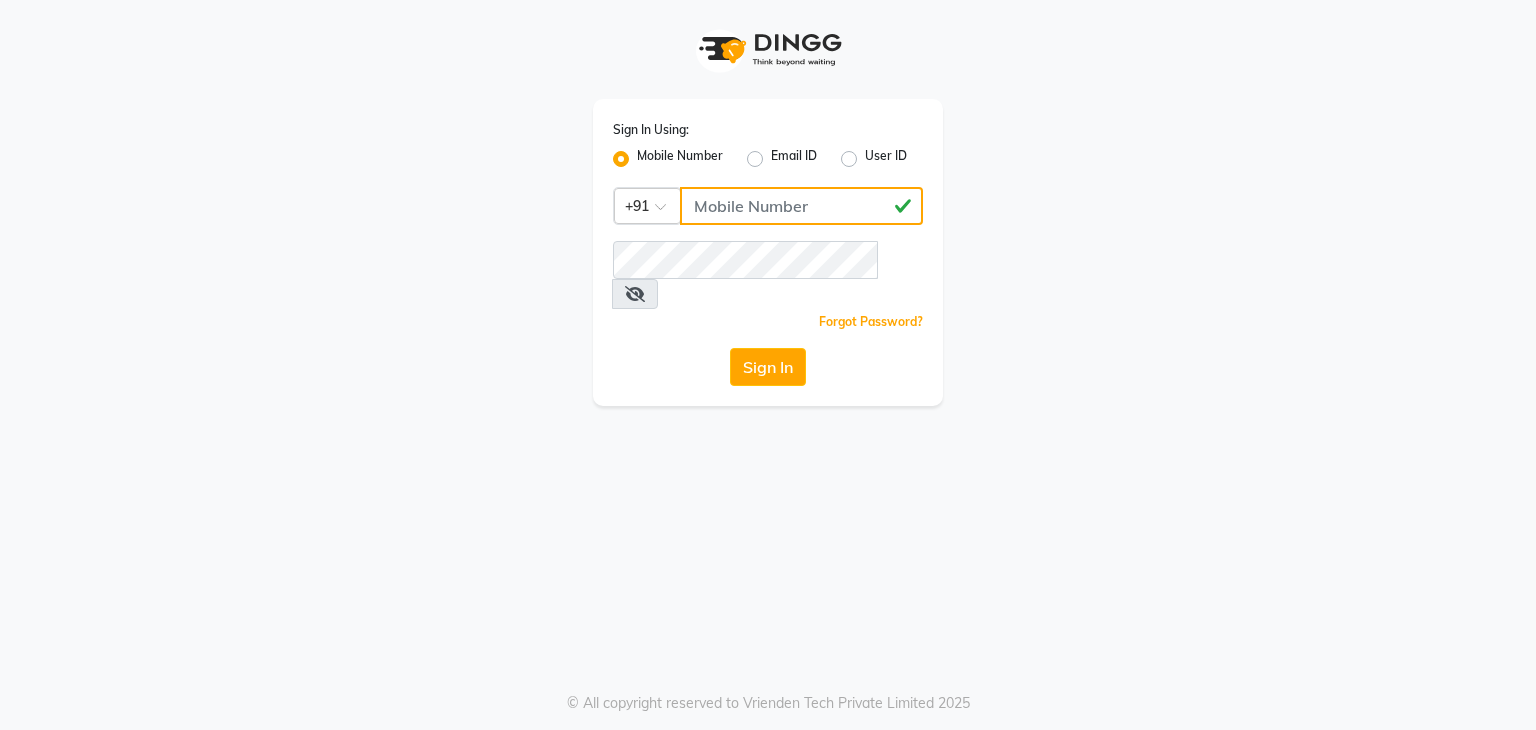type on "7684837520" 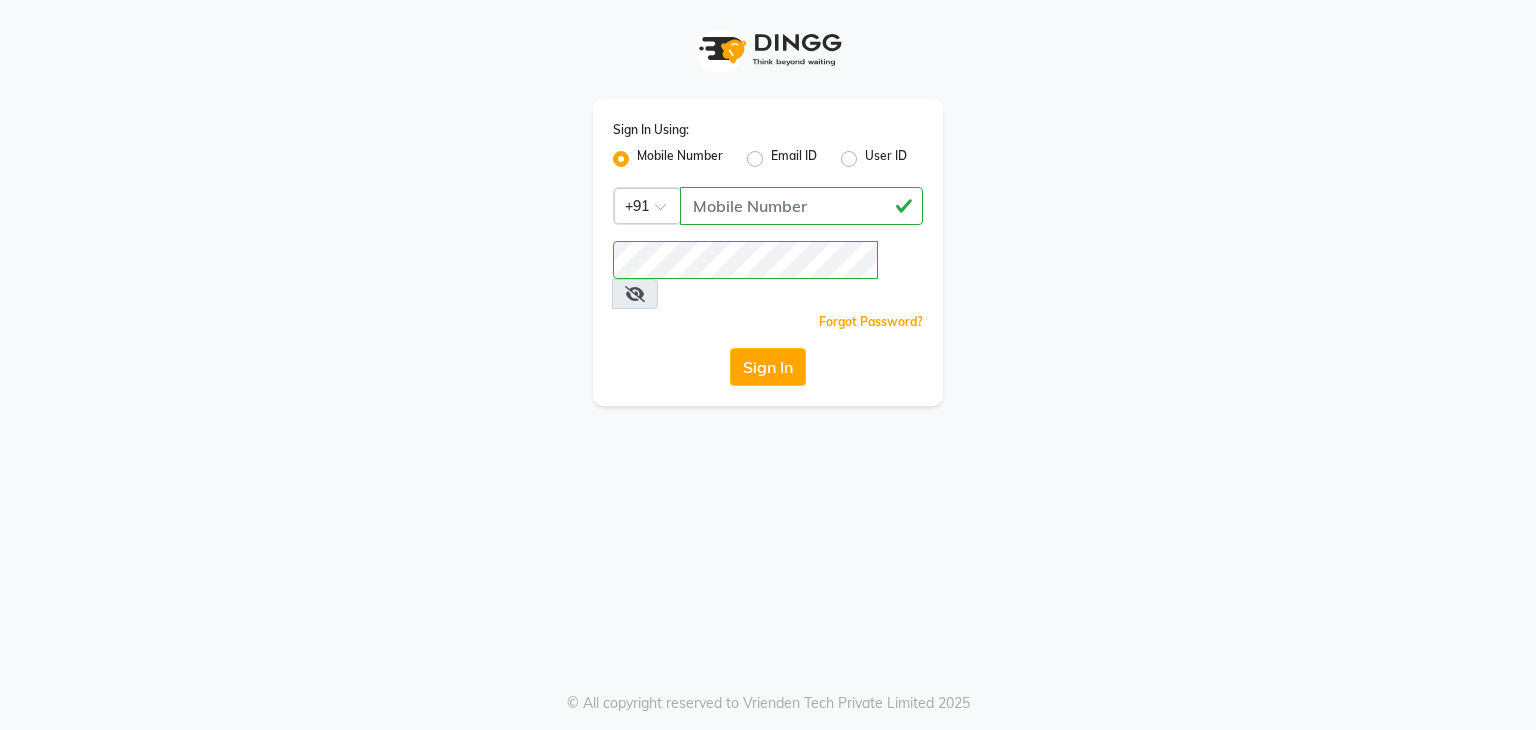 click at bounding box center (635, 294) 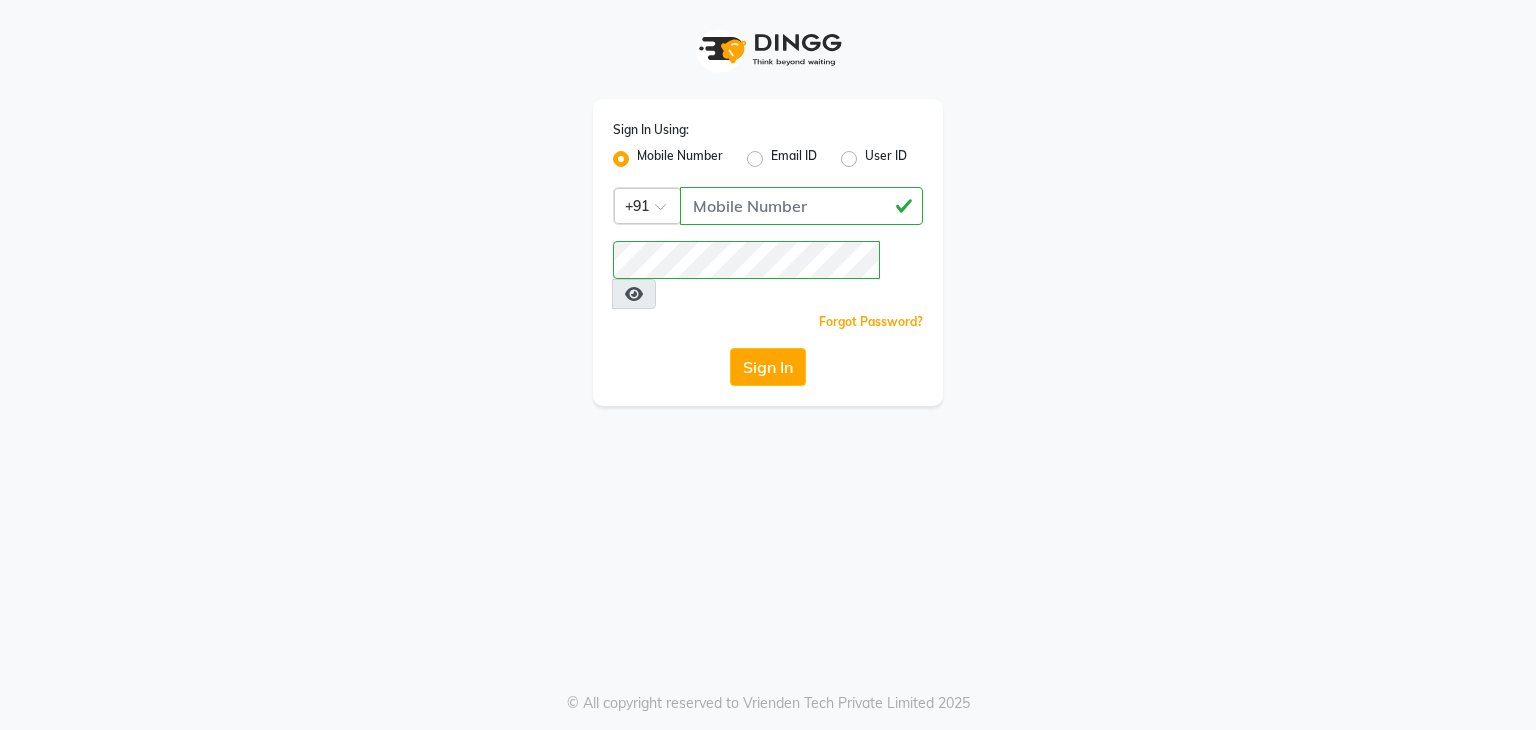 click at bounding box center [634, 294] 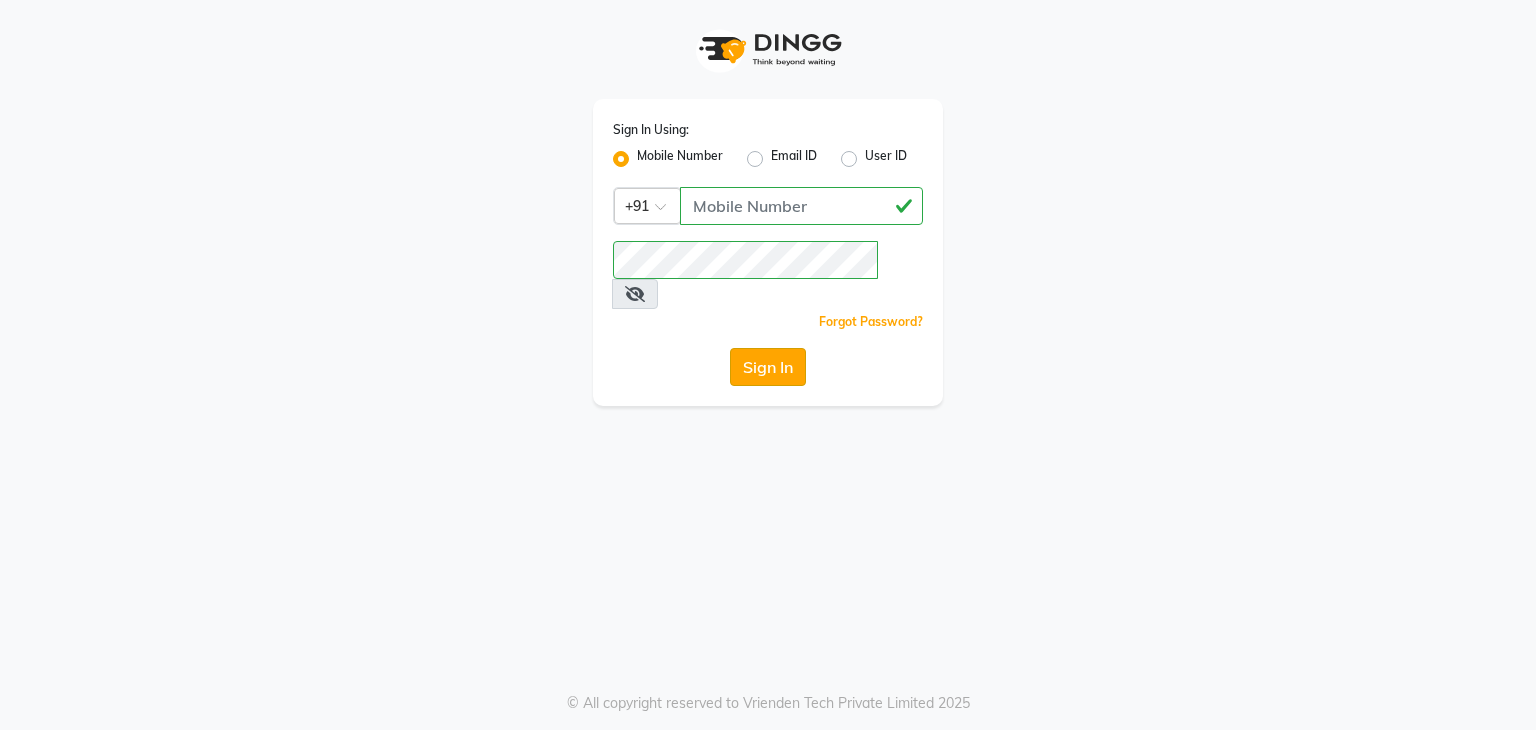 click on "Sign In" 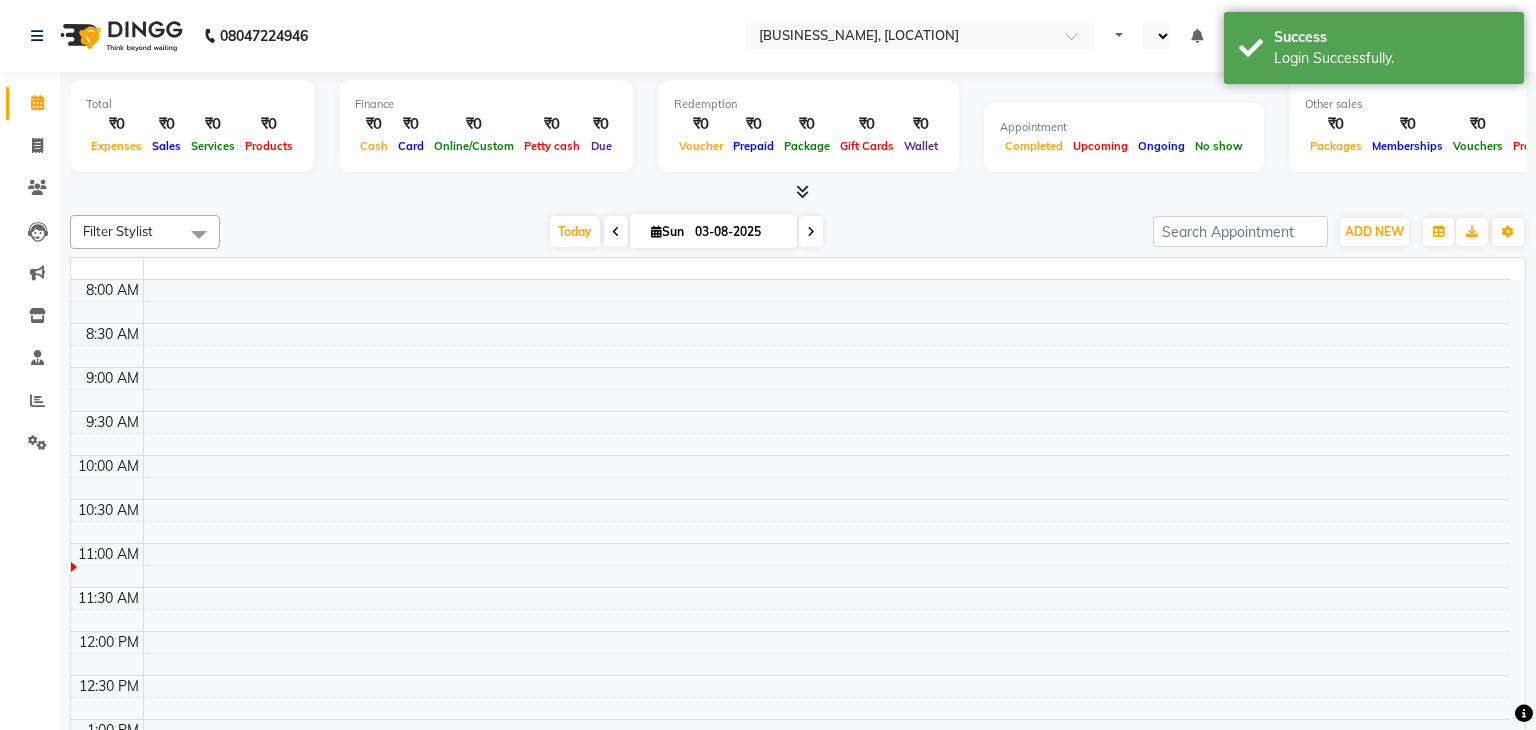 select on "en" 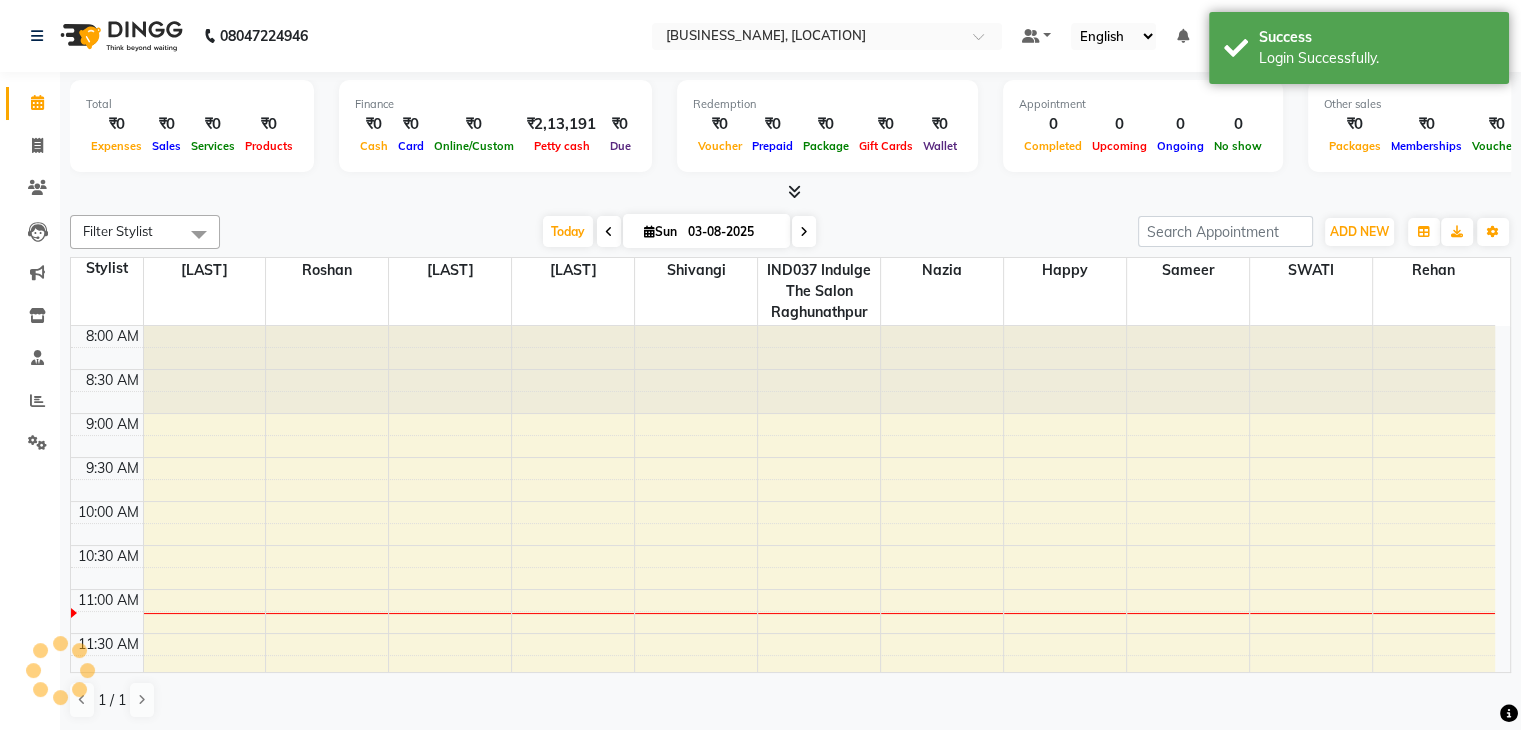 scroll, scrollTop: 0, scrollLeft: 0, axis: both 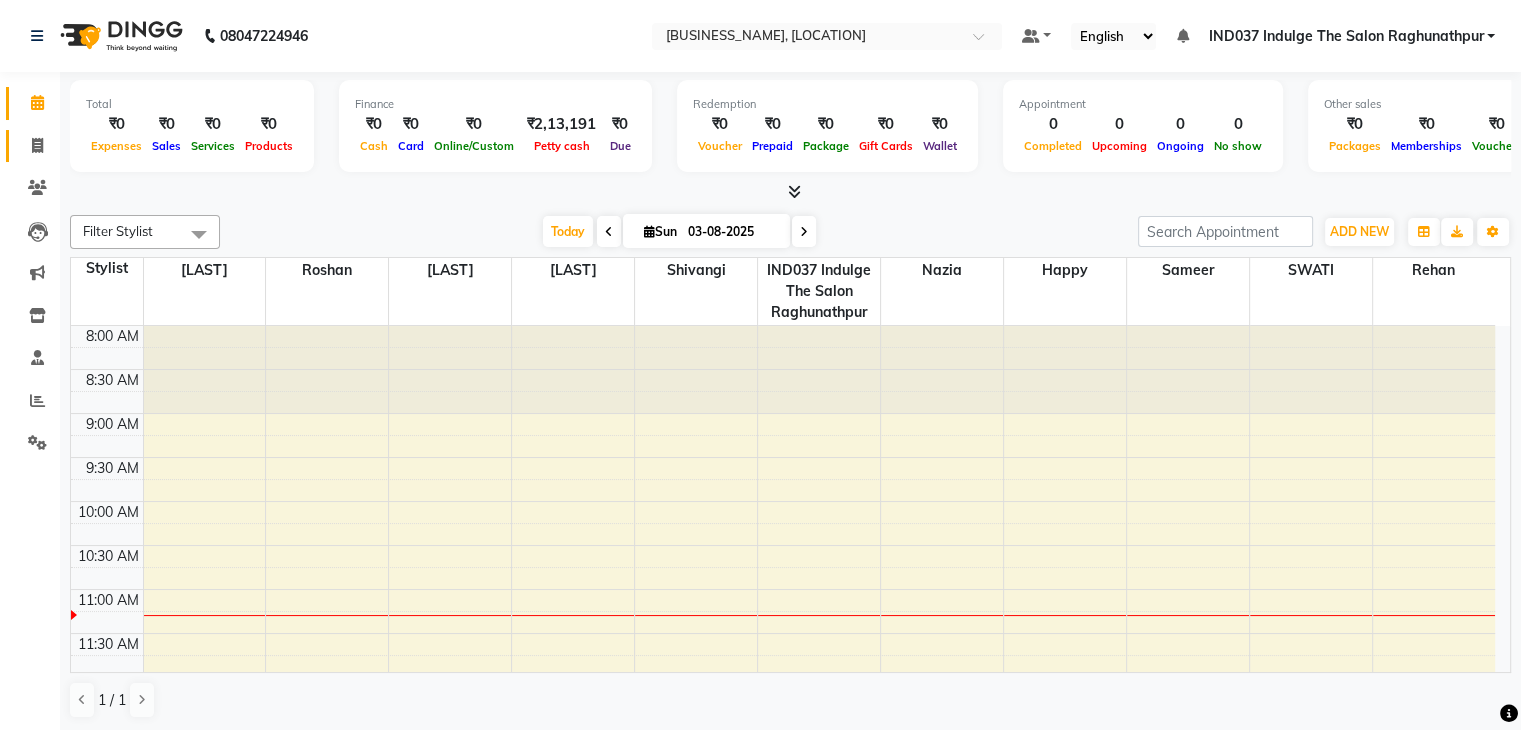 click on "Invoice" 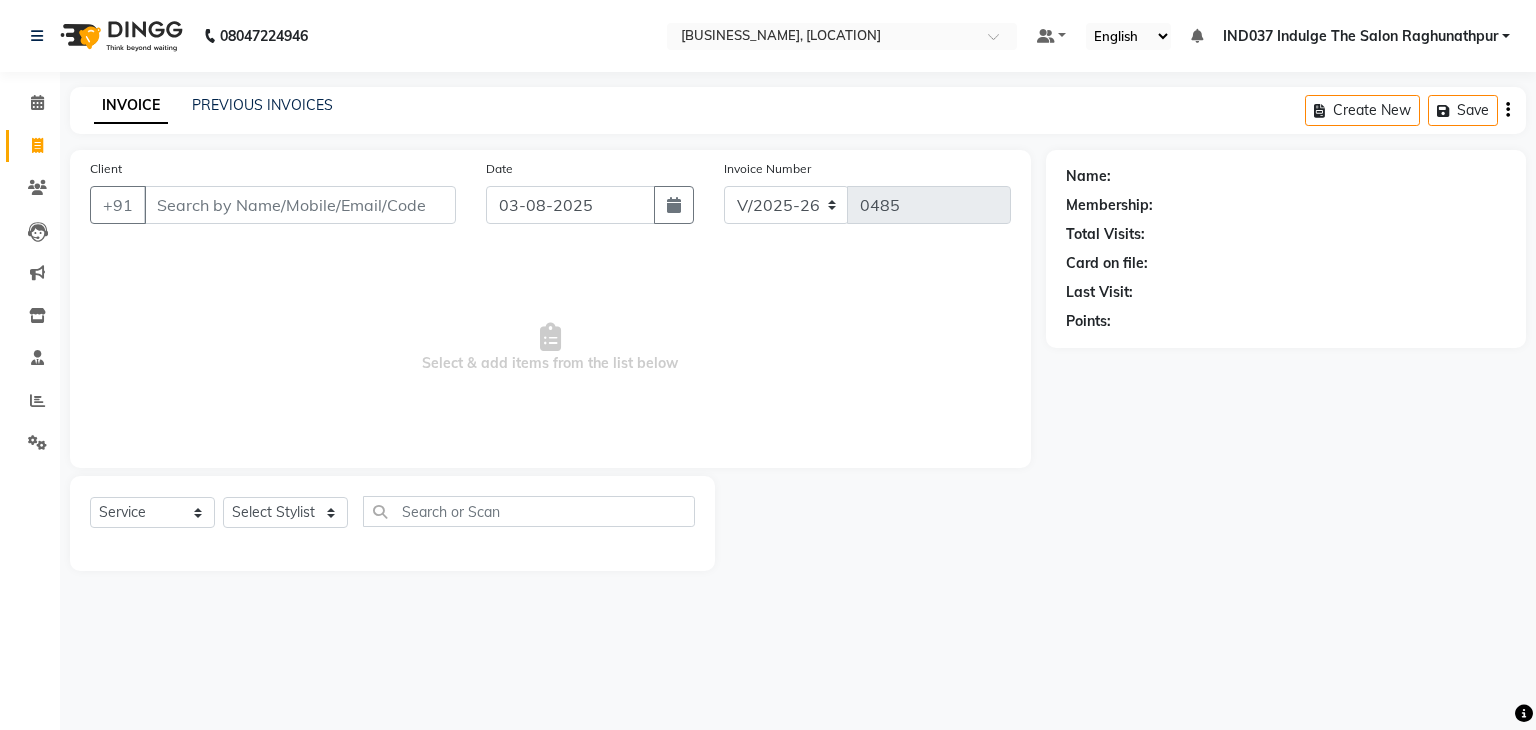 click on "Client" at bounding box center (300, 205) 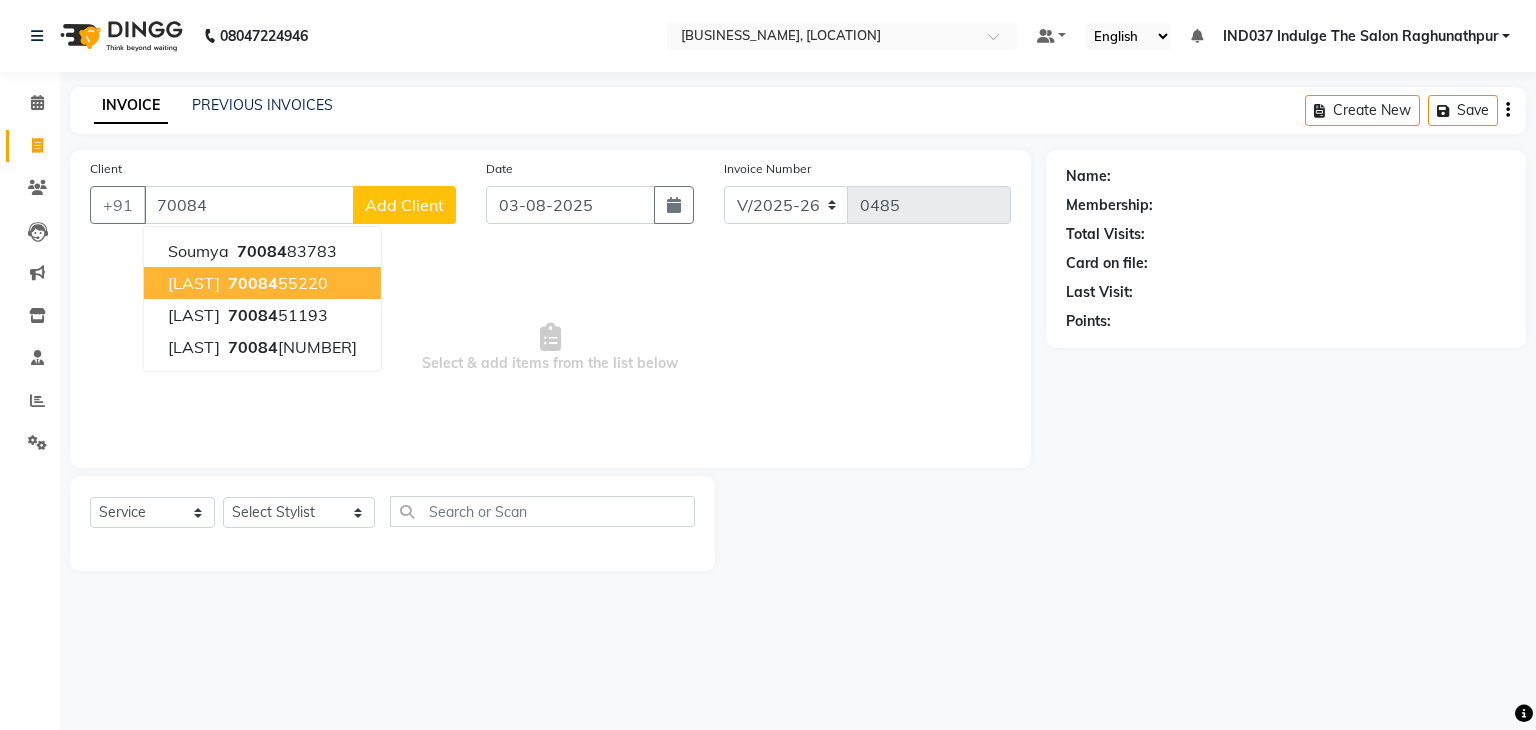 click on "70084" at bounding box center (253, 283) 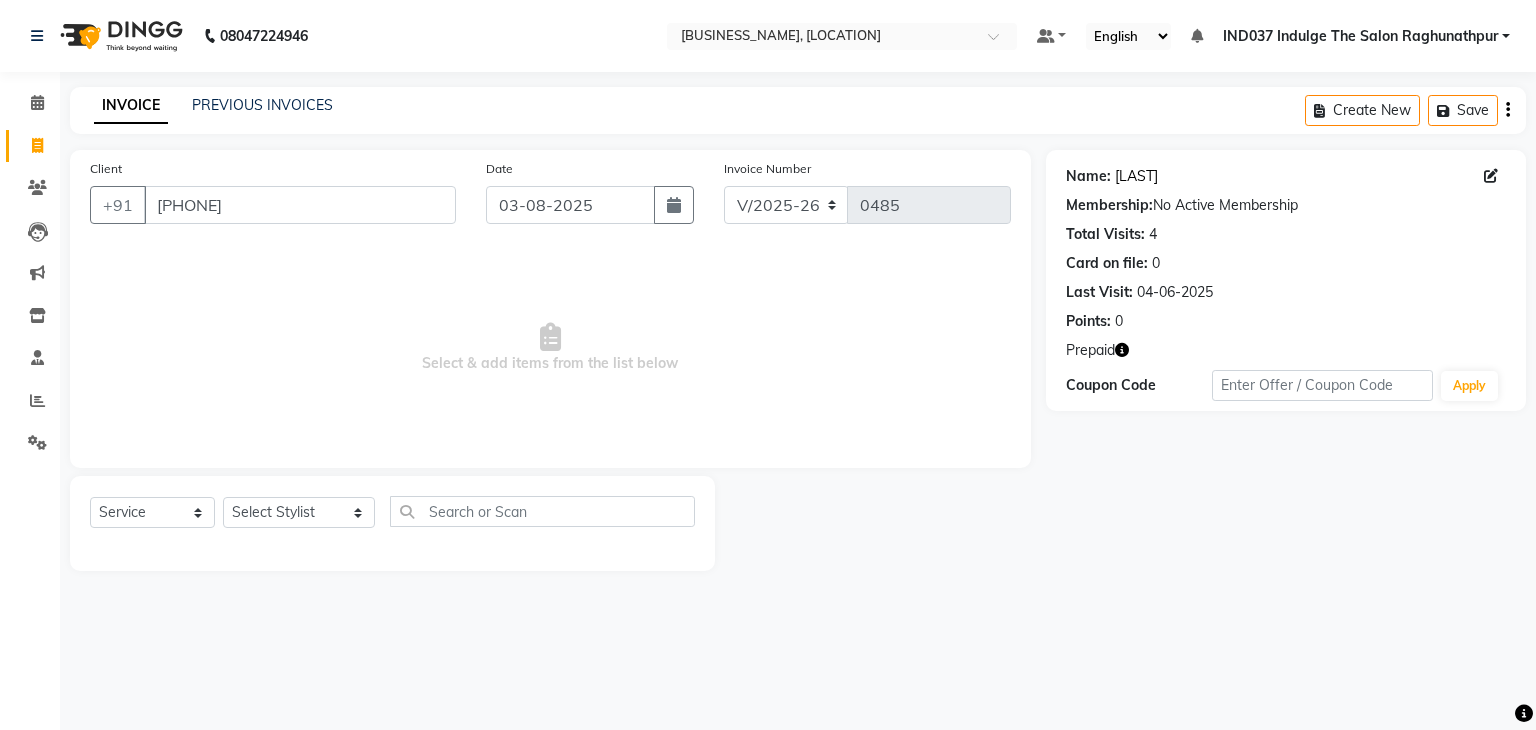 click on "Dindaayal" 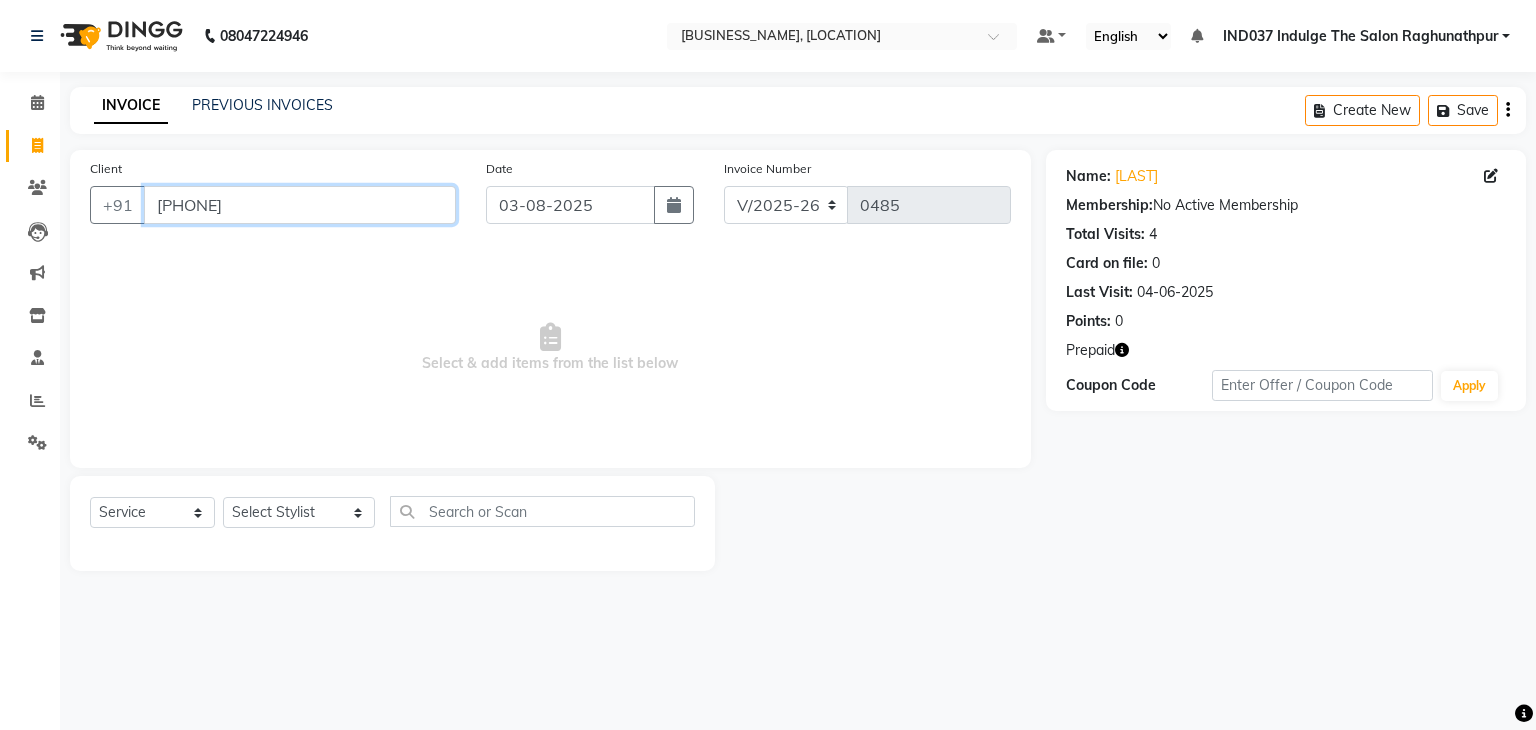 click on "7008455220" at bounding box center (300, 205) 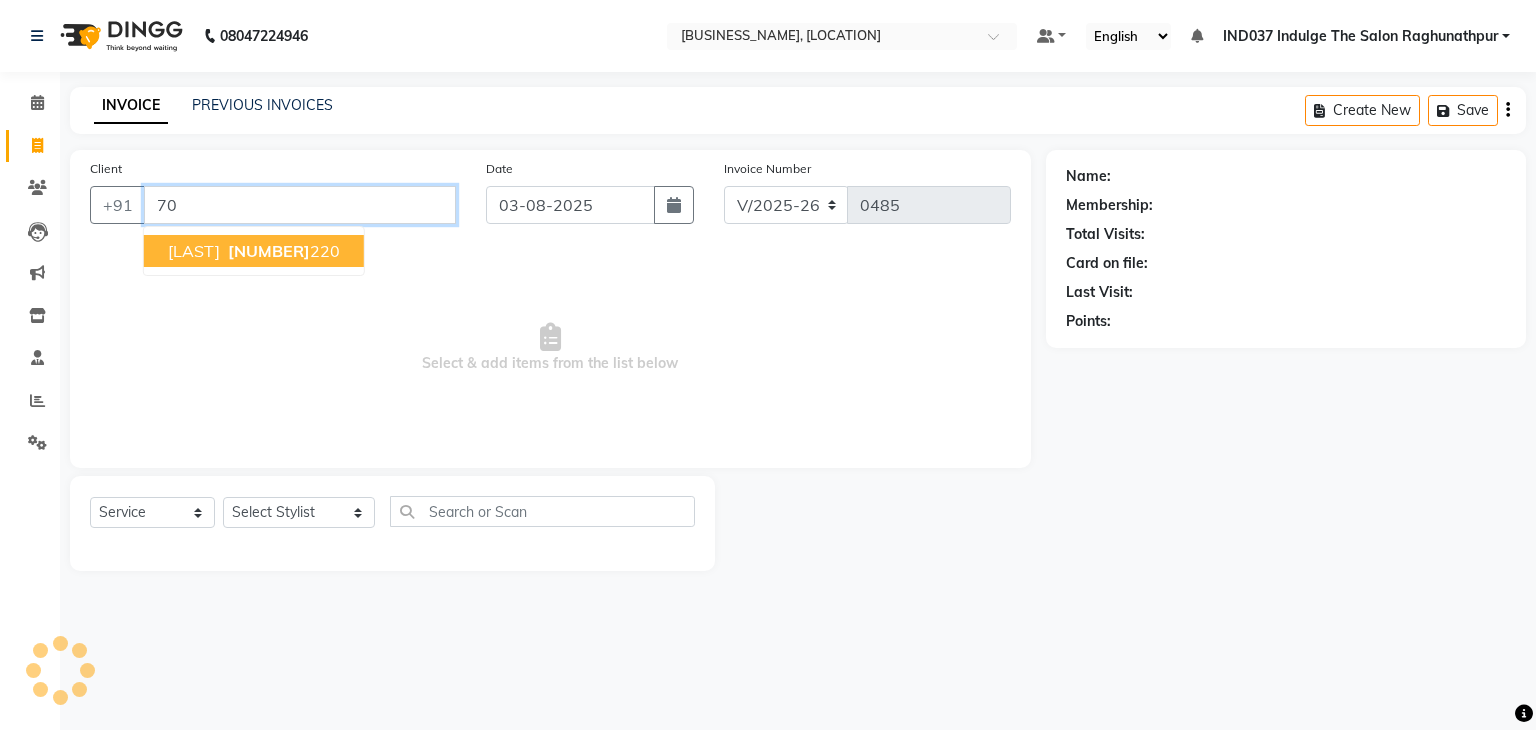 type on "7" 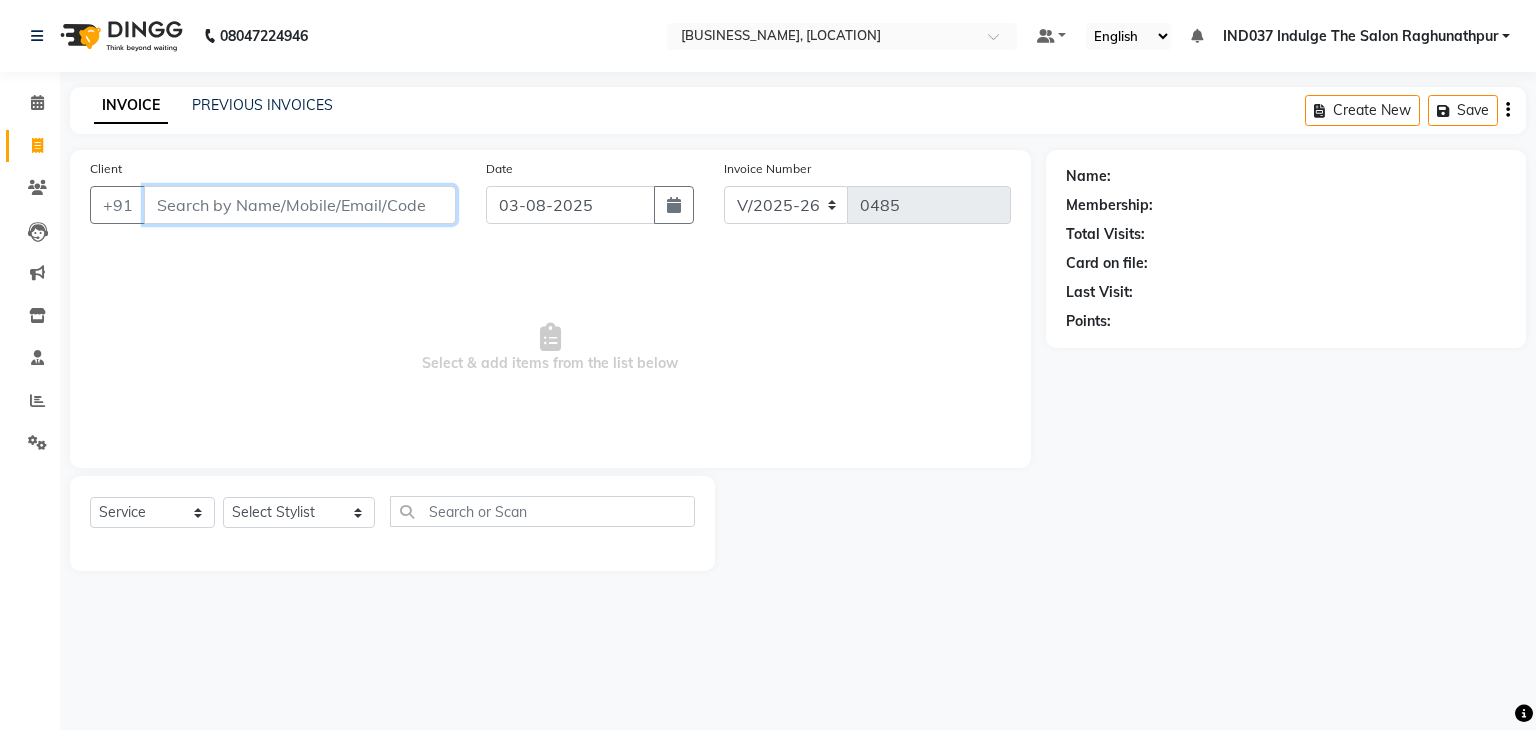 click on "Client" at bounding box center [300, 205] 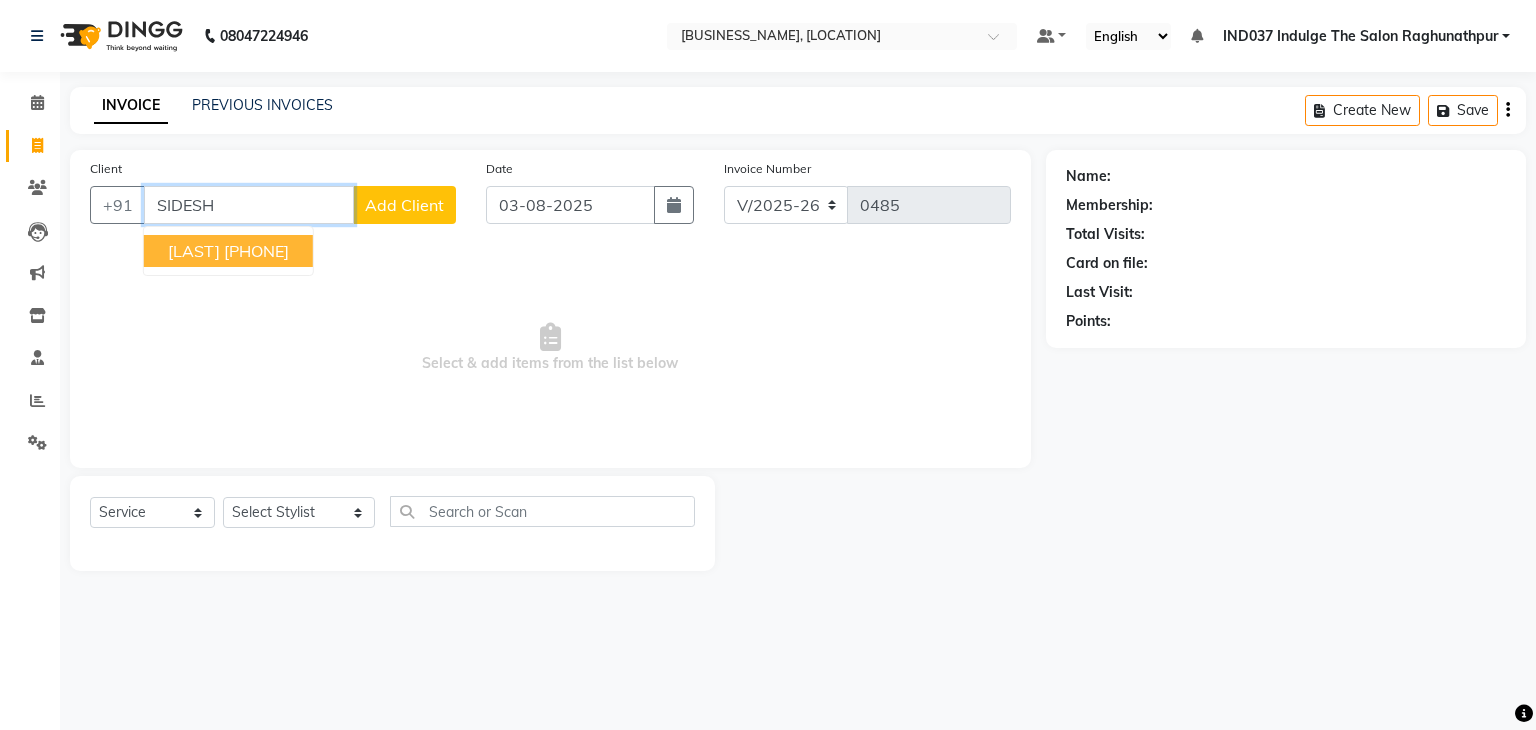 click on "[PHONE]" at bounding box center (256, 251) 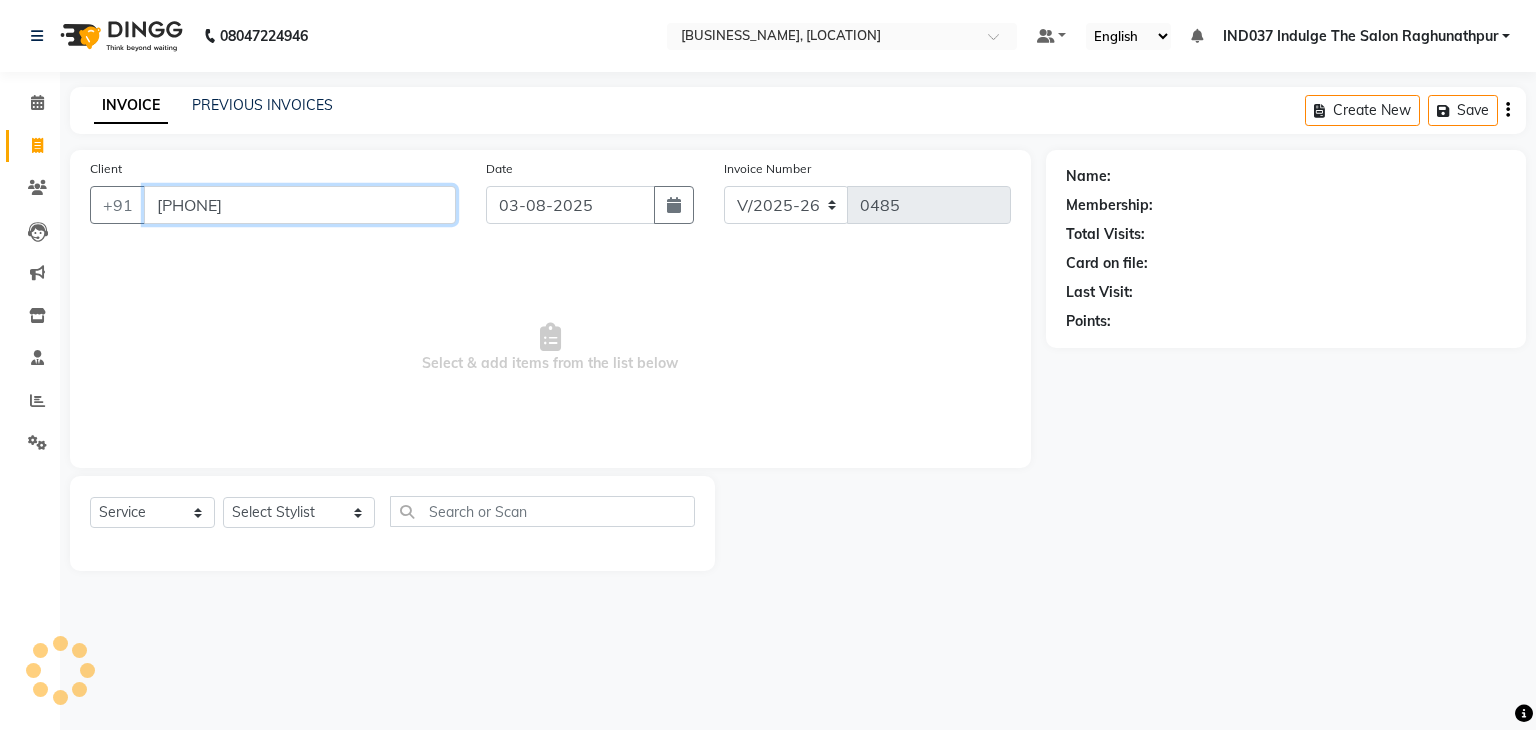 type on "[PHONE]" 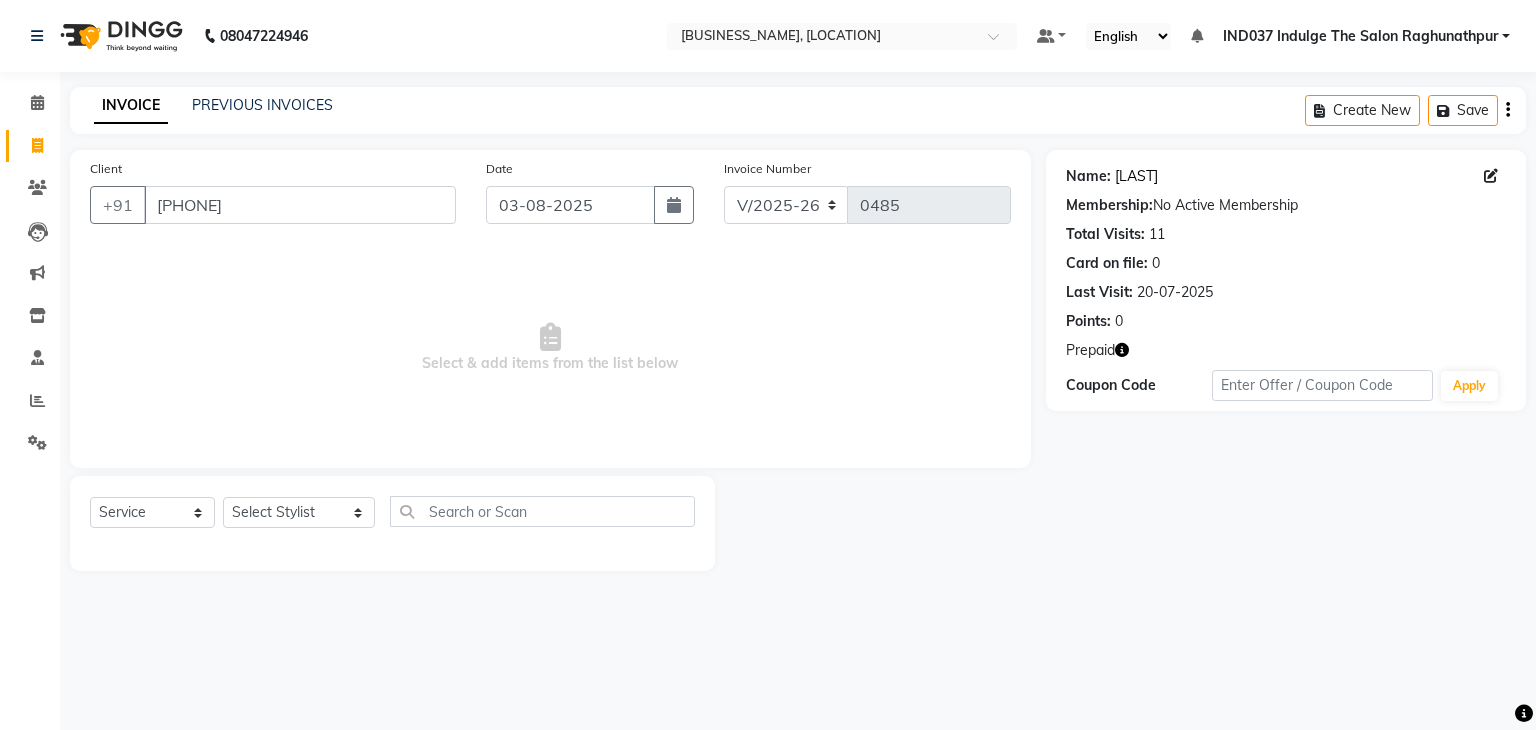 click on "[LAST]" 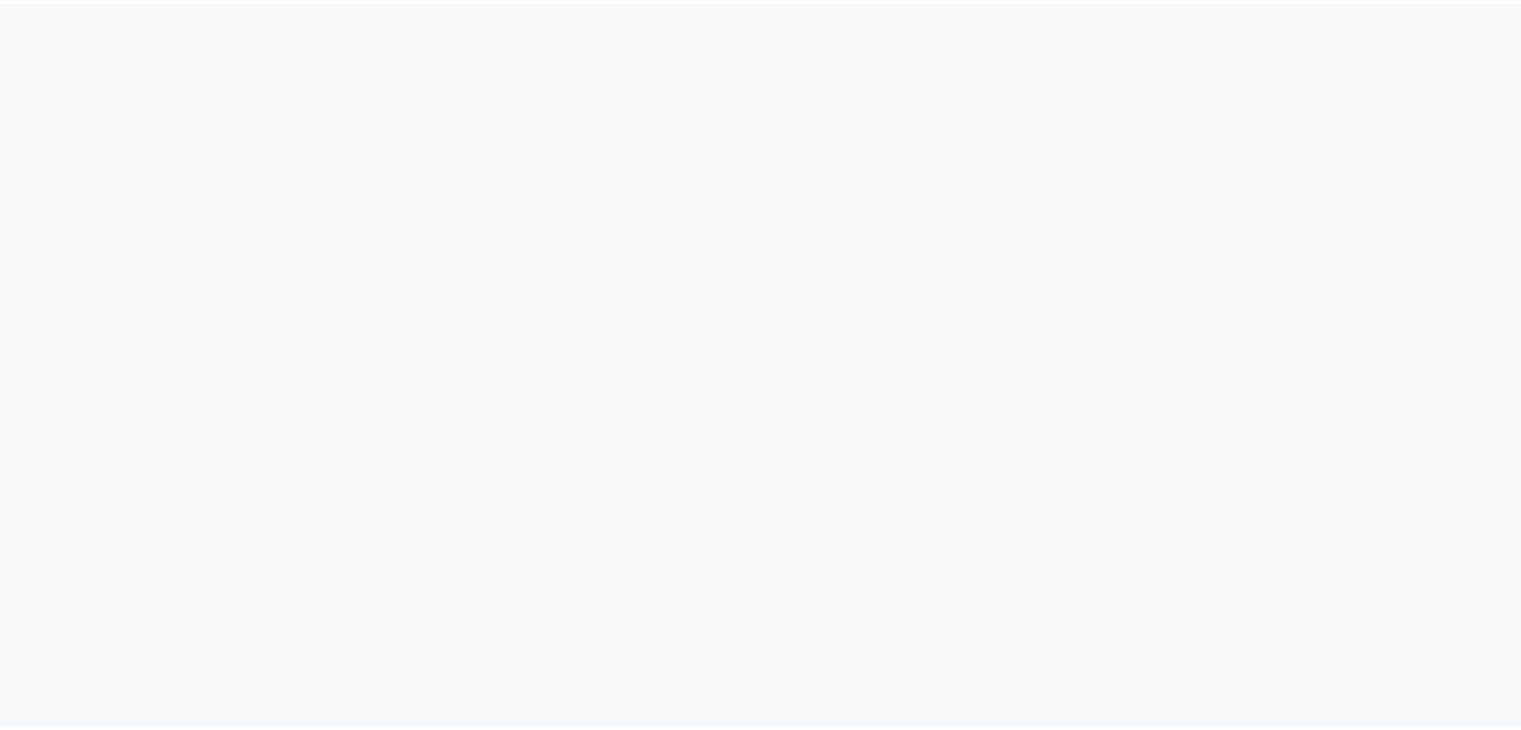 scroll, scrollTop: 0, scrollLeft: 0, axis: both 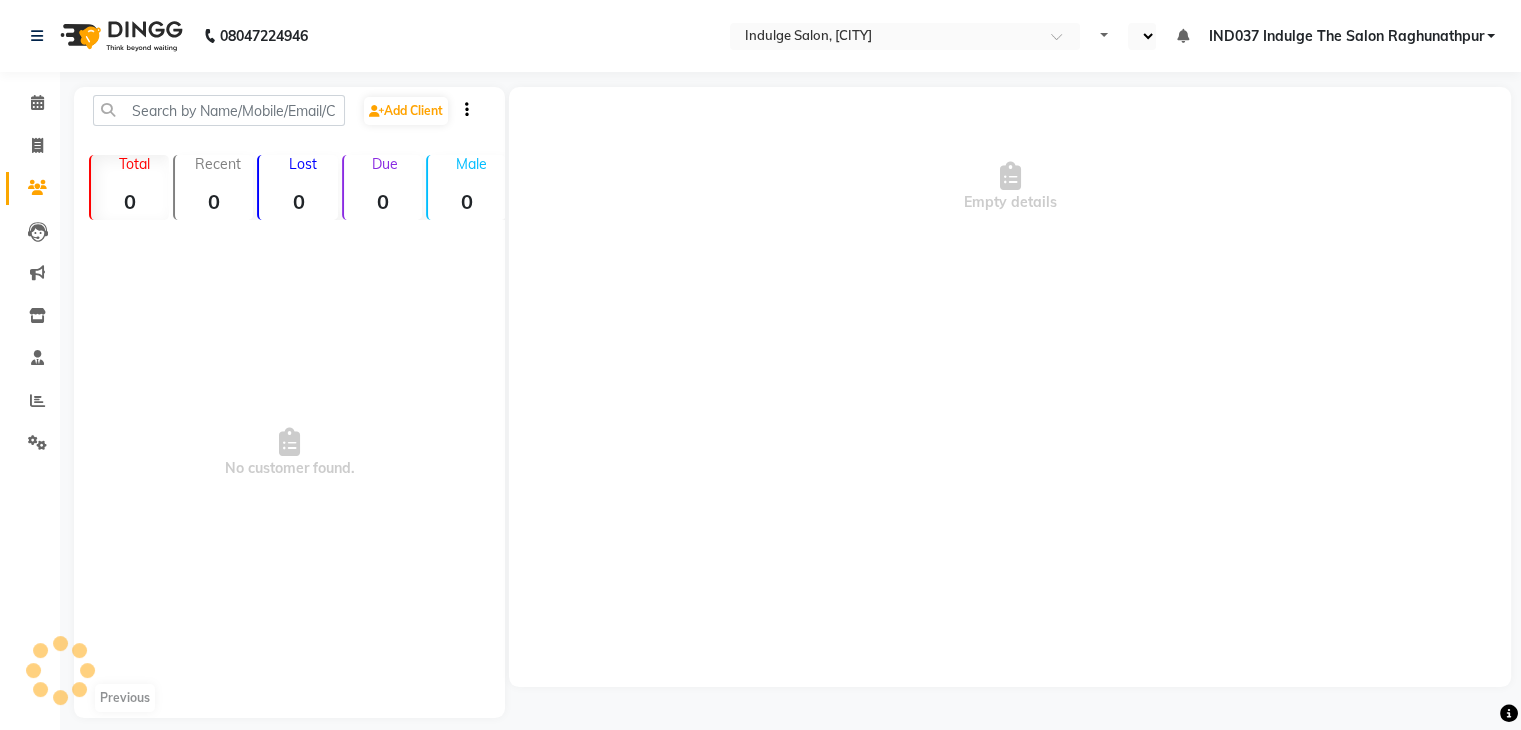 select on "en" 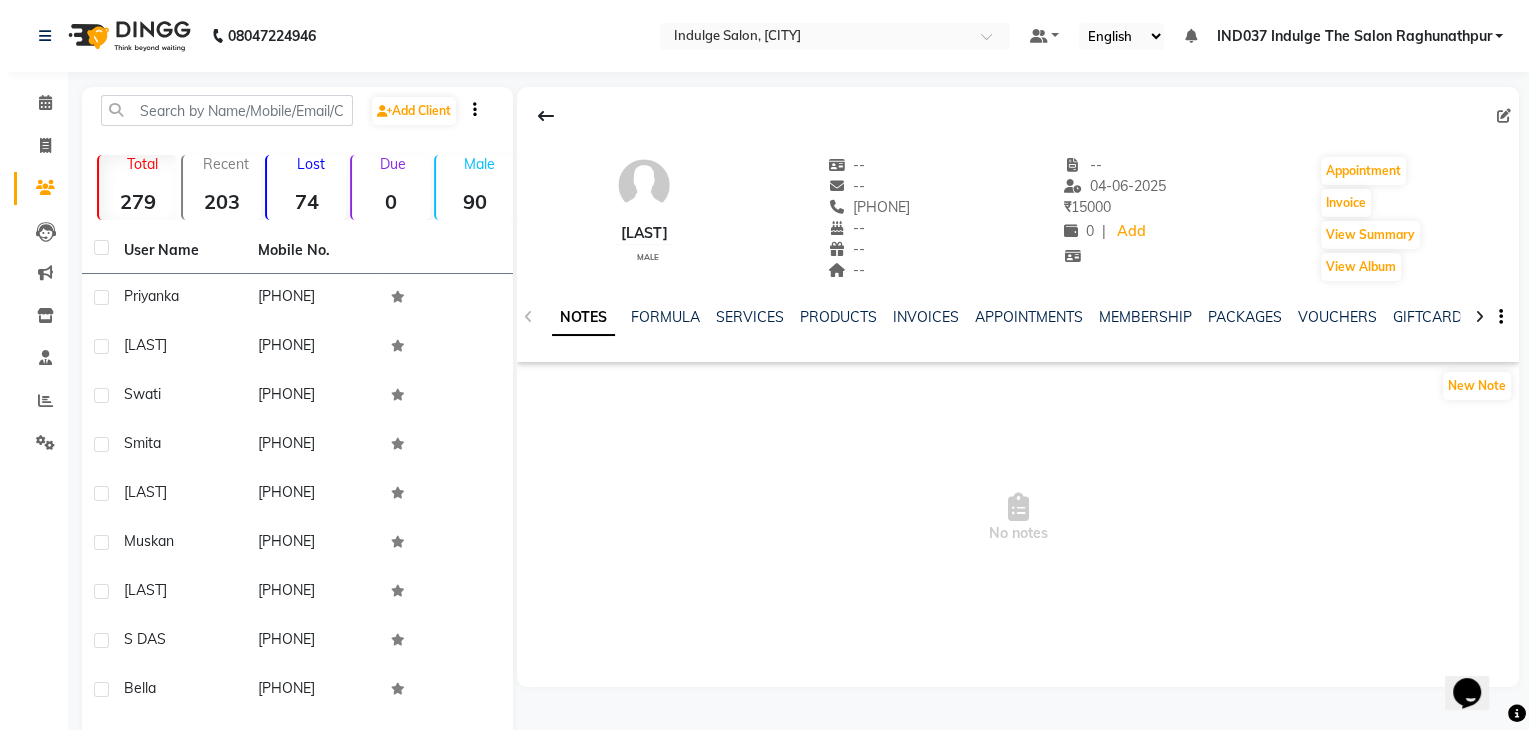 scroll, scrollTop: 0, scrollLeft: 0, axis: both 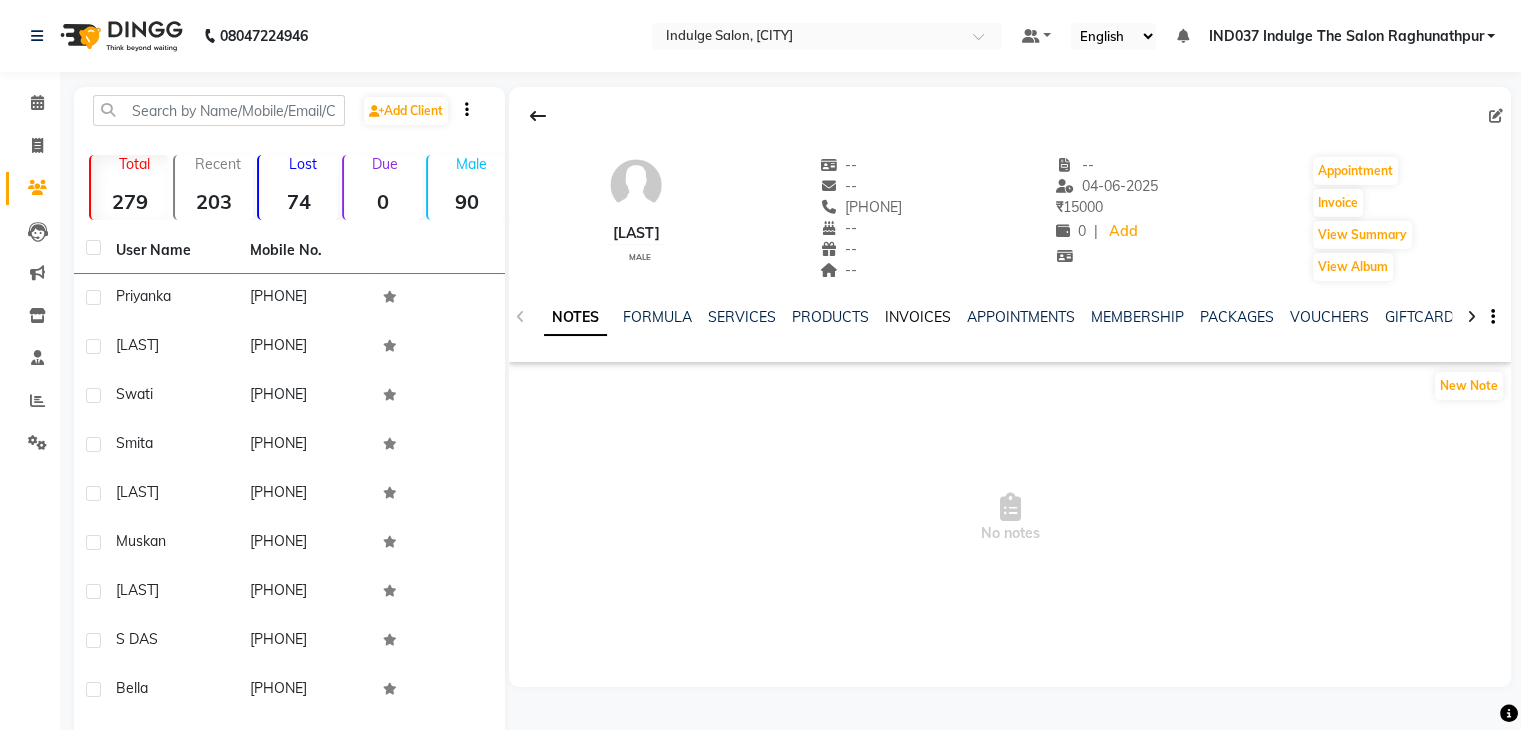 click on "INVOICES" 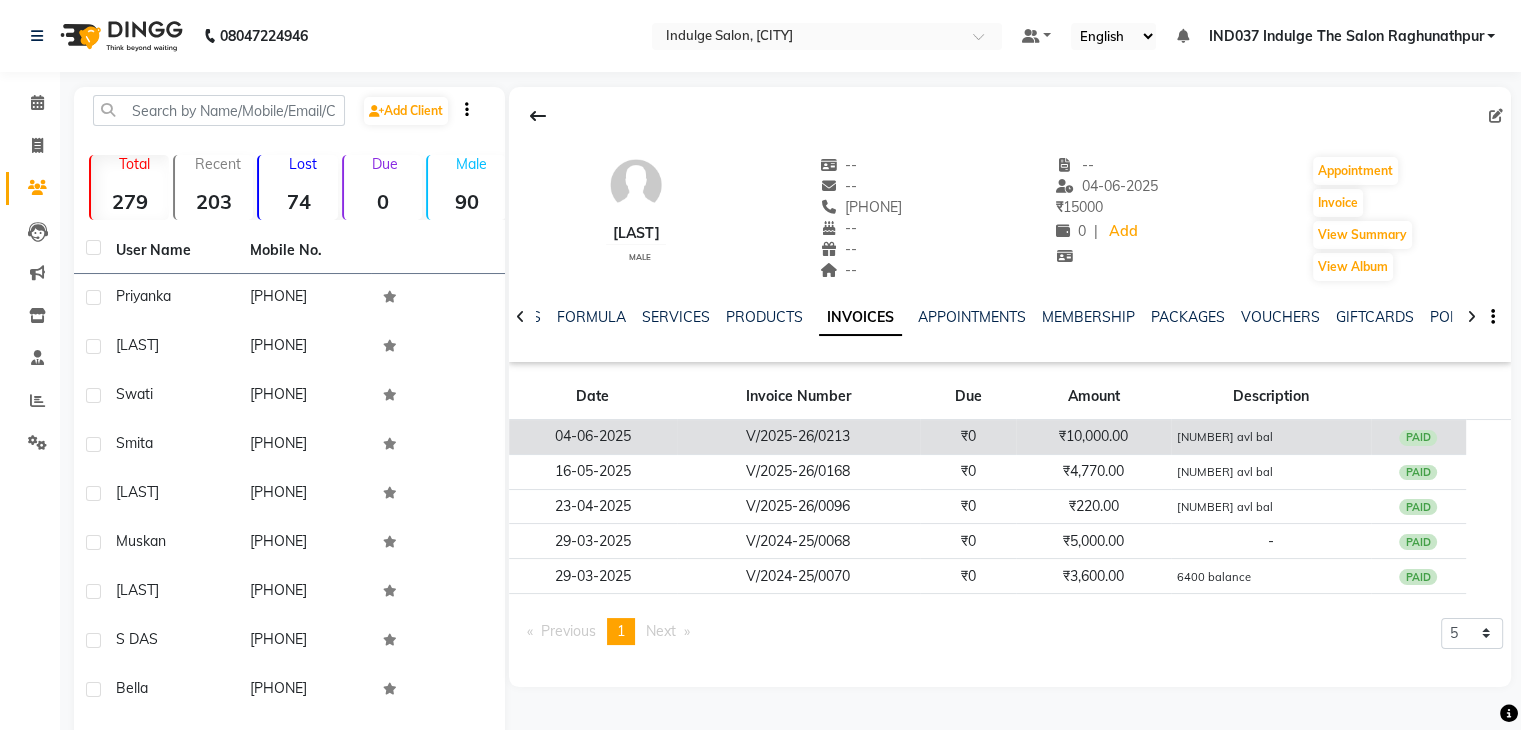 click on "15435 avl bal" 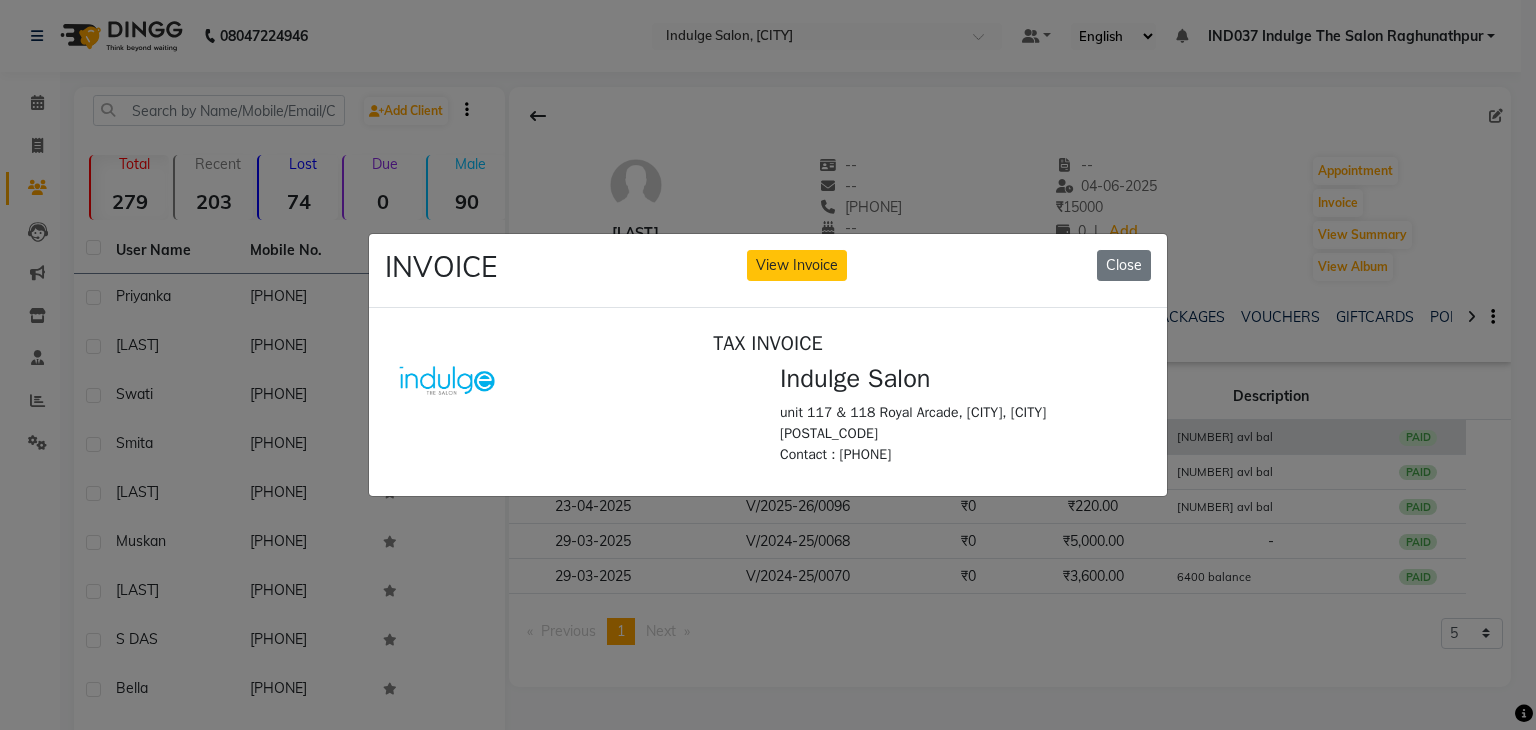 scroll, scrollTop: 0, scrollLeft: 0, axis: both 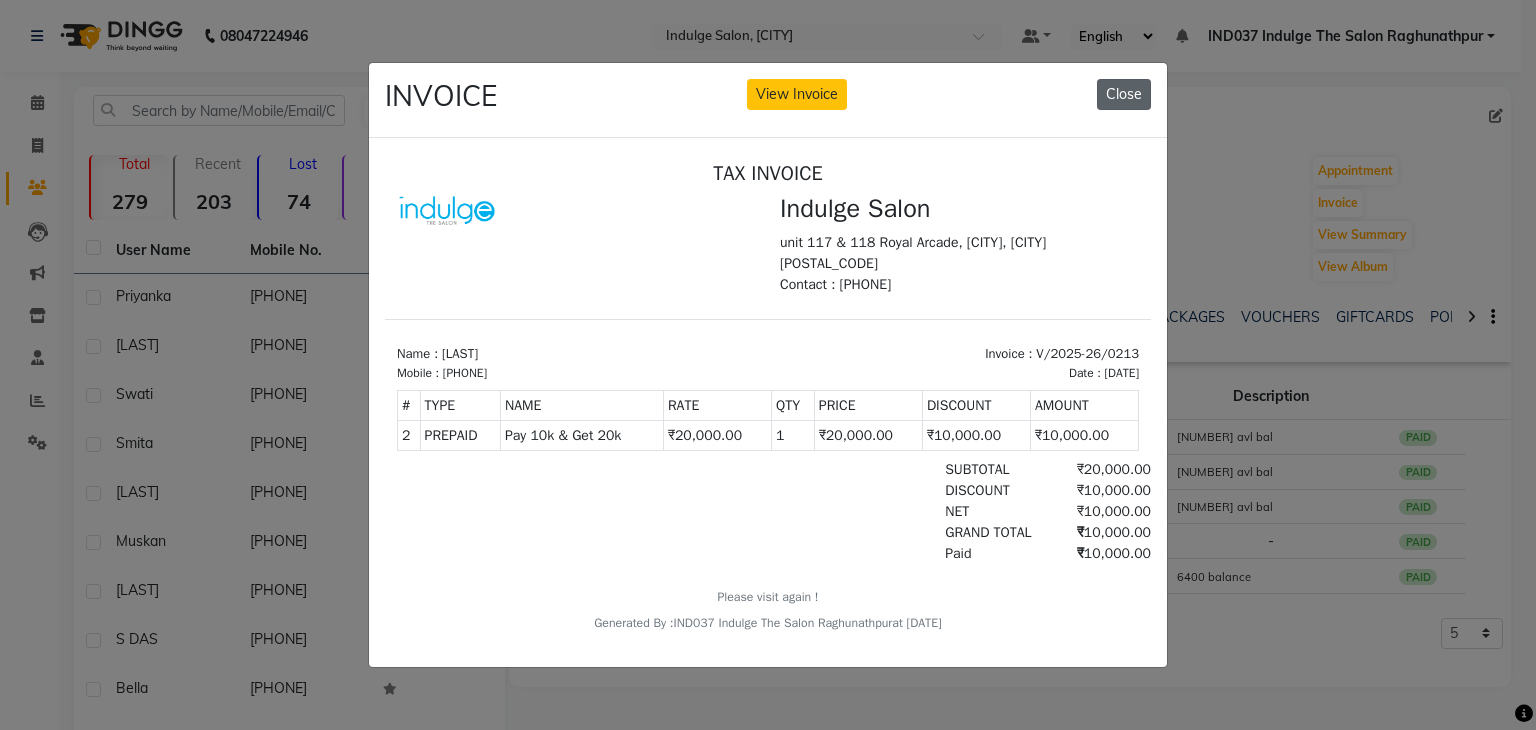 click on "Close" 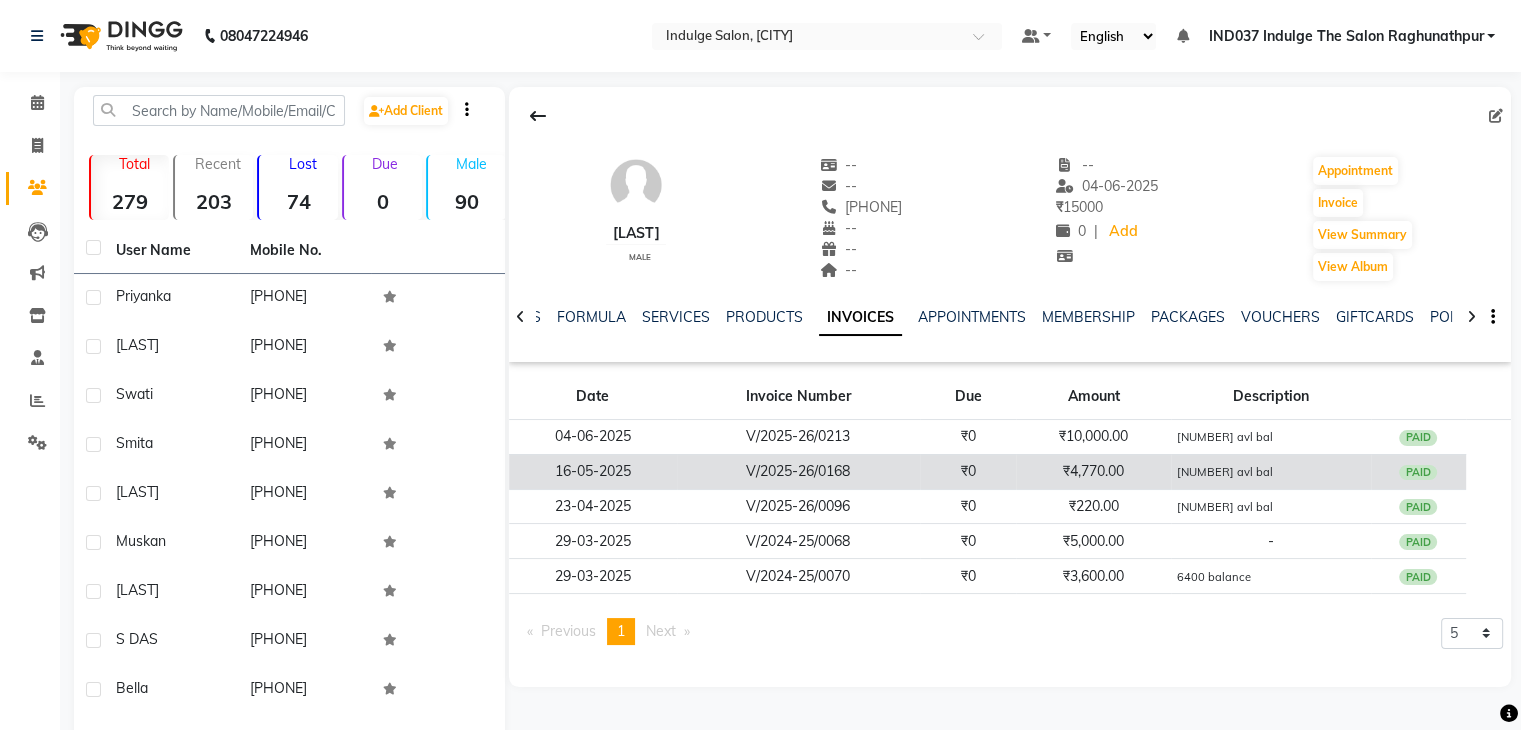 click on "1410 avl bal" 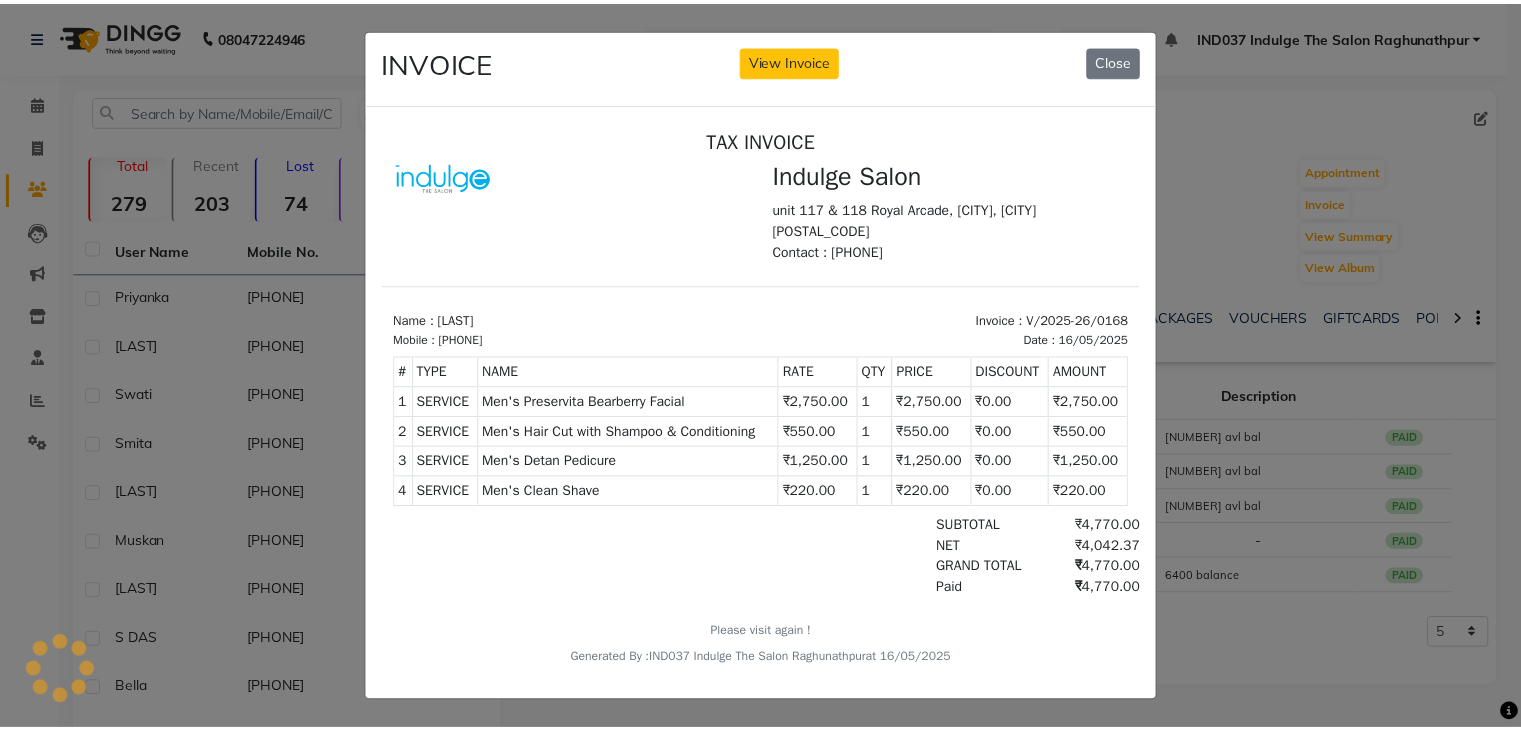 scroll, scrollTop: 0, scrollLeft: 0, axis: both 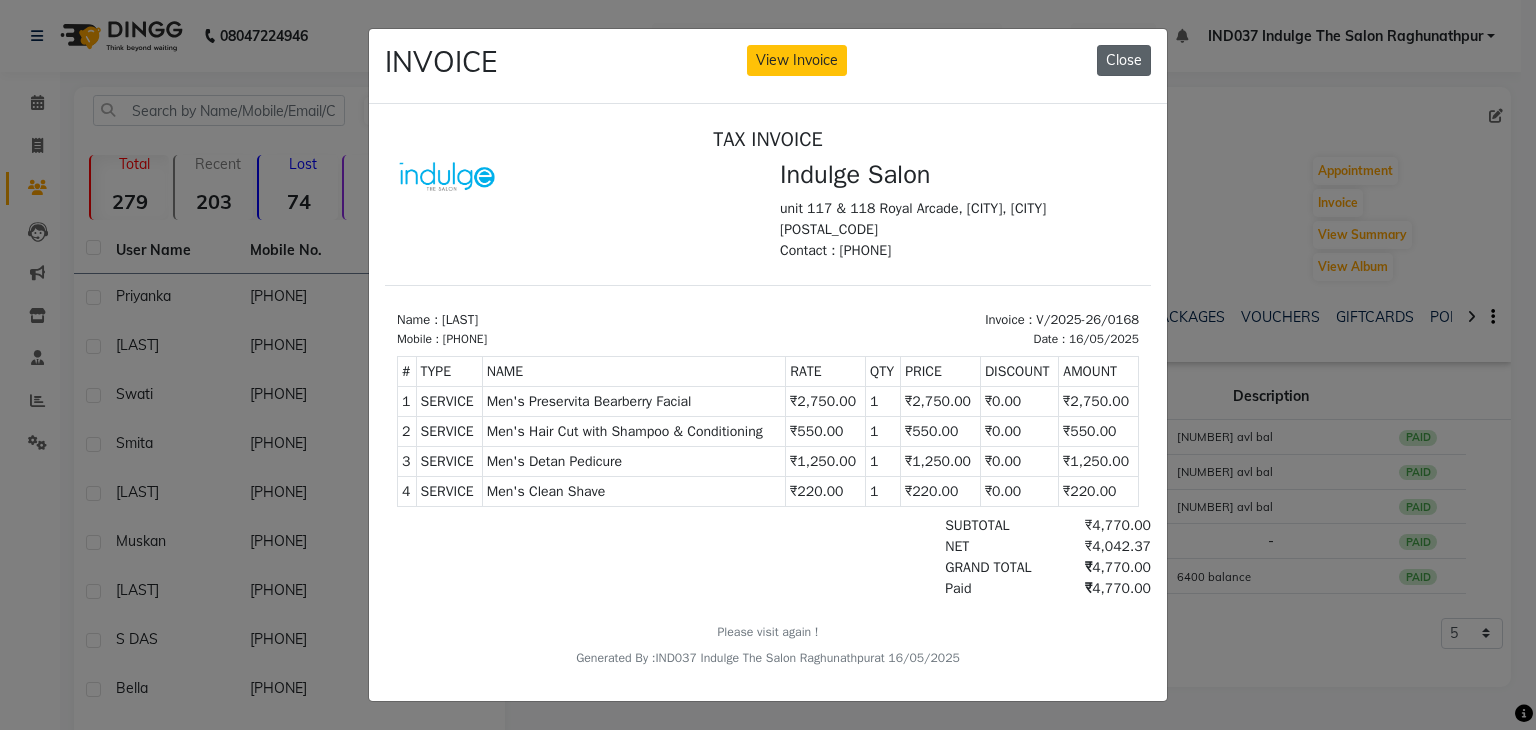 click on "Close" 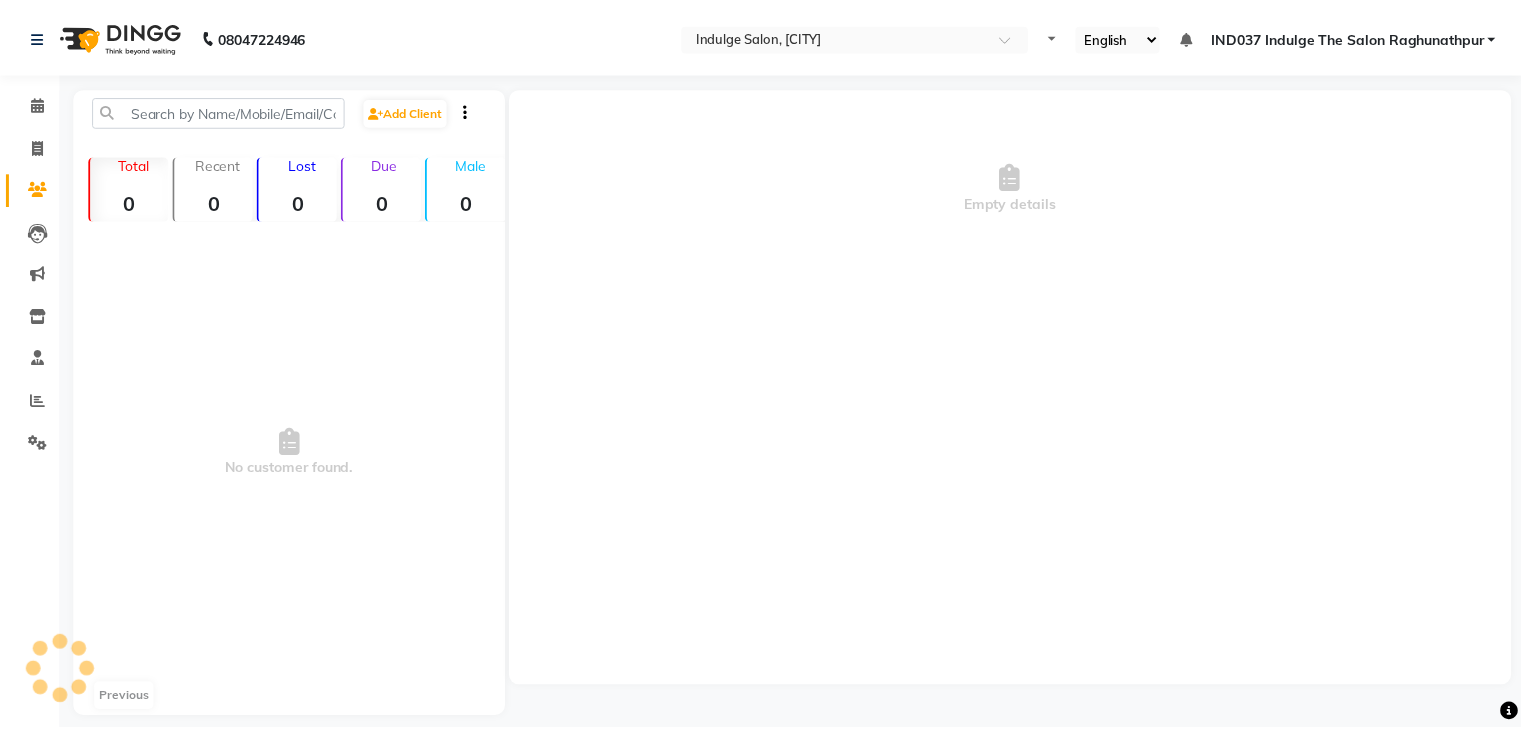 scroll, scrollTop: 0, scrollLeft: 0, axis: both 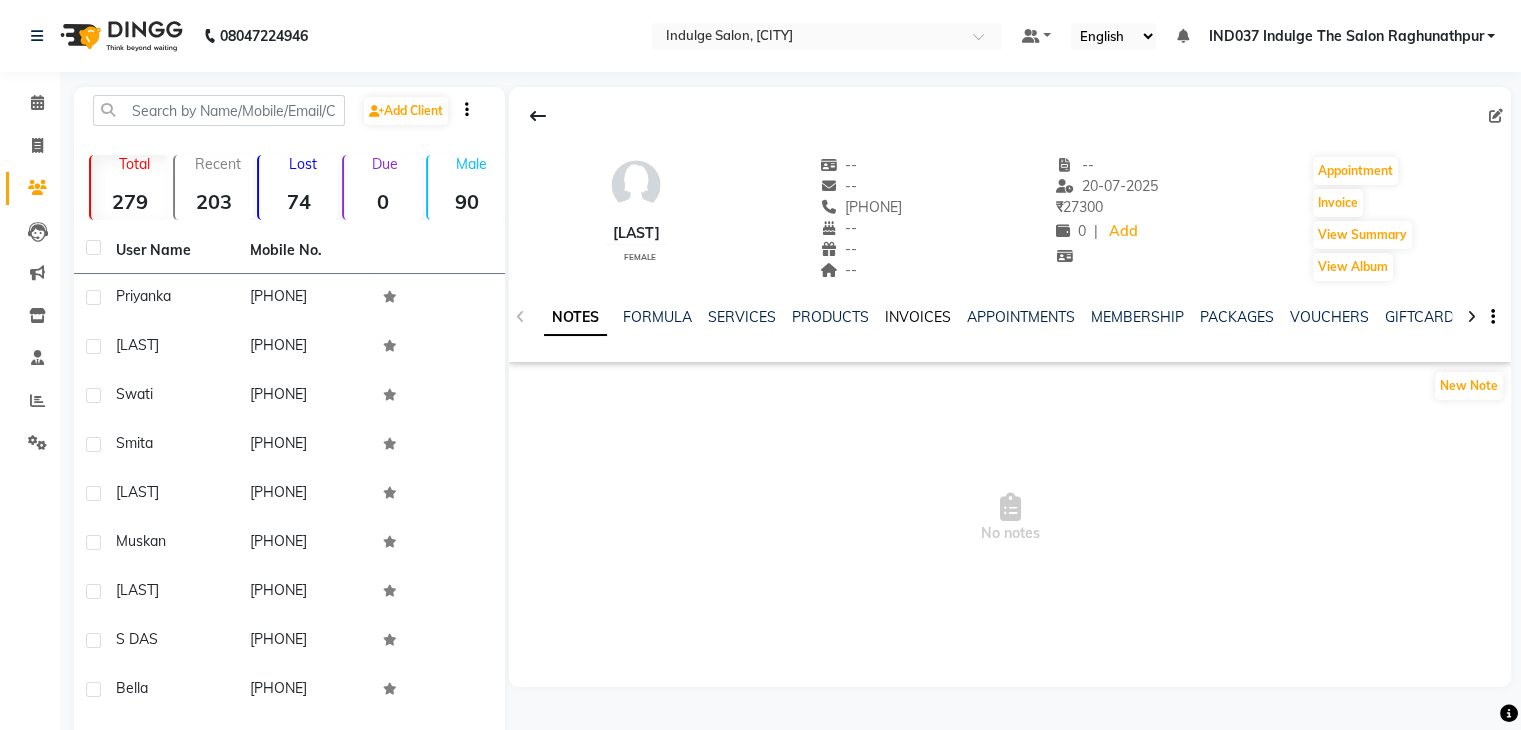click on "INVOICES" 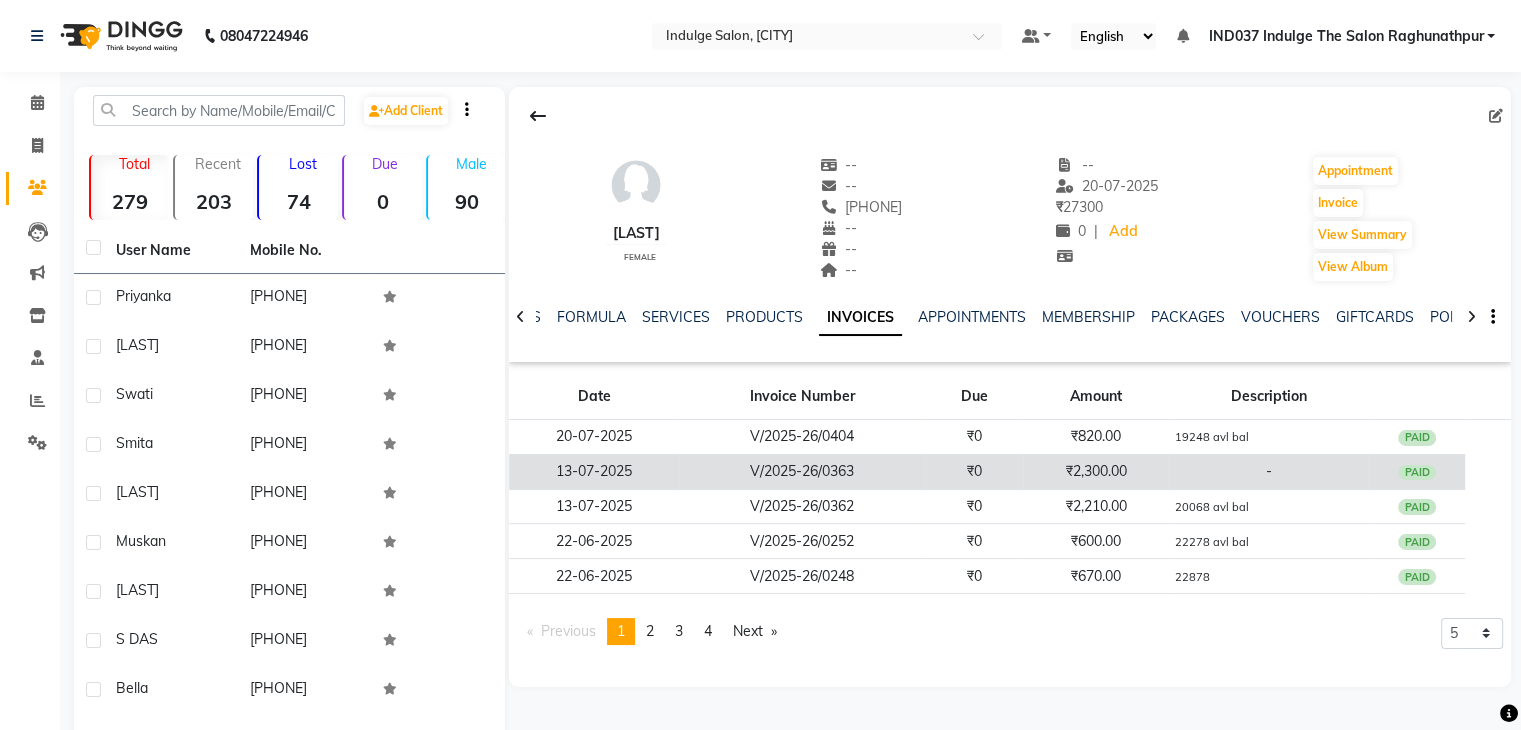 click on "-" 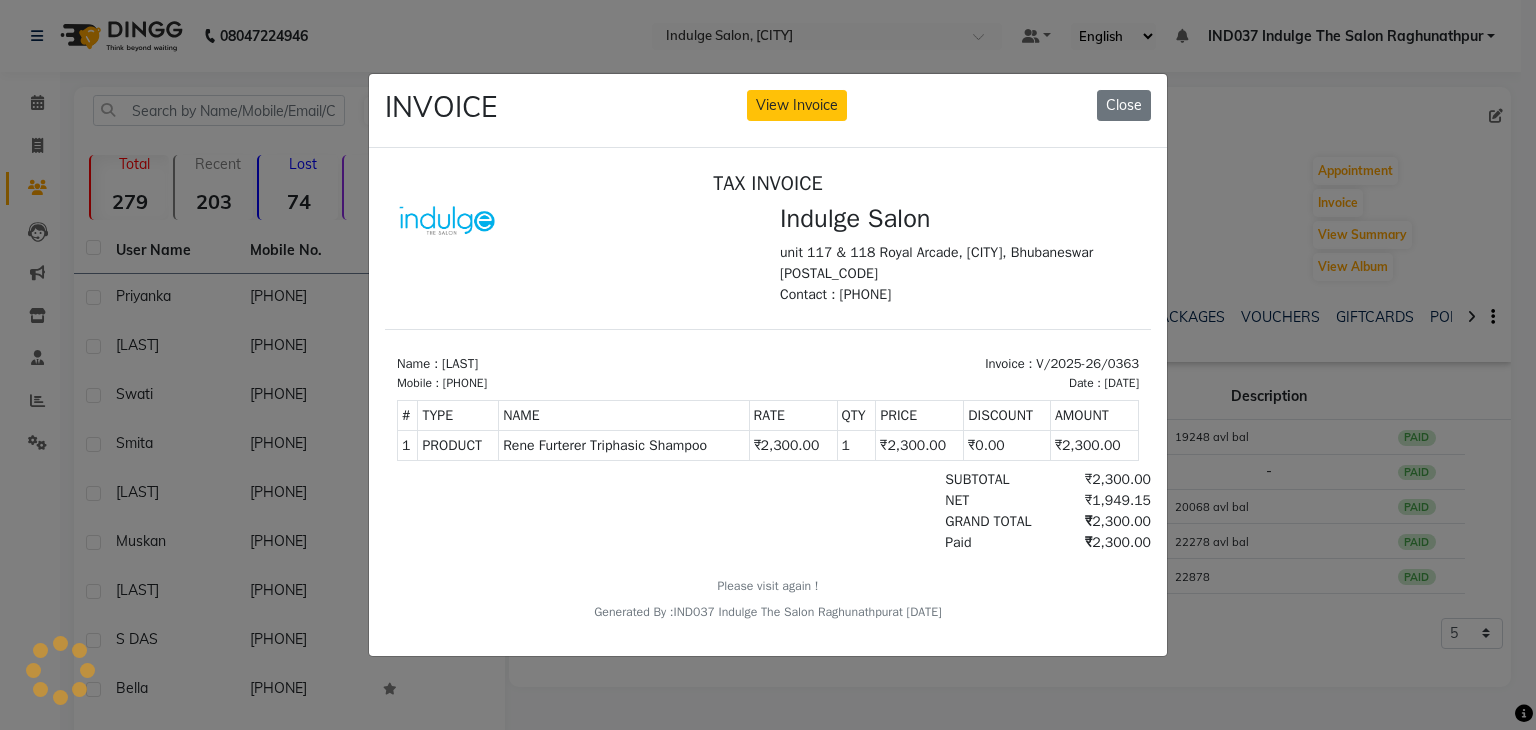 scroll, scrollTop: 0, scrollLeft: 0, axis: both 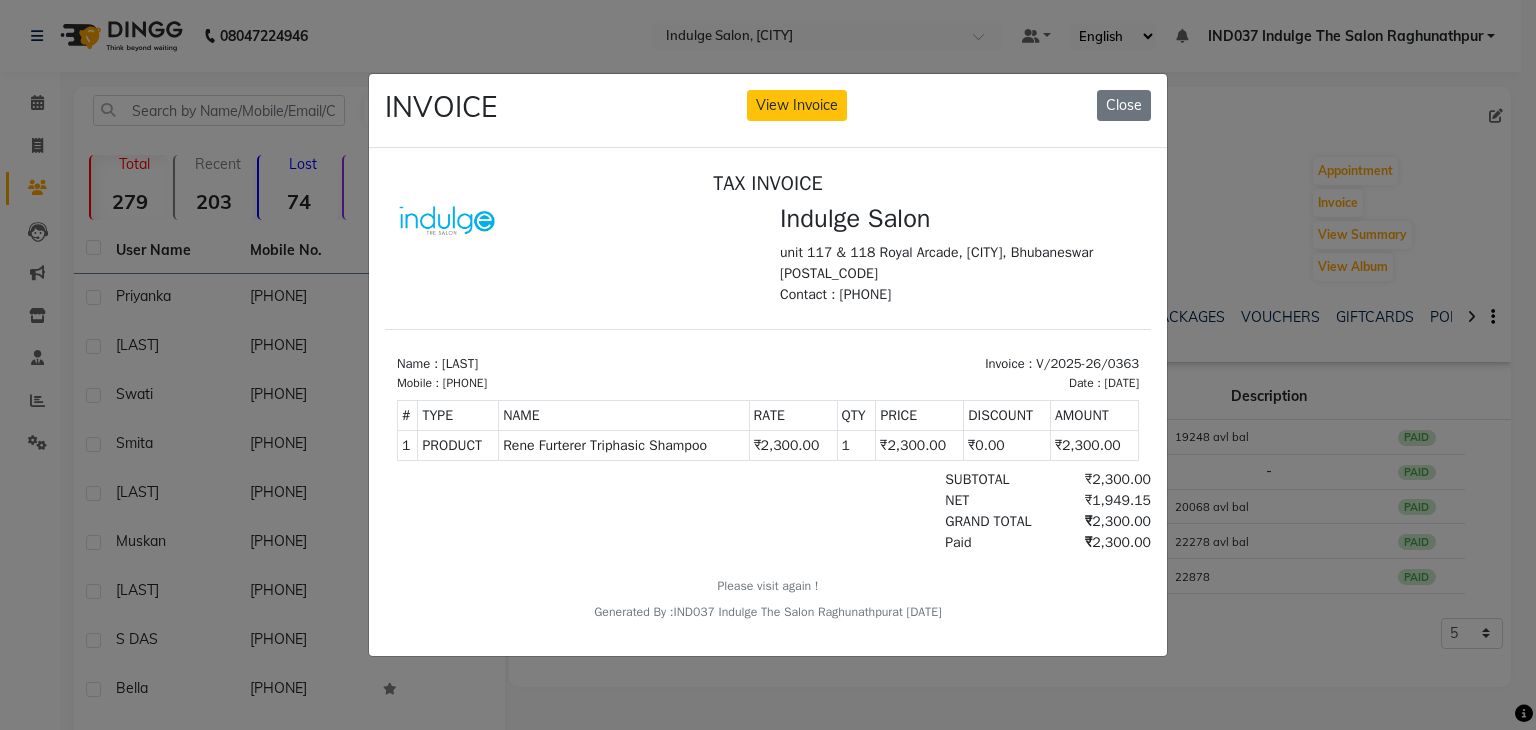drag, startPoint x: 1131, startPoint y: 97, endPoint x: 1265, endPoint y: 305, distance: 247.42676 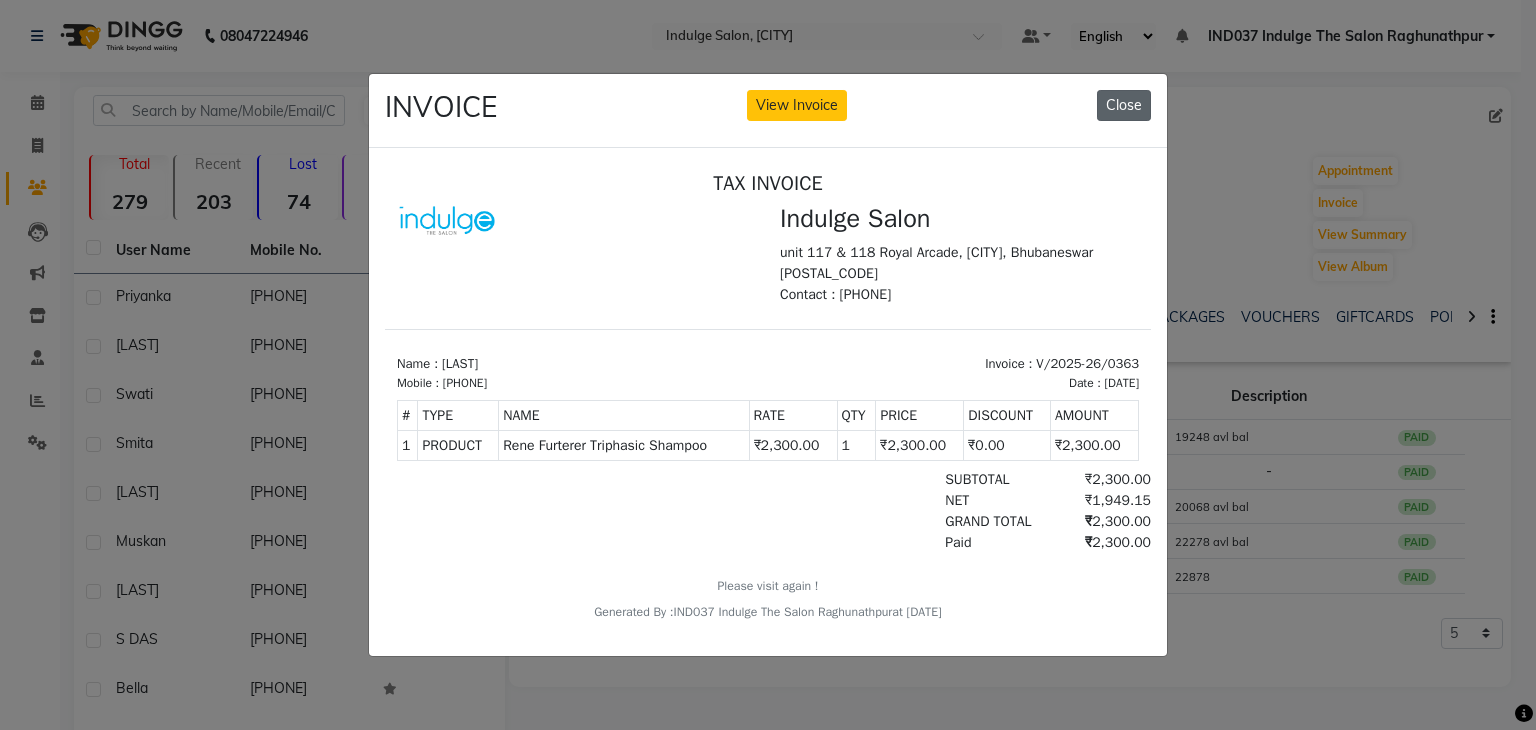 click on "Close" 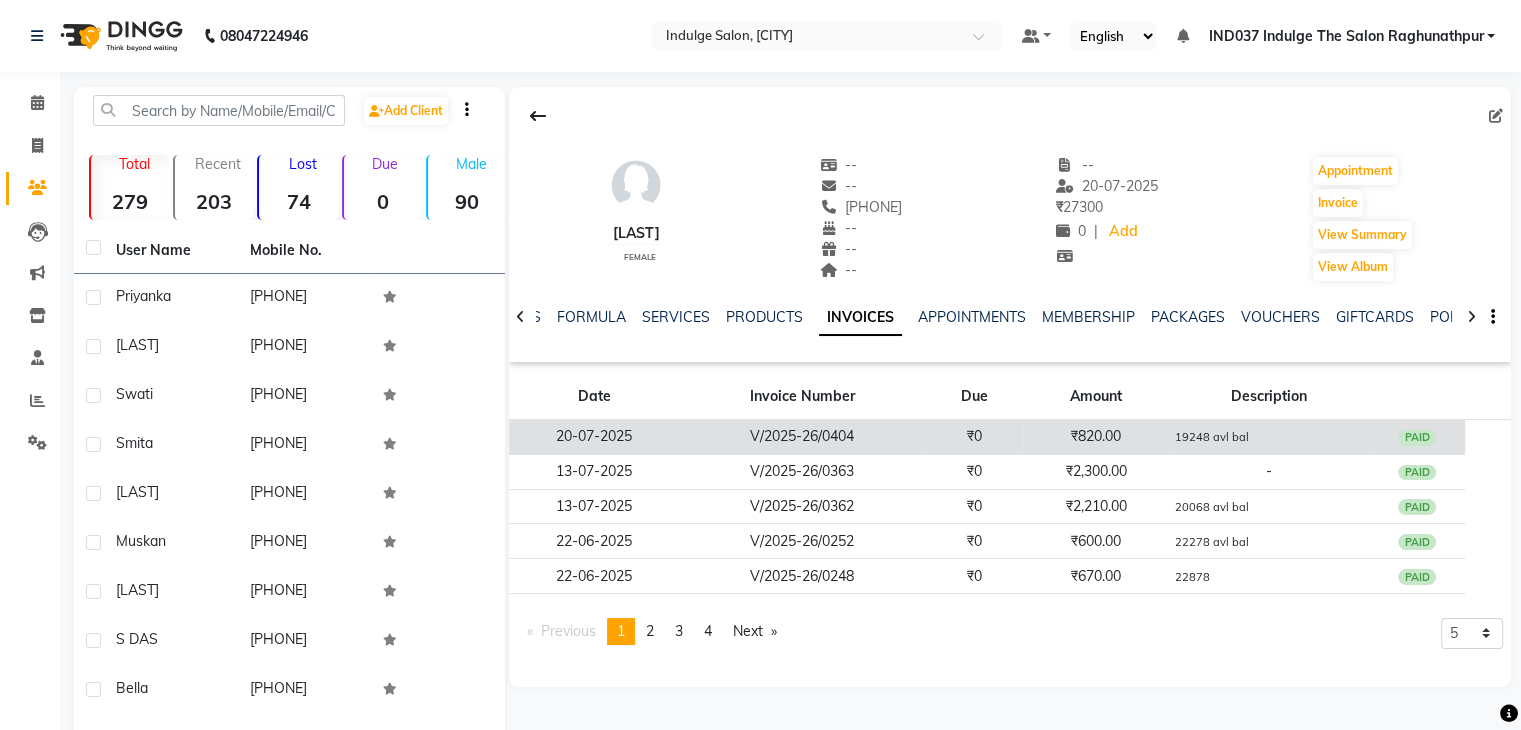 click on "₹820.00" 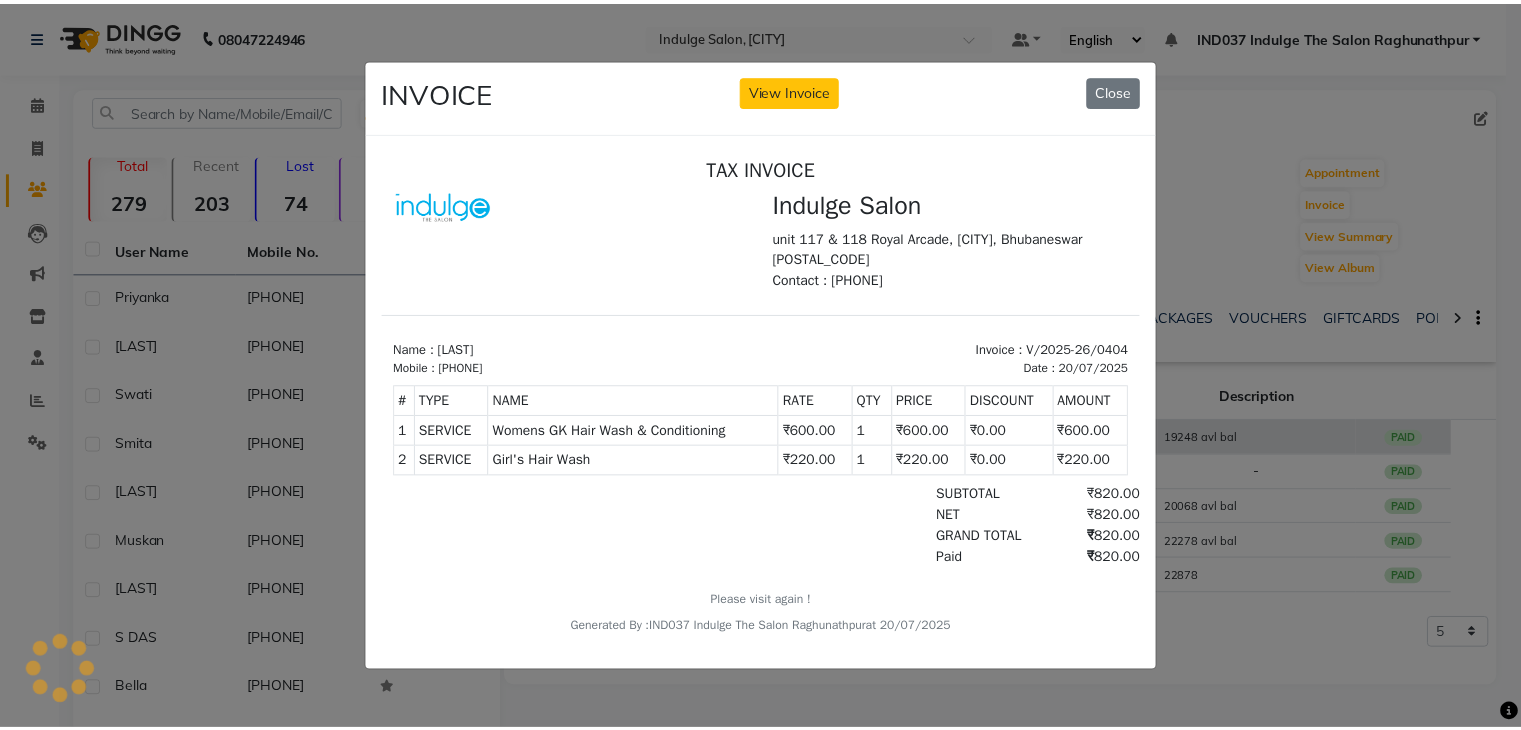 scroll, scrollTop: 0, scrollLeft: 0, axis: both 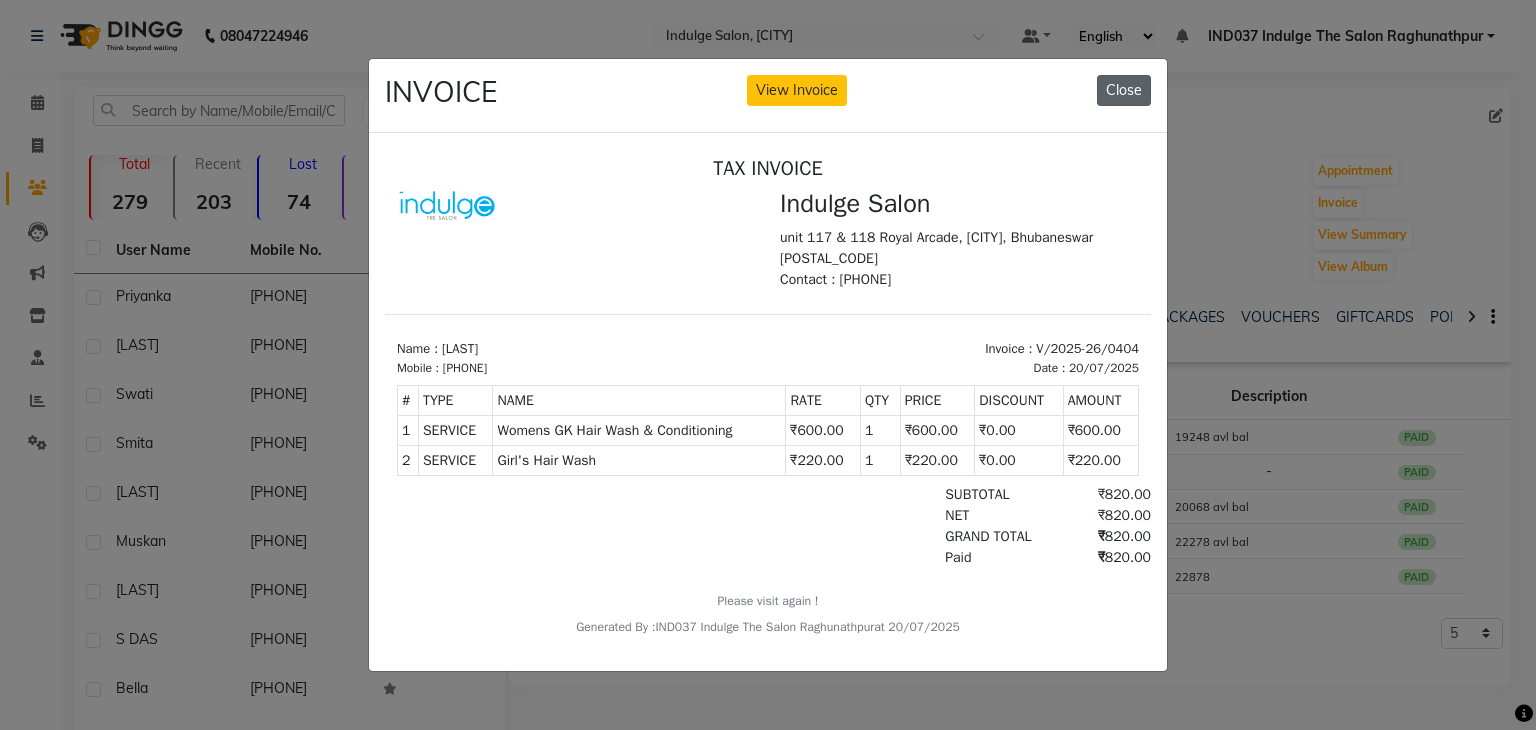 click on "Close" 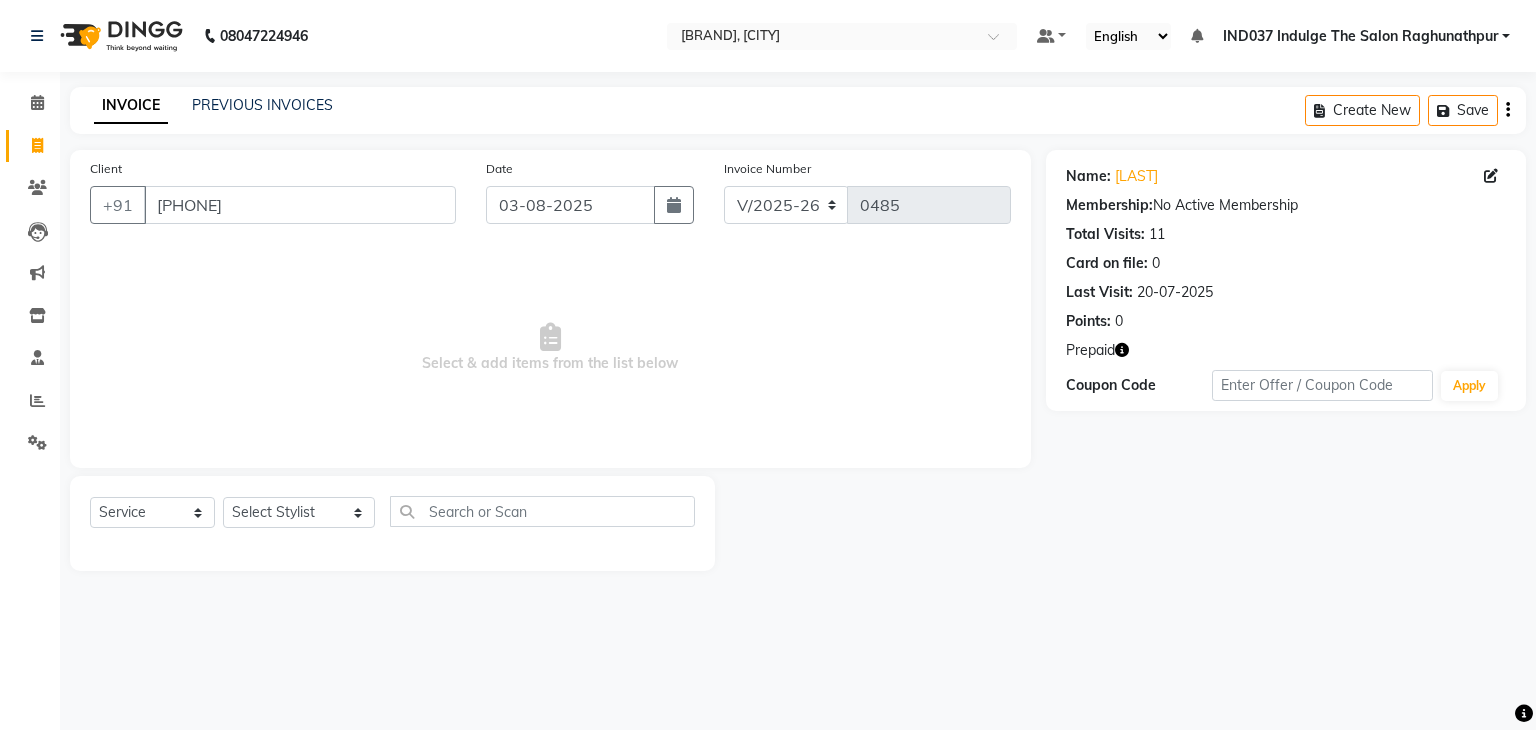 select on "7475" 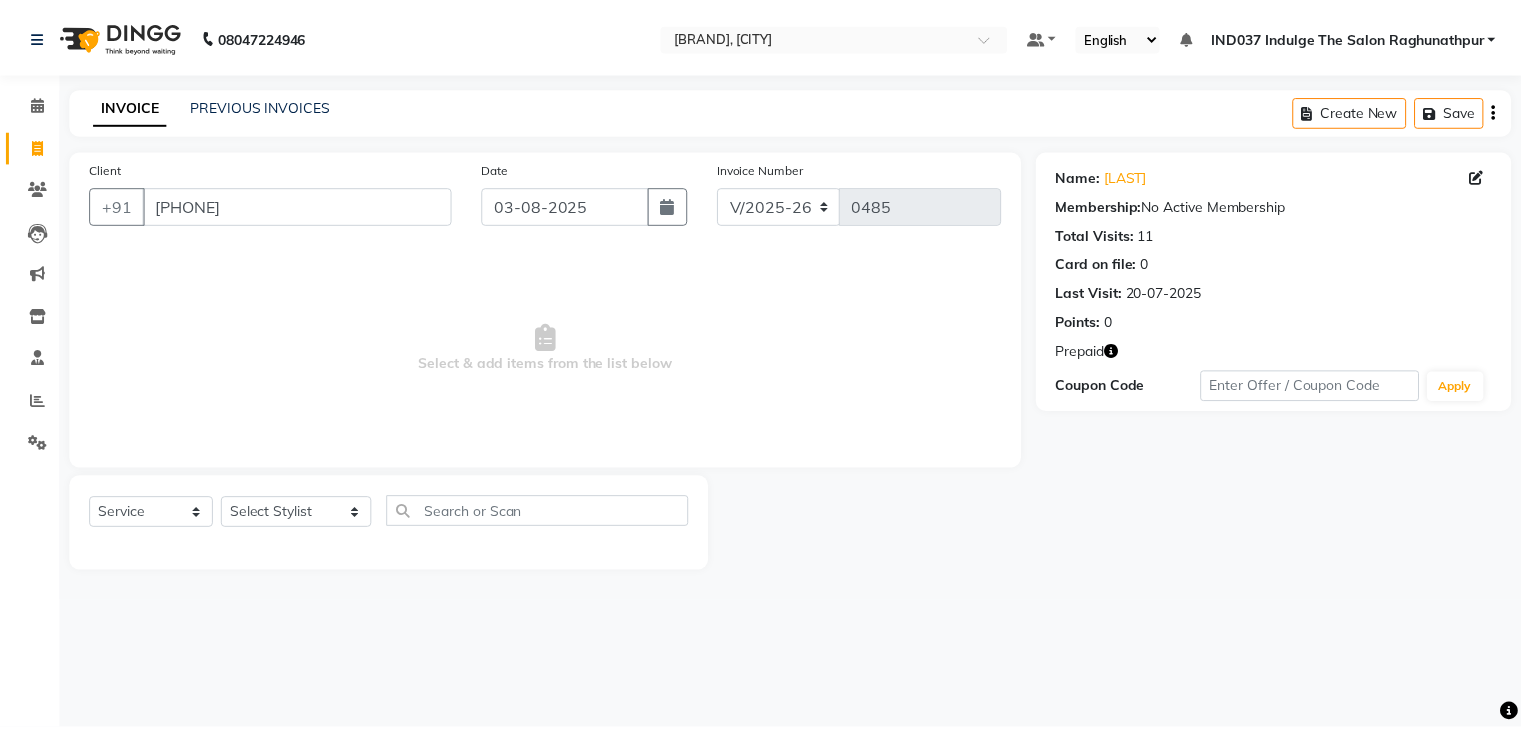 scroll, scrollTop: 0, scrollLeft: 0, axis: both 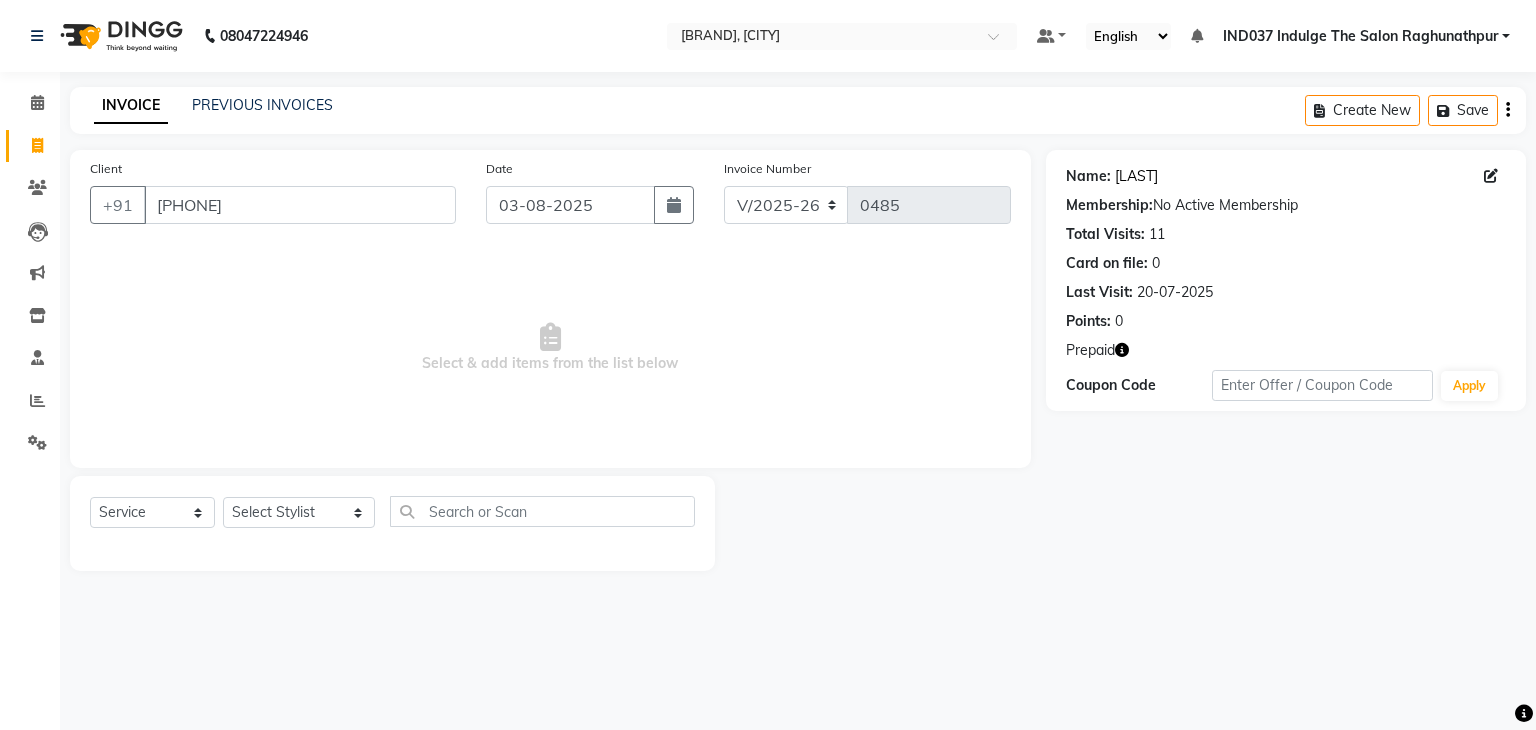 click on "[LAST]" 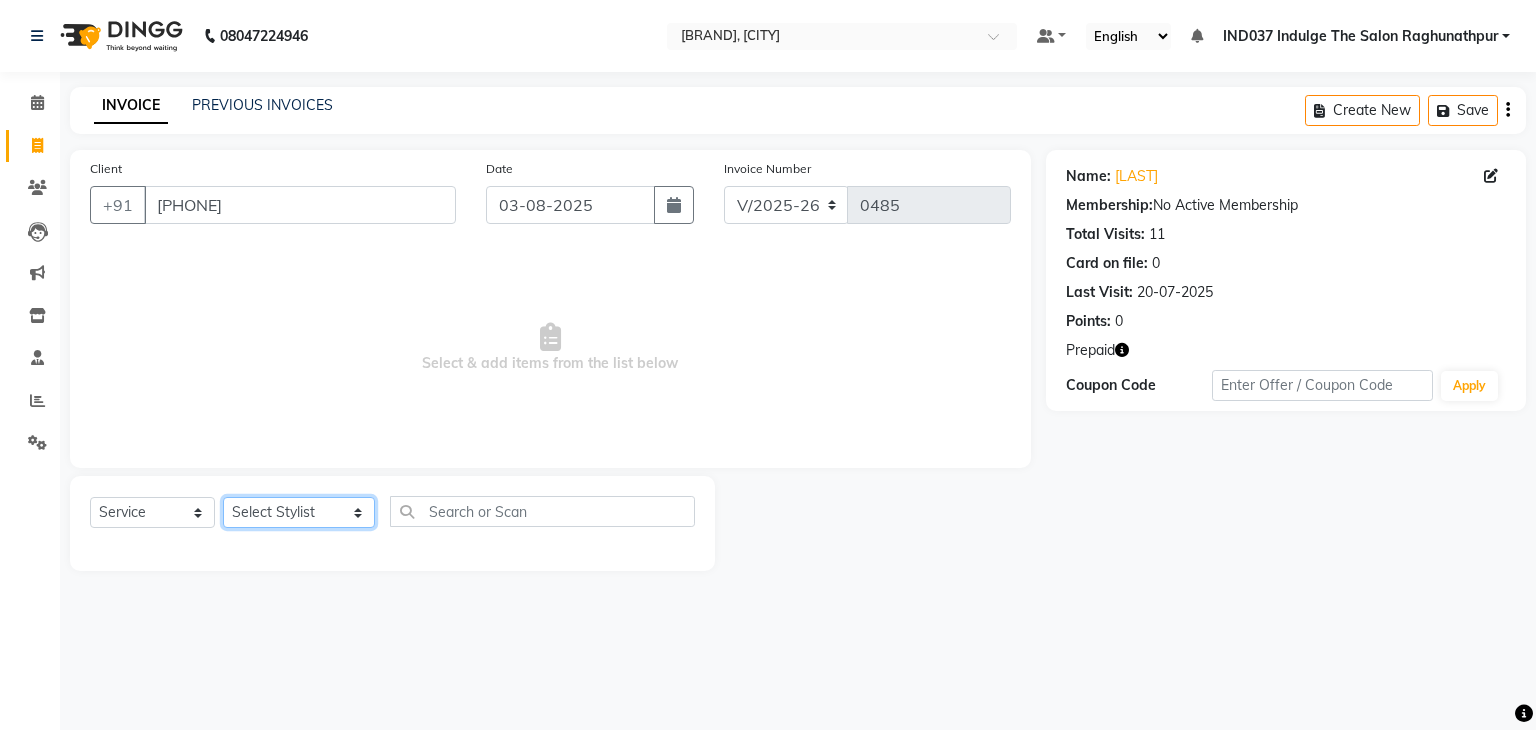 click on "Select Stylist Amir Ethan Happy IND037 Indulge The Salon Raghunathpur kartikey Nazia partha Rehan Roshan Sameer  shivangi  SWATI" 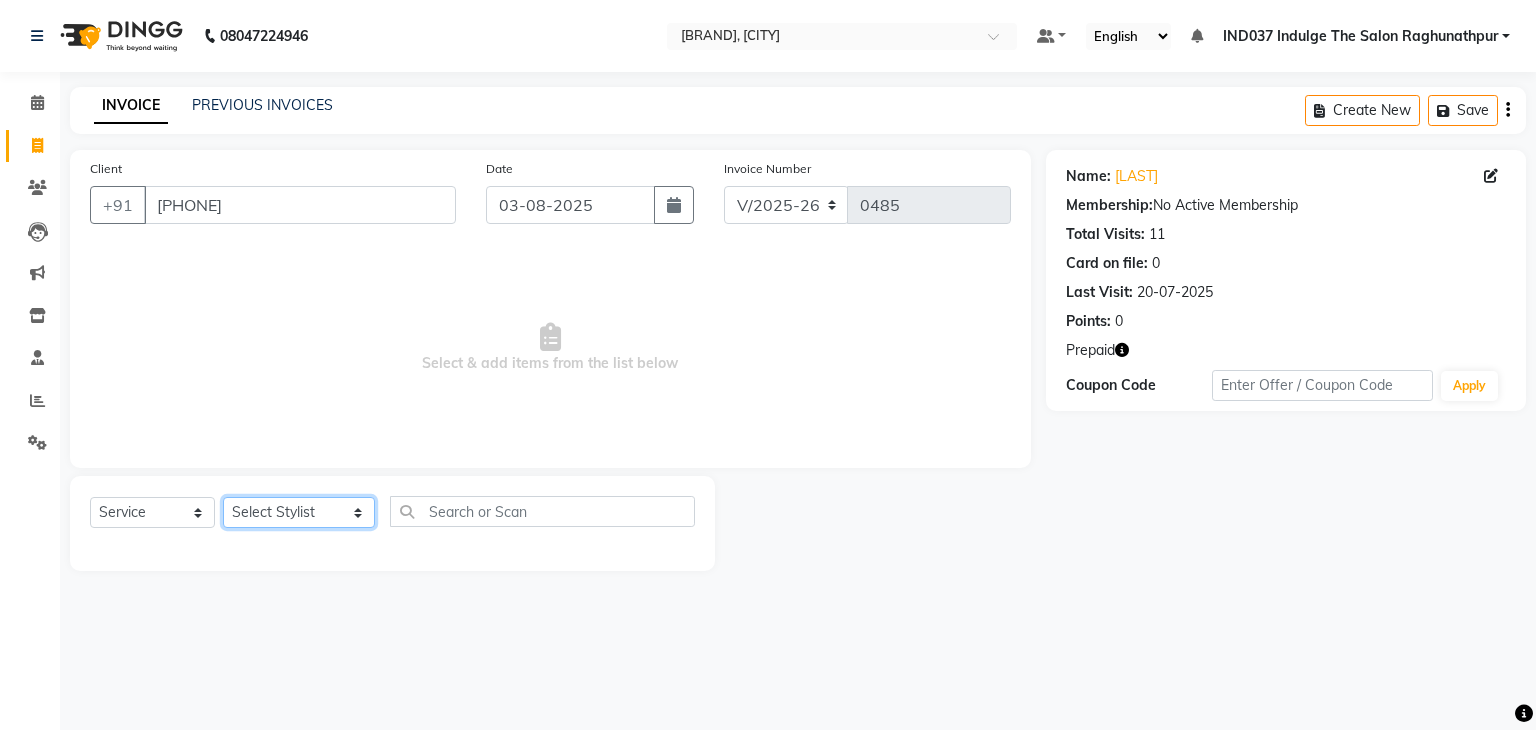 select on "66312" 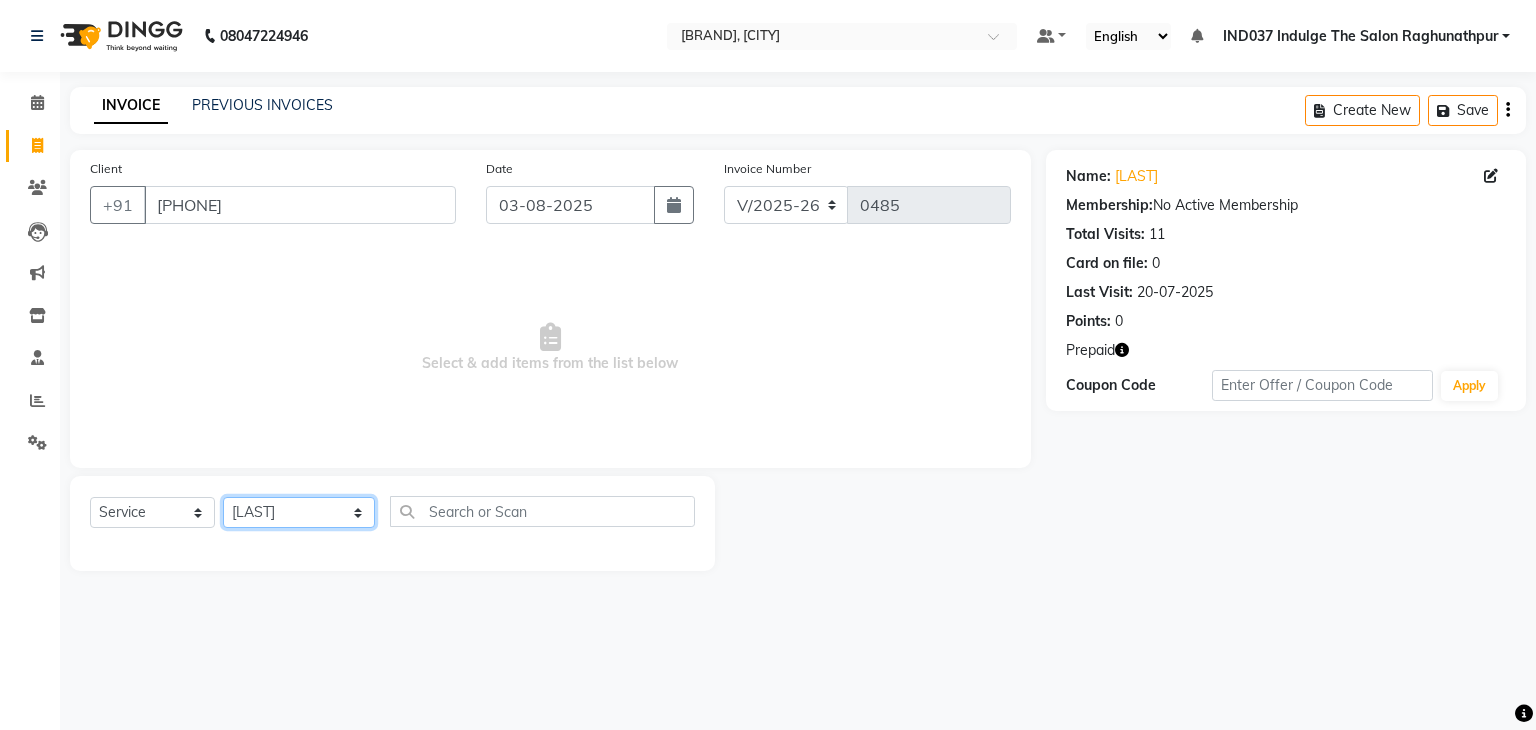 click on "Select Stylist Amir Ethan Happy IND037 Indulge The Salon Raghunathpur kartikey Nazia partha Rehan Roshan Sameer  shivangi  SWATI" 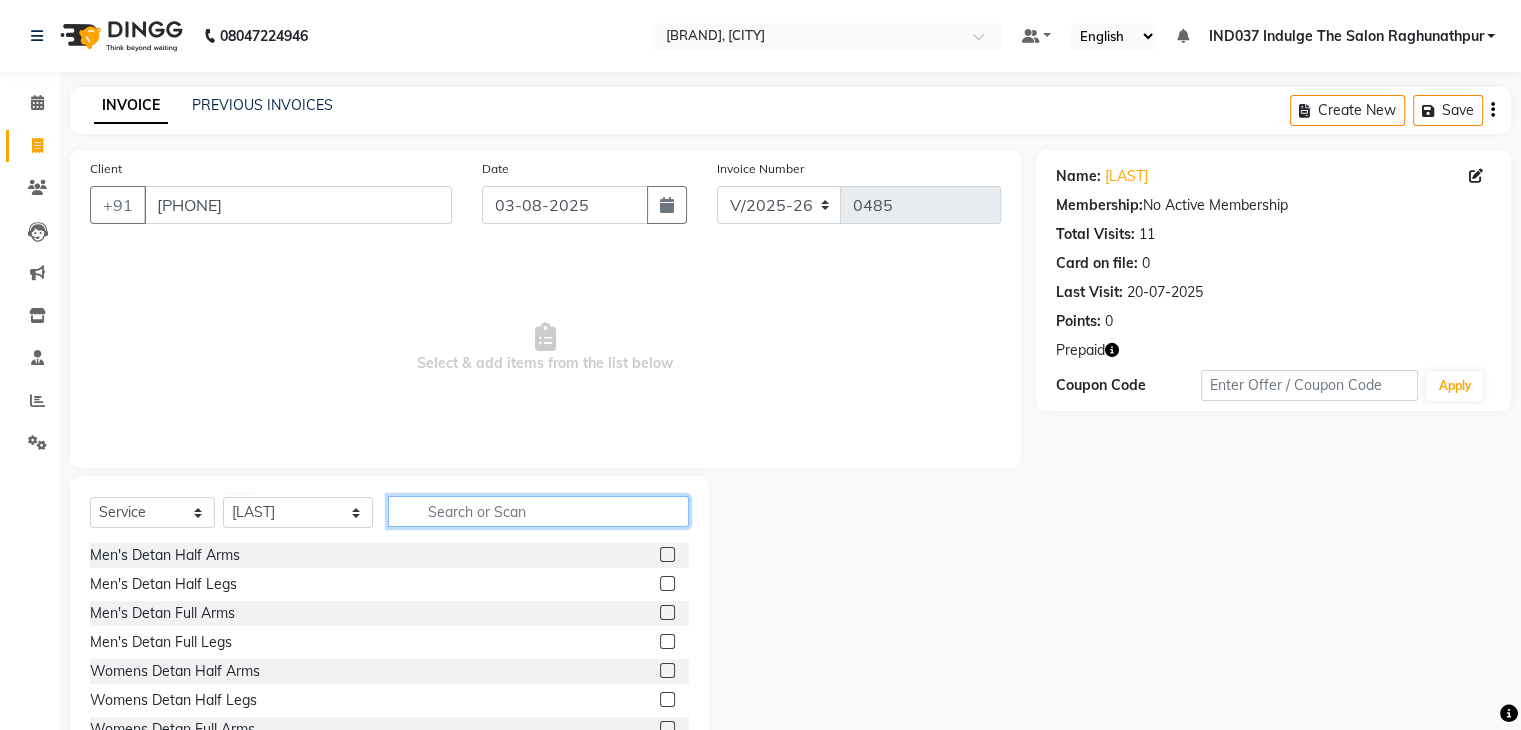 click 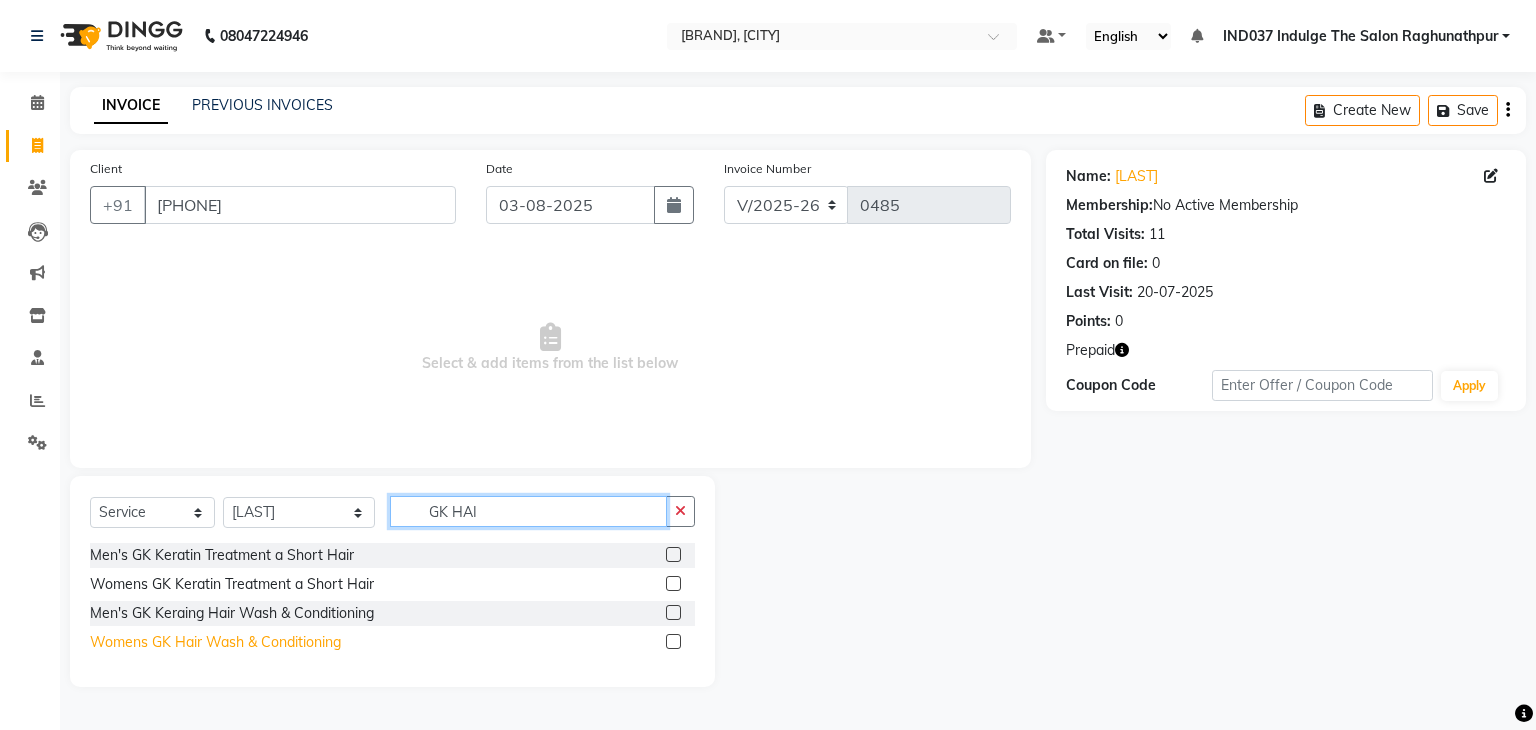 type on "GK HAI" 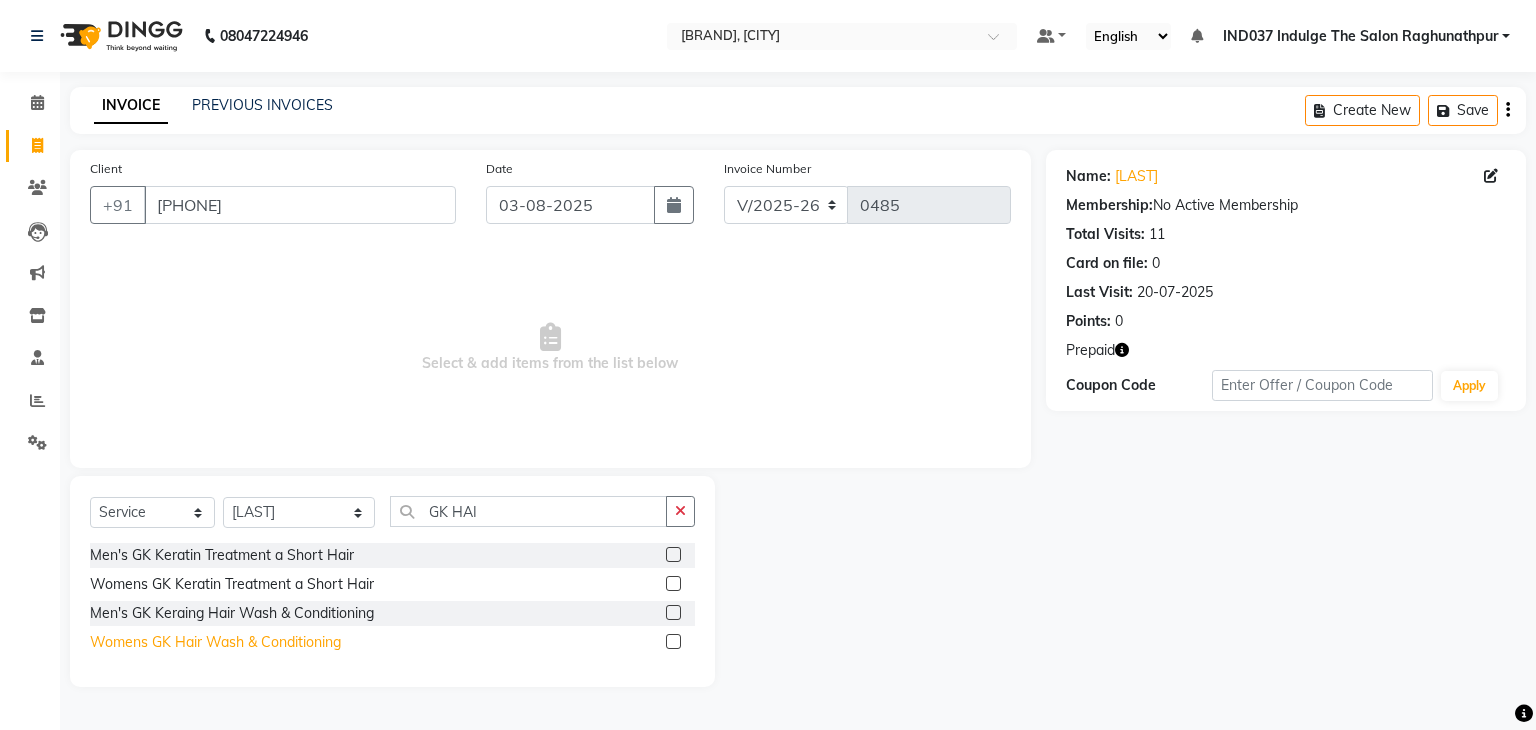 click on "Womens GK Hair Wash & Conditioning" 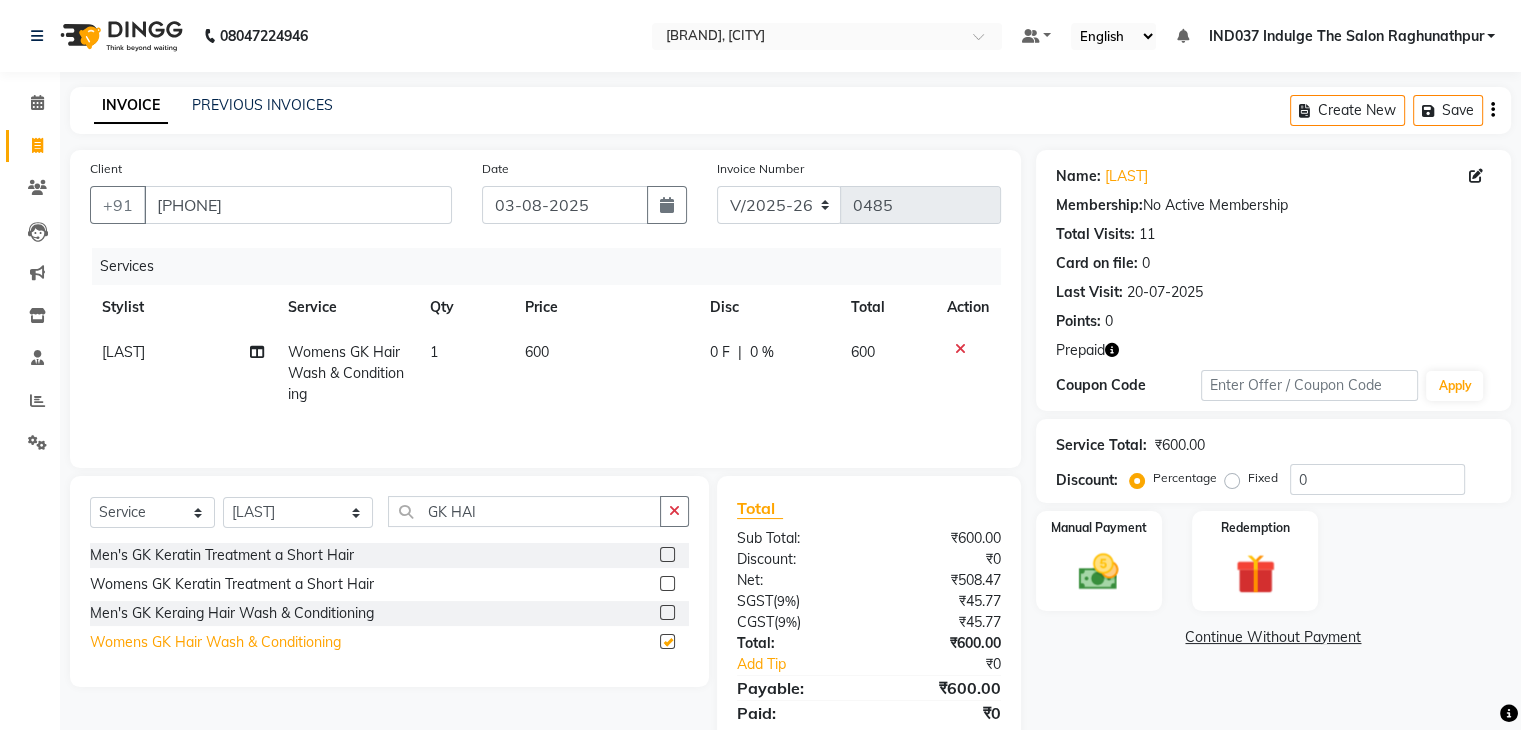 checkbox on "false" 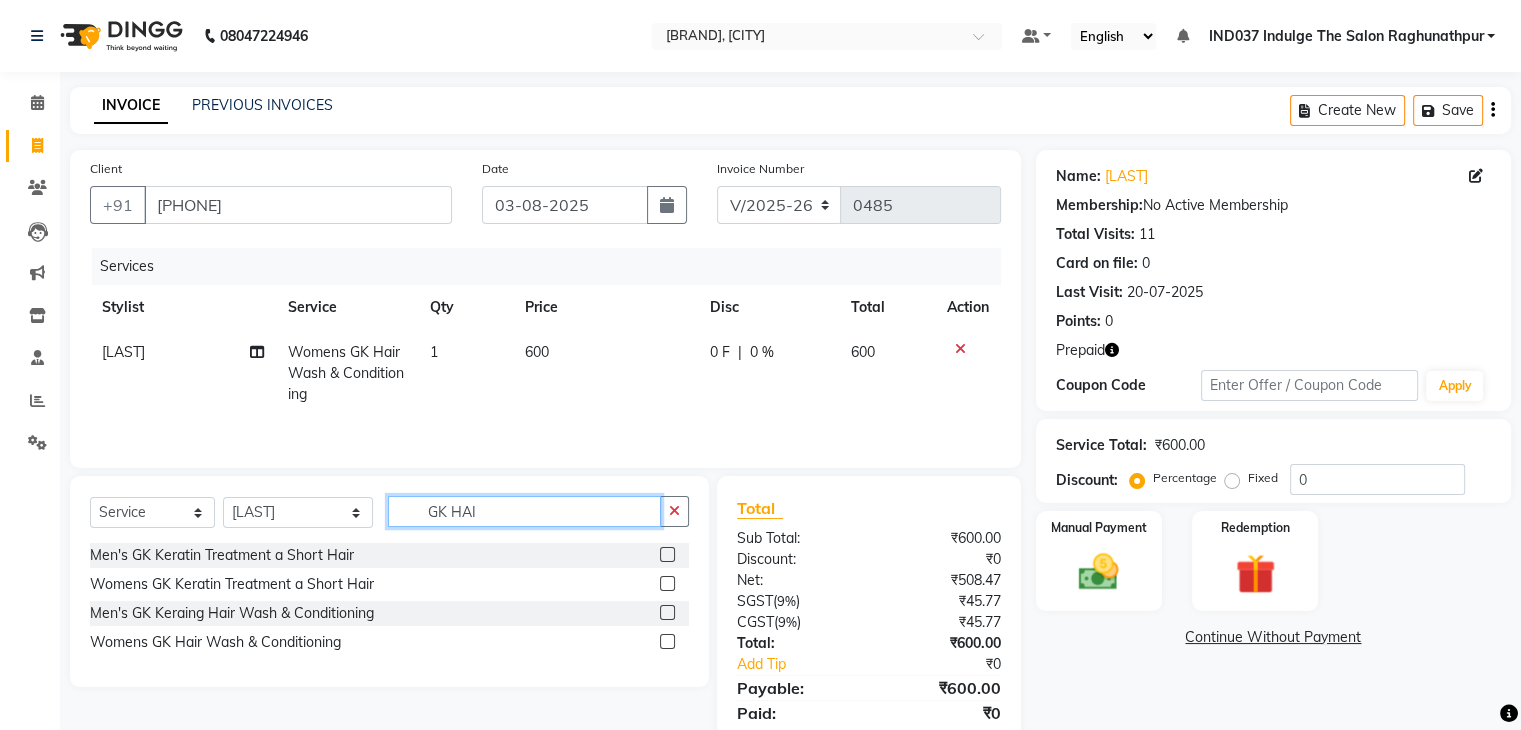click on "GK HAI" 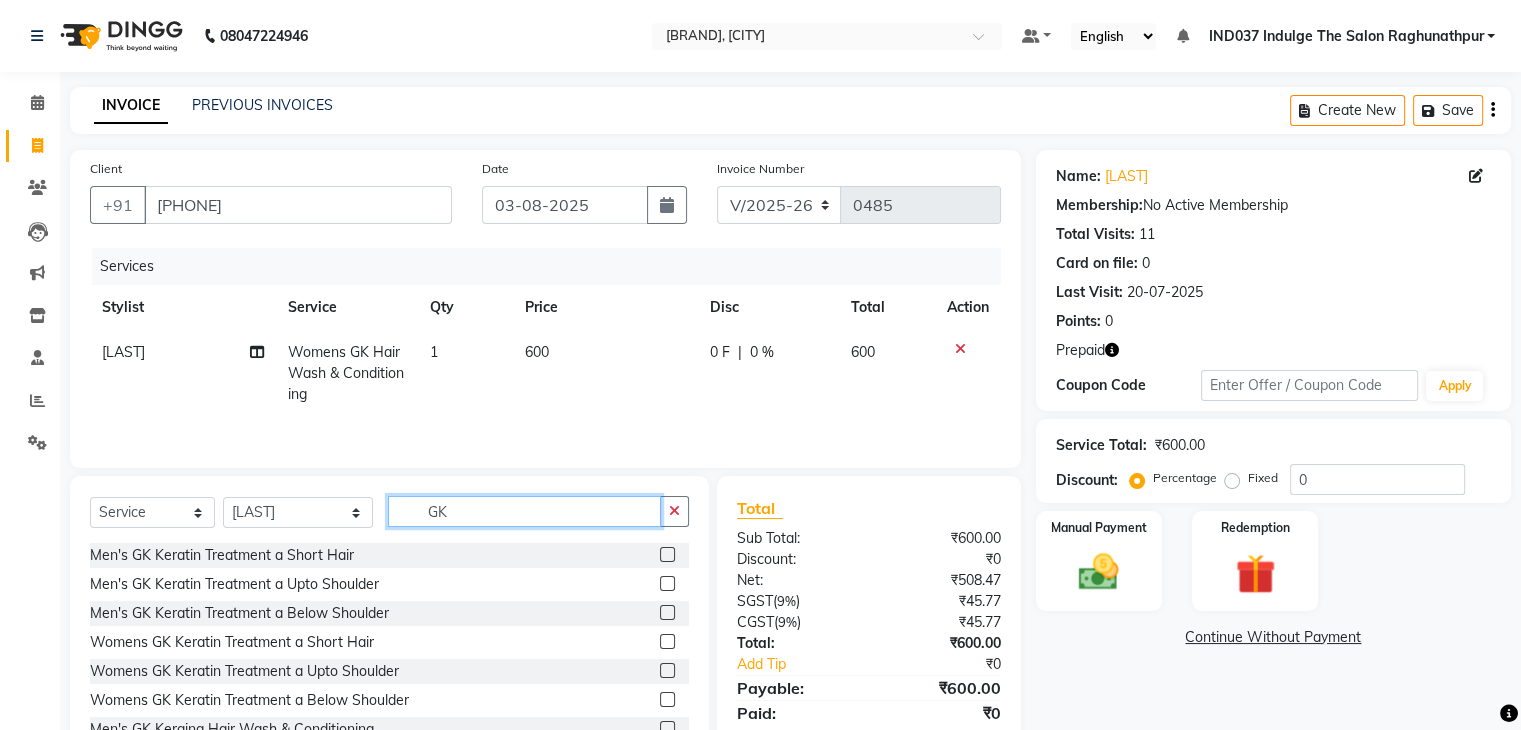 type on "G" 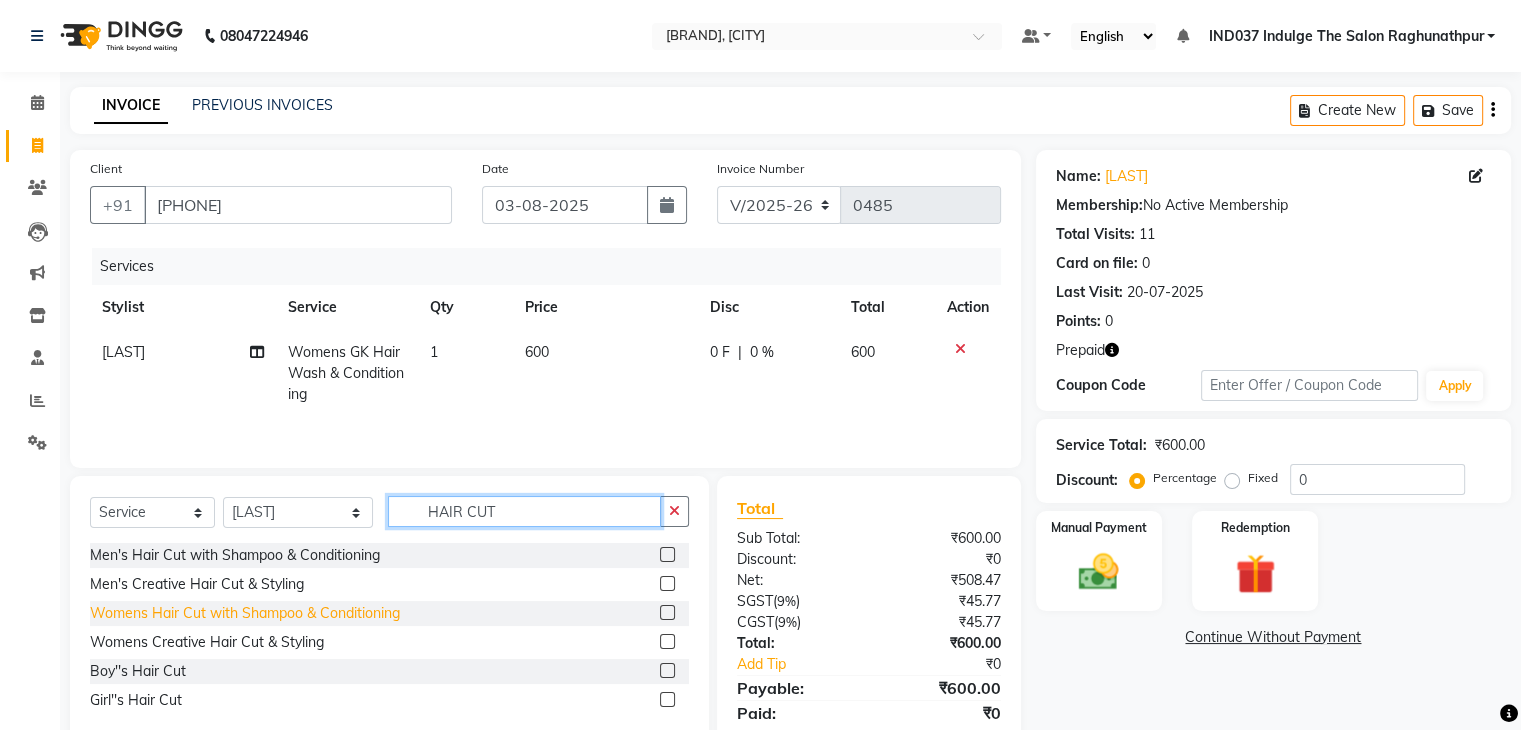 type on "HAIR CUT" 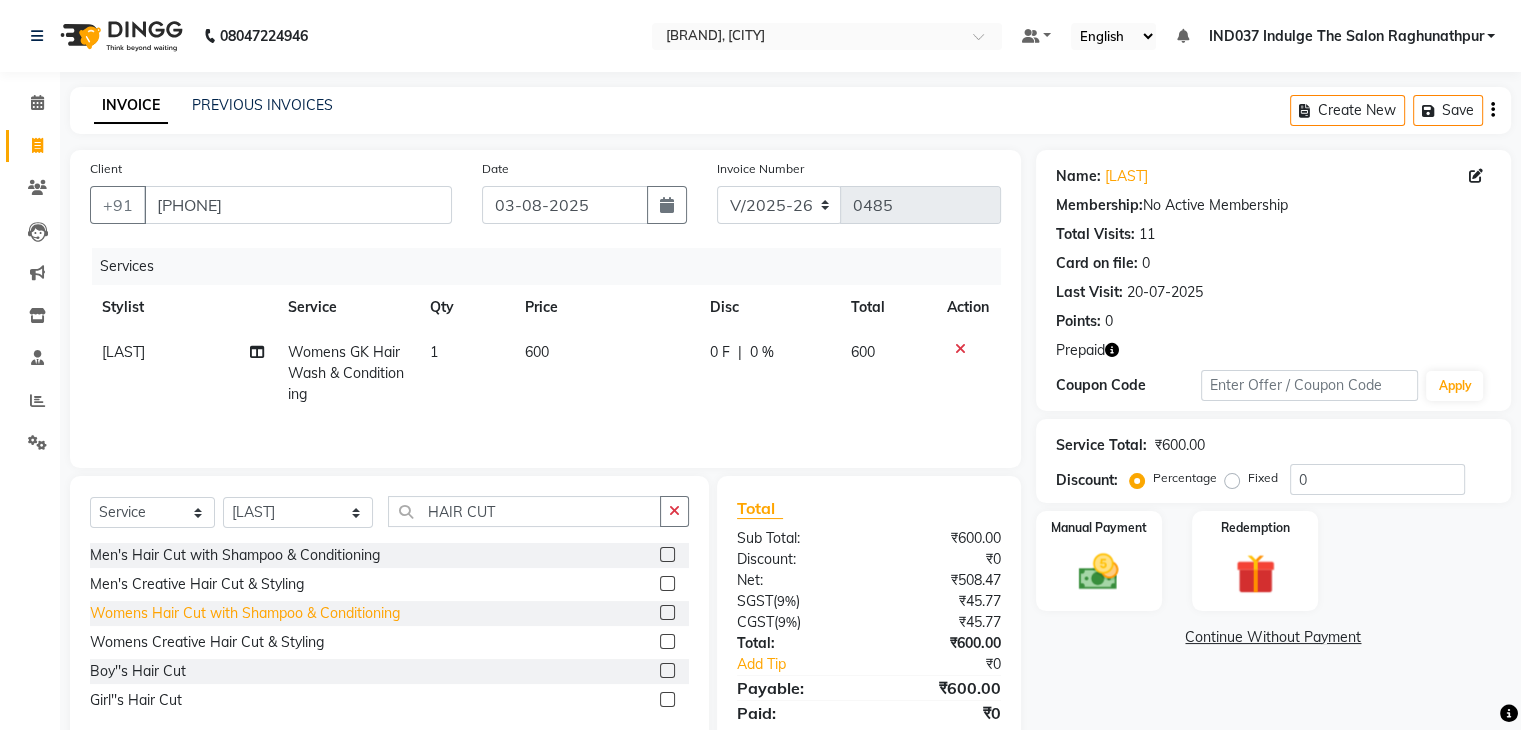 click on "Womens Hair Cut with Shampoo & Conditioning" 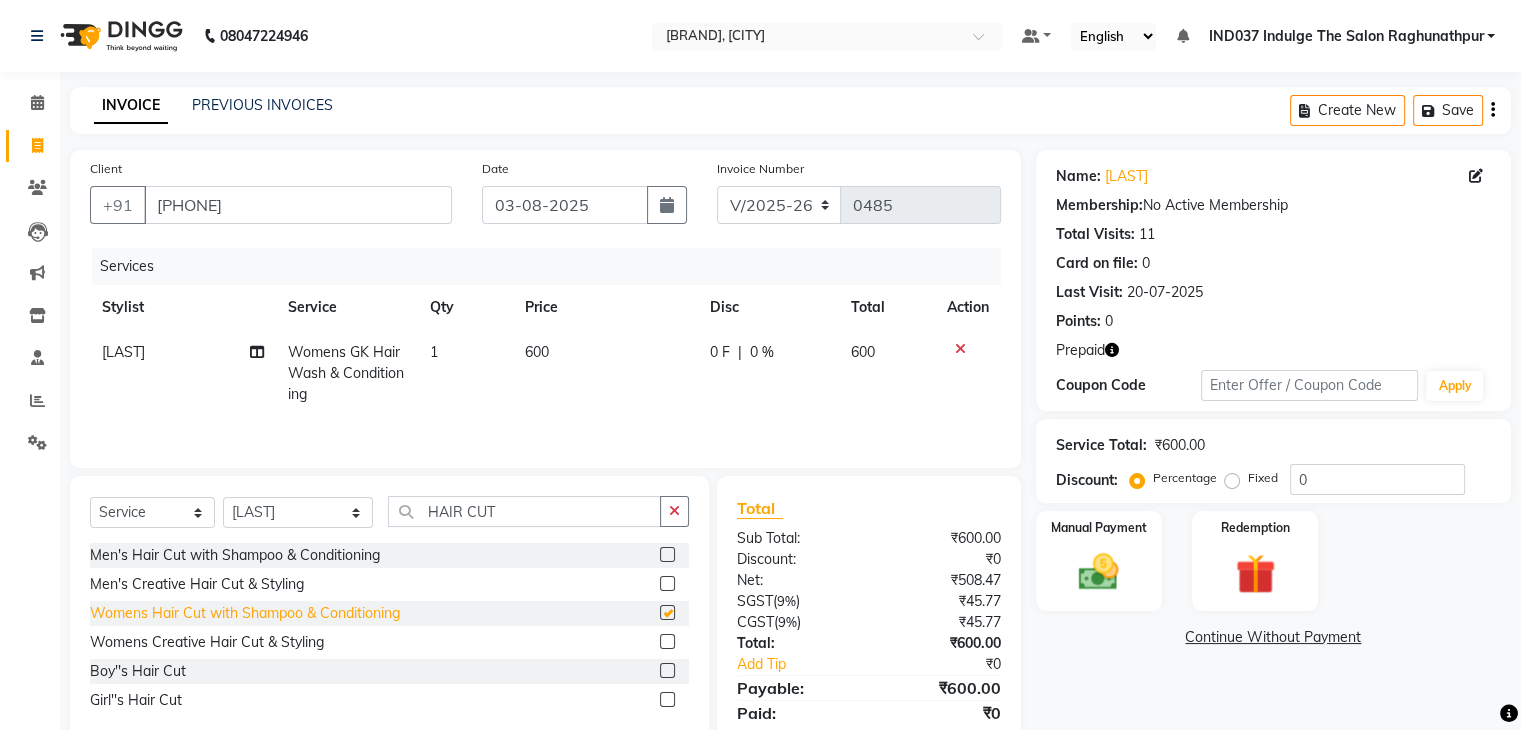 checkbox on "false" 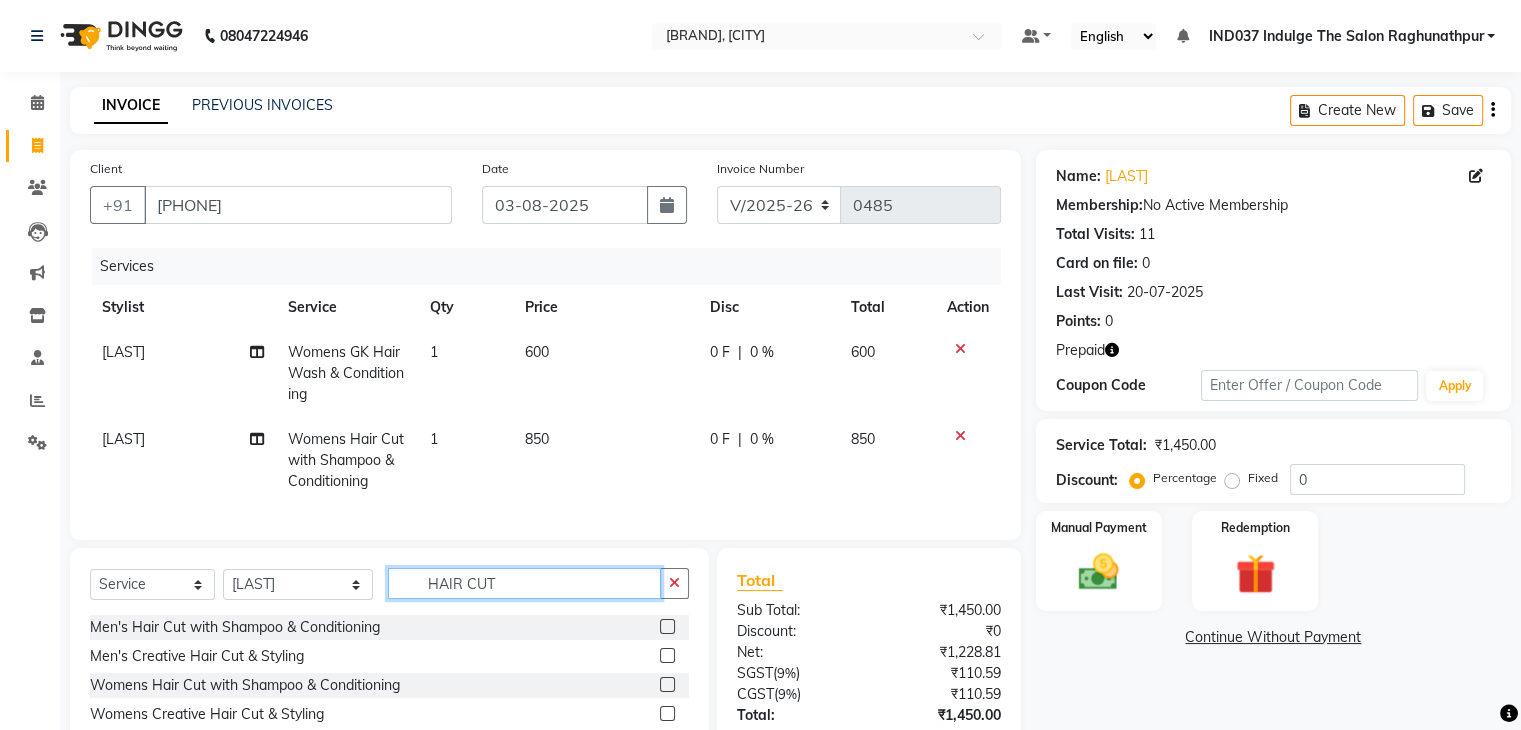 click on "HAIR CUT" 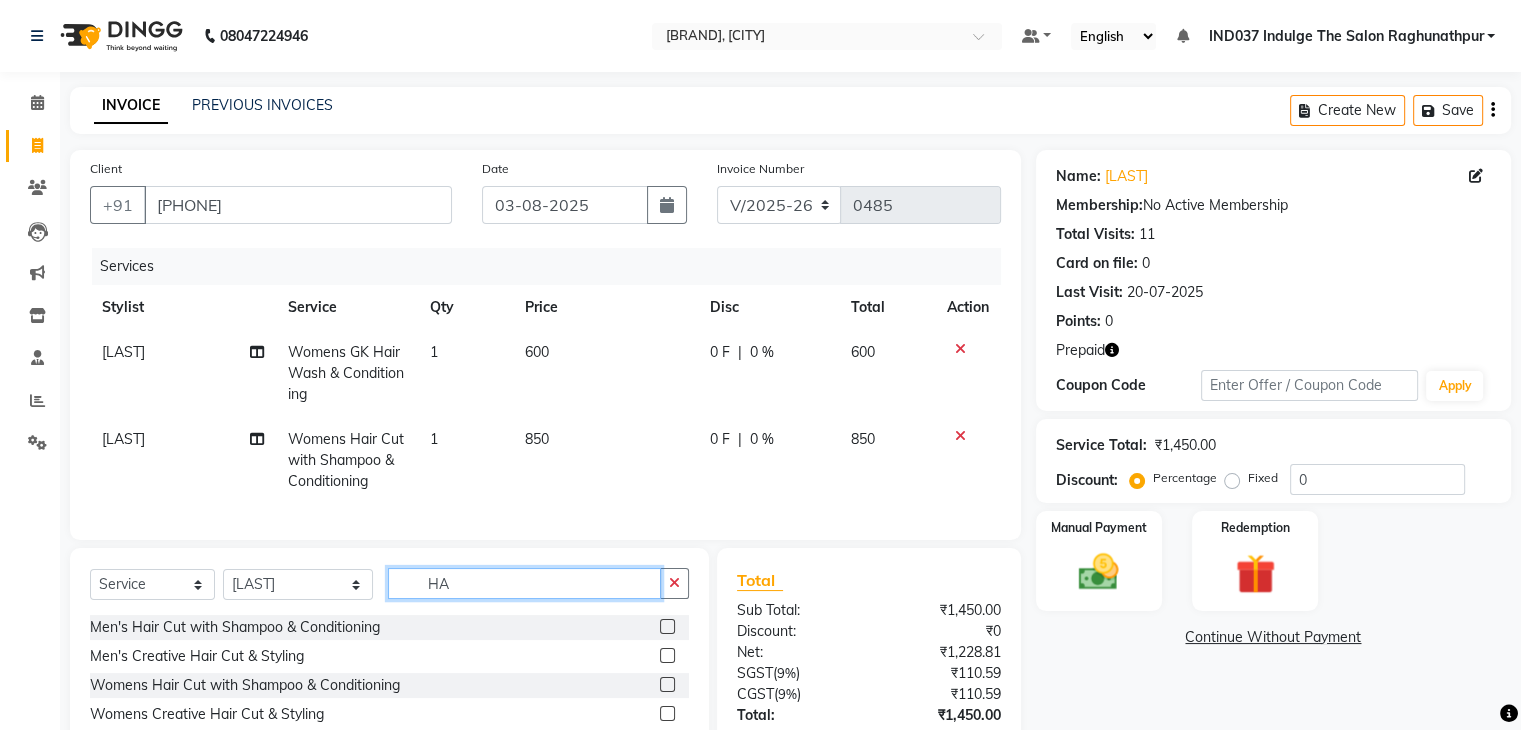 type on "H" 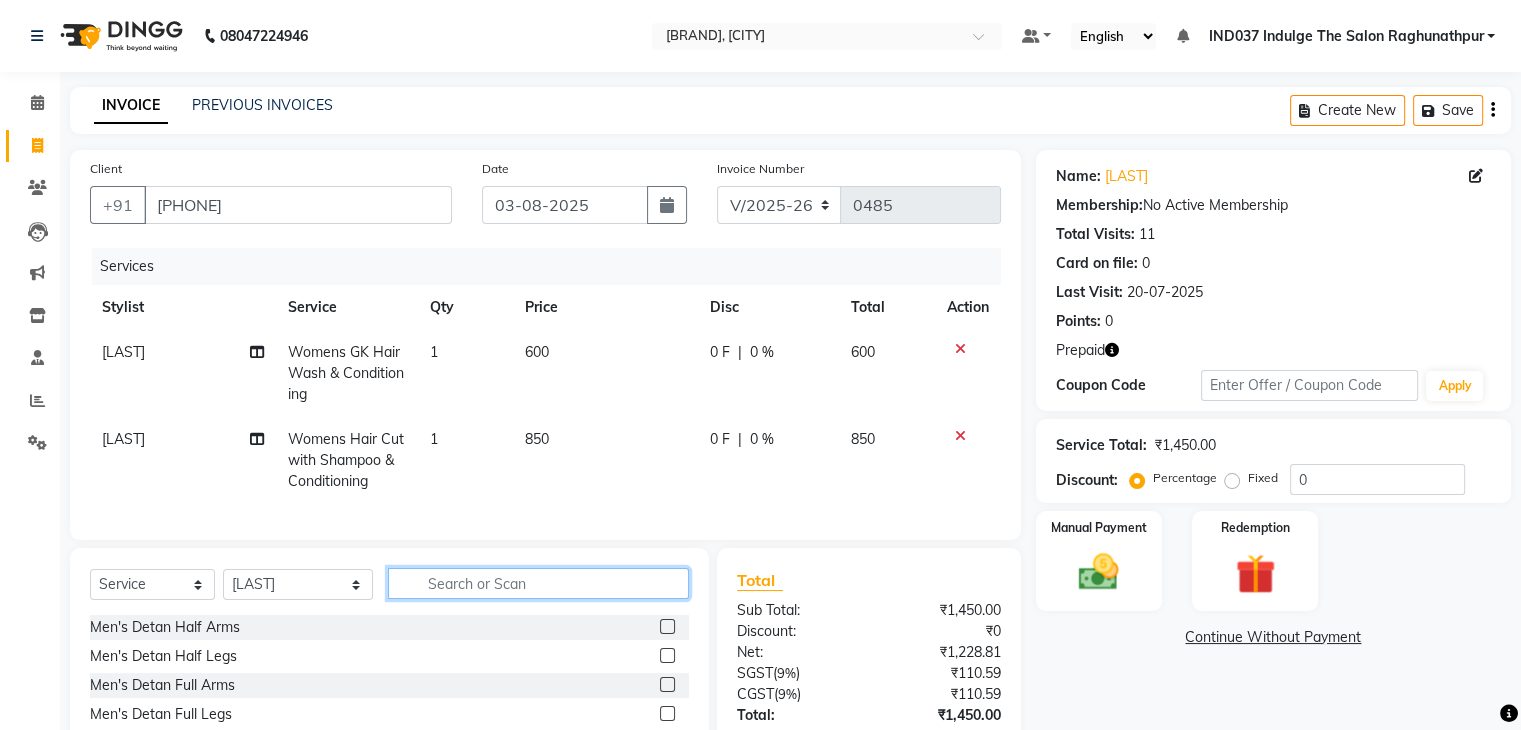 type 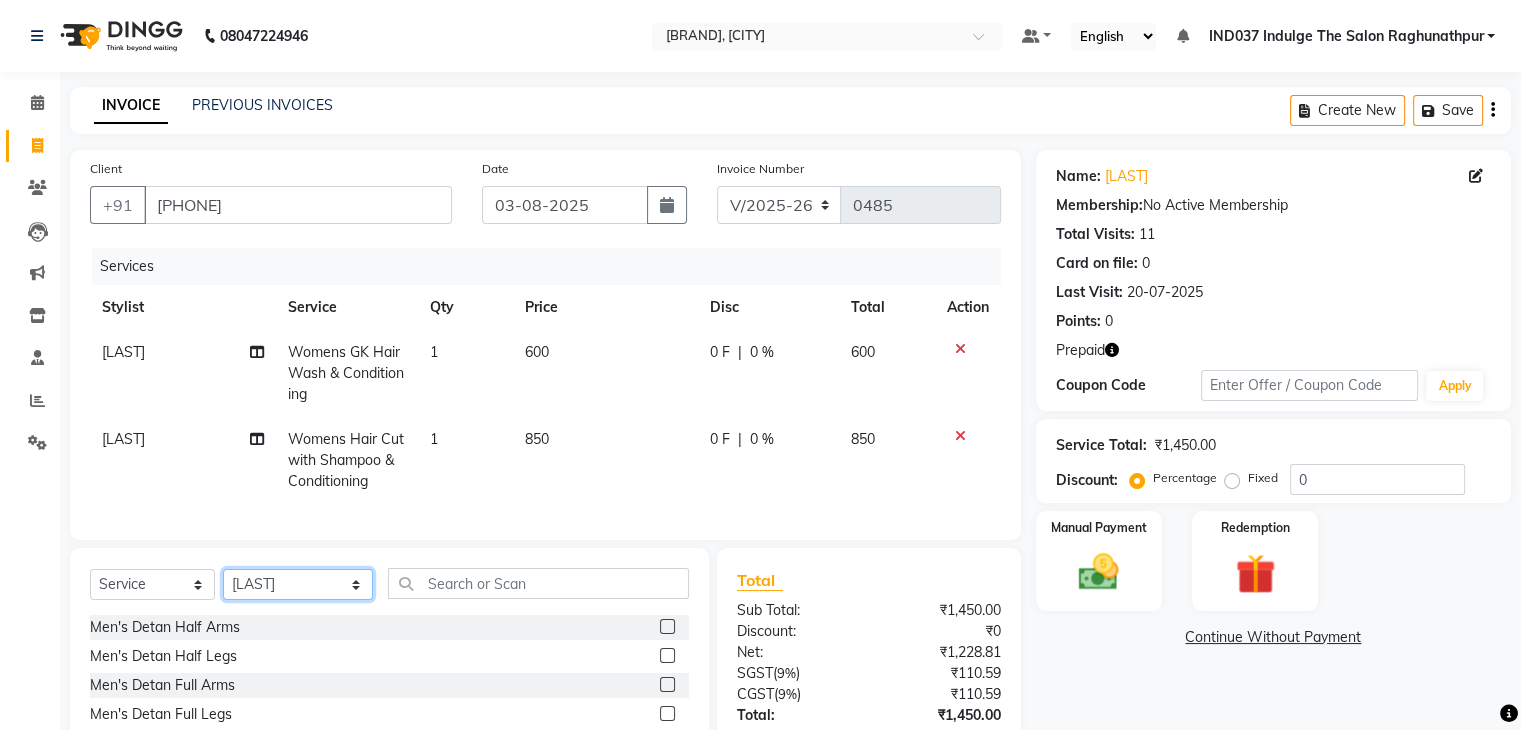 click on "Select Stylist Amir Ethan Happy IND037 Indulge The Salon Raghunathpur kartikey Nazia partha Rehan Roshan Sameer  shivangi  SWATI" 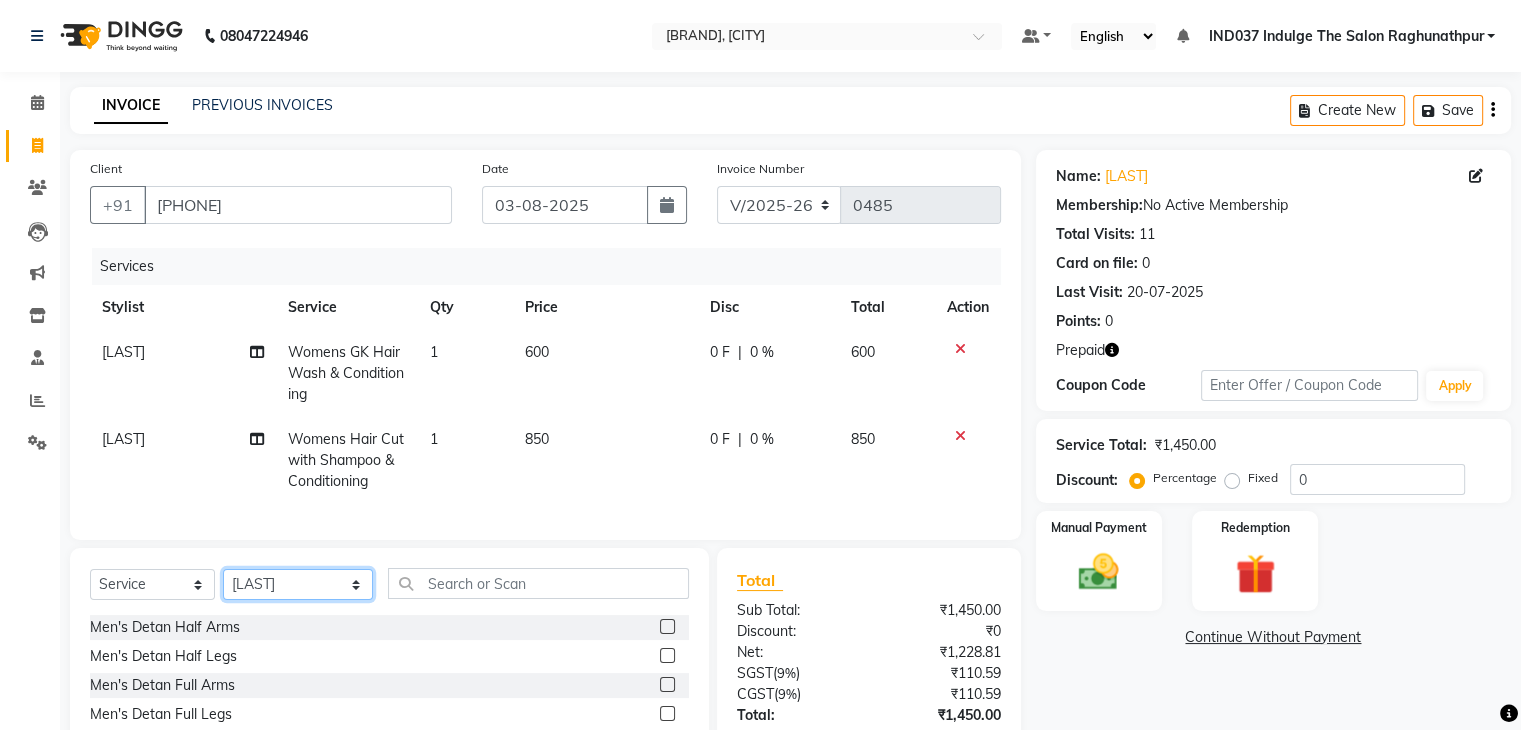 select on "66313" 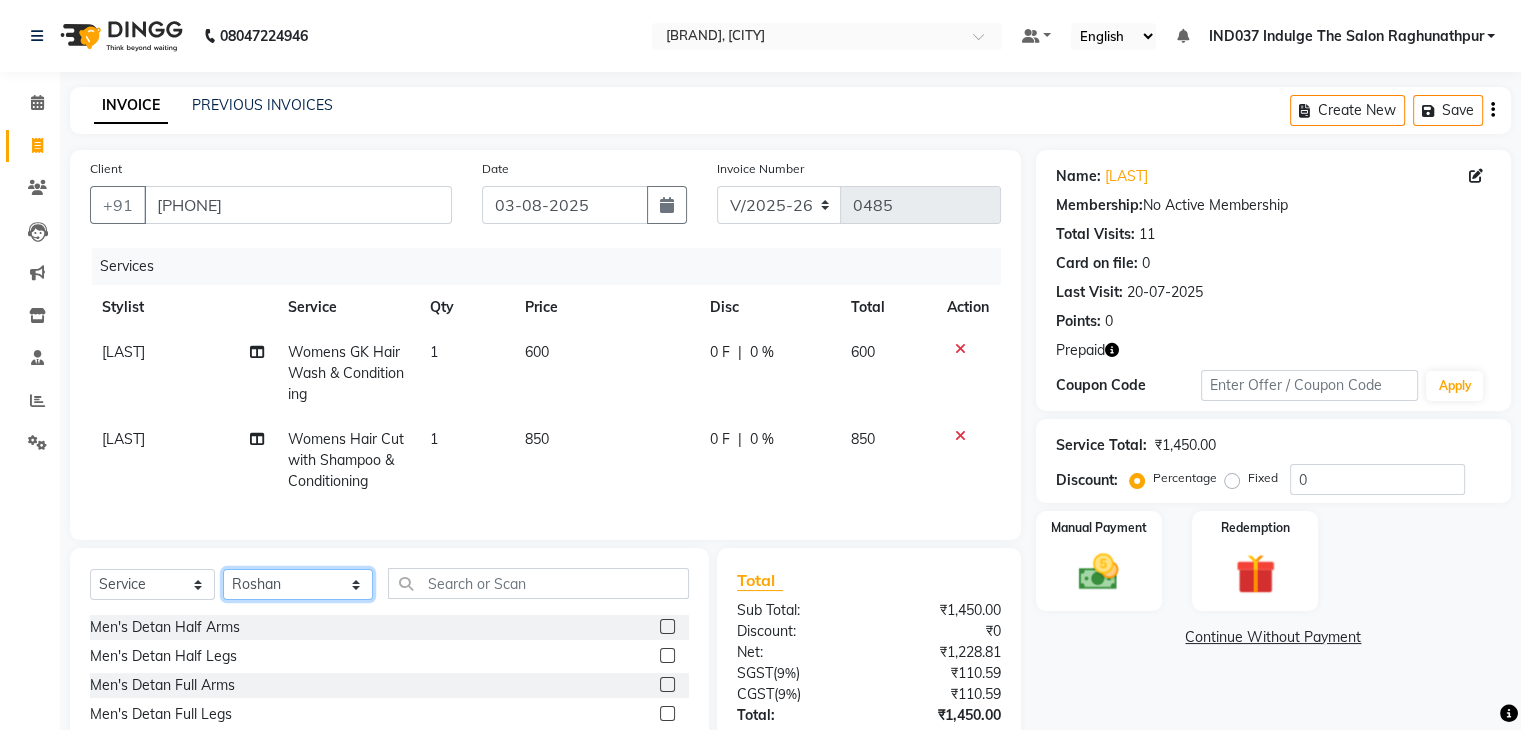 click on "Select Stylist Amir Ethan Happy IND037 Indulge The Salon Raghunathpur kartikey Nazia partha Rehan Roshan Sameer  shivangi  SWATI" 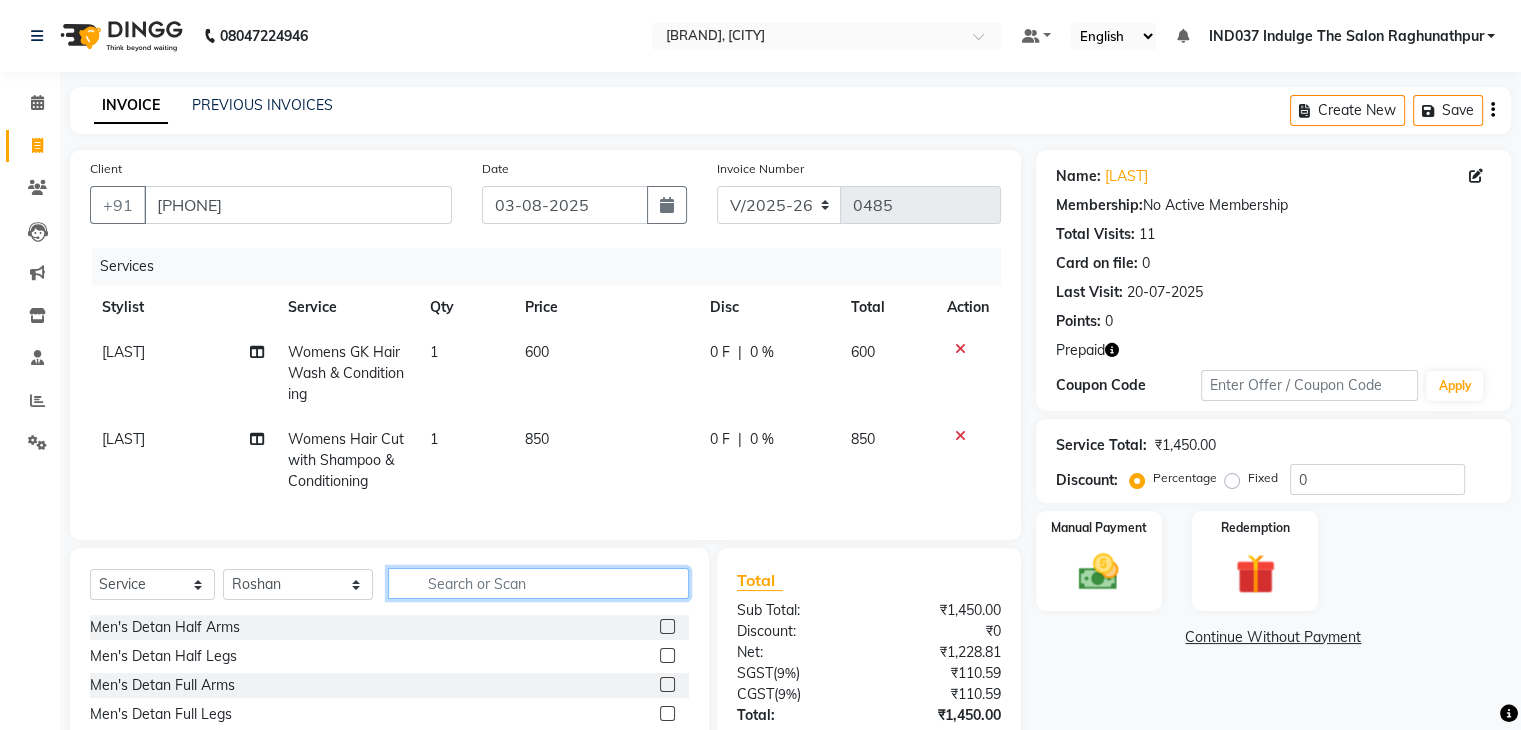 click 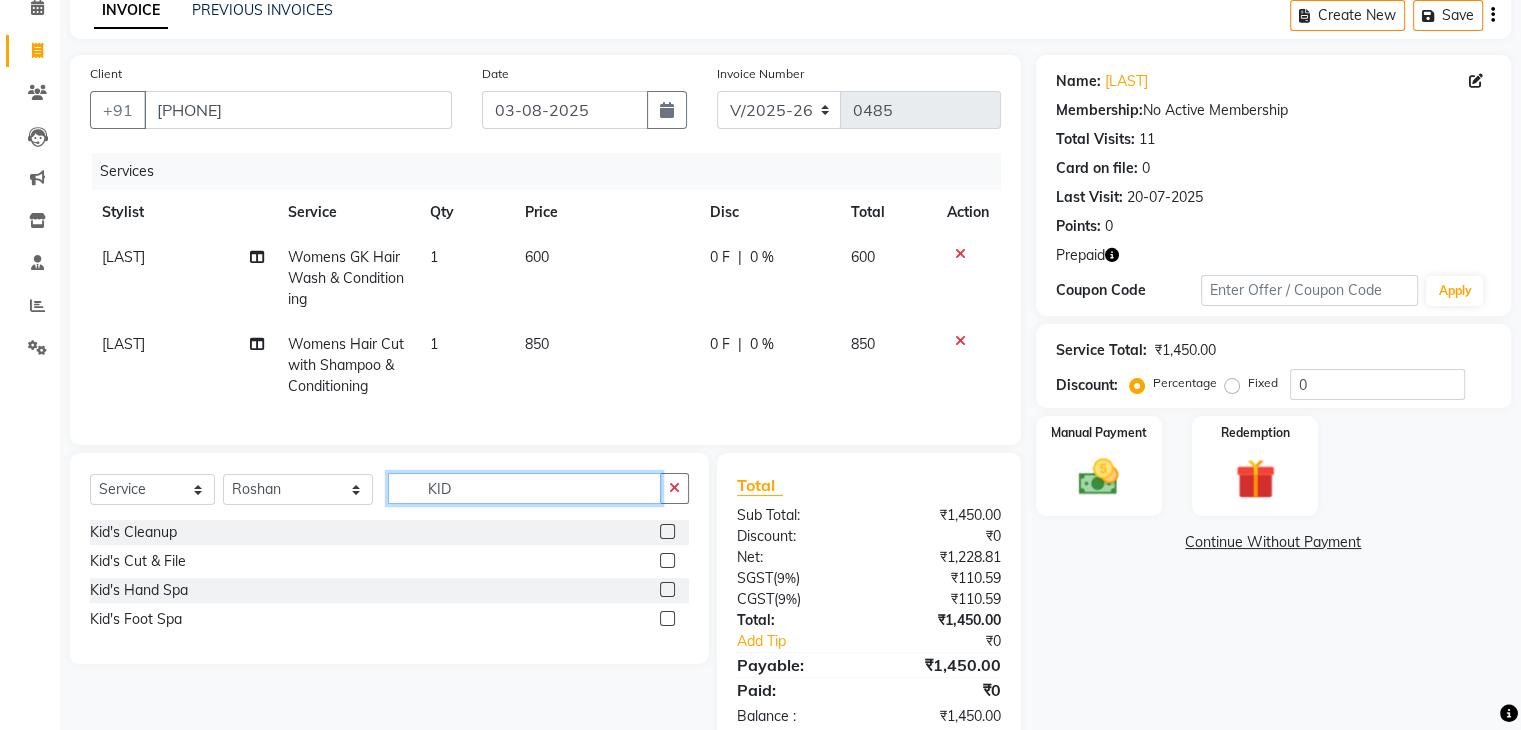 scroll, scrollTop: 90, scrollLeft: 0, axis: vertical 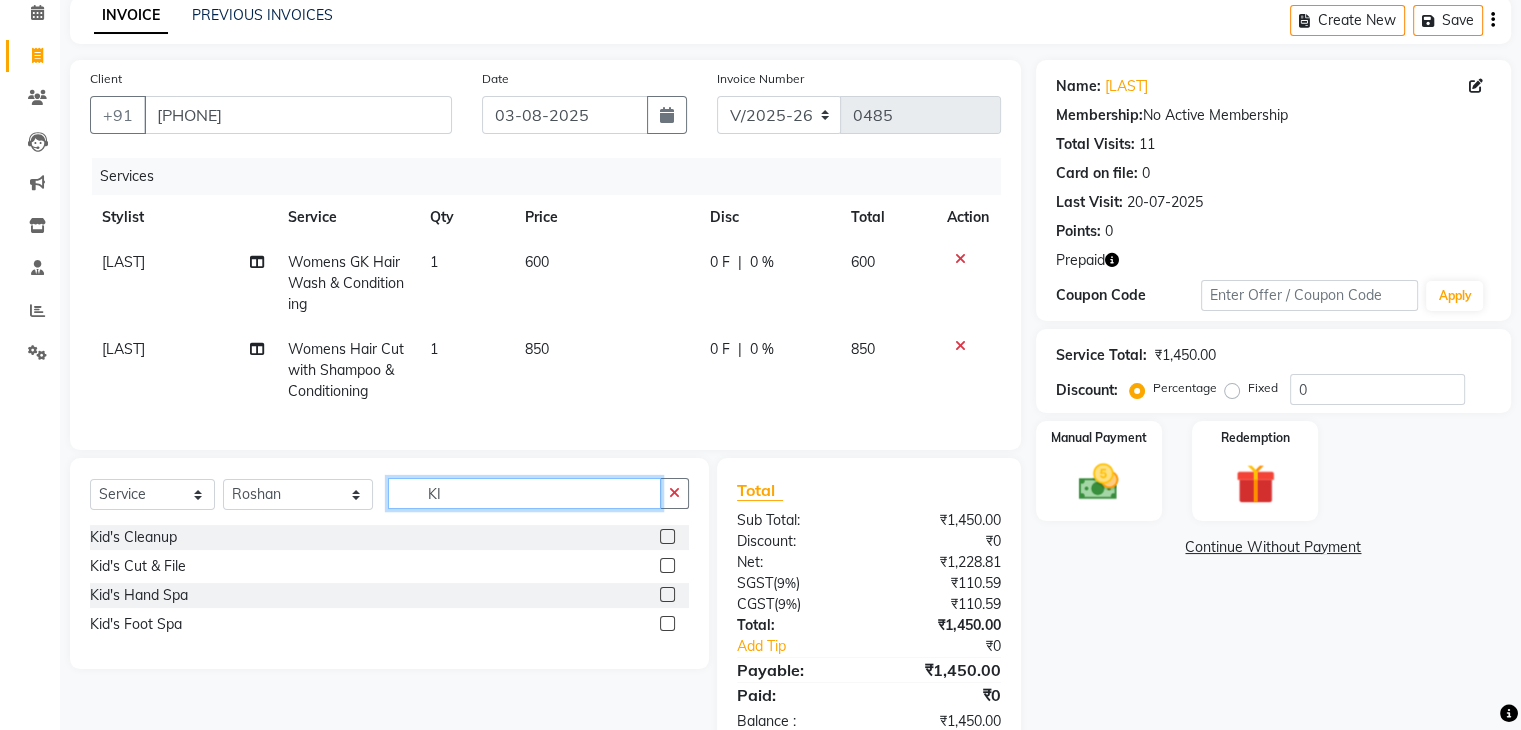 type on "K" 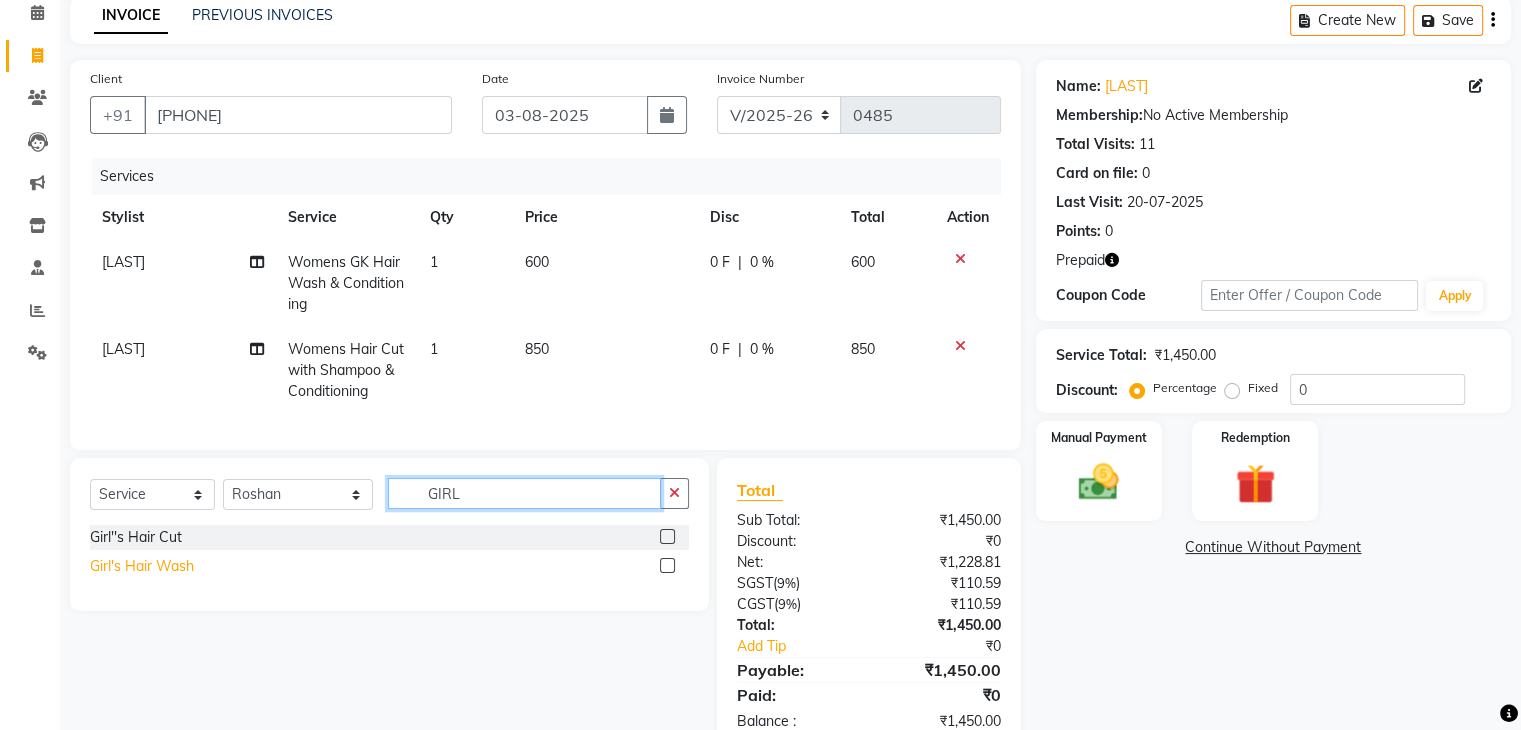 type on "GIRL" 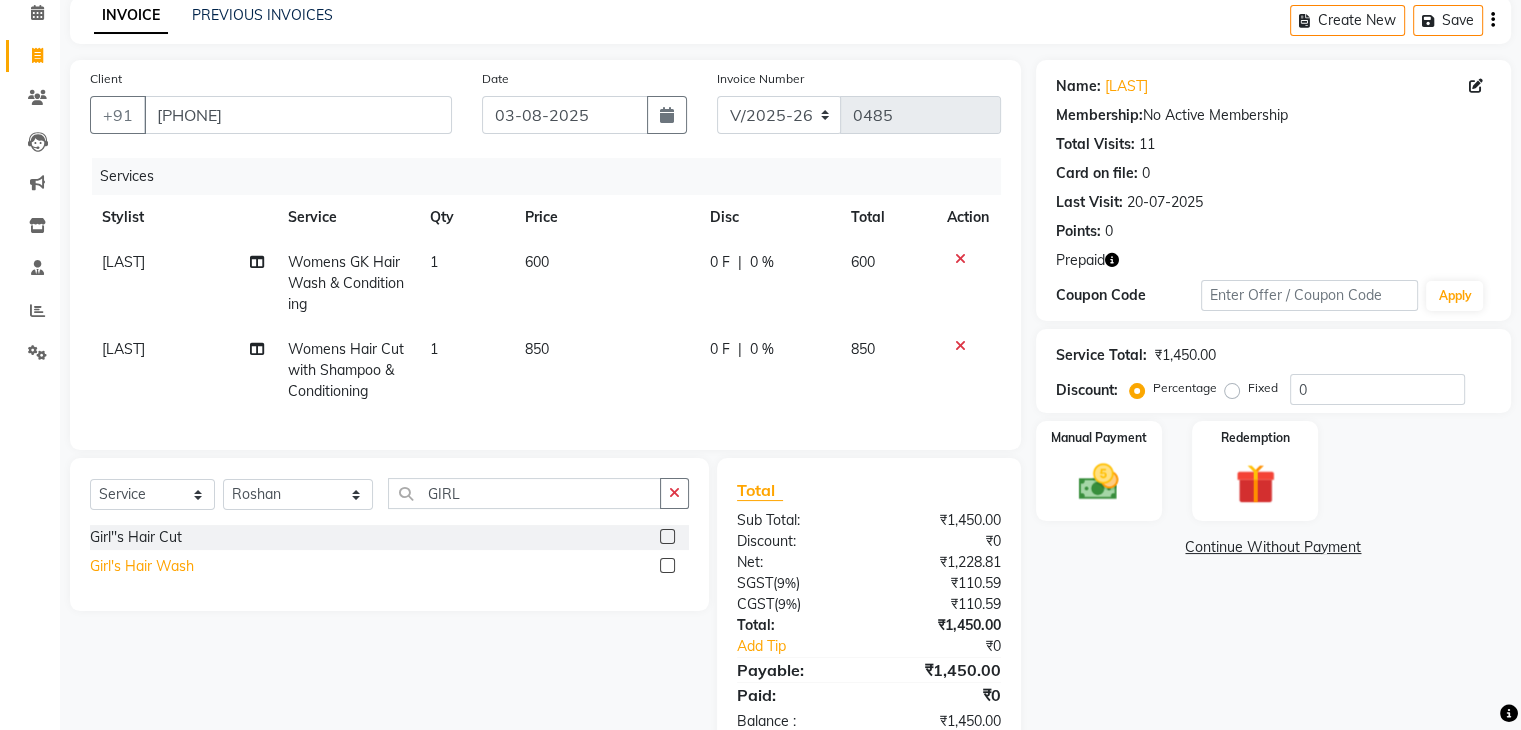 click on "Girl's Hair Wash" 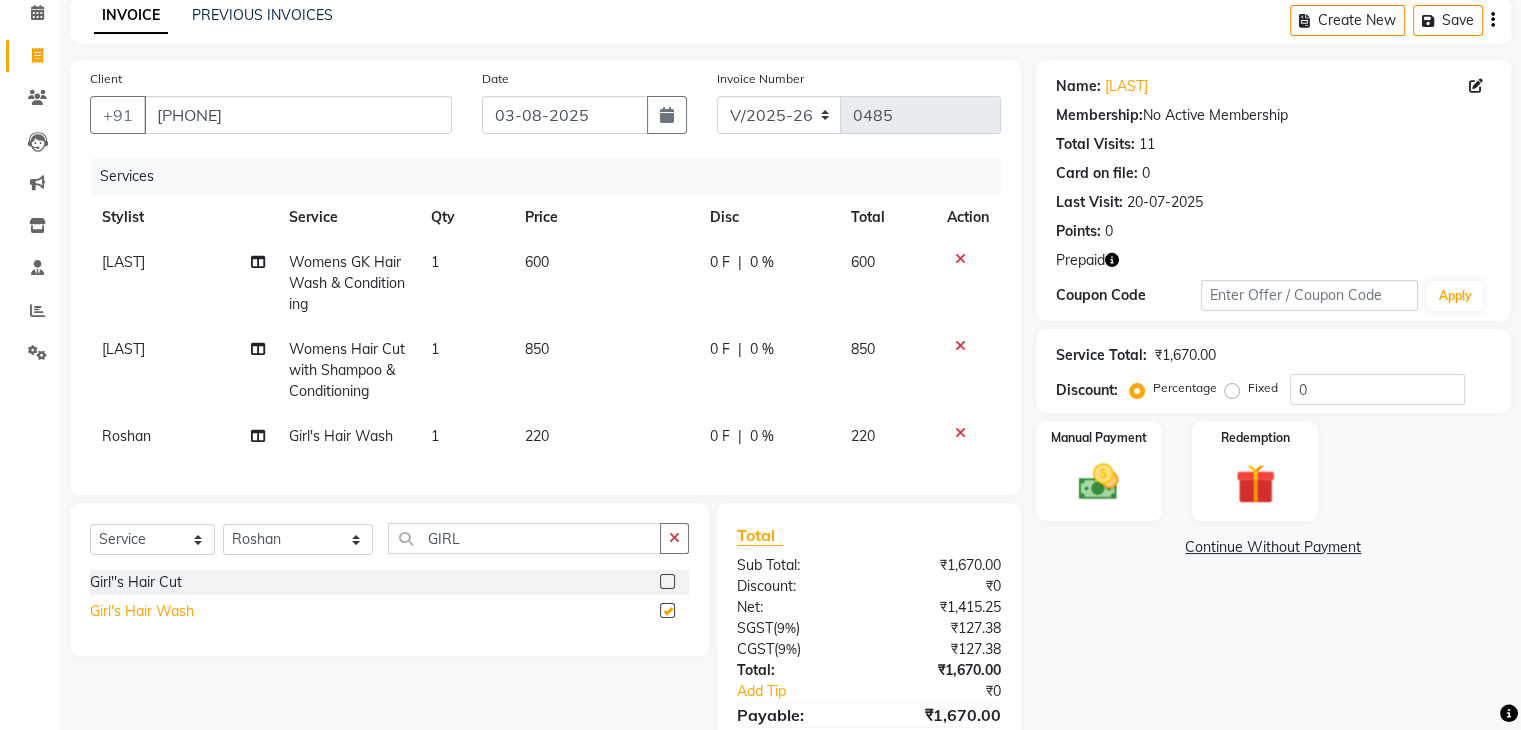 checkbox on "false" 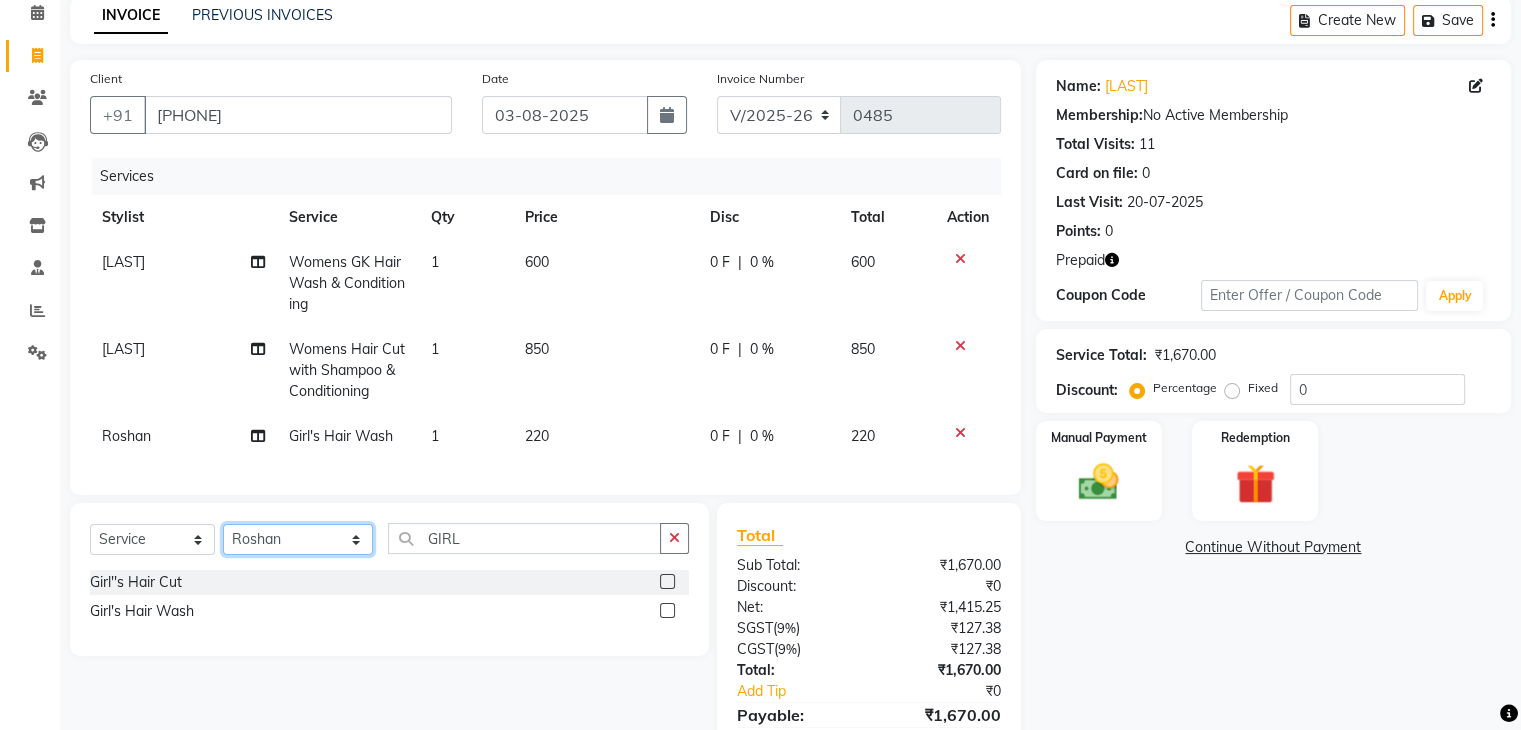 click on "Select Stylist Amir Ethan Happy IND037 Indulge The Salon Raghunathpur kartikey Nazia partha Rehan Roshan Sameer  shivangi  SWATI" 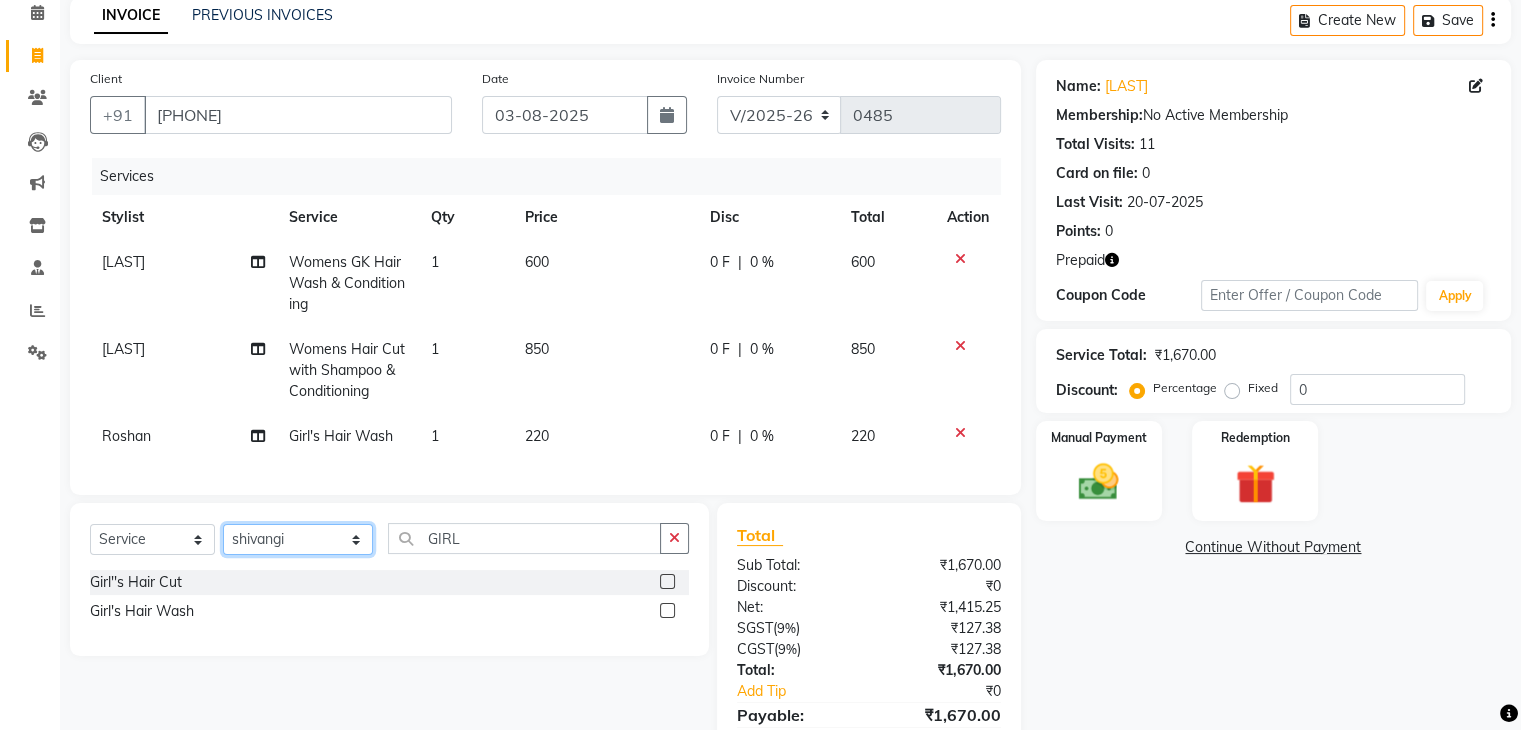 click on "Select Stylist Amir Ethan Happy IND037 Indulge The Salon Raghunathpur kartikey Nazia partha Rehan Roshan Sameer  shivangi  SWATI" 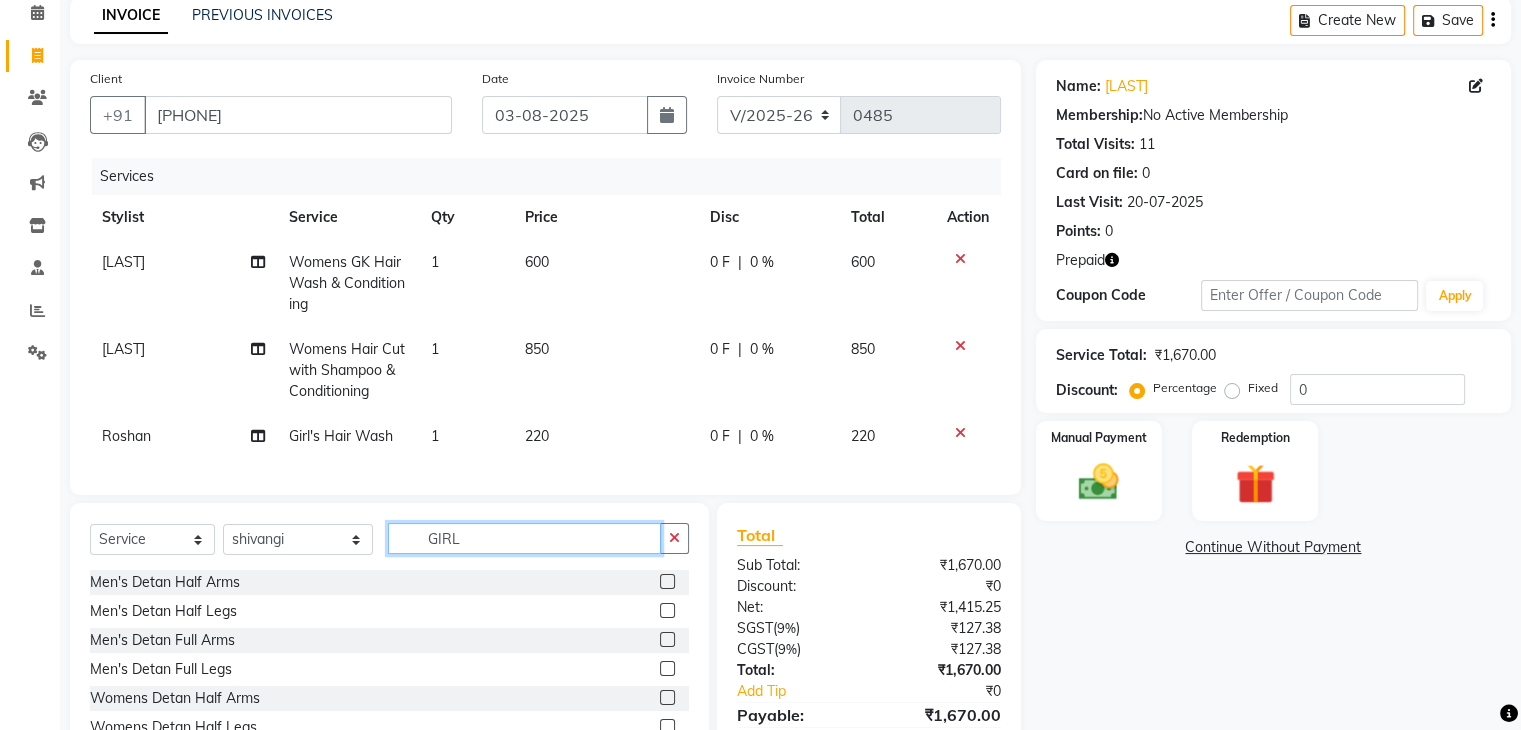 click on "GIRL" 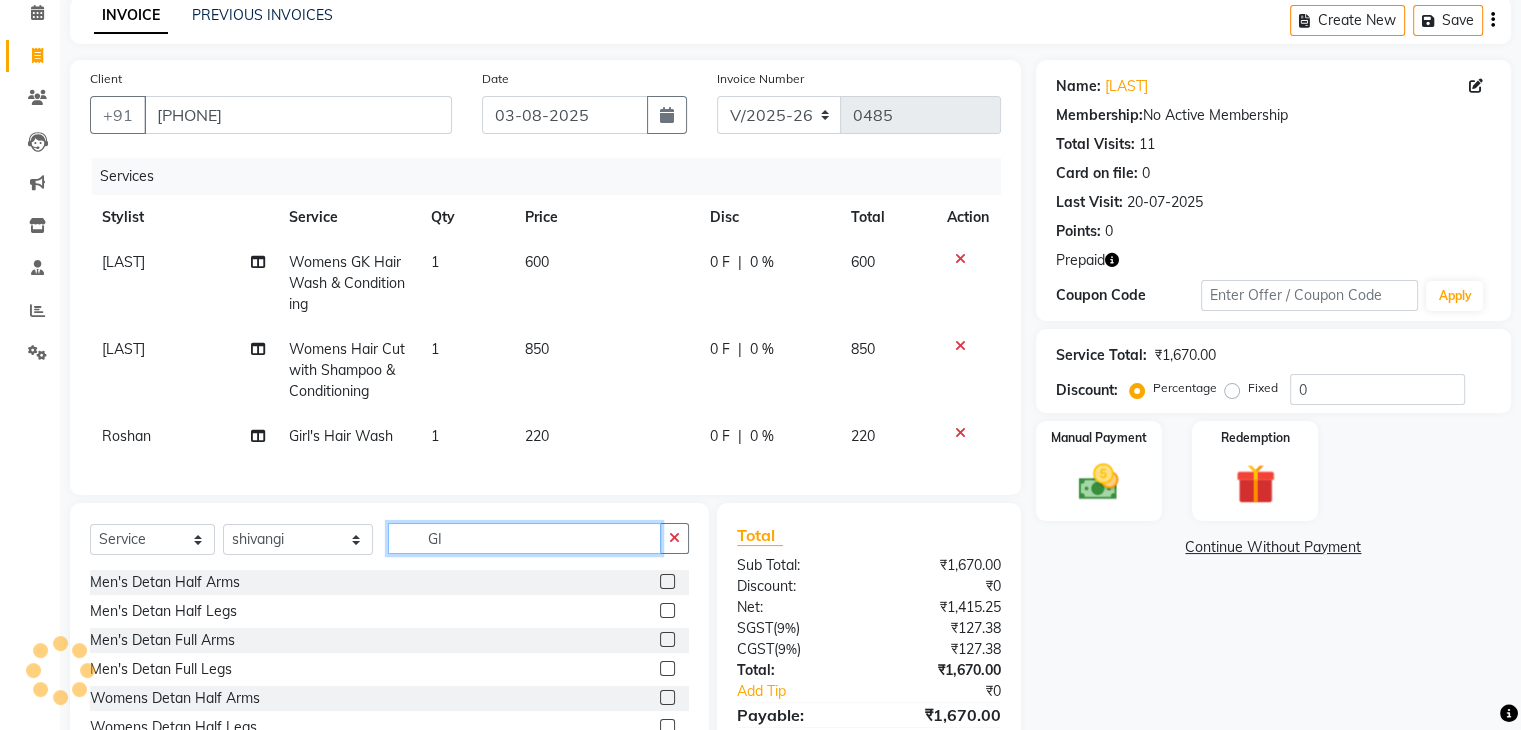 type on "G" 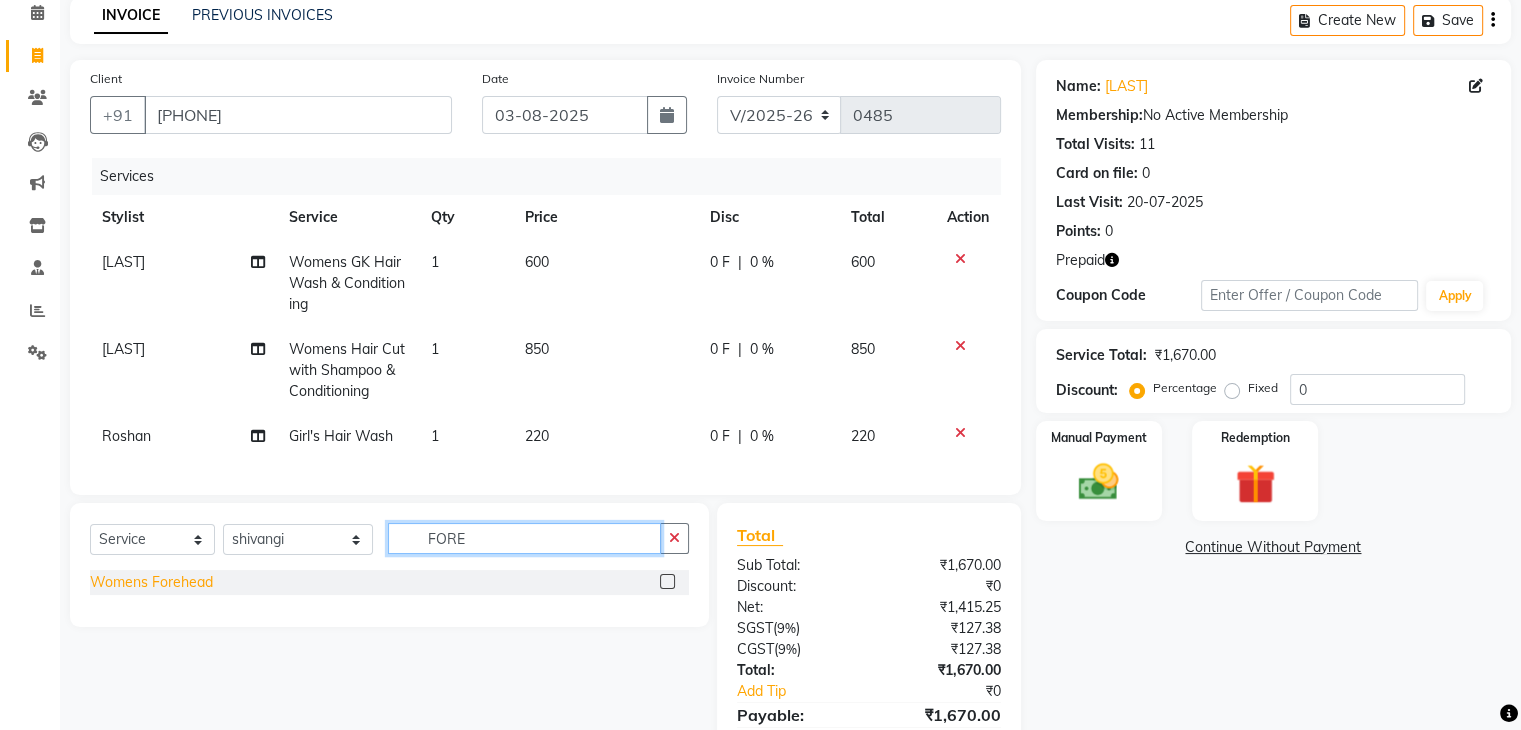 type on "FORE" 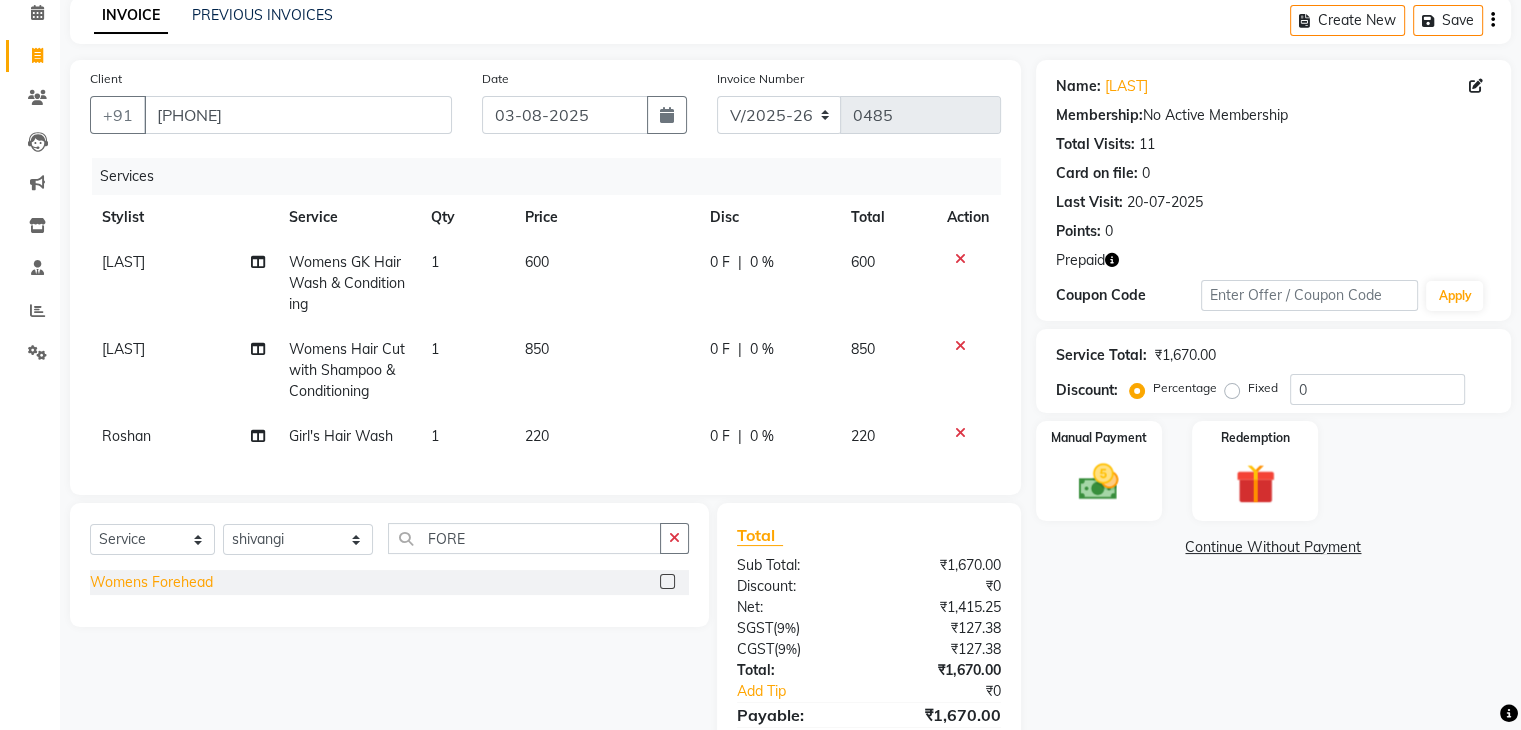 click on "Womens Forehead" 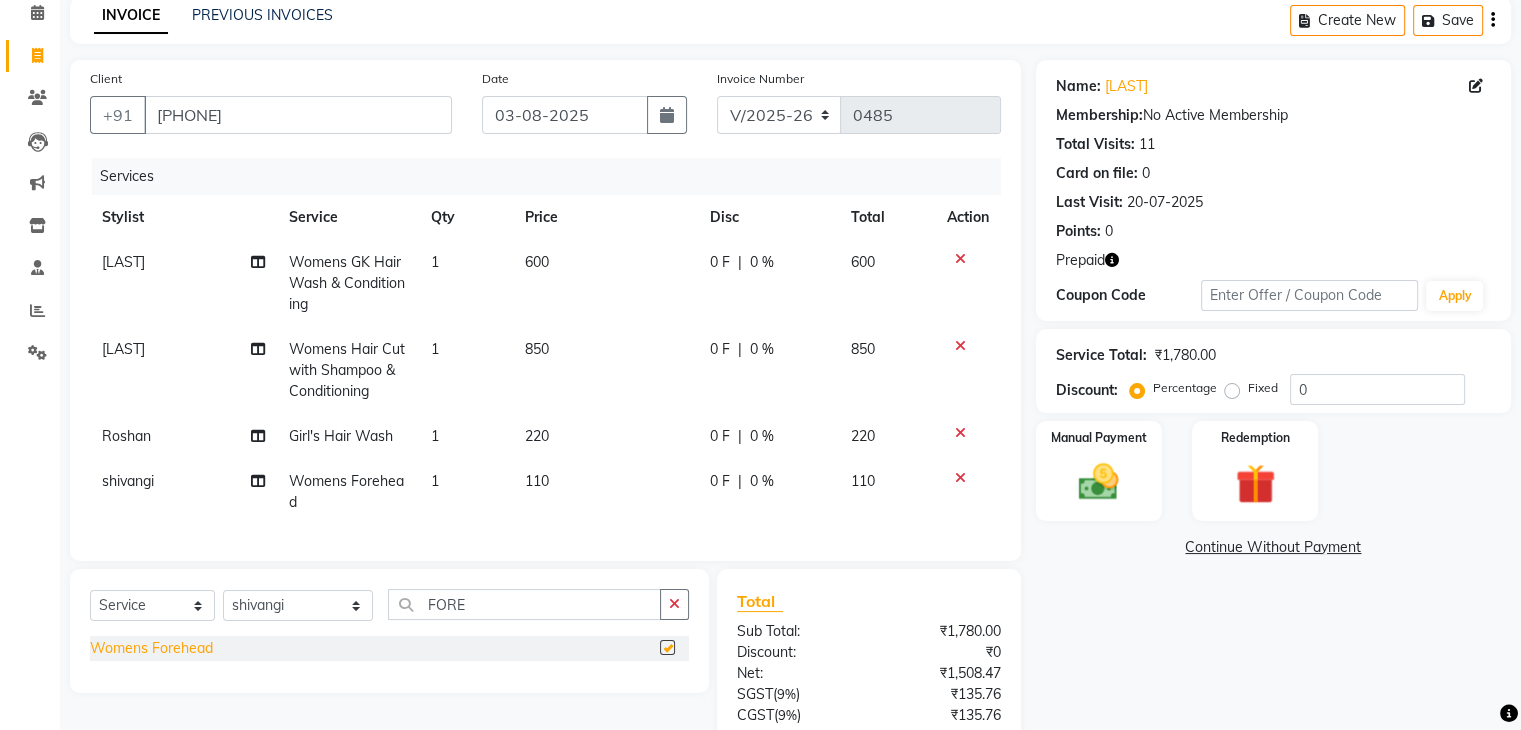 checkbox on "false" 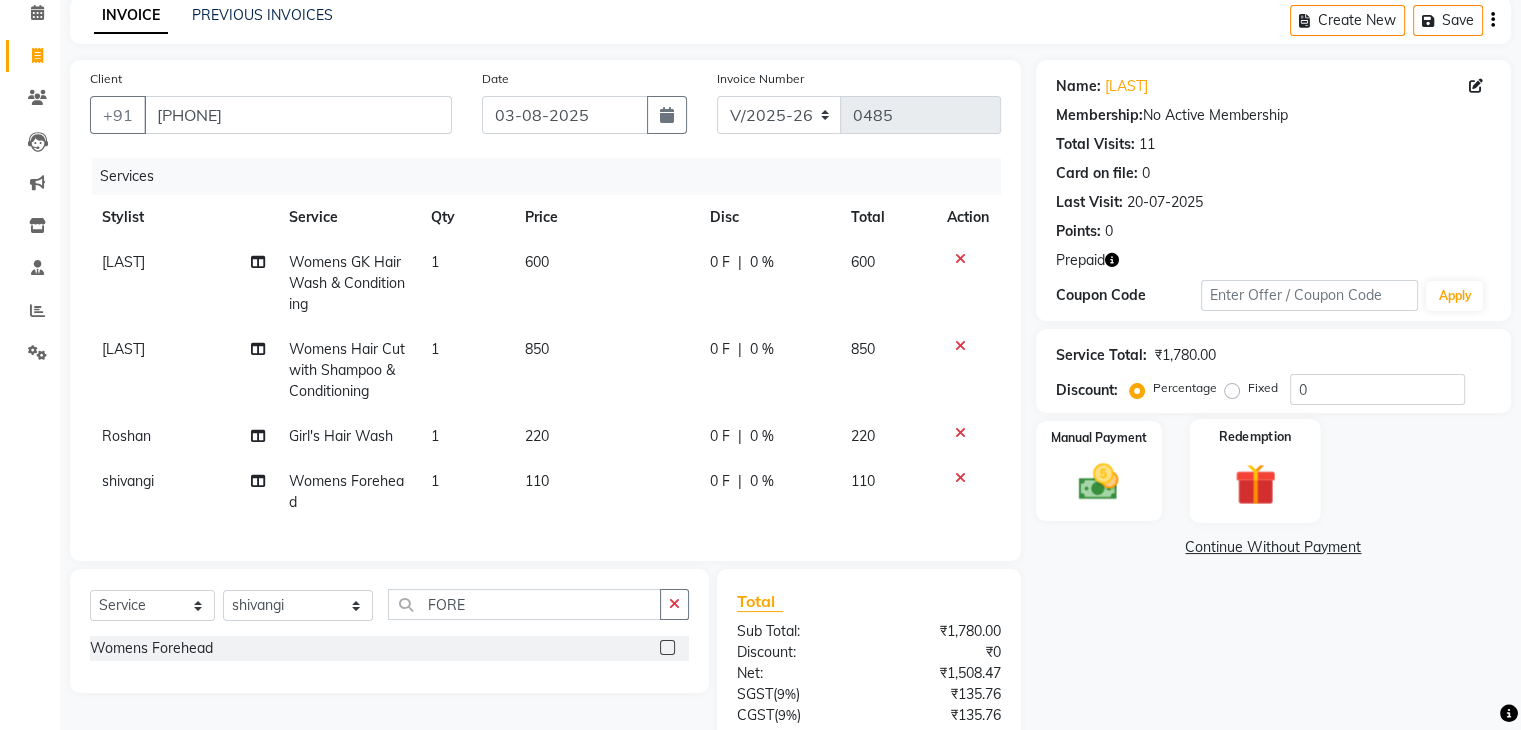 click on "Redemption" 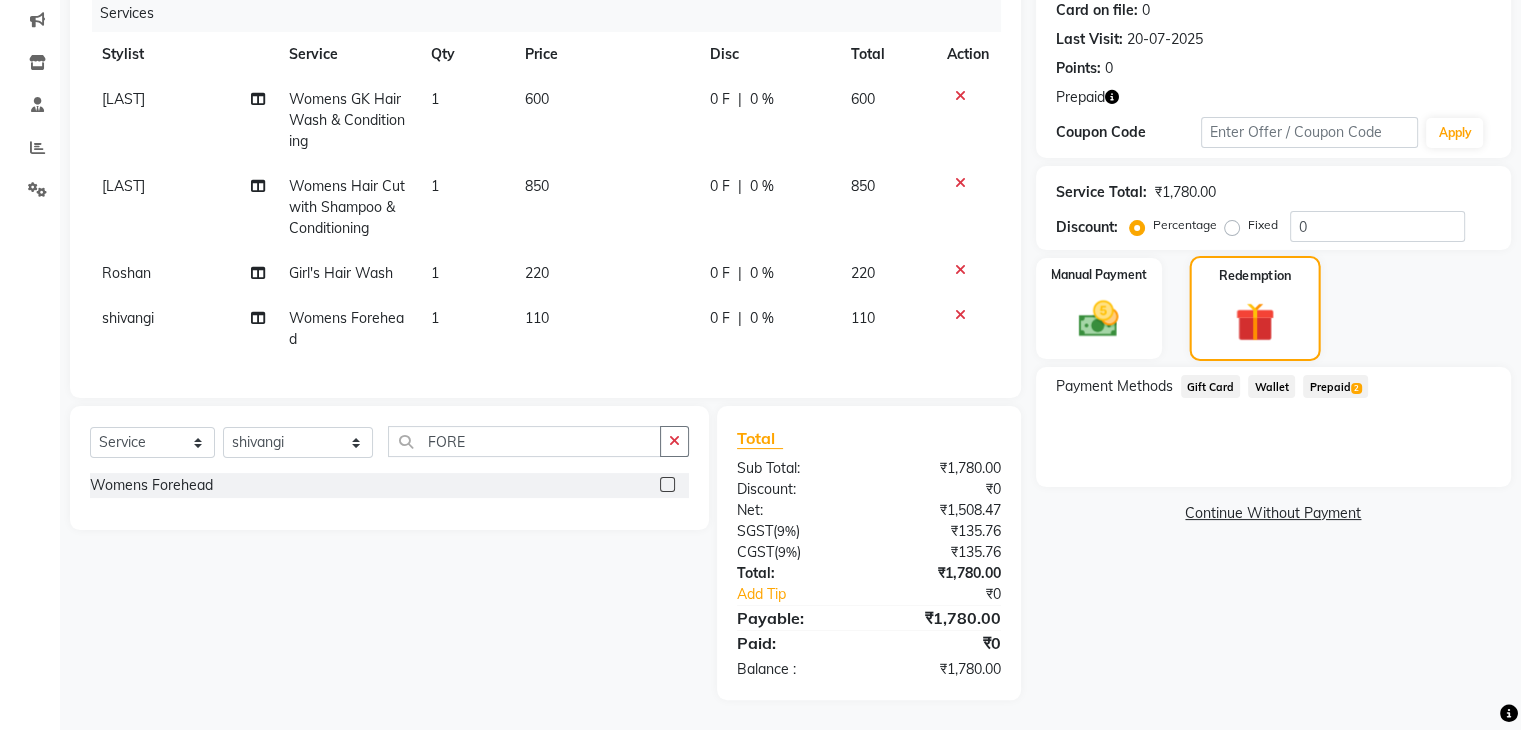 scroll, scrollTop: 268, scrollLeft: 0, axis: vertical 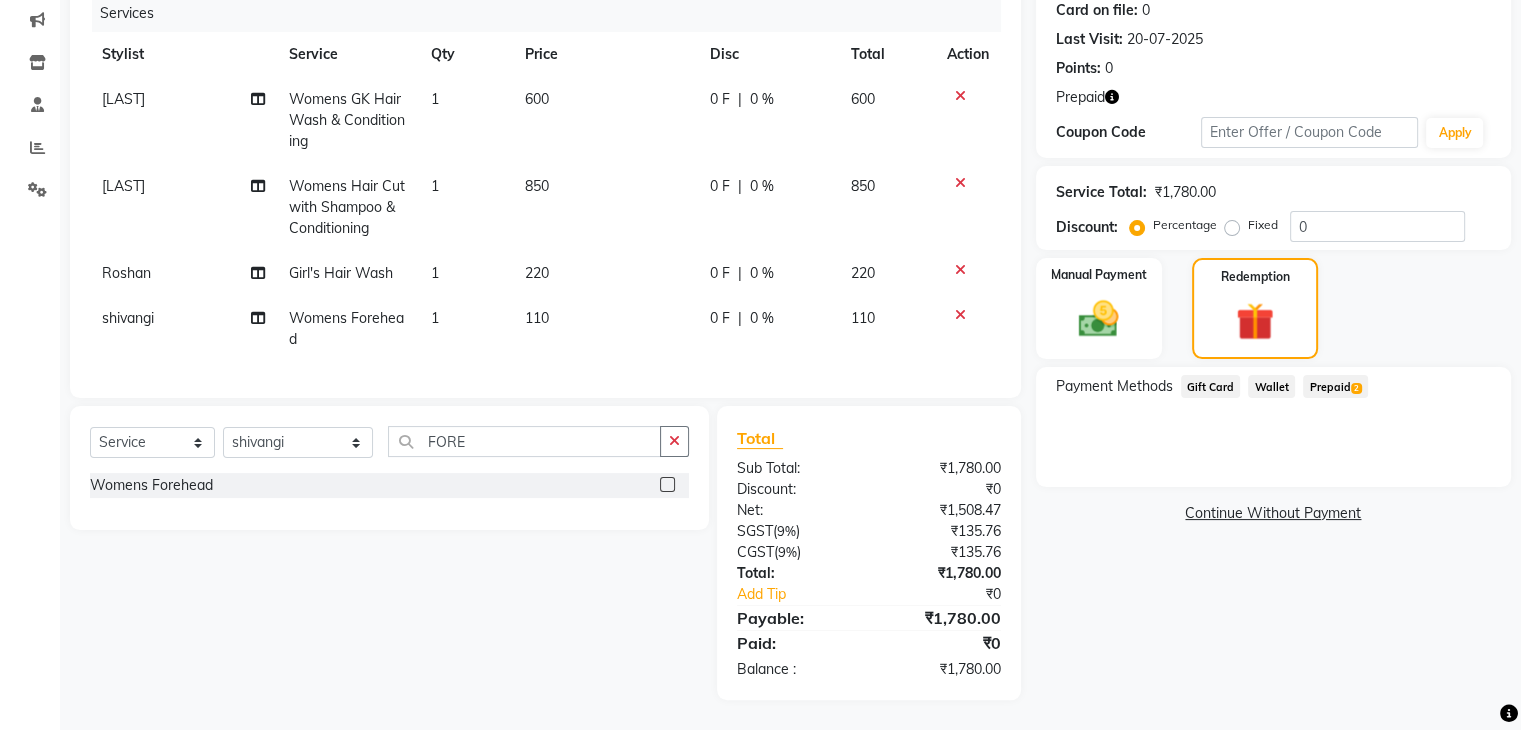 click on "Prepaid  2" 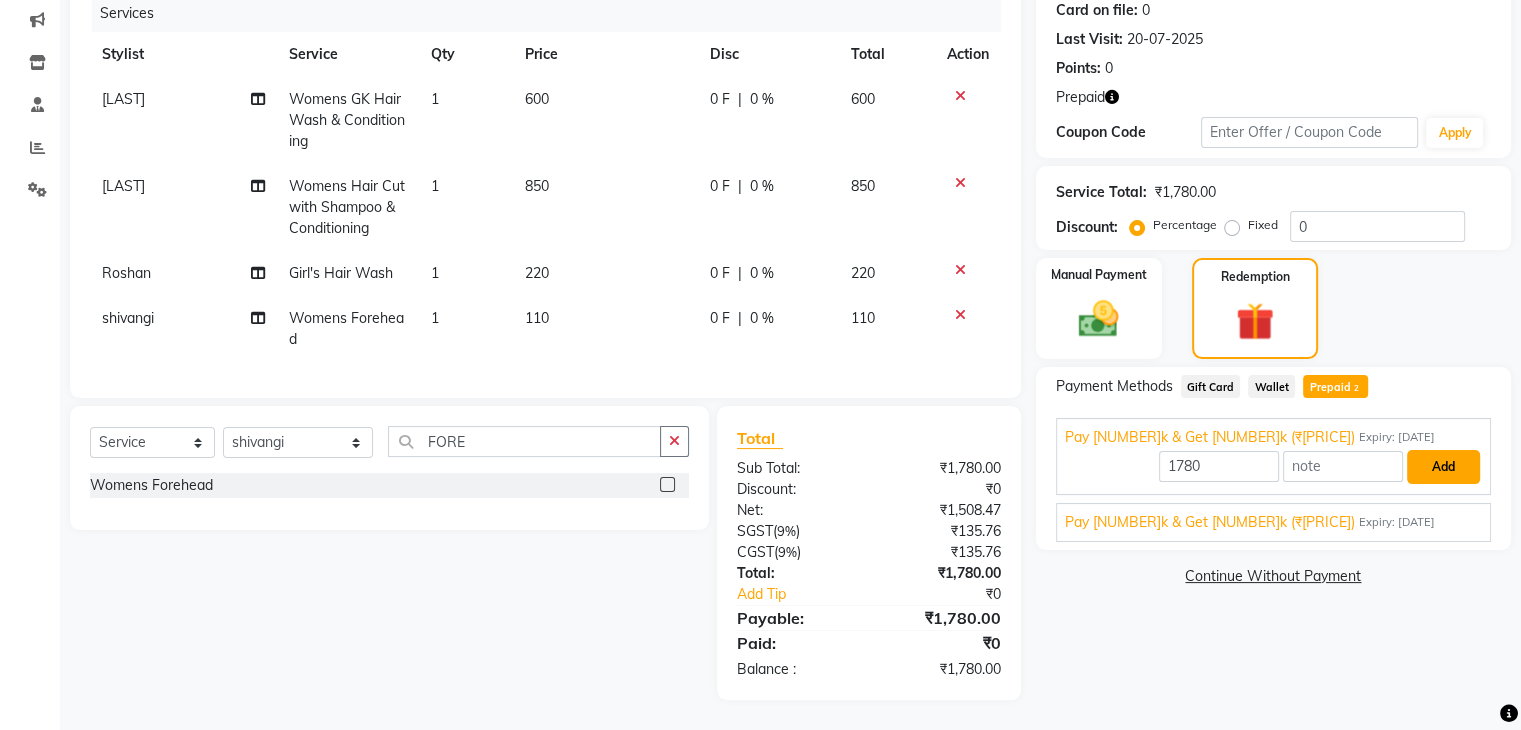 click on "Add" at bounding box center (1443, 467) 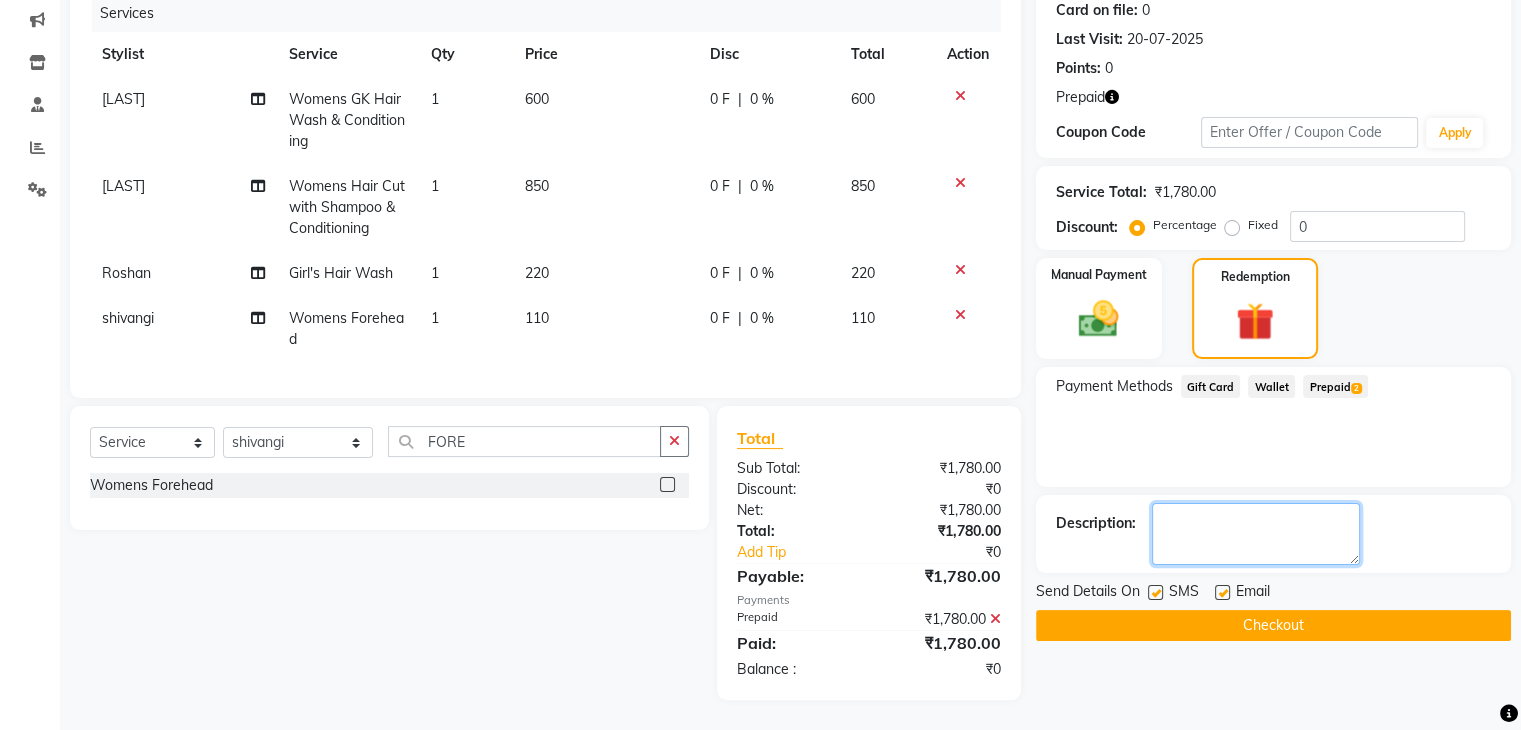 click 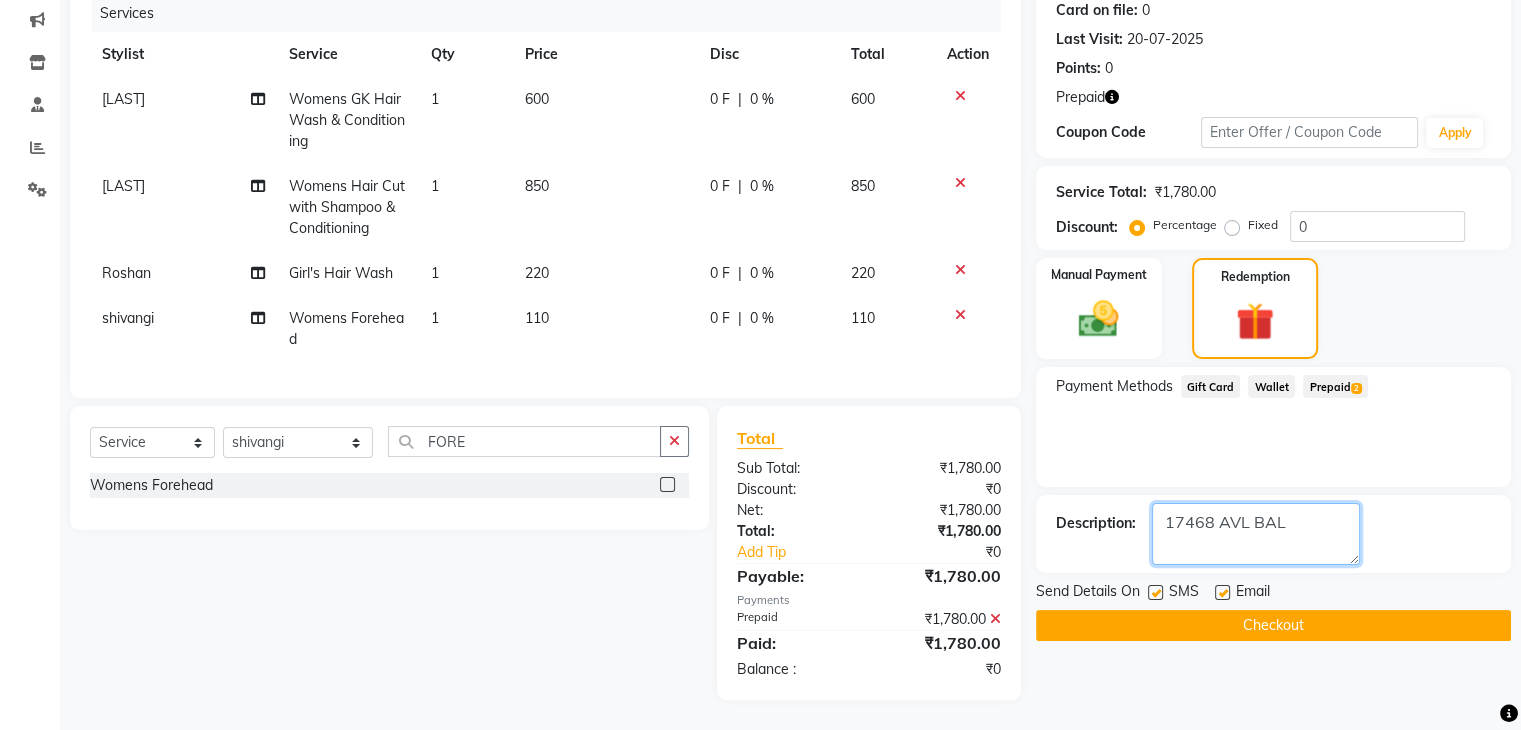 type on "17468 AVL BAL" 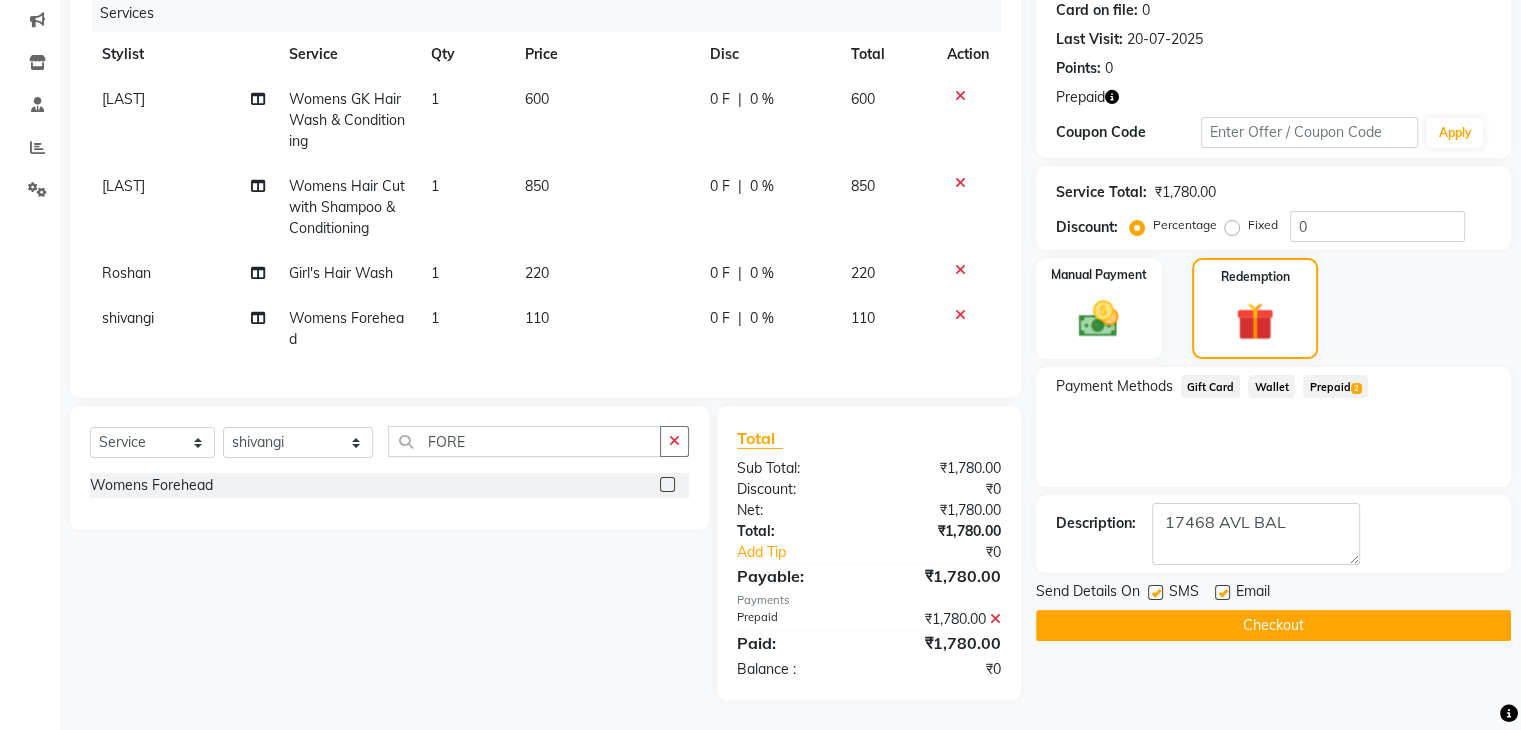 click 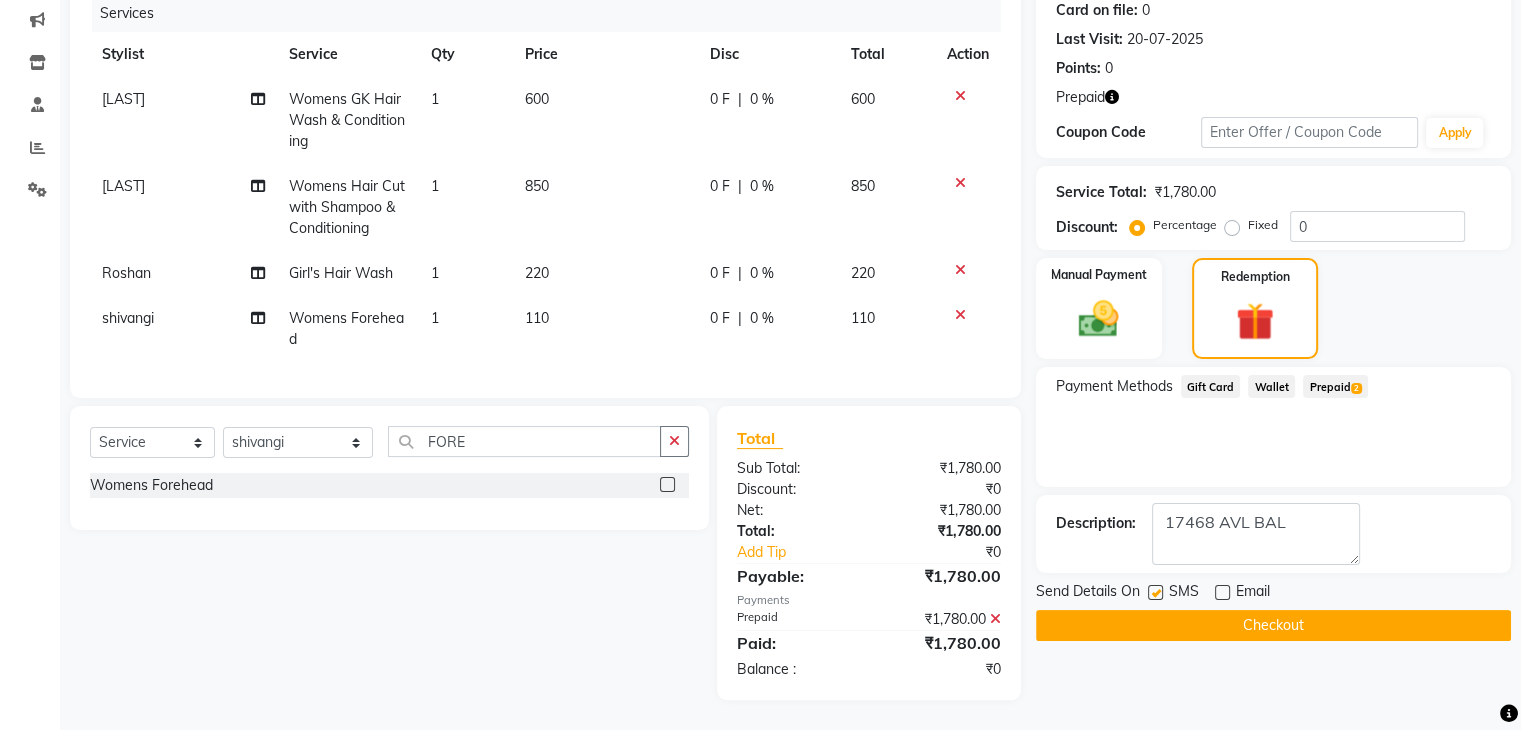 click on "Checkout" 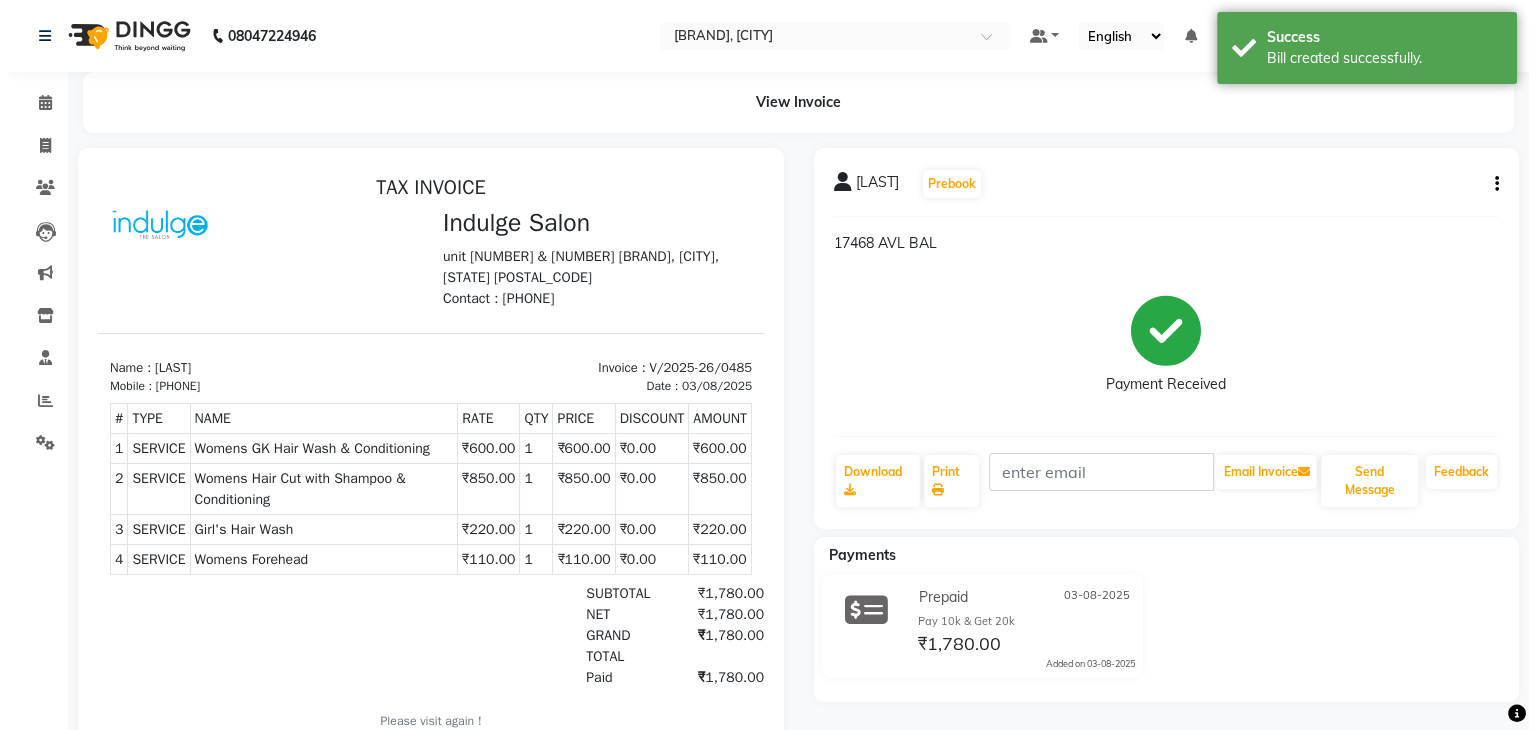 scroll, scrollTop: 0, scrollLeft: 0, axis: both 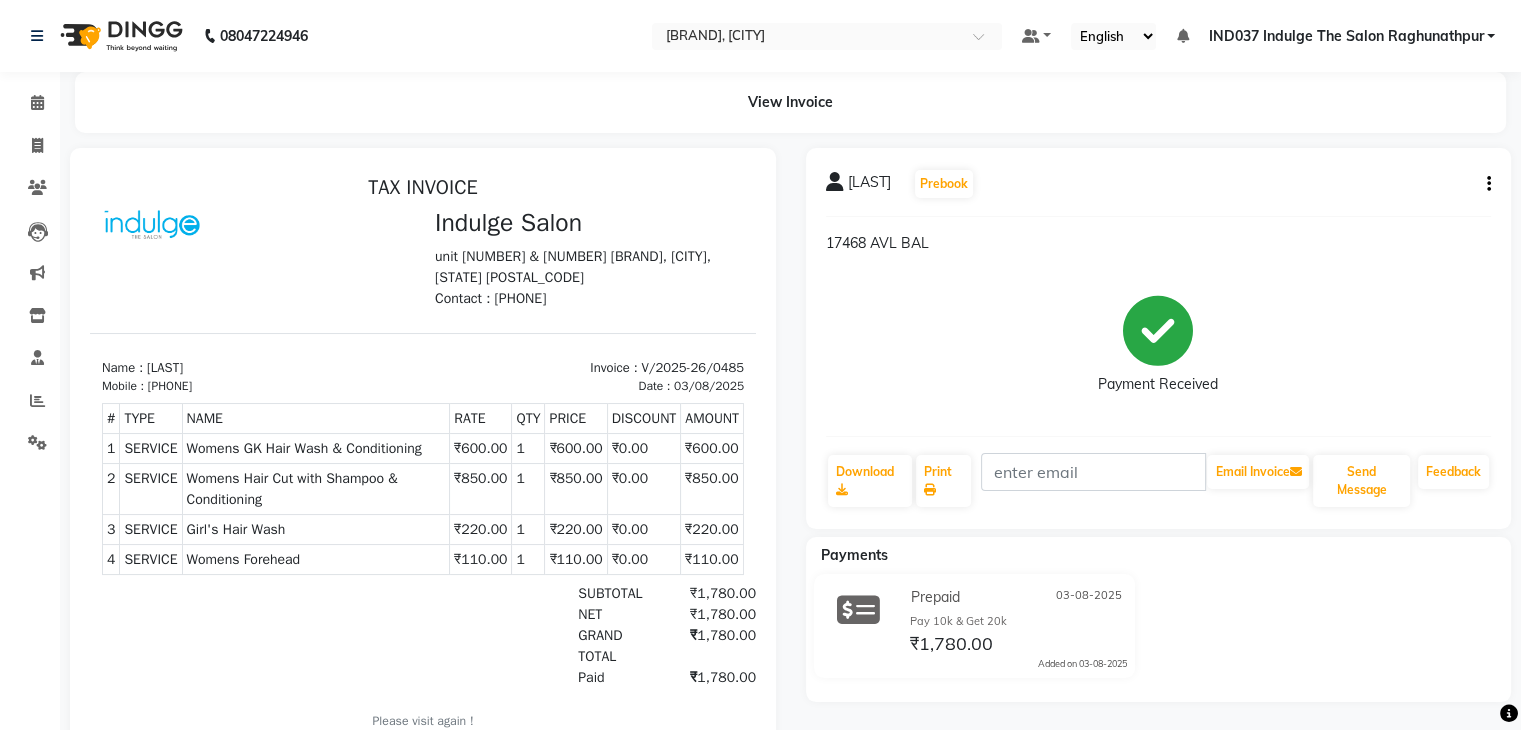 click at bounding box center [423, 471] 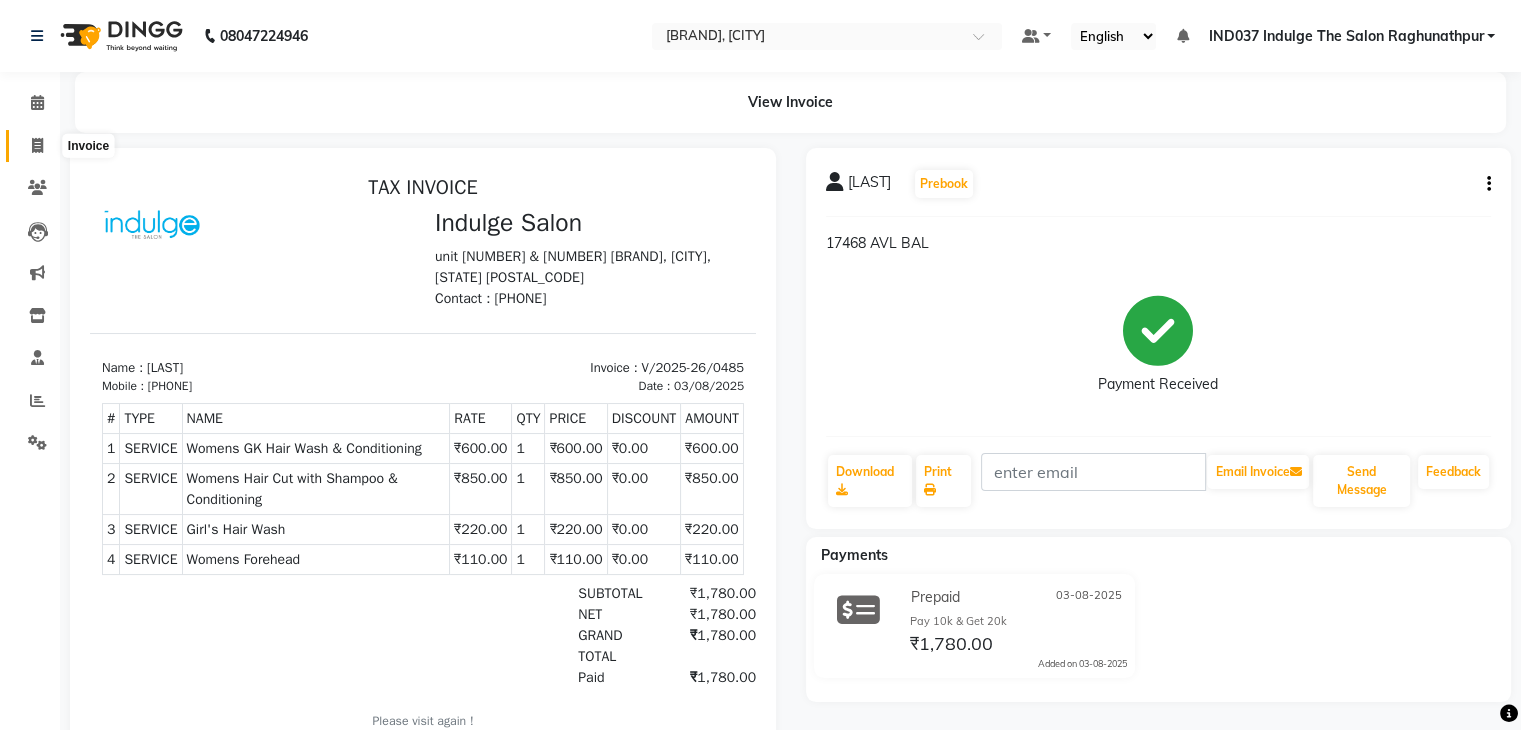 click 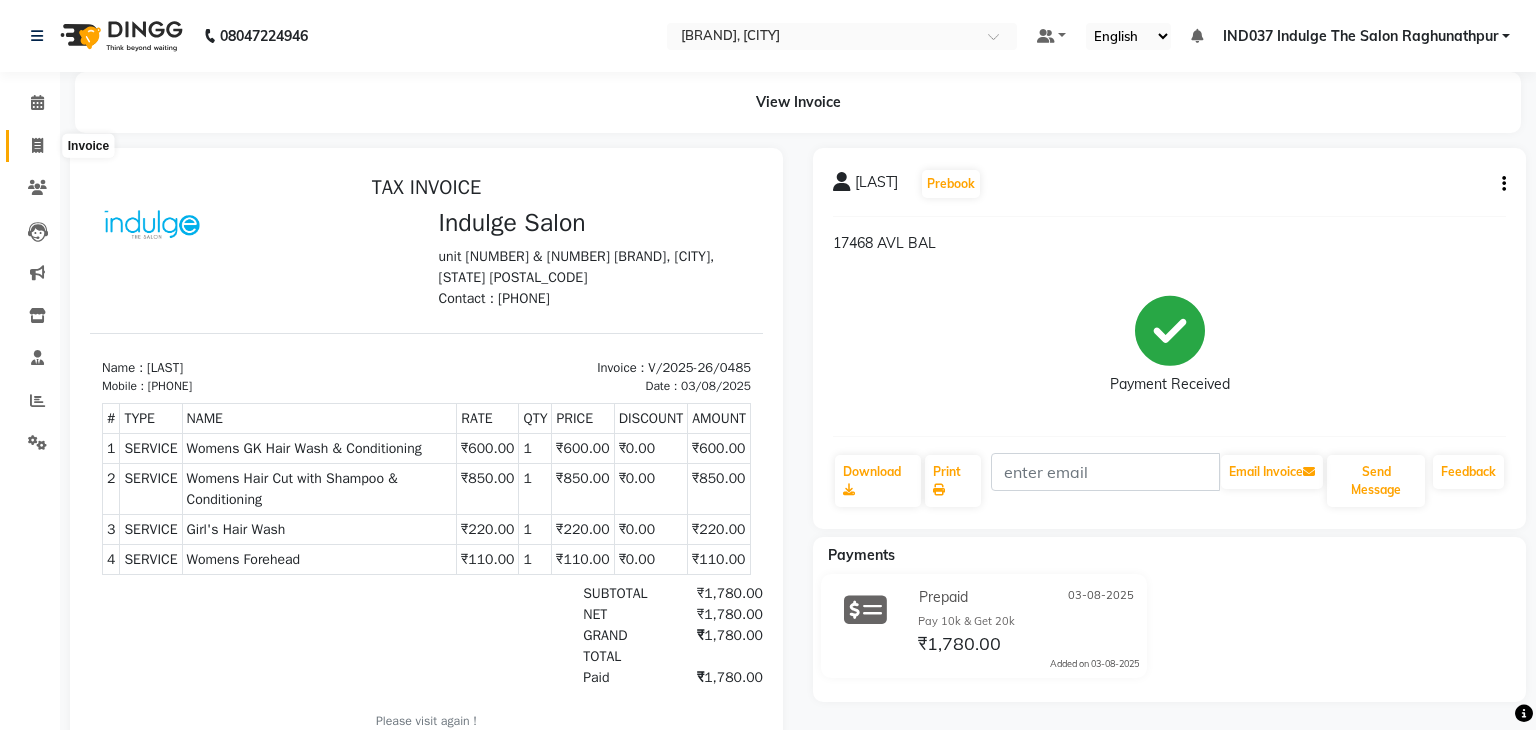 select on "service" 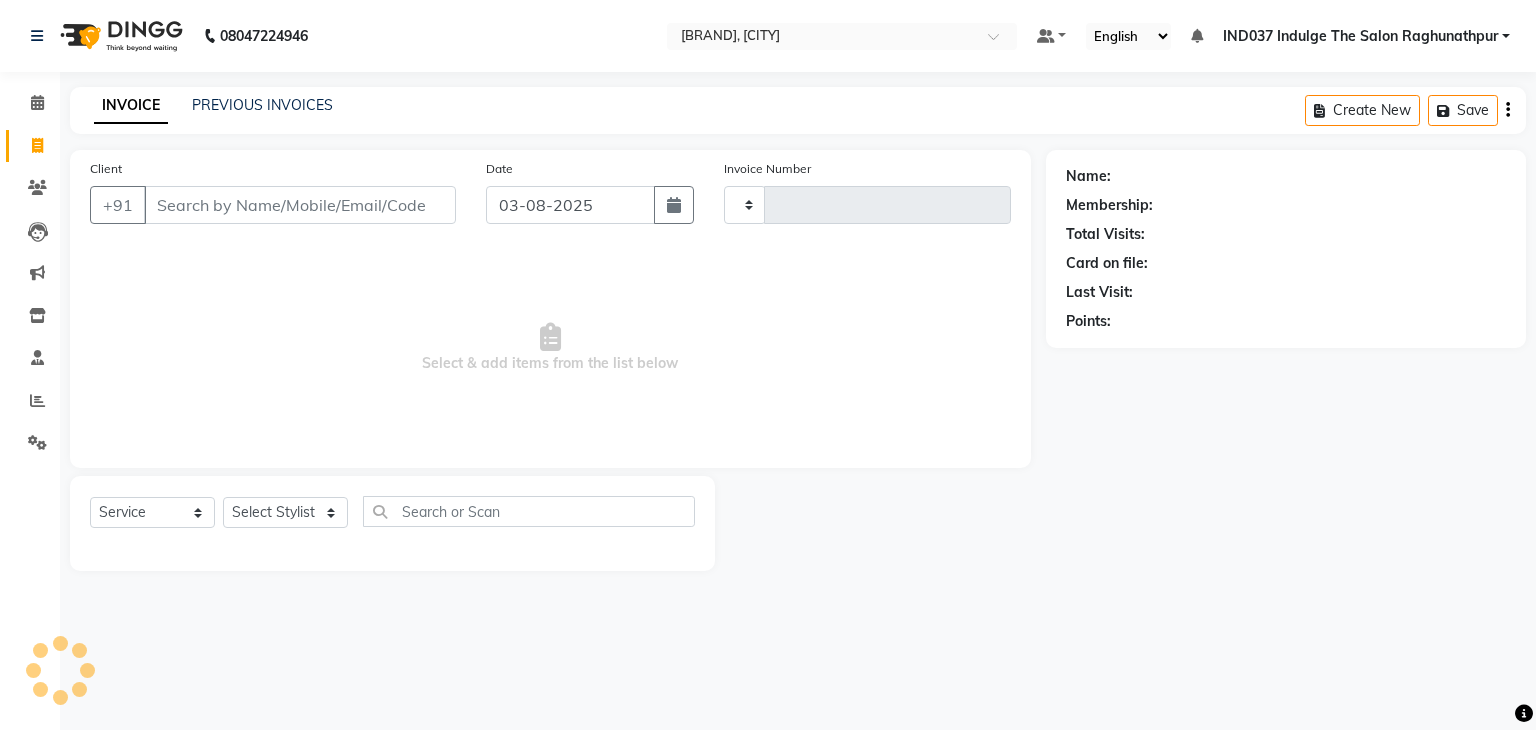 type on "0486" 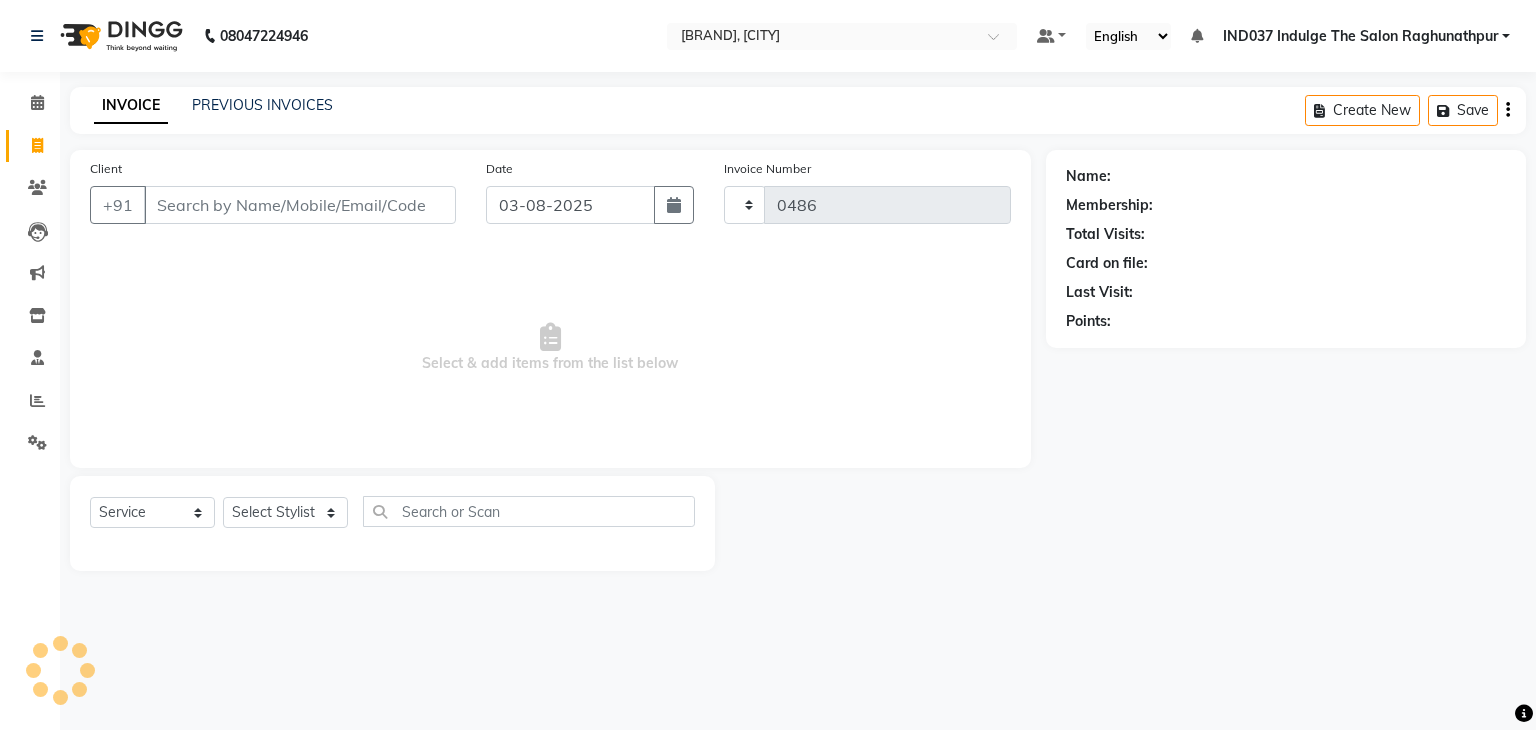 select on "7475" 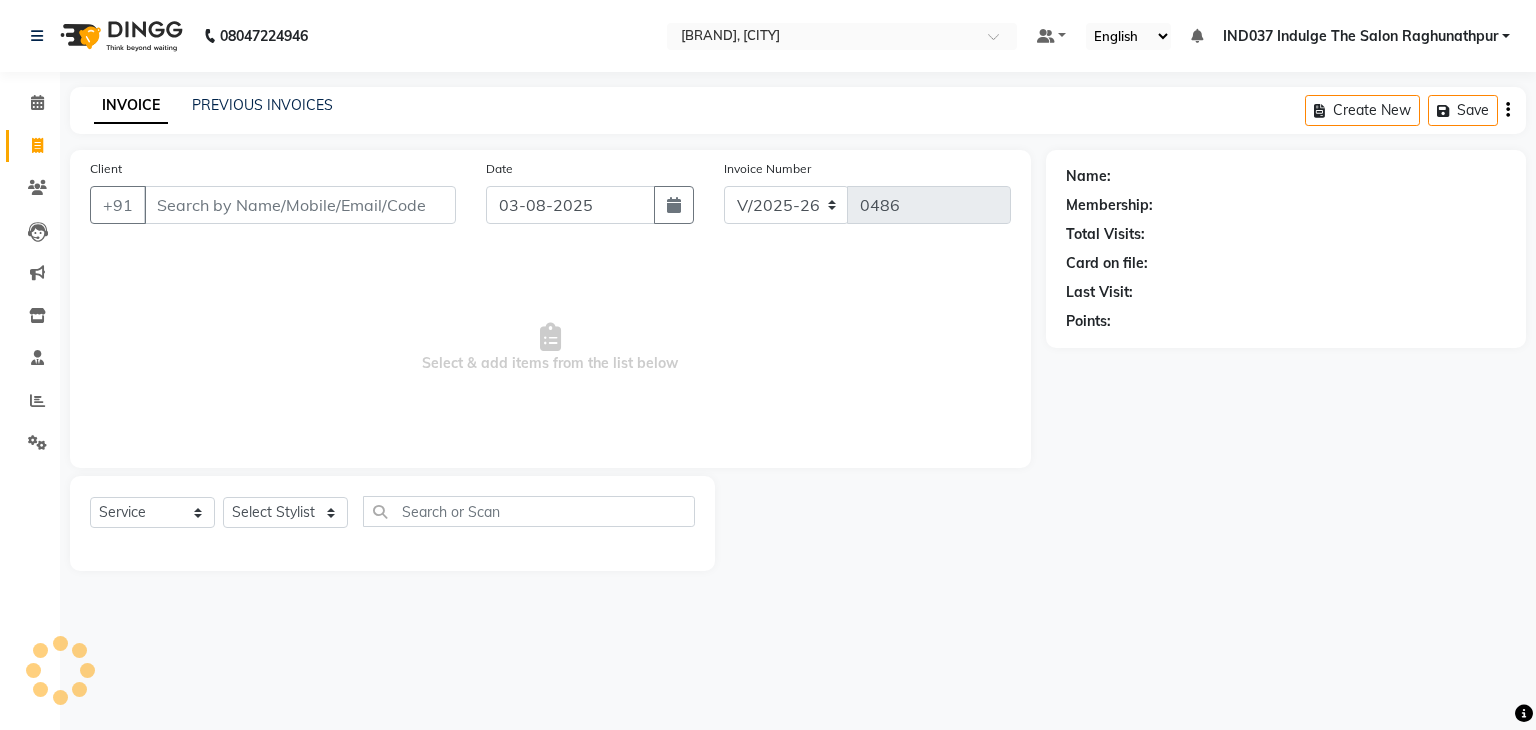 click on "Client" at bounding box center [300, 205] 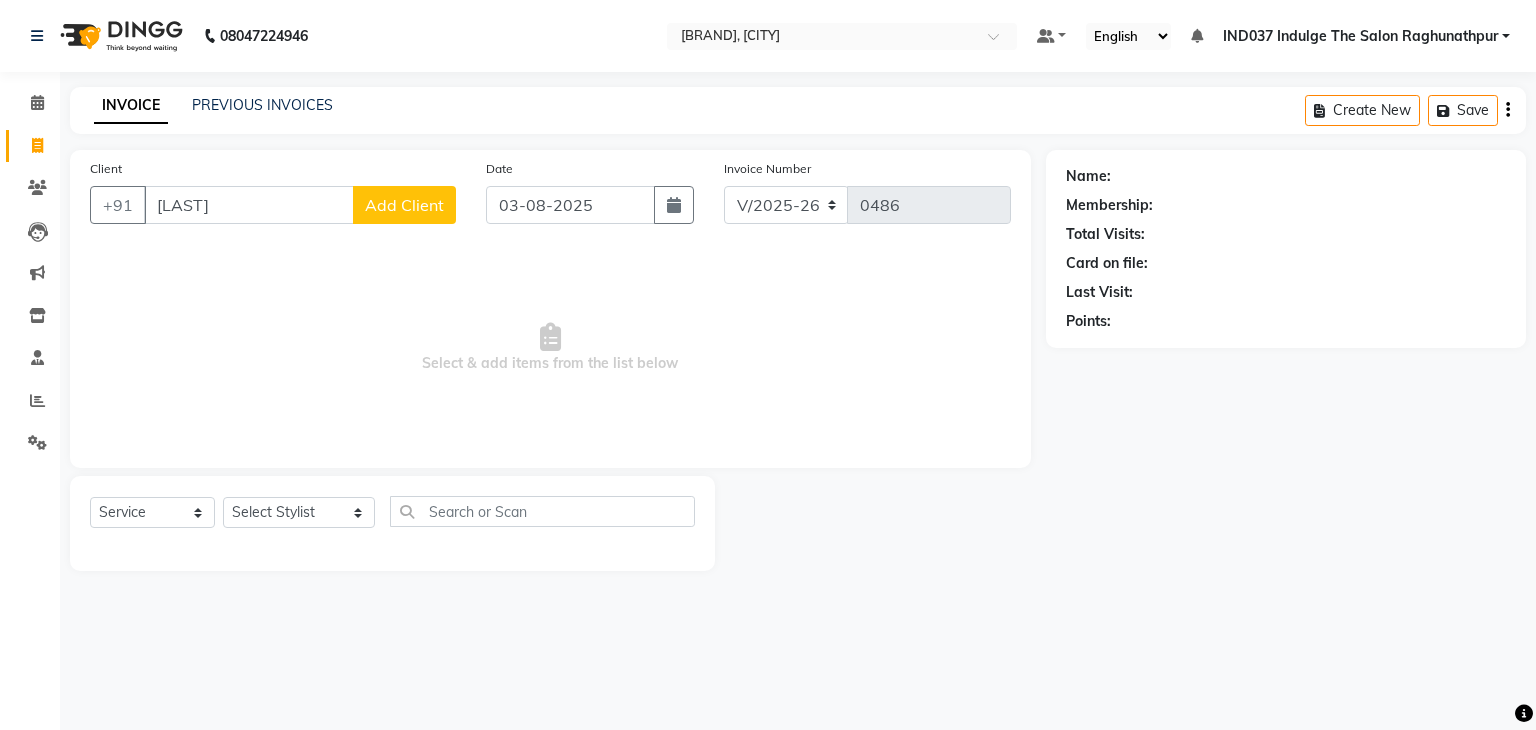 type on "Prabhati" 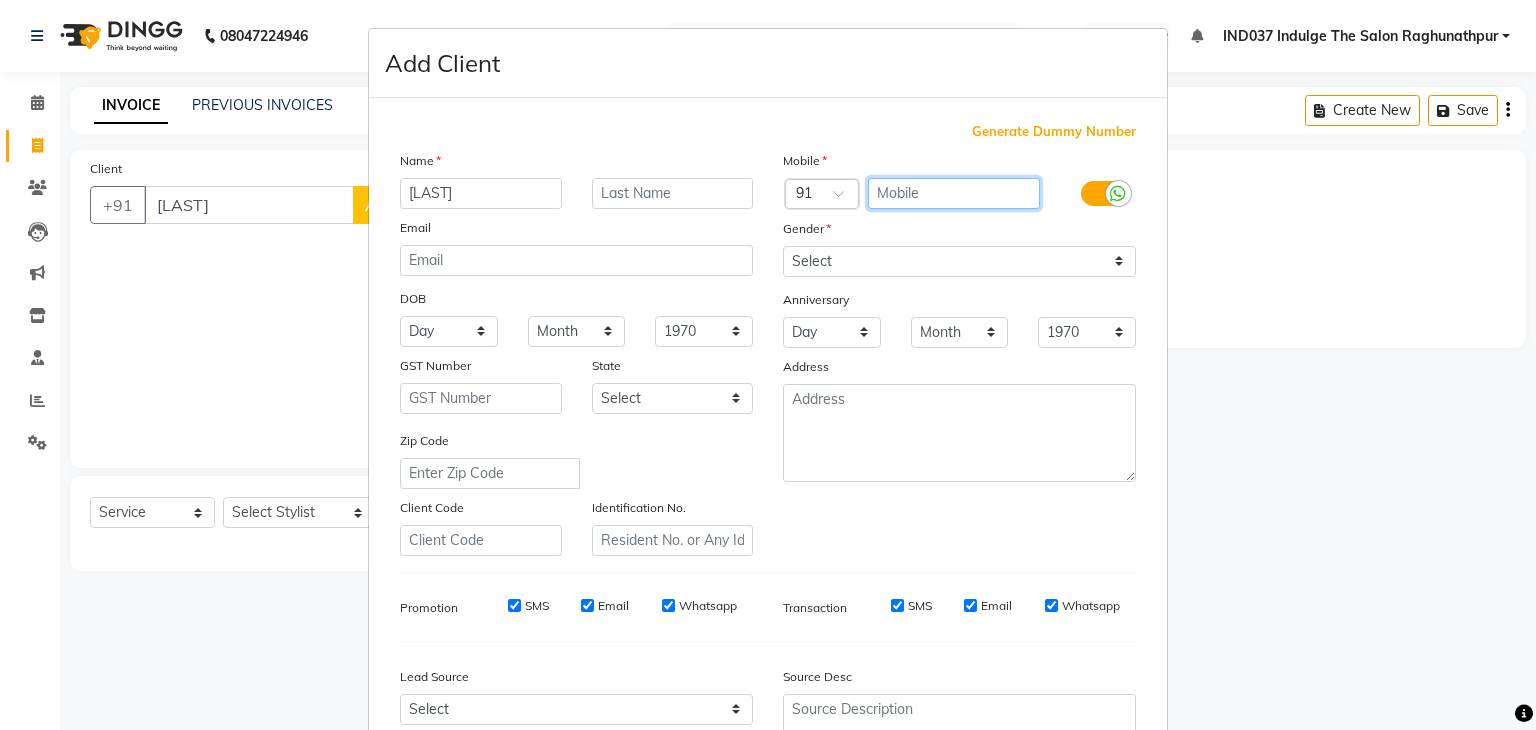 click at bounding box center (954, 193) 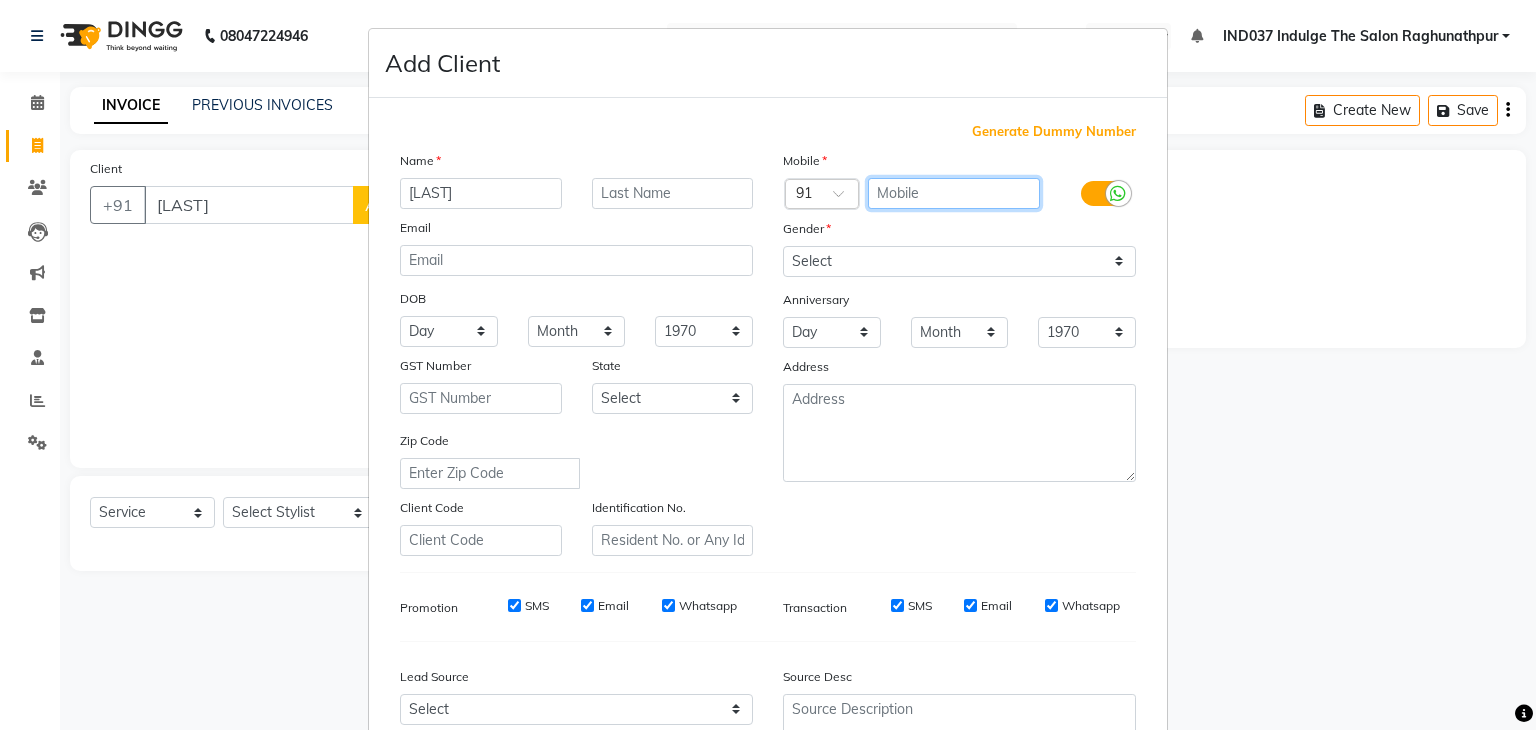 click at bounding box center (954, 193) 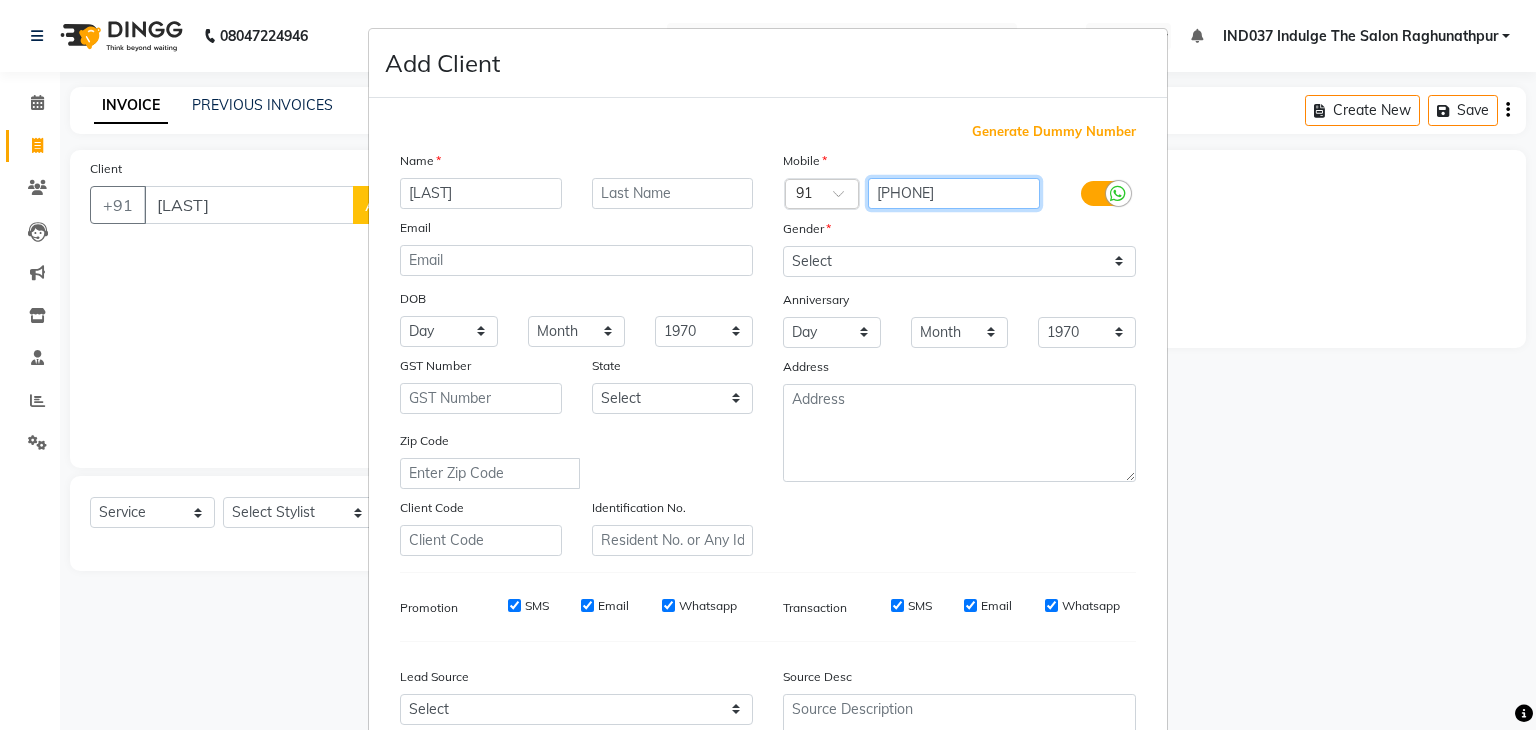 type on "9861049207" 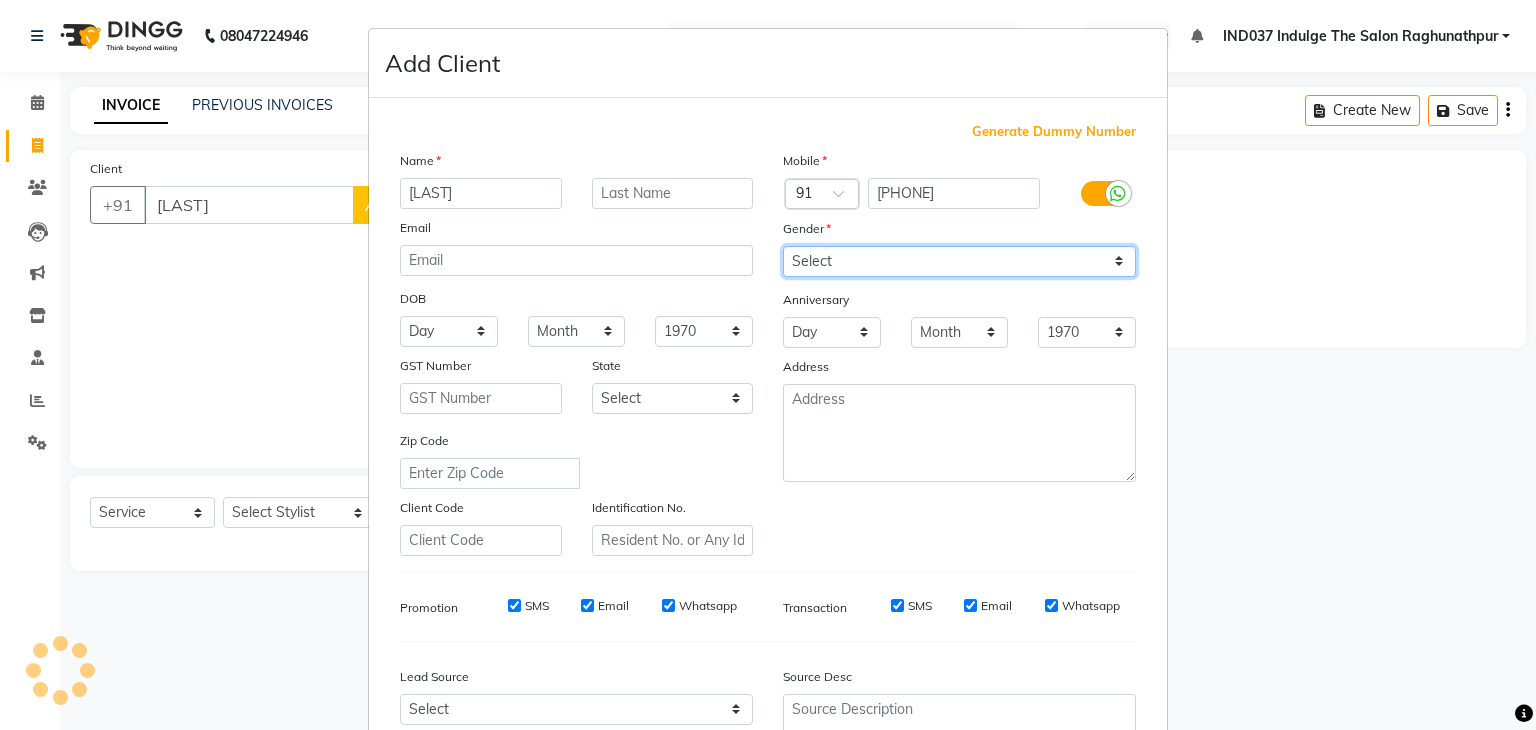 click on "Select Male Female Other Prefer Not To Say" at bounding box center (959, 261) 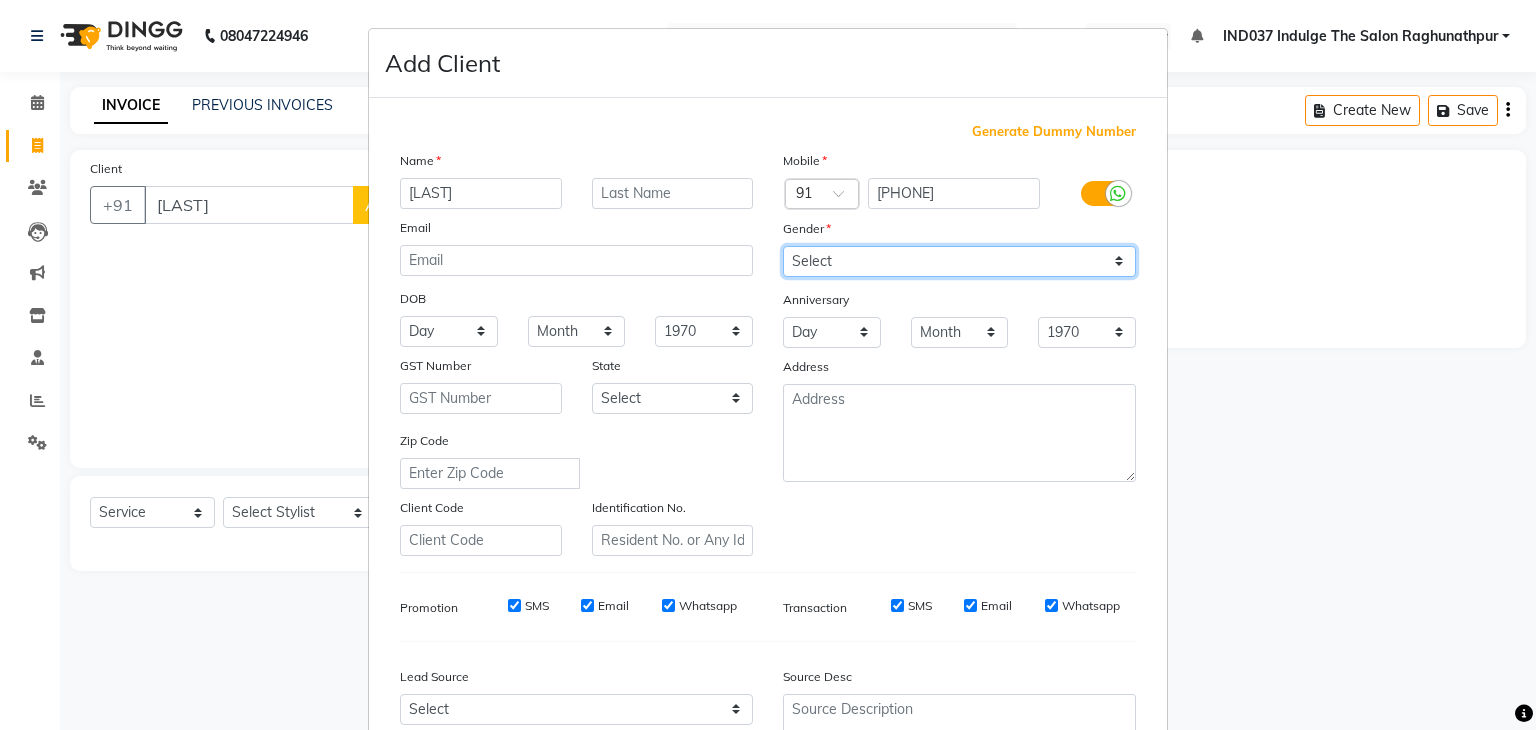 select on "female" 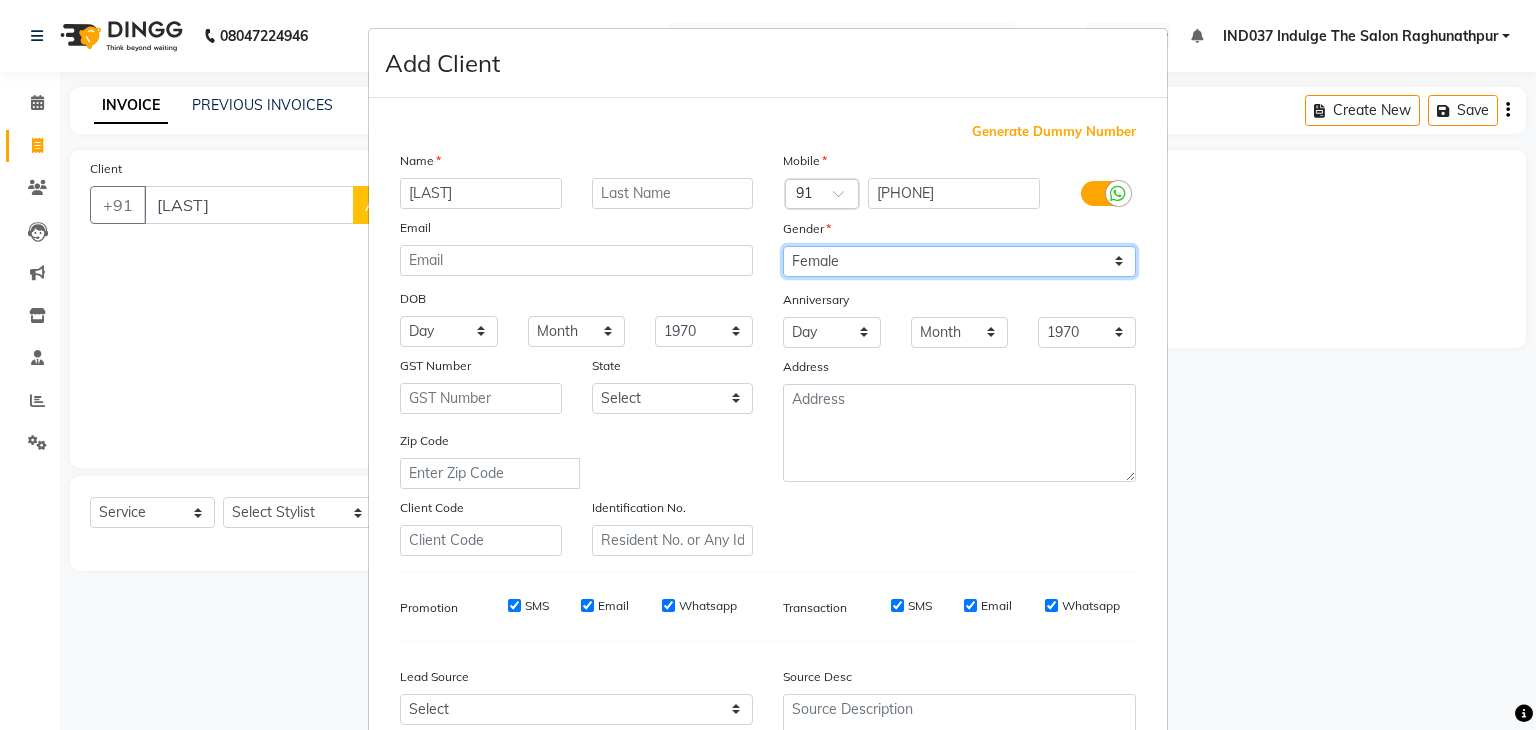 click on "Select Male Female Other Prefer Not To Say" at bounding box center (959, 261) 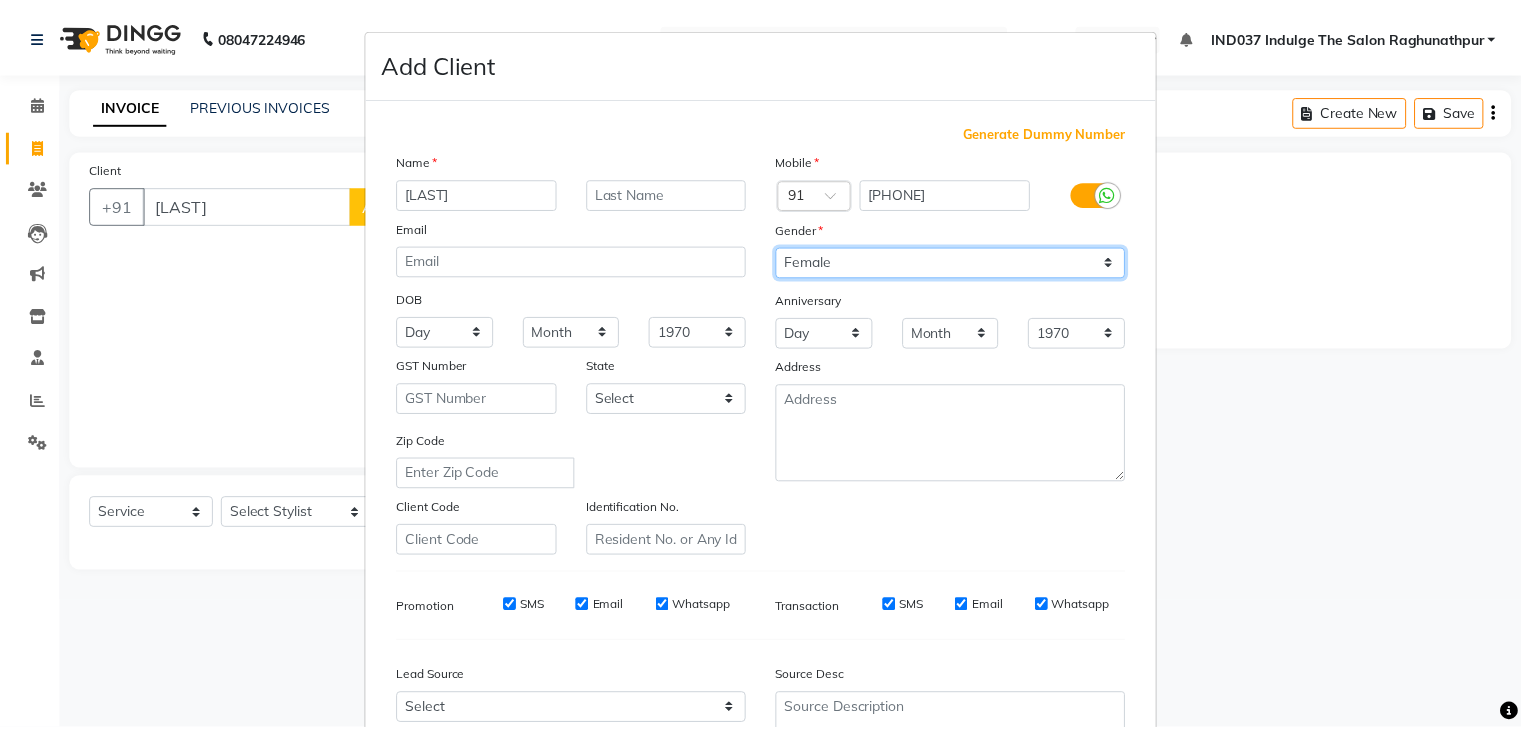 scroll, scrollTop: 203, scrollLeft: 0, axis: vertical 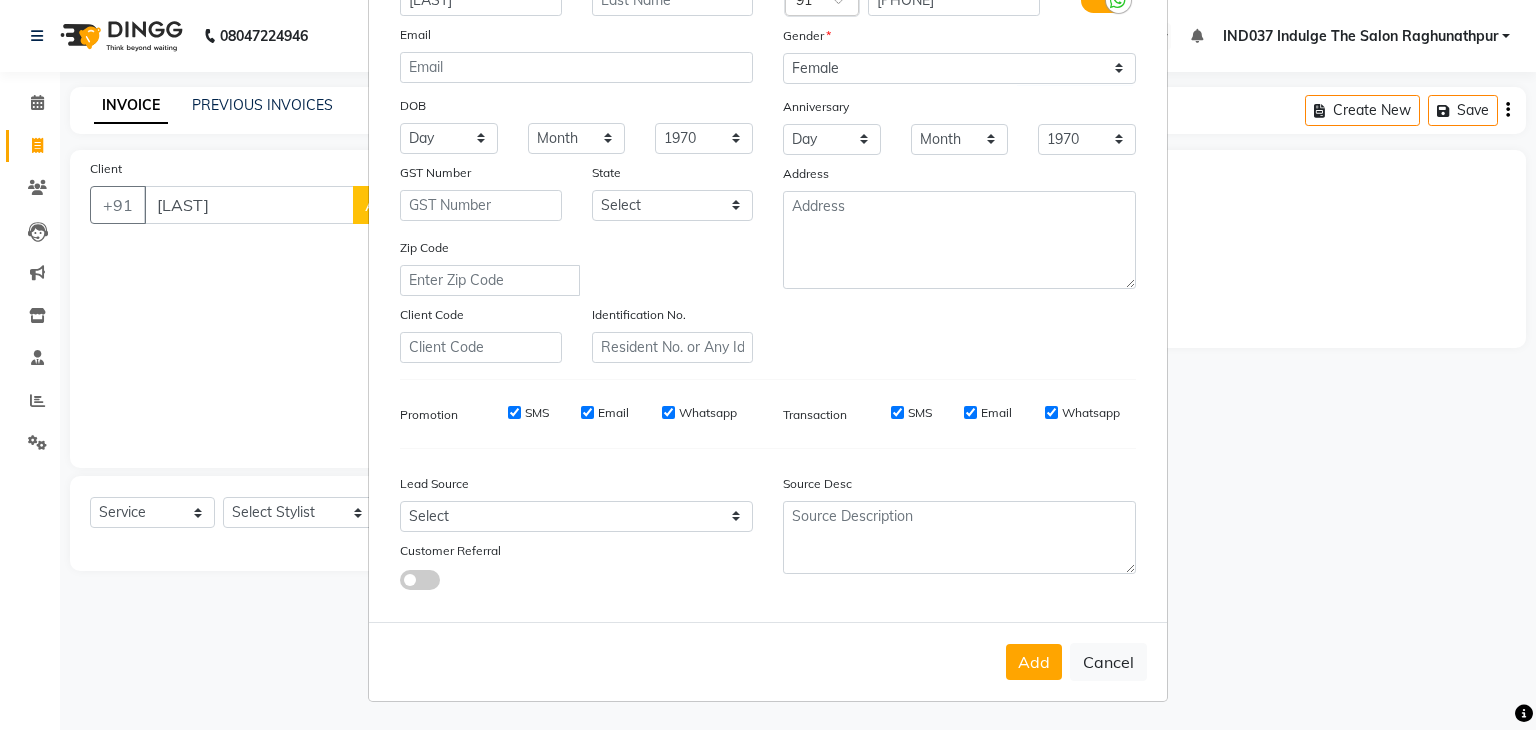 click on "Email" at bounding box center (587, 412) 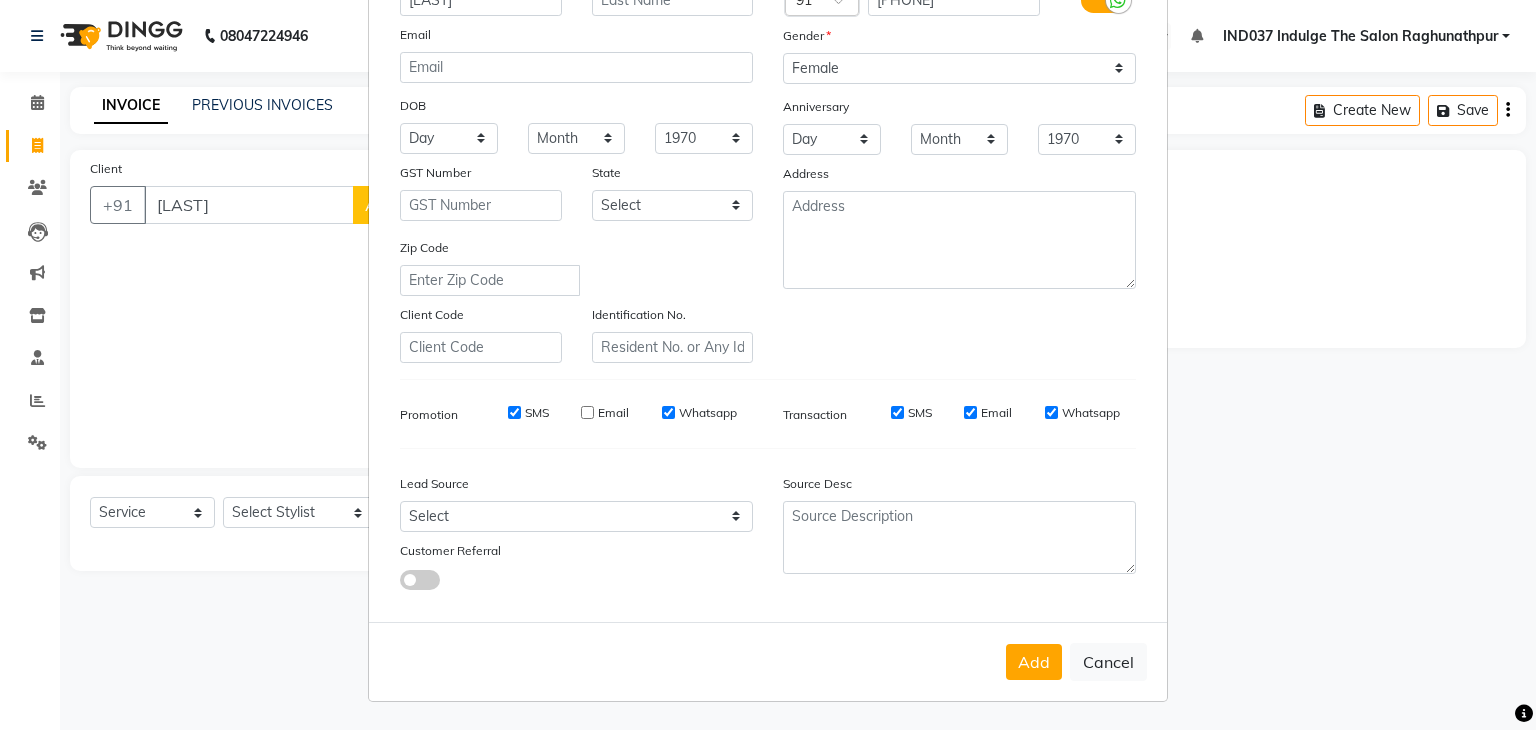 click on "Email" at bounding box center [970, 412] 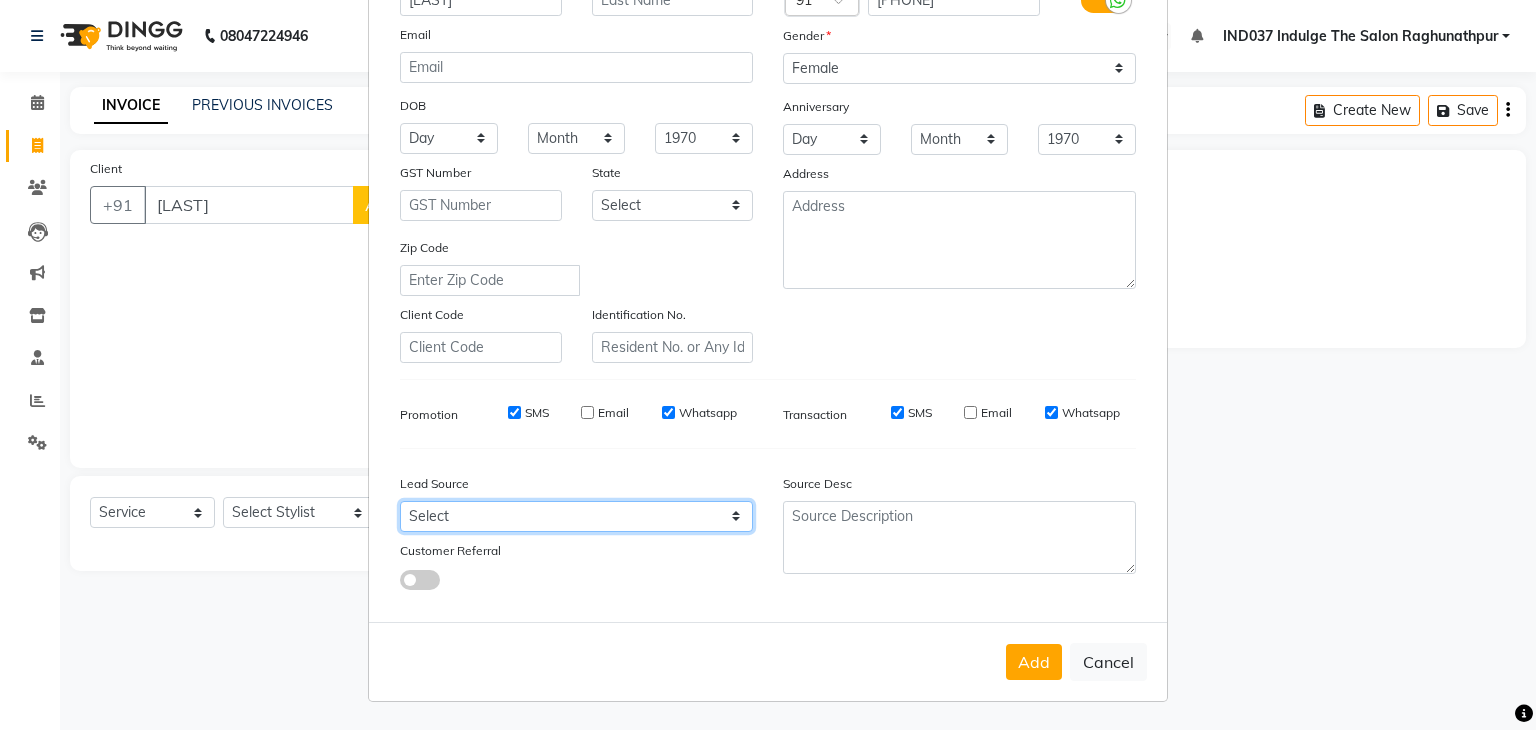 click on "Select Walk-in Referral Internet Friend Word of Mouth Advertisement Facebook JustDial Google Other" at bounding box center (576, 516) 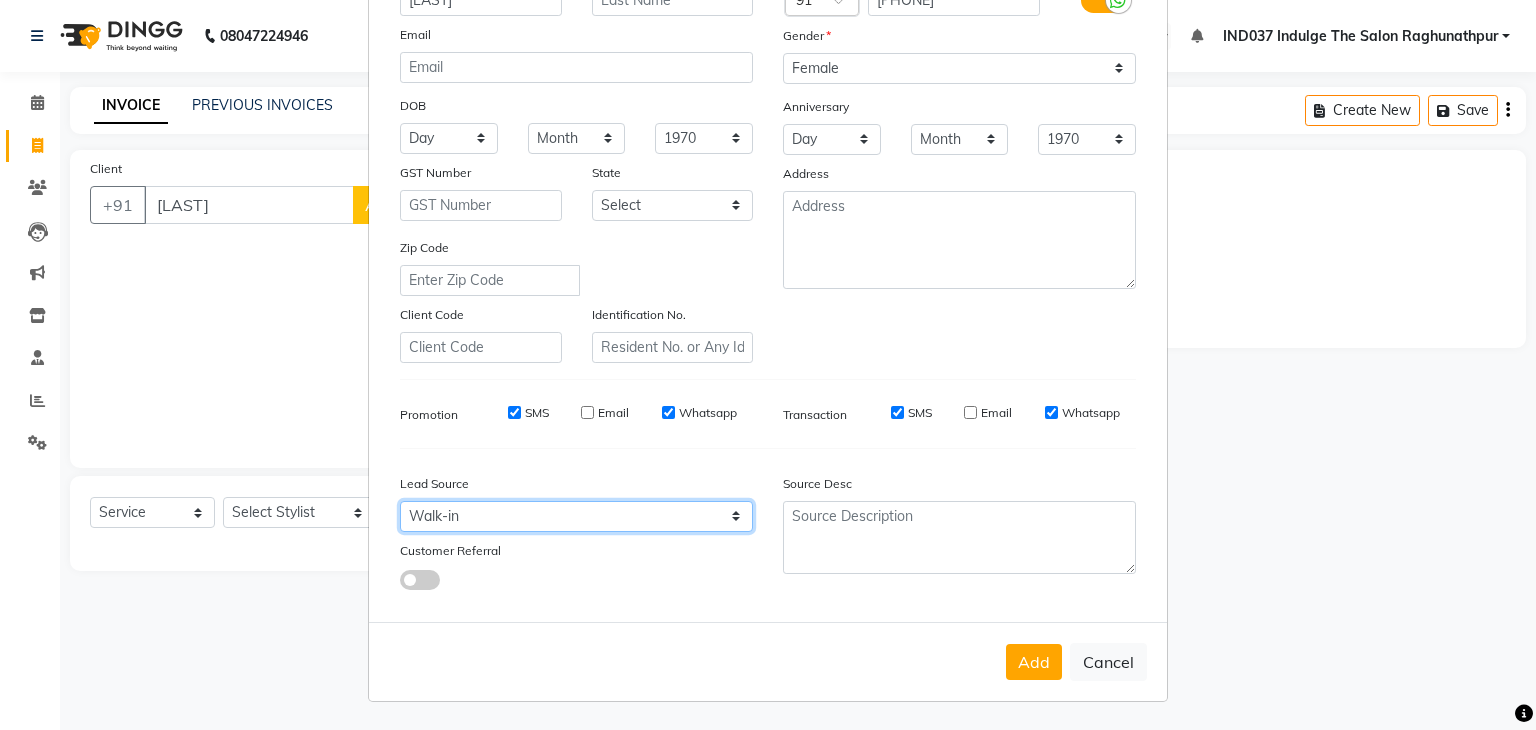 click on "Select Walk-in Referral Internet Friend Word of Mouth Advertisement Facebook JustDial Google Other" at bounding box center (576, 516) 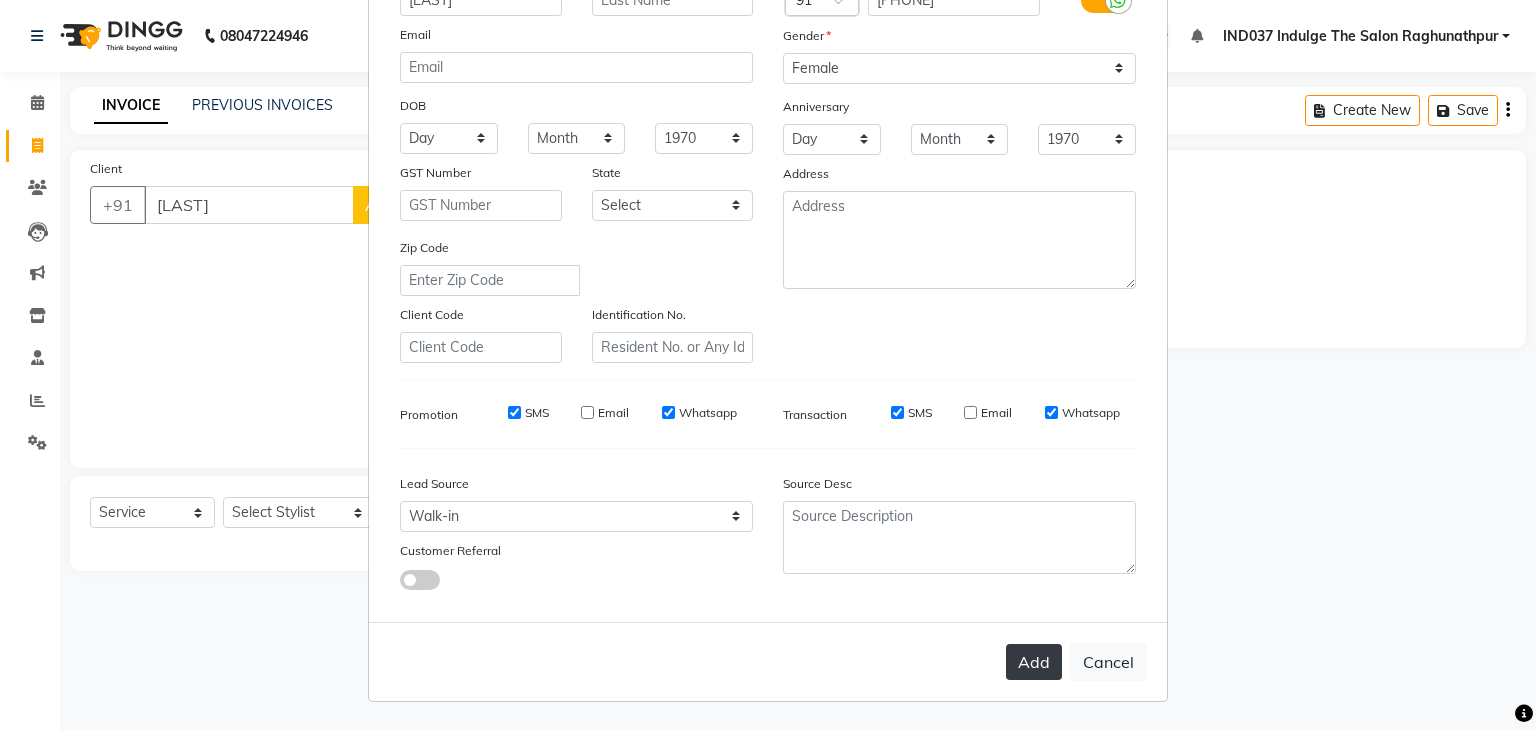 click on "Add" at bounding box center (1034, 662) 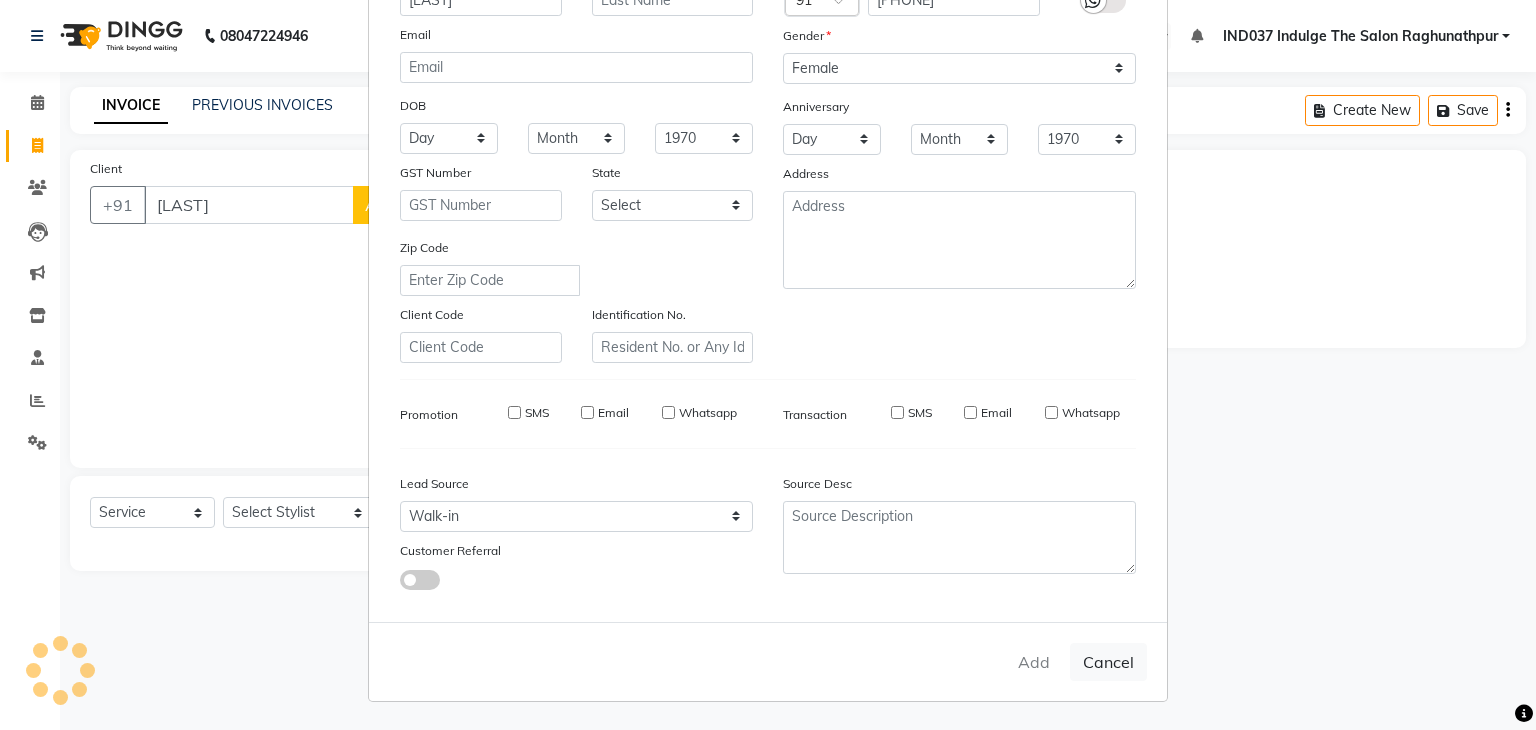 type on "9861049207" 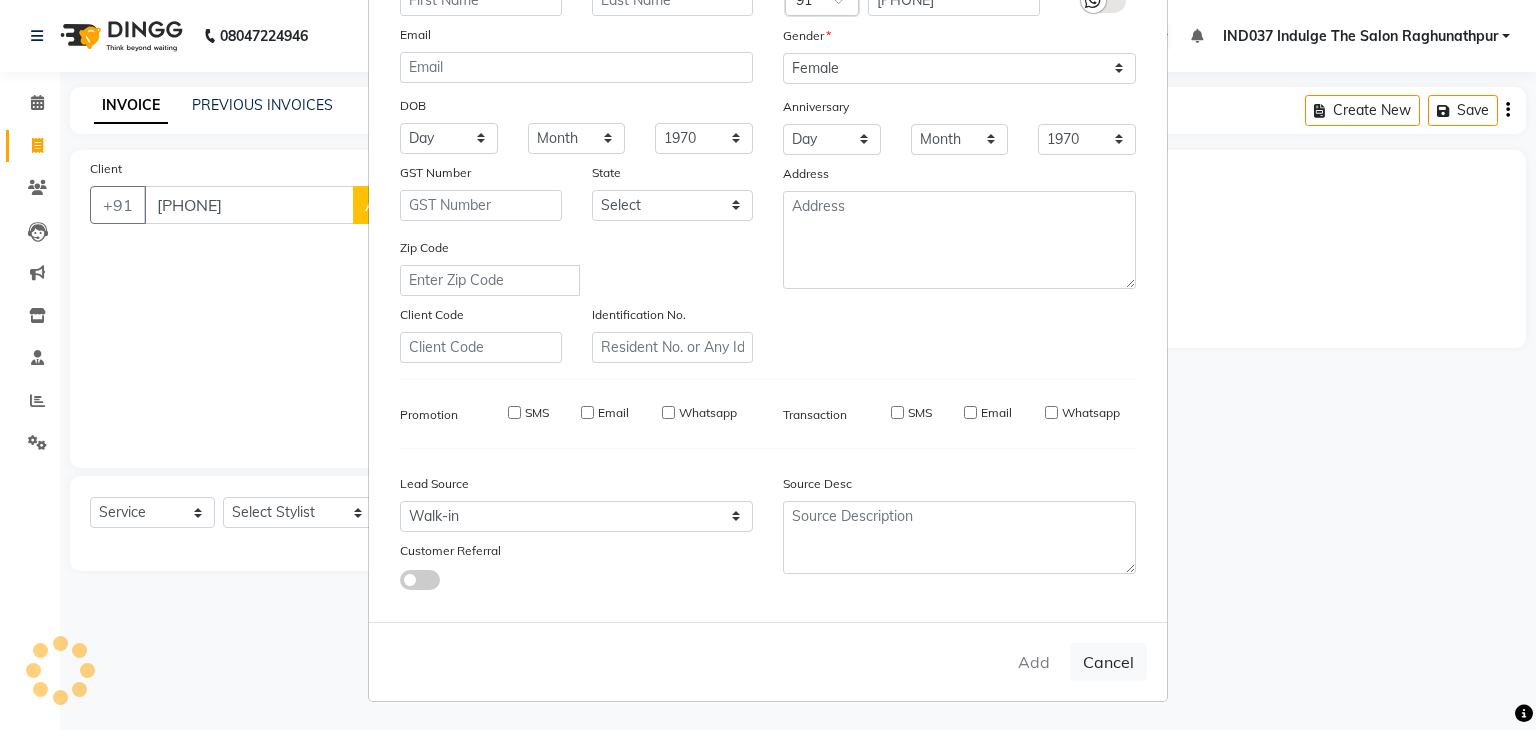 select 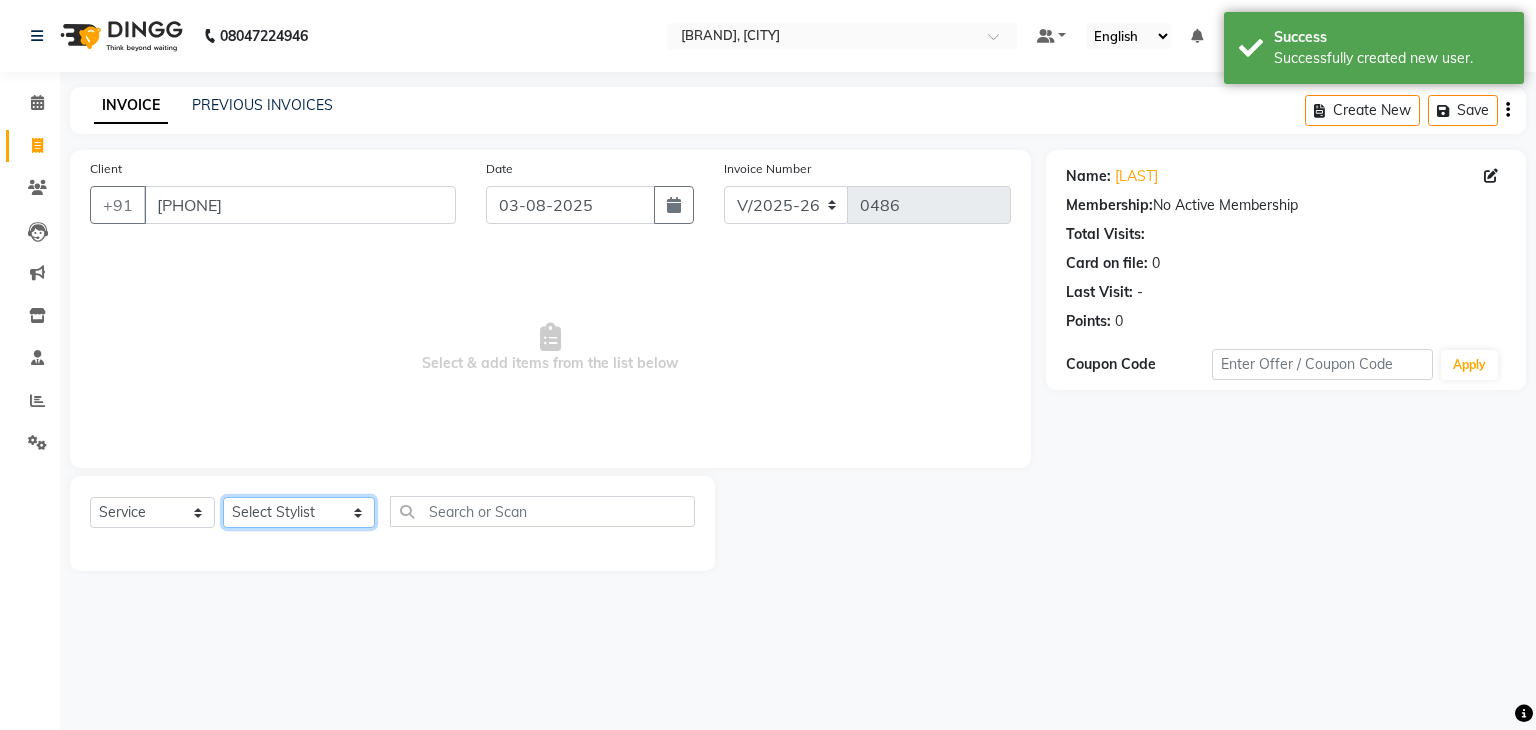 click on "Select Stylist Amir Ethan Happy IND037 Indulge The Salon Raghunathpur kartikey Nazia partha Rehan Roshan Sameer  shivangi  SWATI" 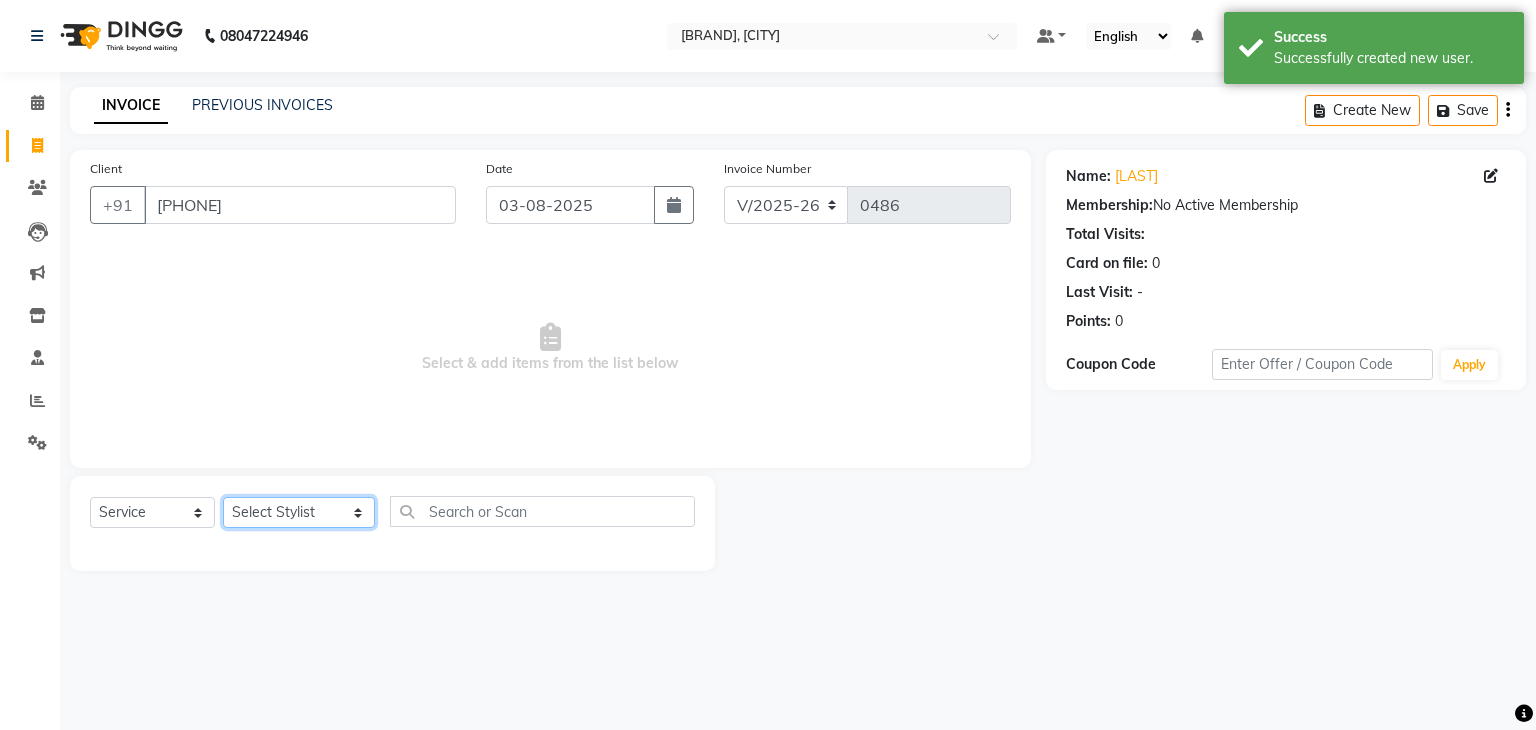 select on "66313" 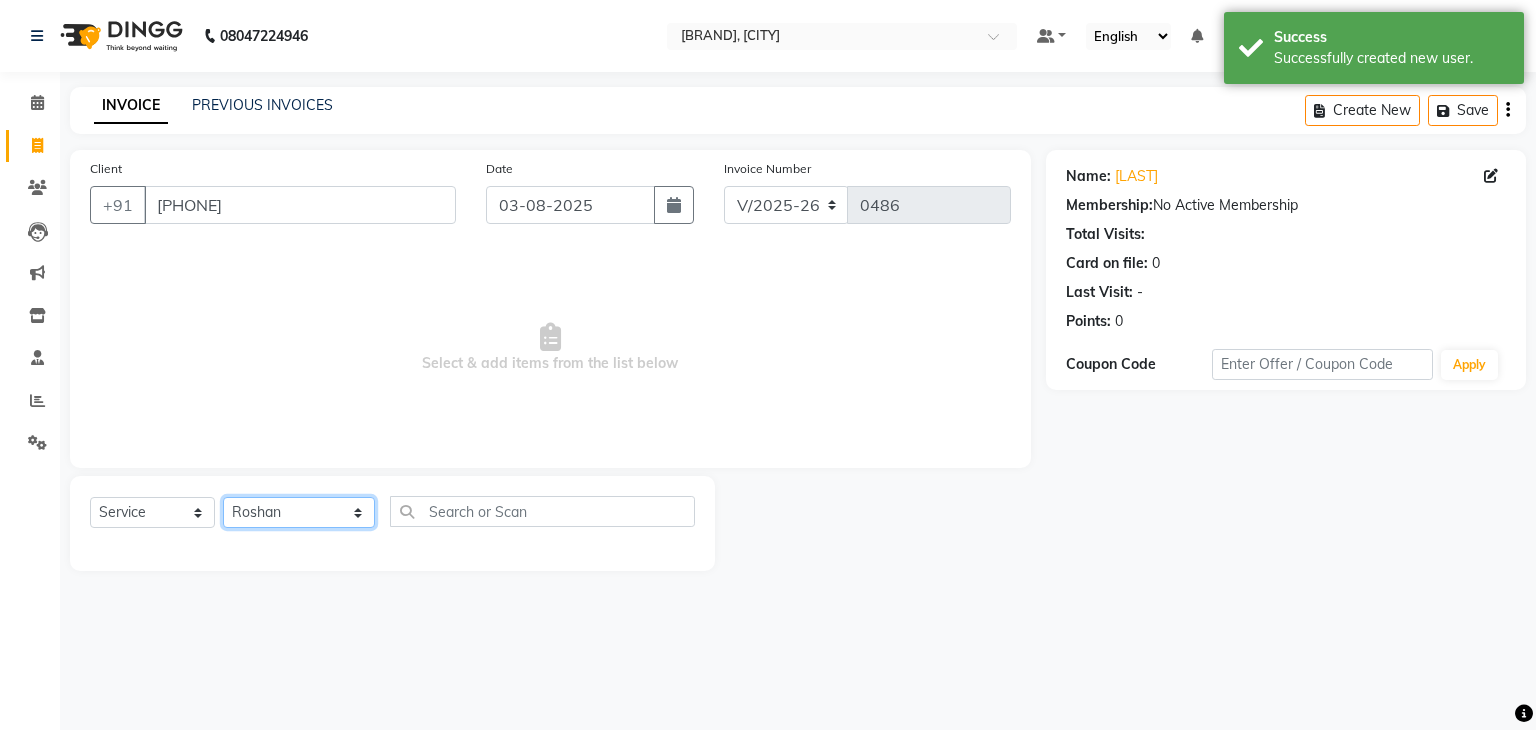 click on "Select Stylist Amir Ethan Happy IND037 Indulge The Salon Raghunathpur kartikey Nazia partha Rehan Roshan Sameer  shivangi  SWATI" 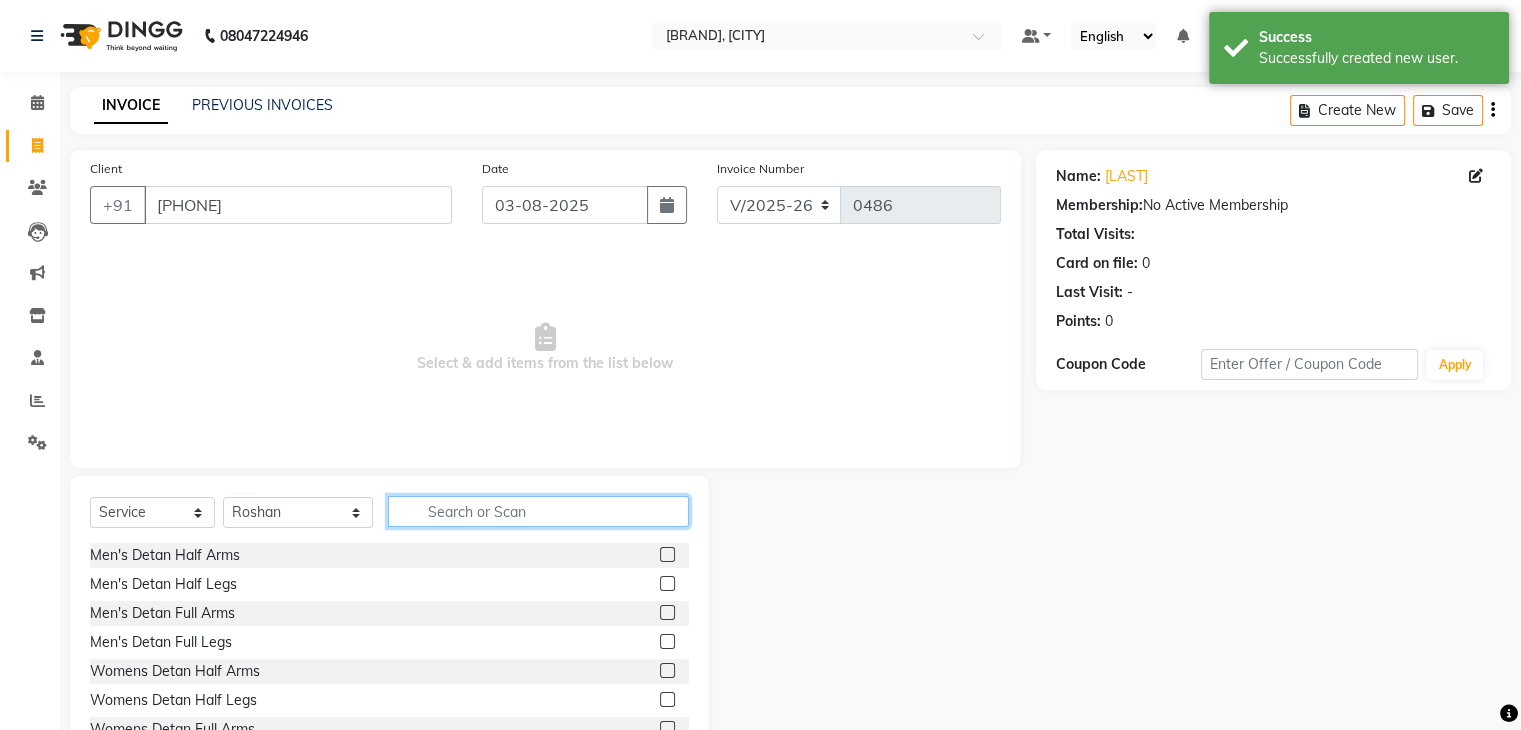 click 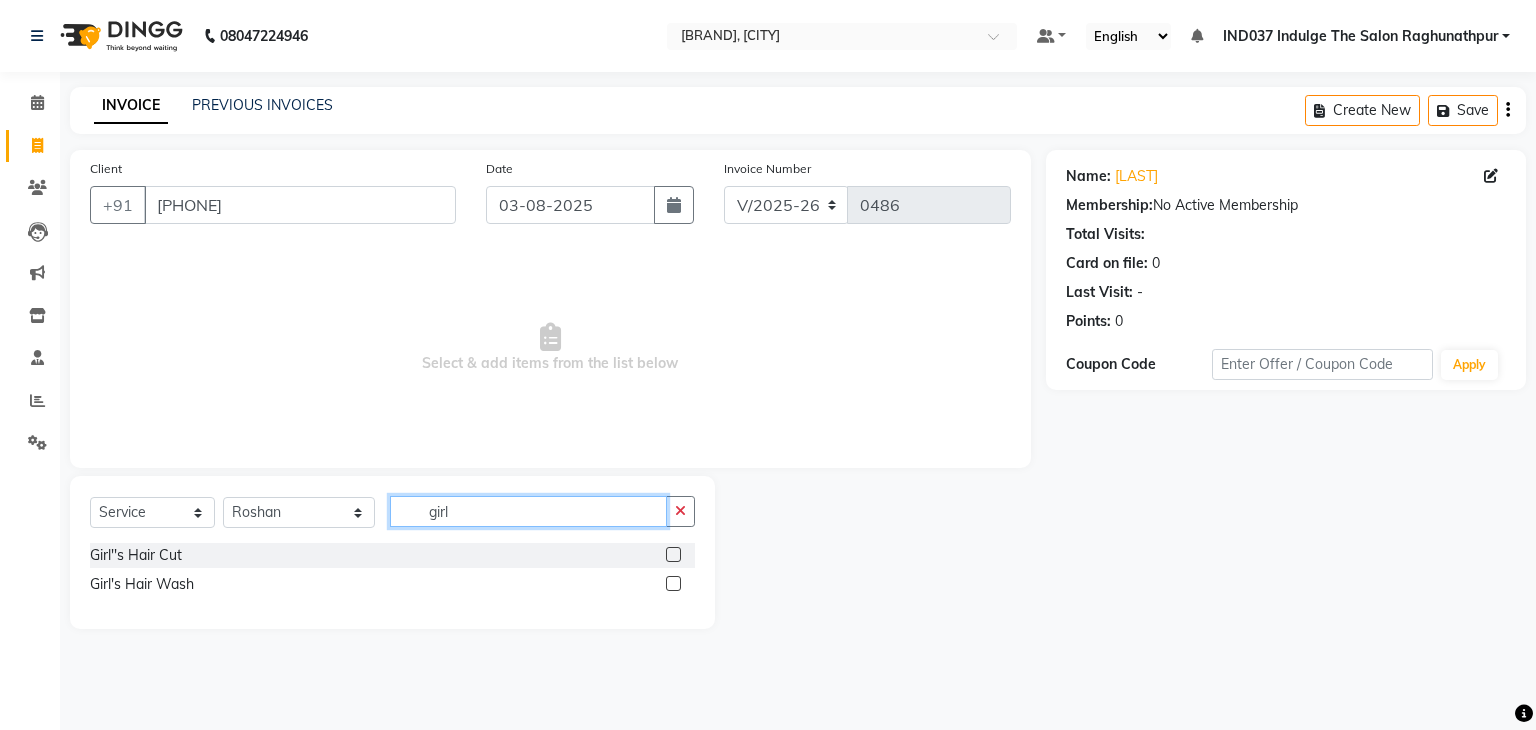 type on "girl" 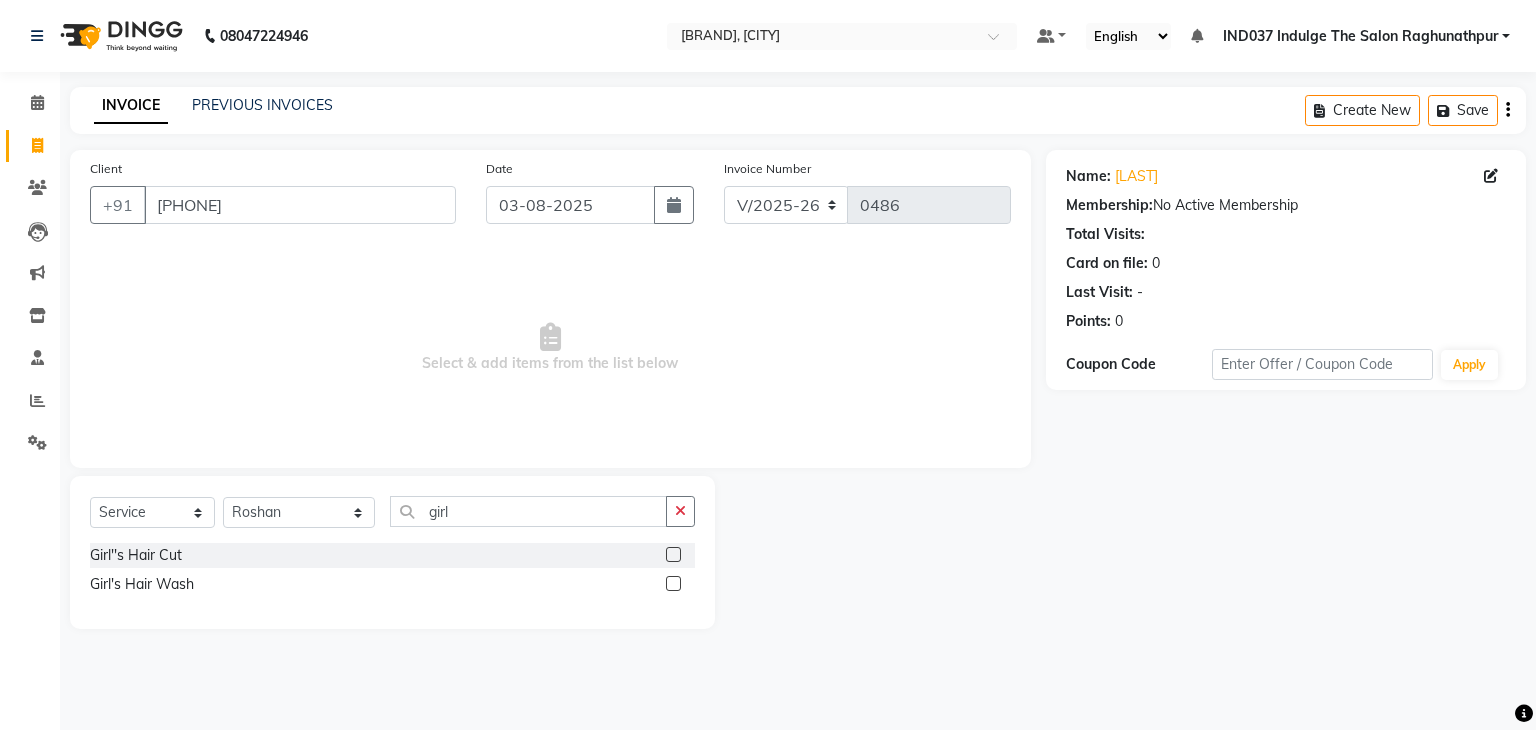 click on "Girl''s Hair Cut" 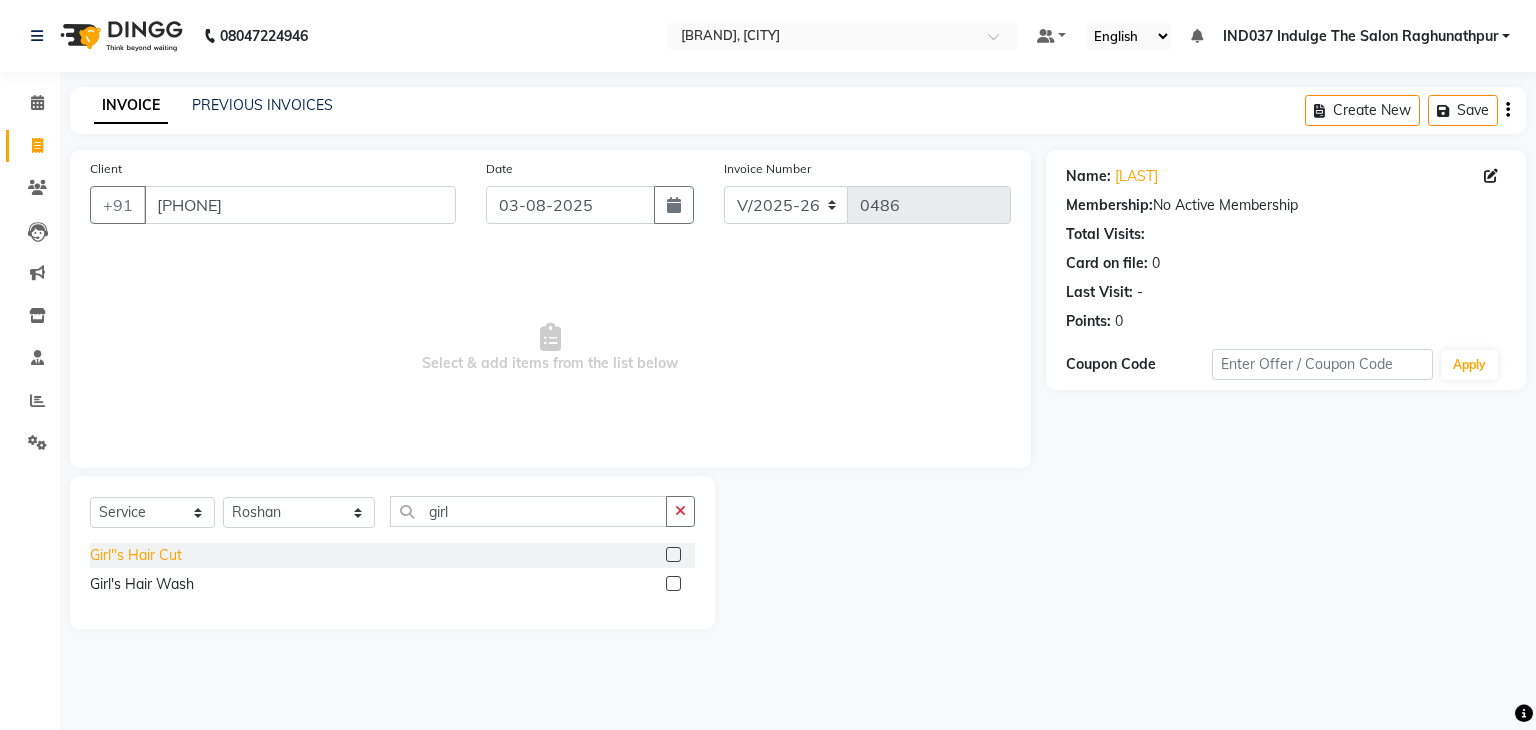 click on "Girl''s Hair Cut" 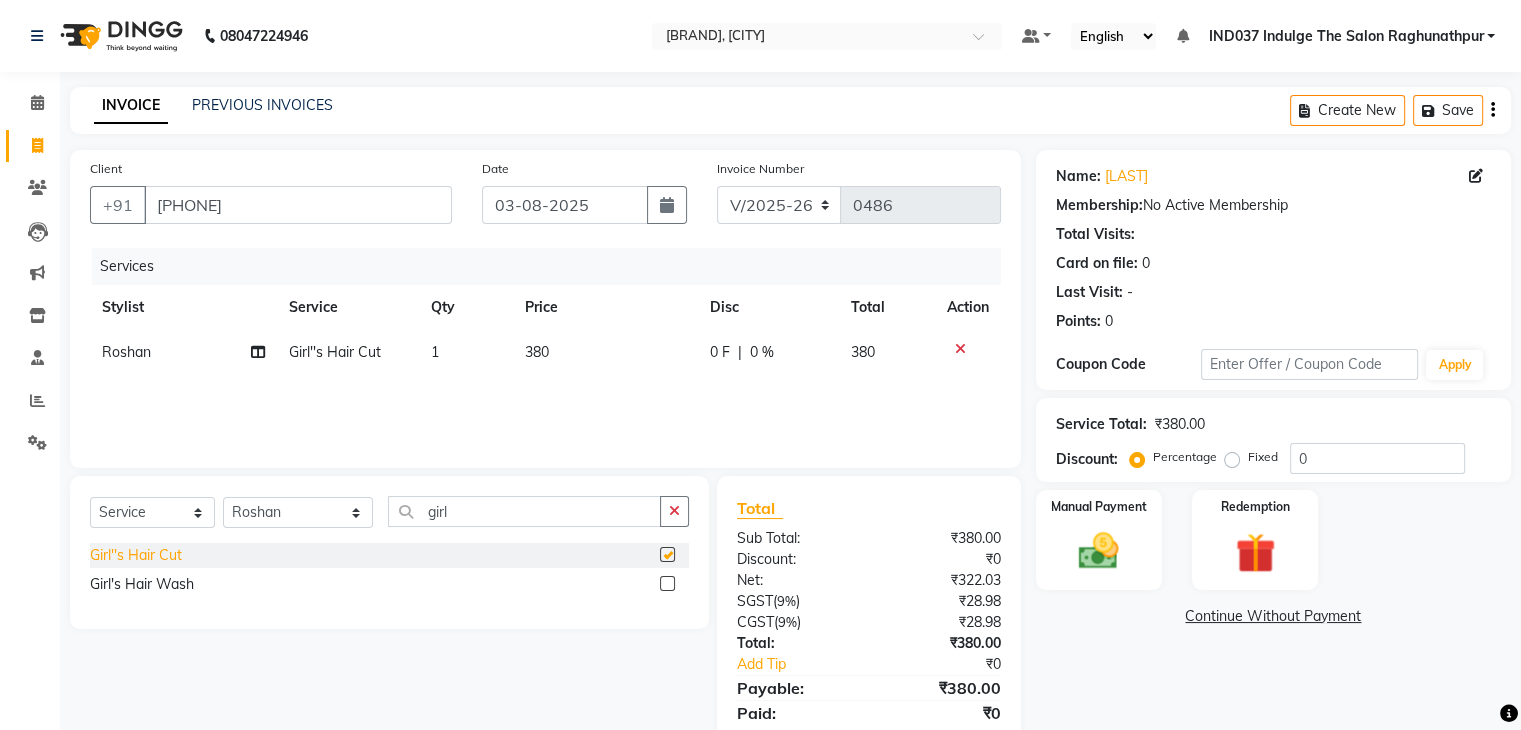 checkbox on "false" 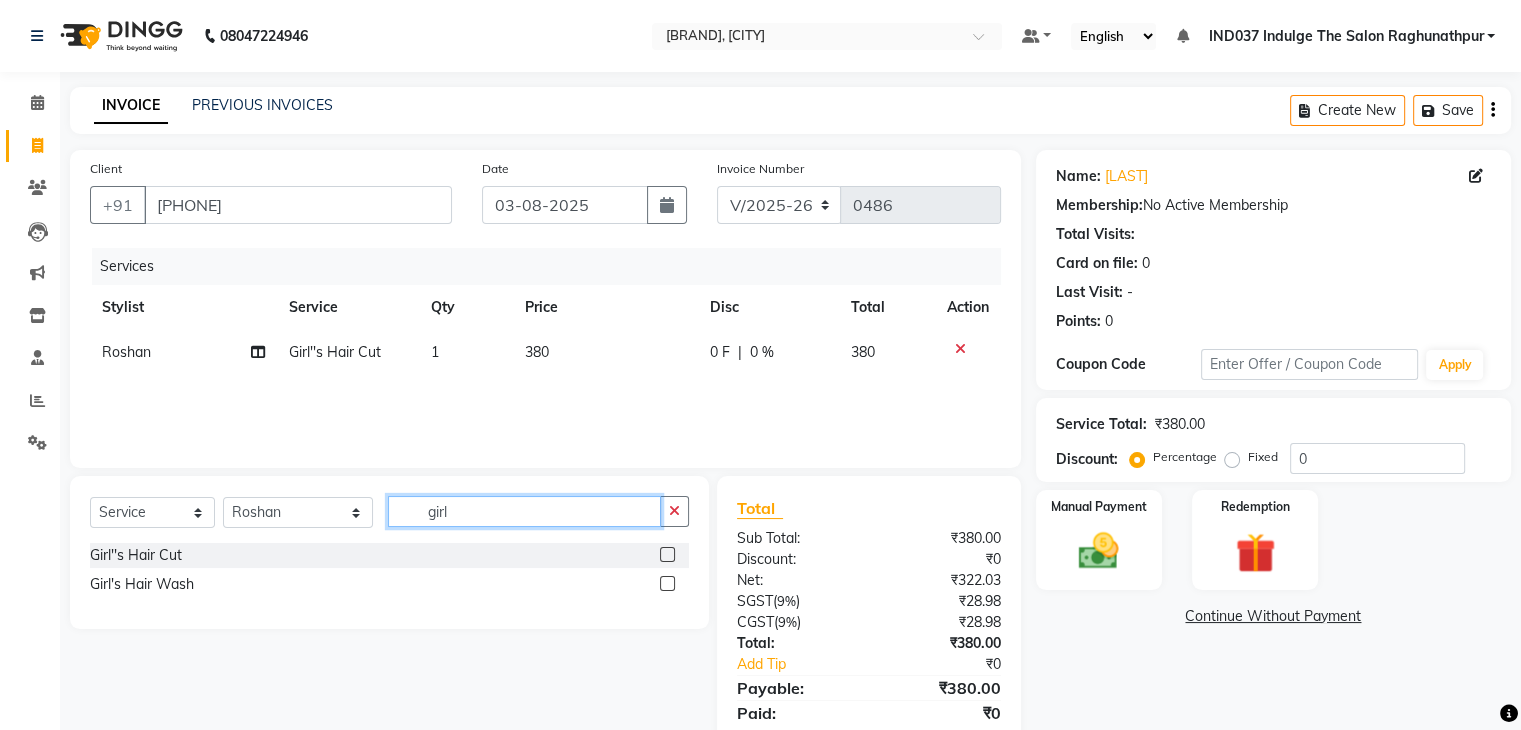 click on "girl" 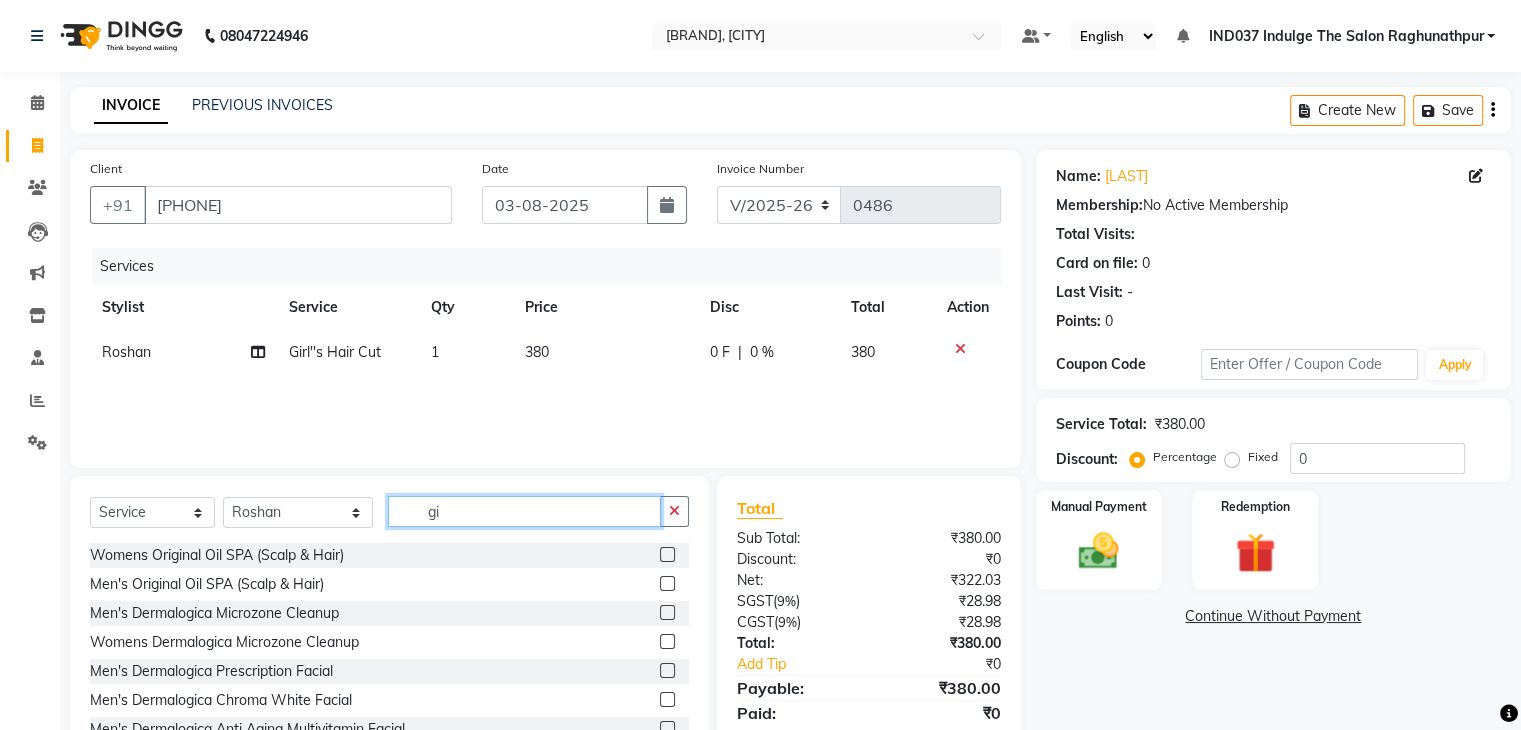 type on "g" 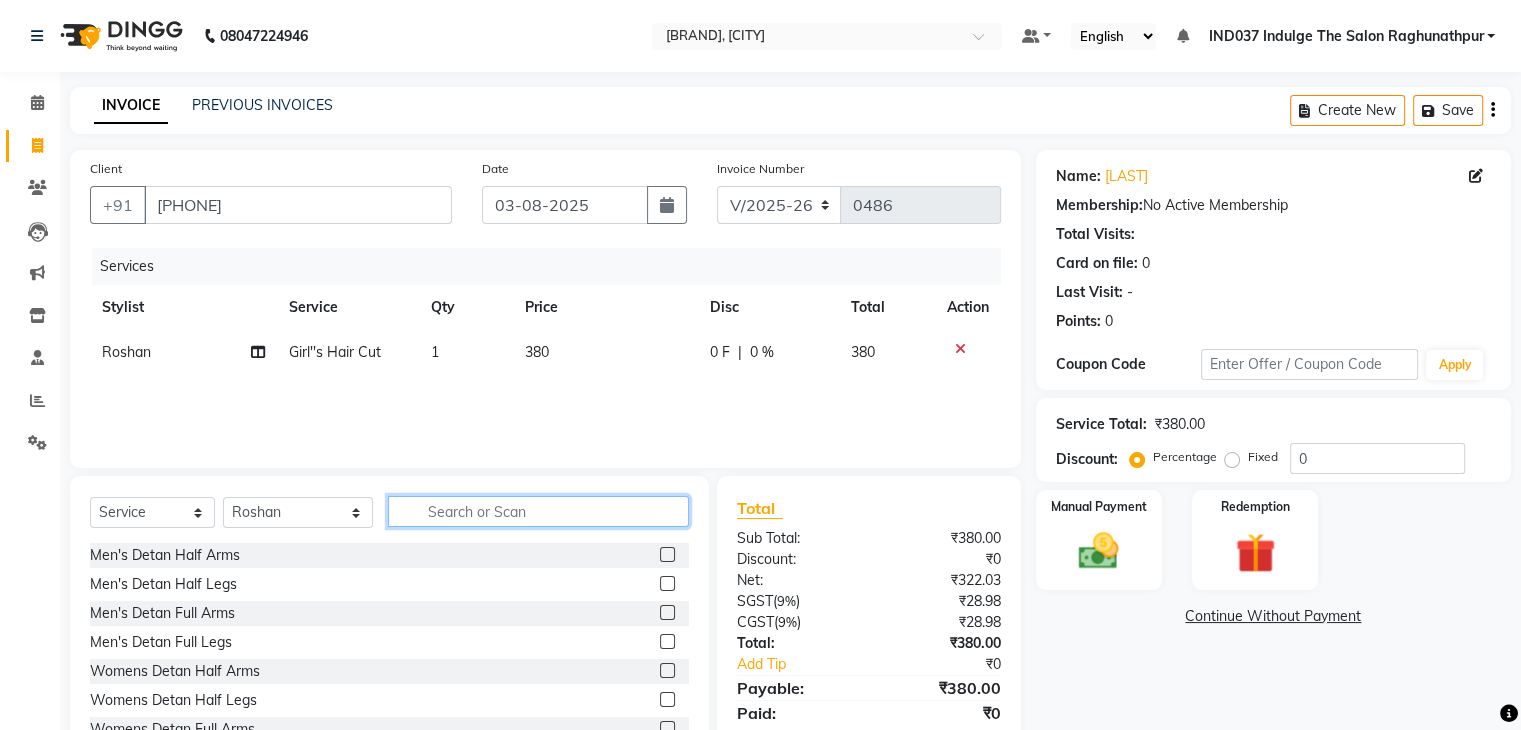 type 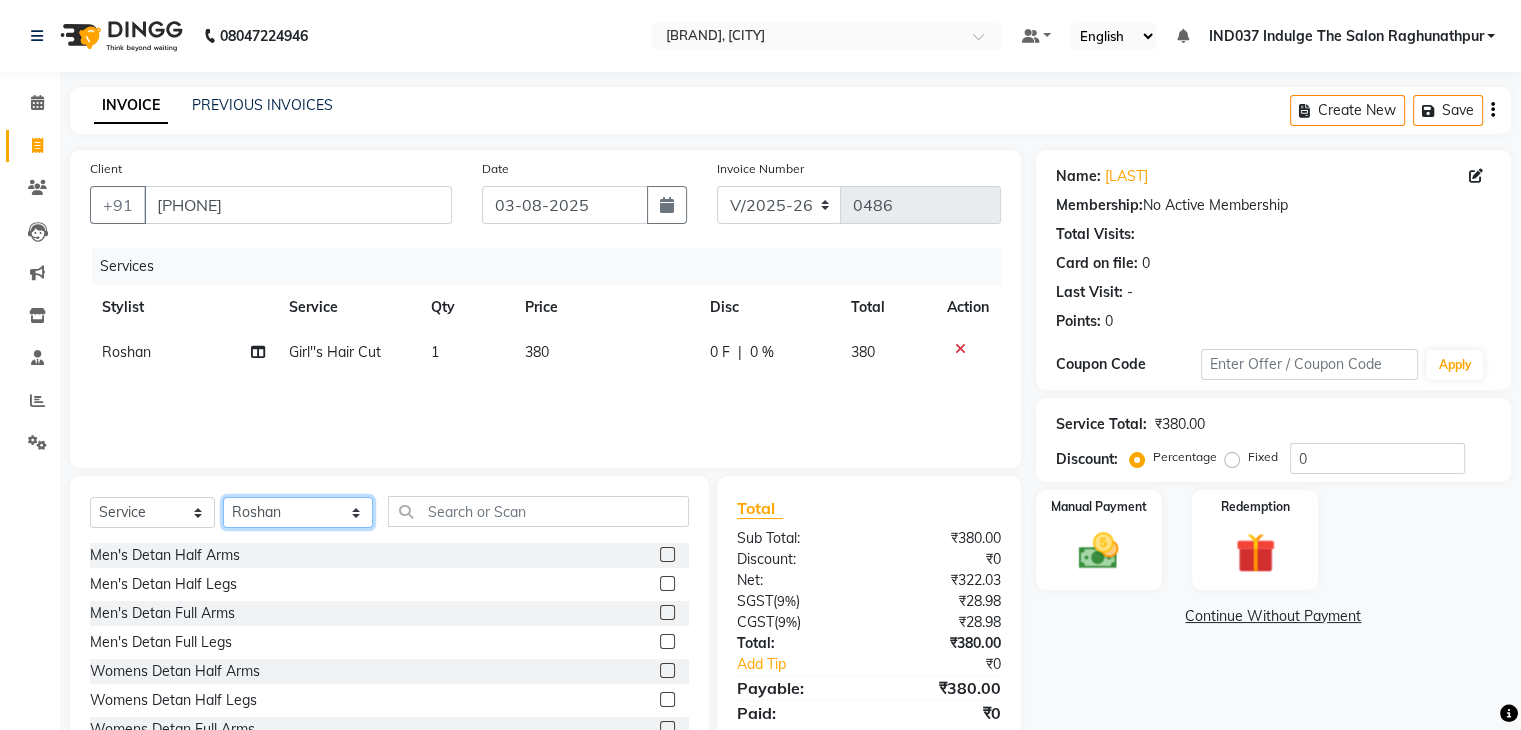 click on "Select Stylist Amir Ethan Happy IND037 Indulge The Salon Raghunathpur kartikey Nazia partha Rehan Roshan Sameer  shivangi  SWATI" 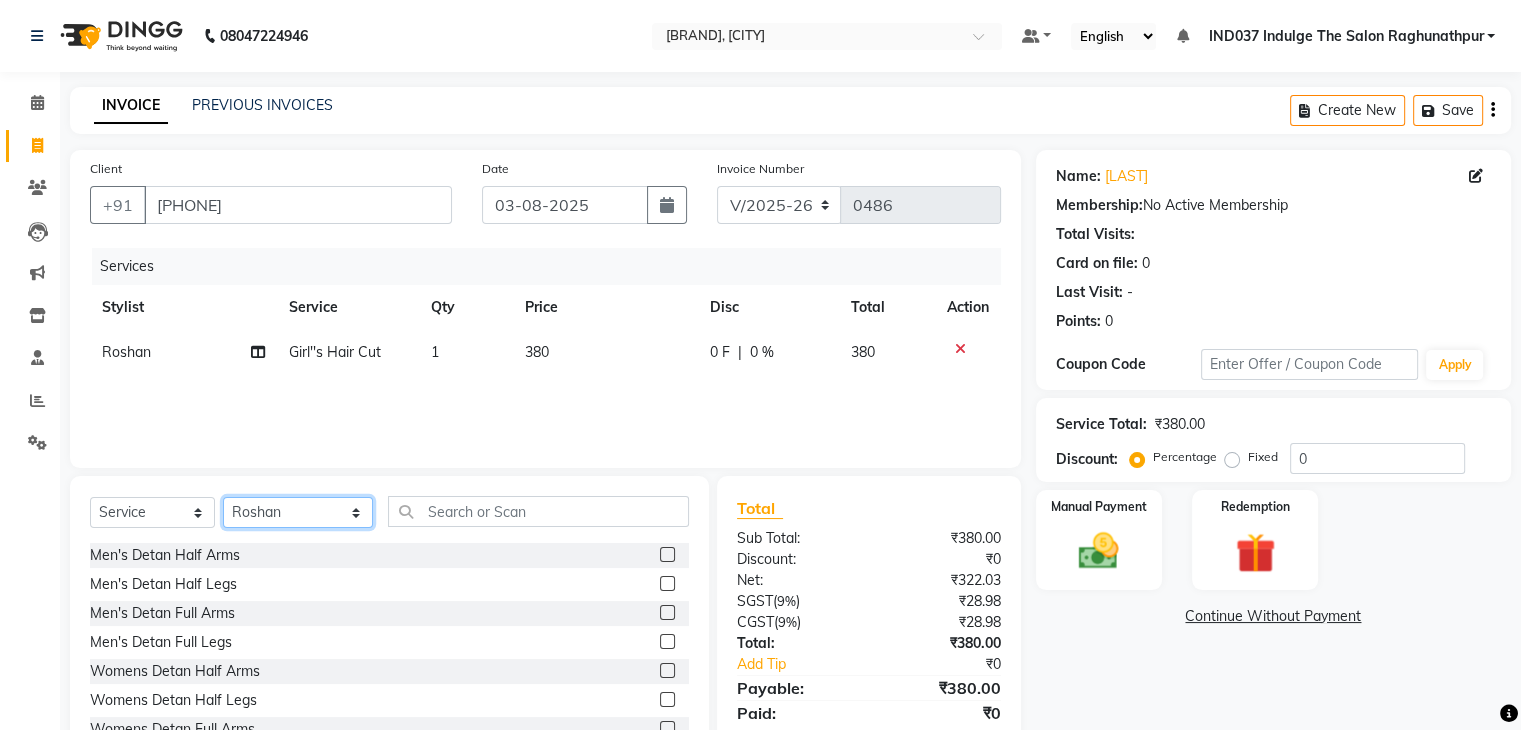 select on "78888" 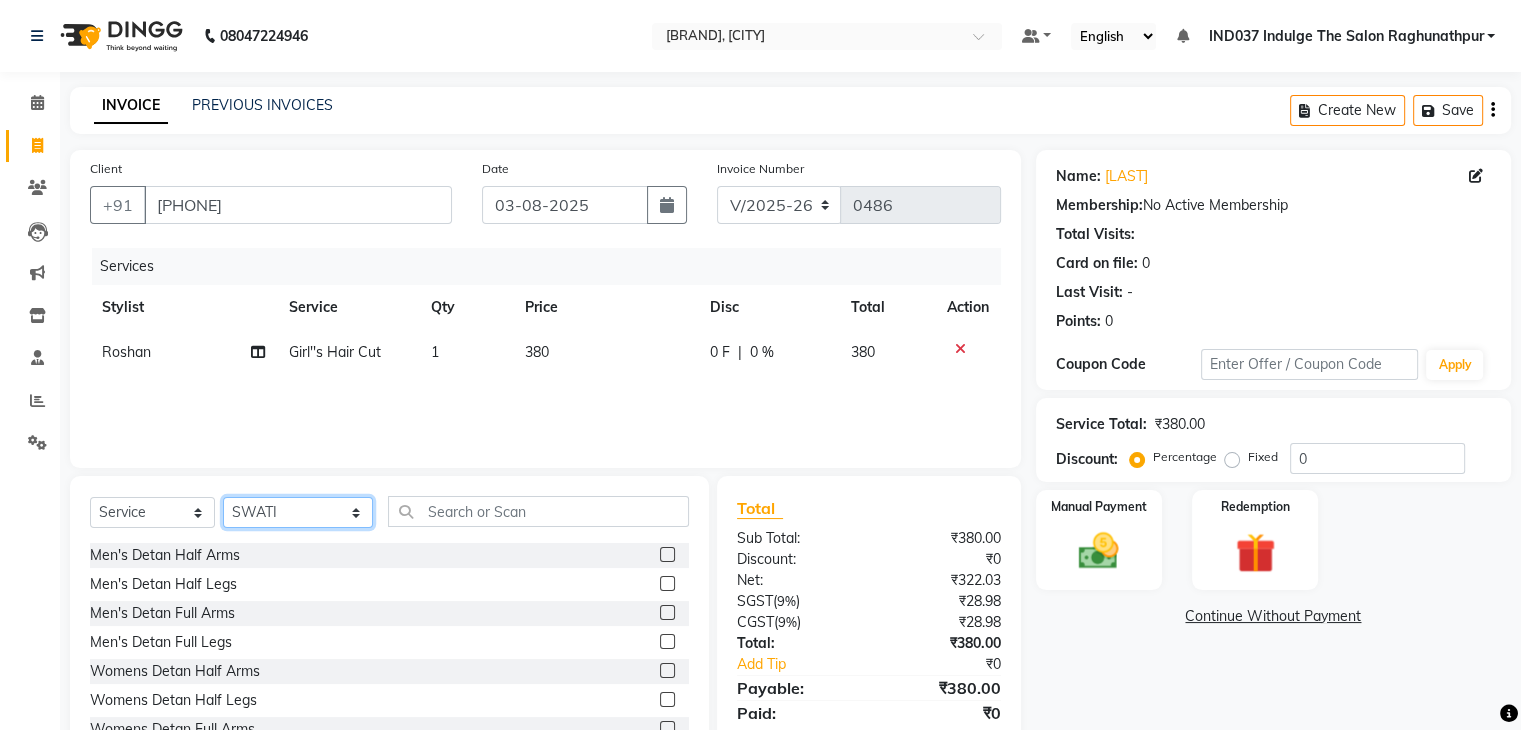 click on "Select Stylist Amir Ethan Happy IND037 Indulge The Salon Raghunathpur kartikey Nazia partha Rehan Roshan Sameer  shivangi  SWATI" 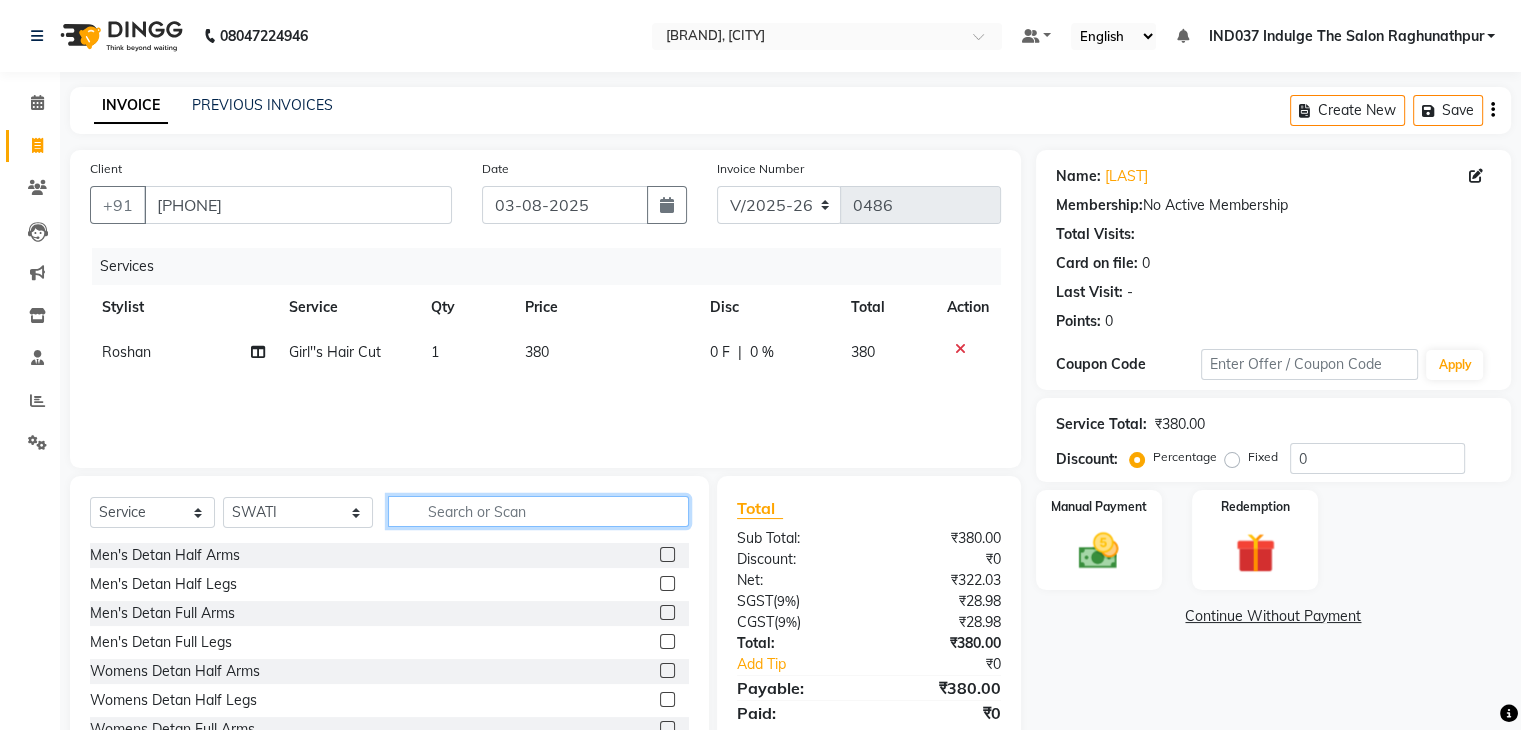 click 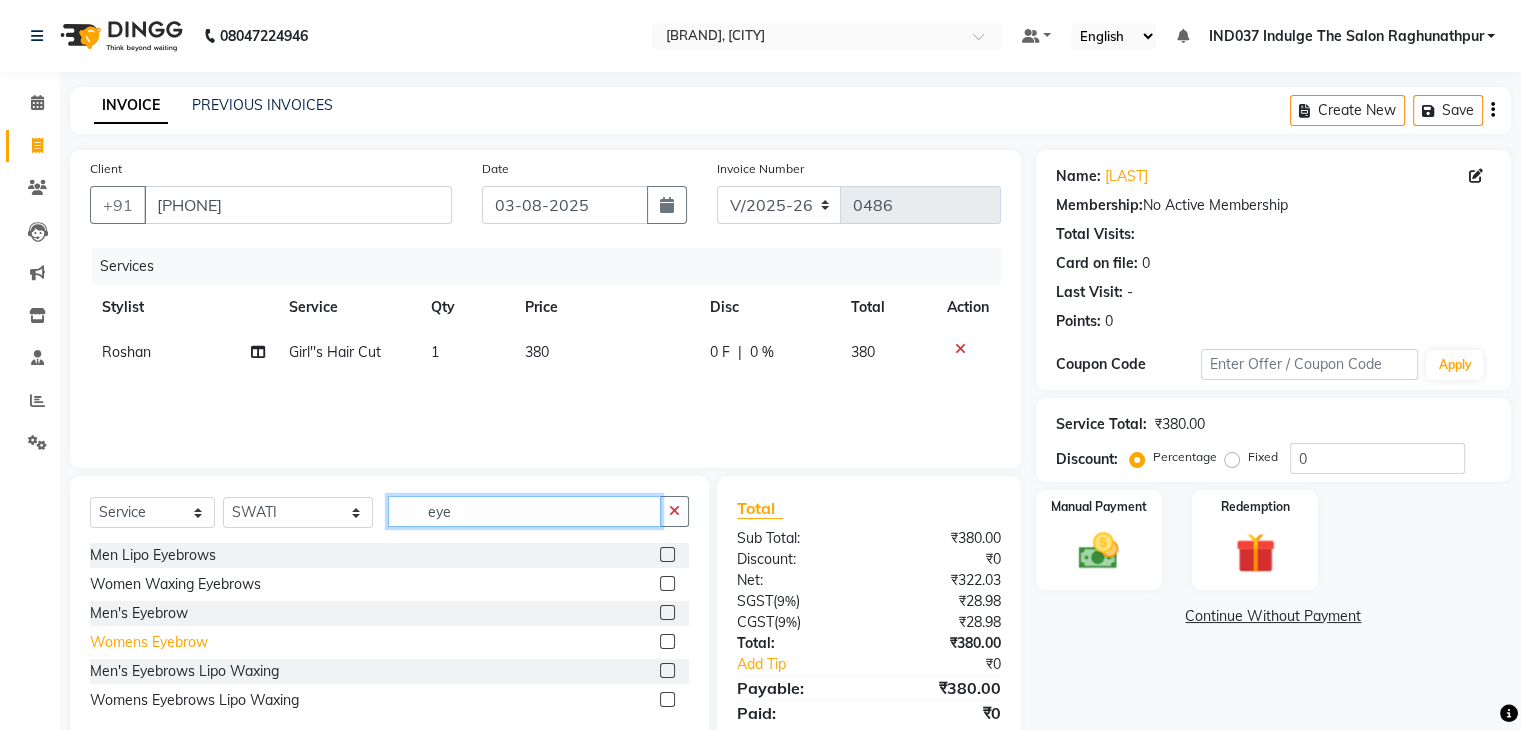 type on "eye" 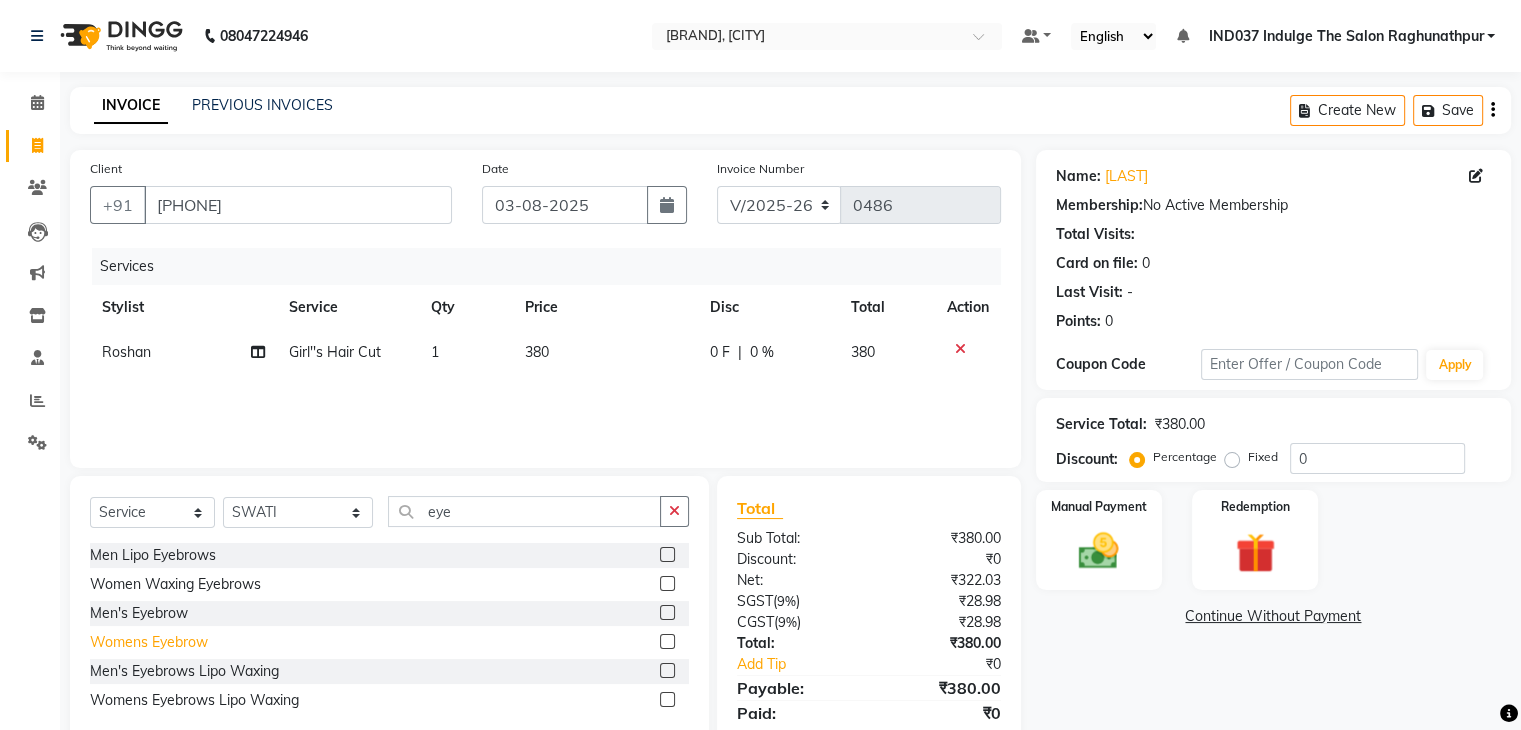 click on "Womens Eyebrow" 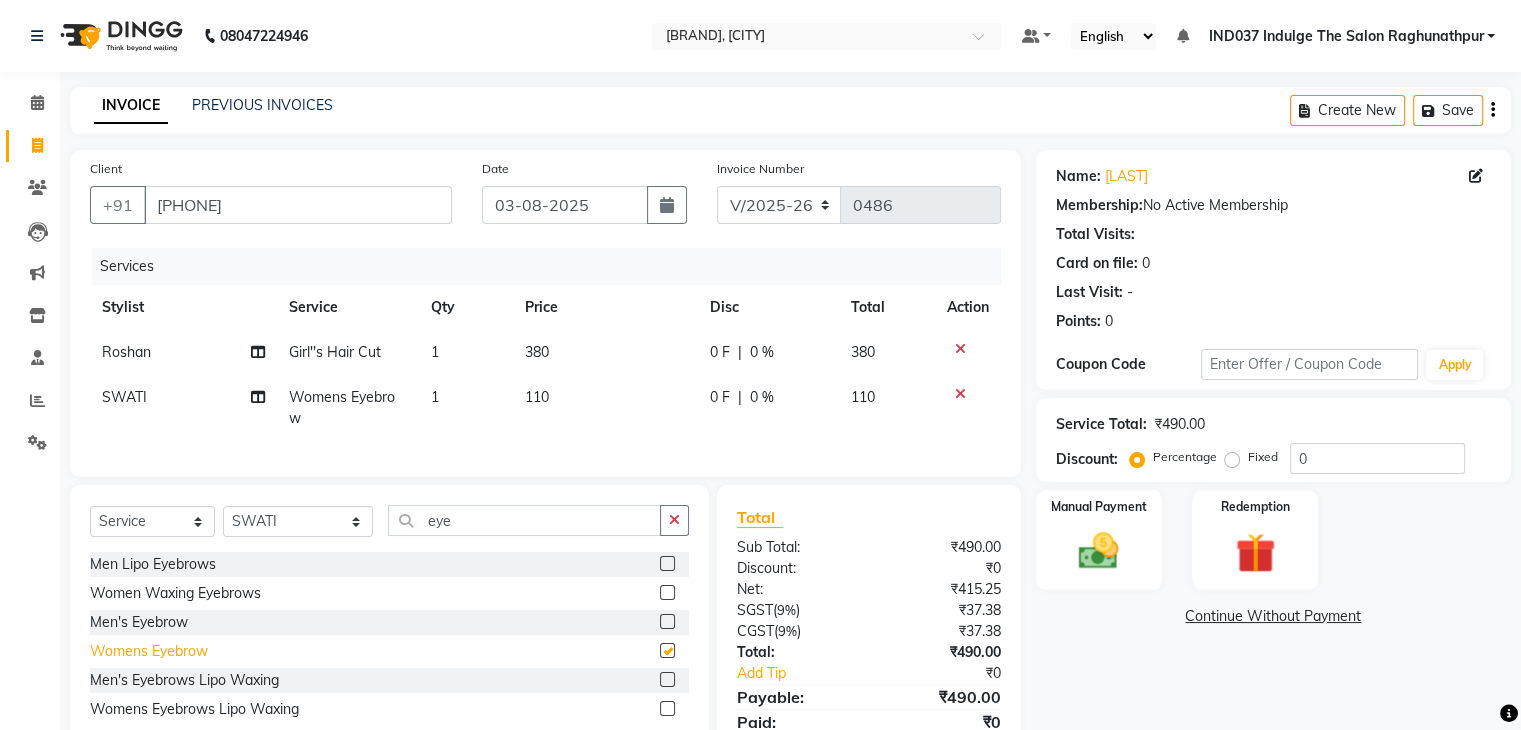 checkbox on "false" 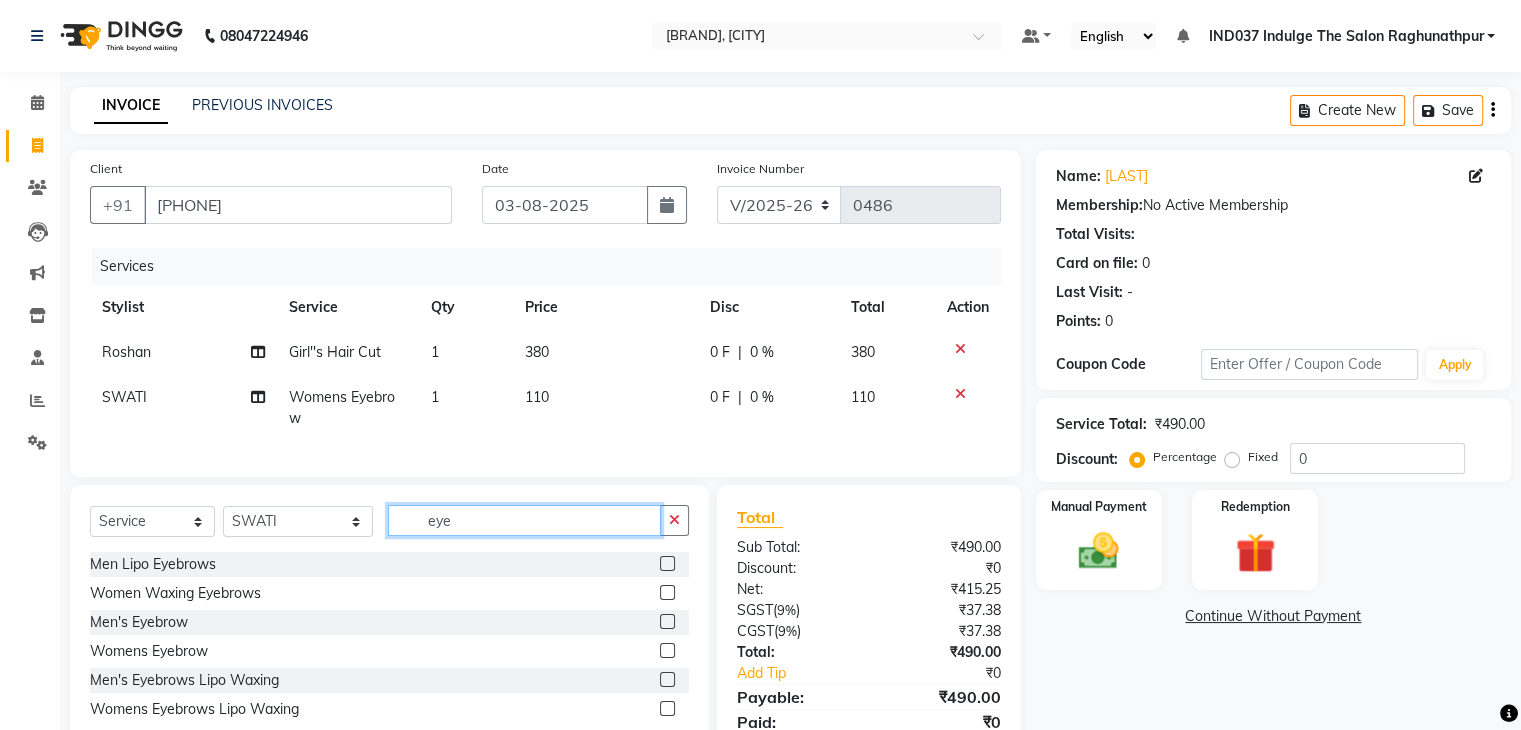 click on "eye" 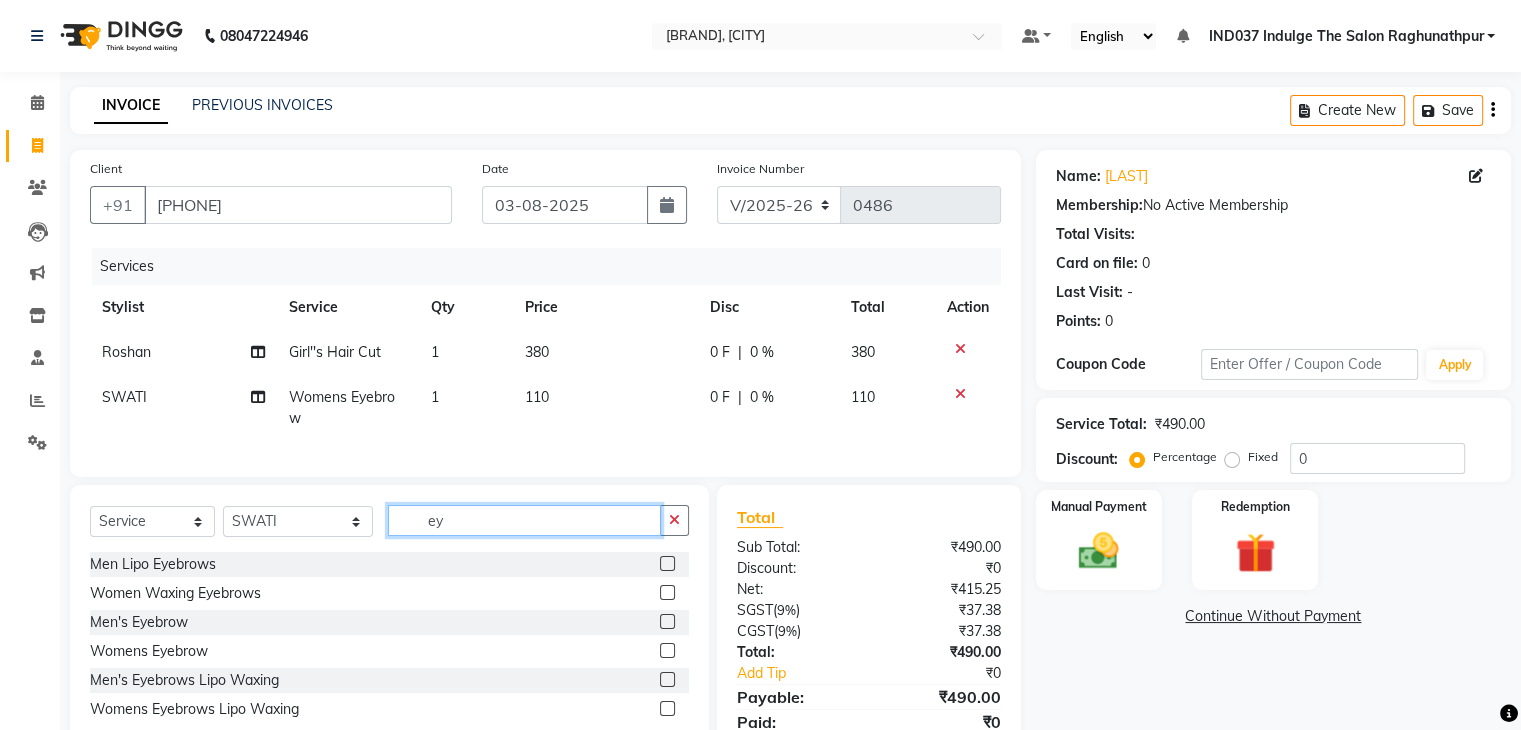 type on "e" 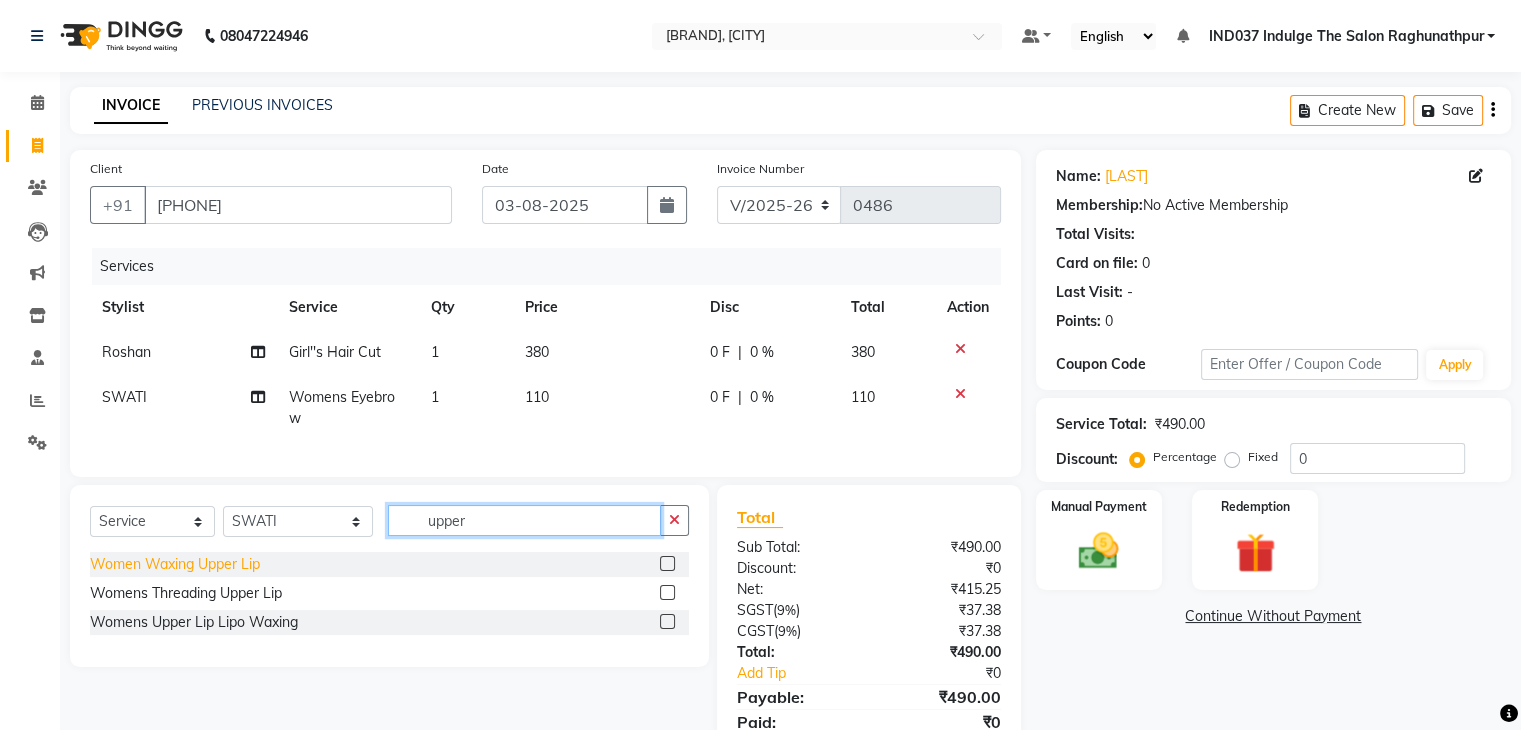 type on "upper" 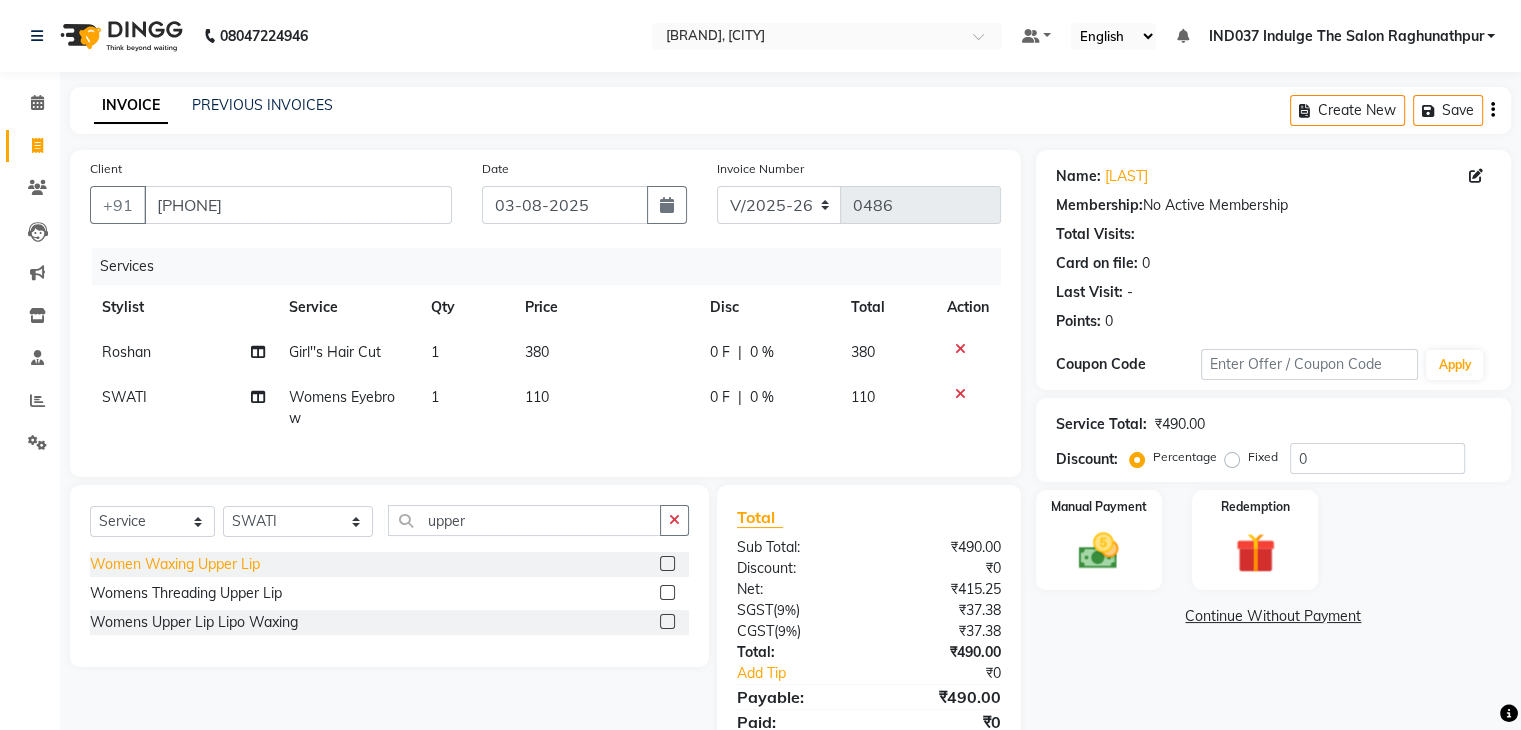 click on "Women Waxing Upper Lip" 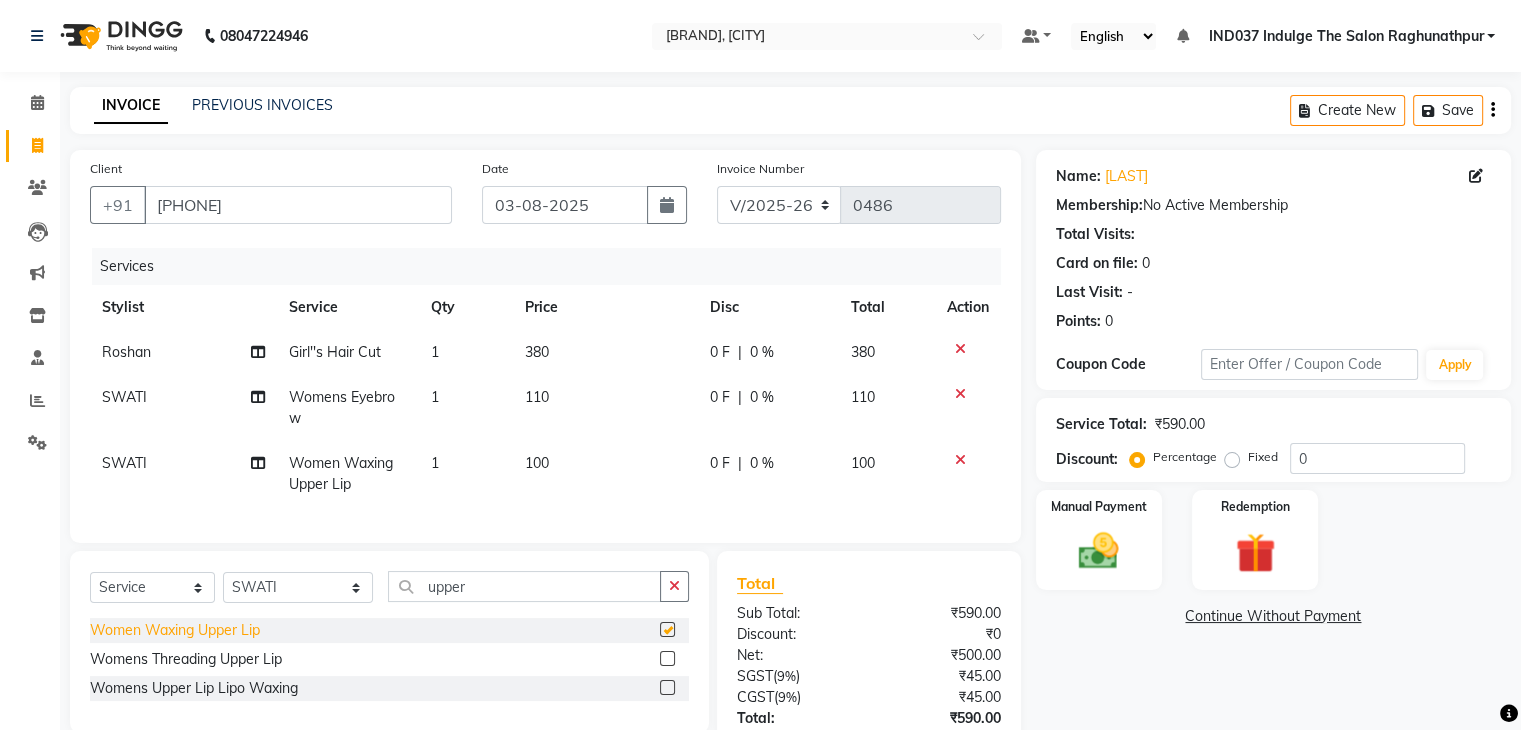 checkbox on "false" 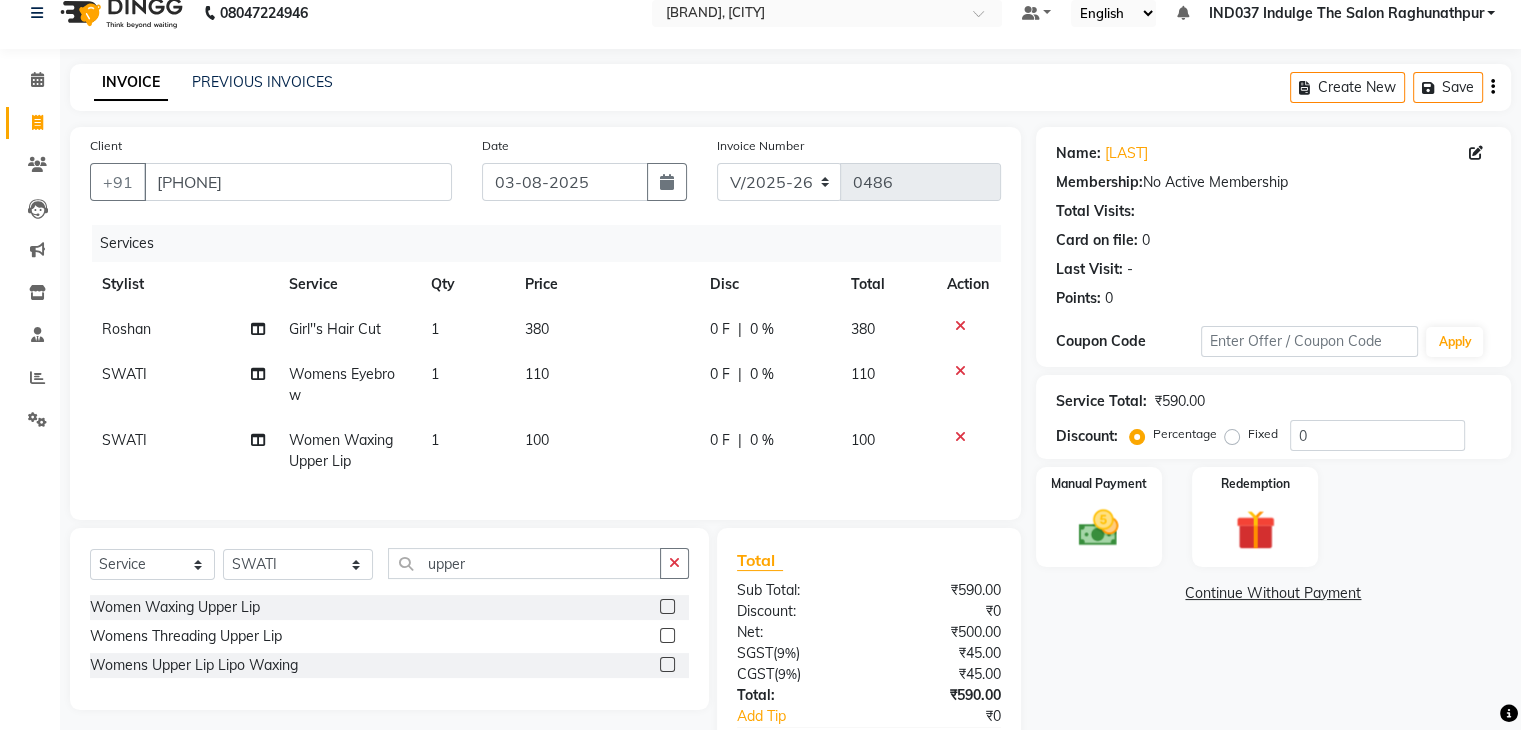 scroll, scrollTop: 43, scrollLeft: 0, axis: vertical 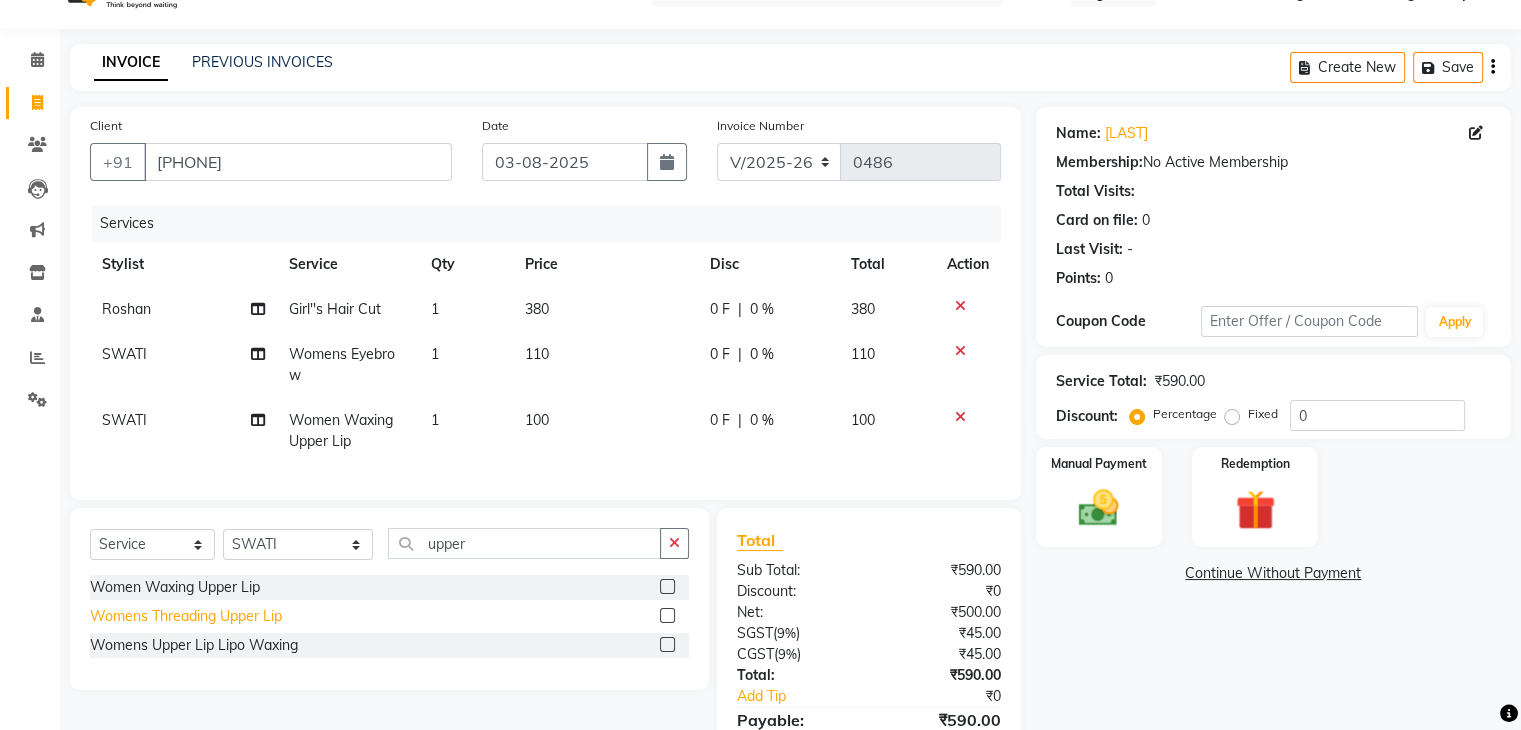 click on "Womens Threading Upper Lip" 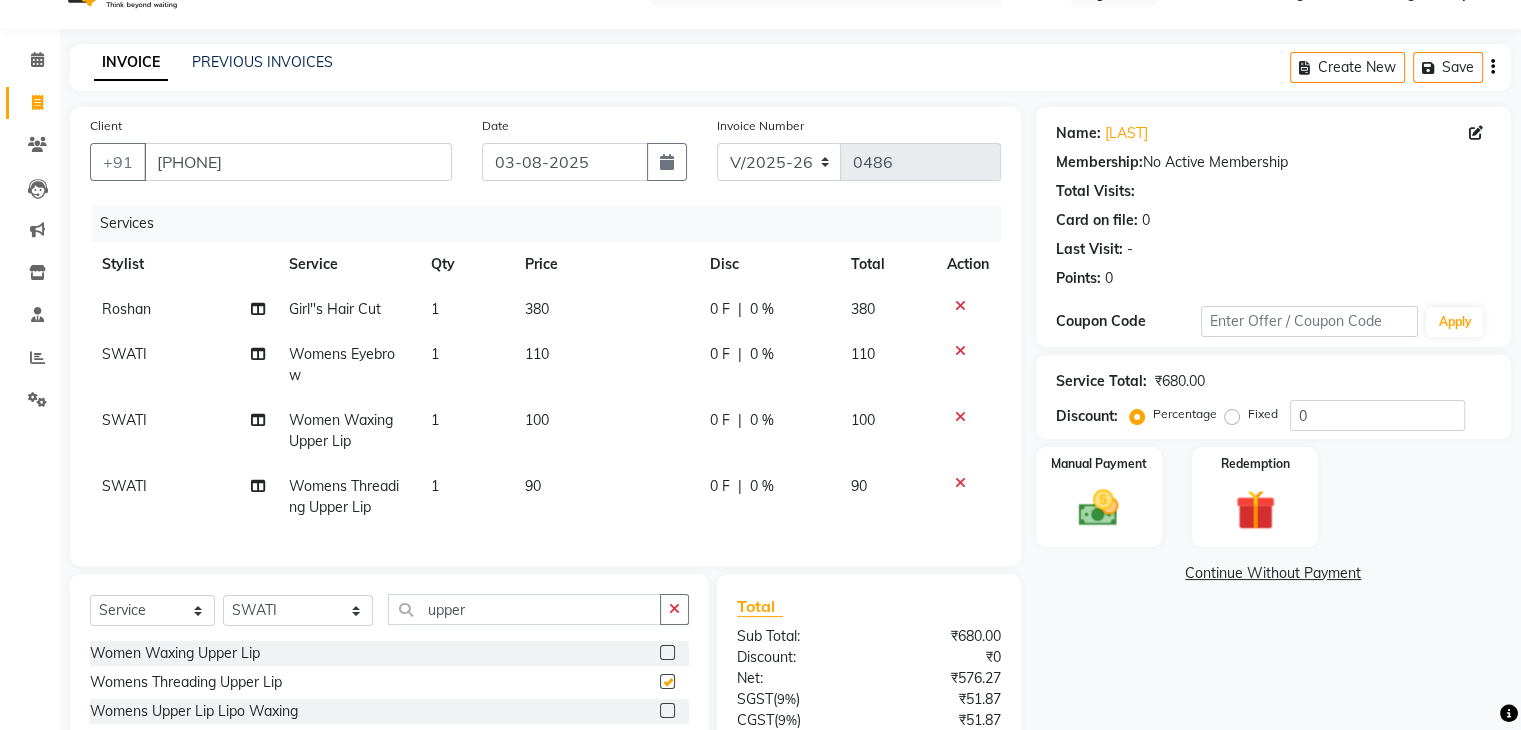 checkbox on "false" 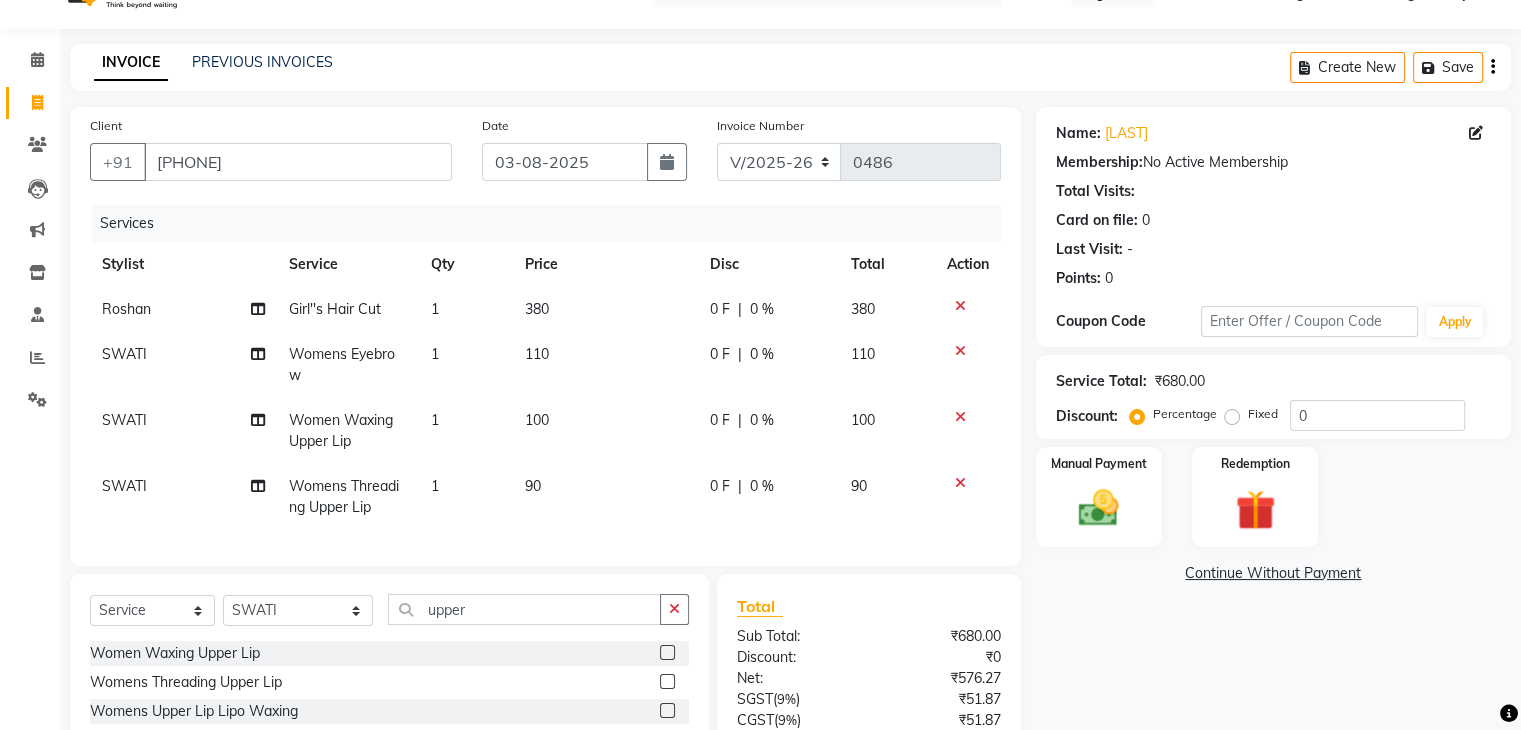 click 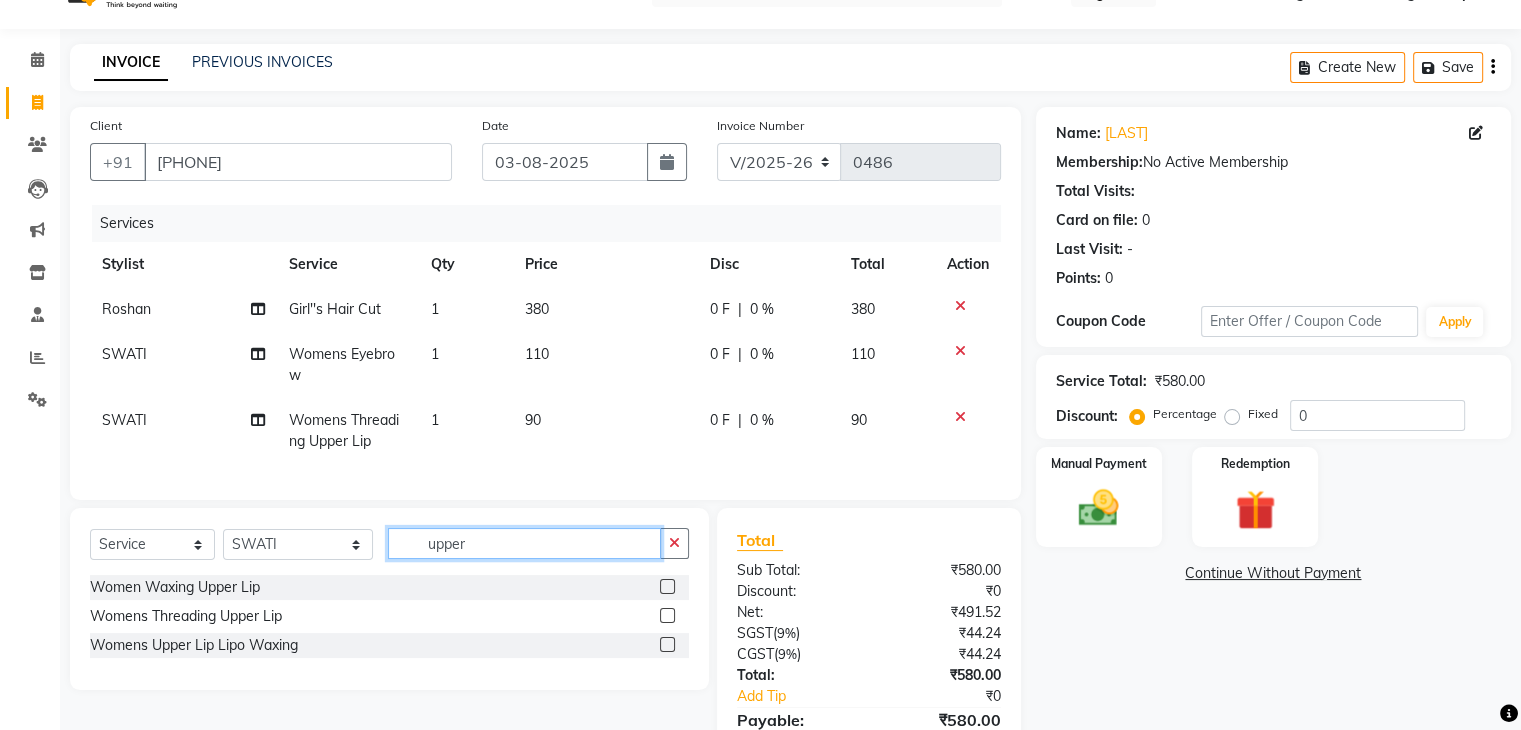 click on "upper" 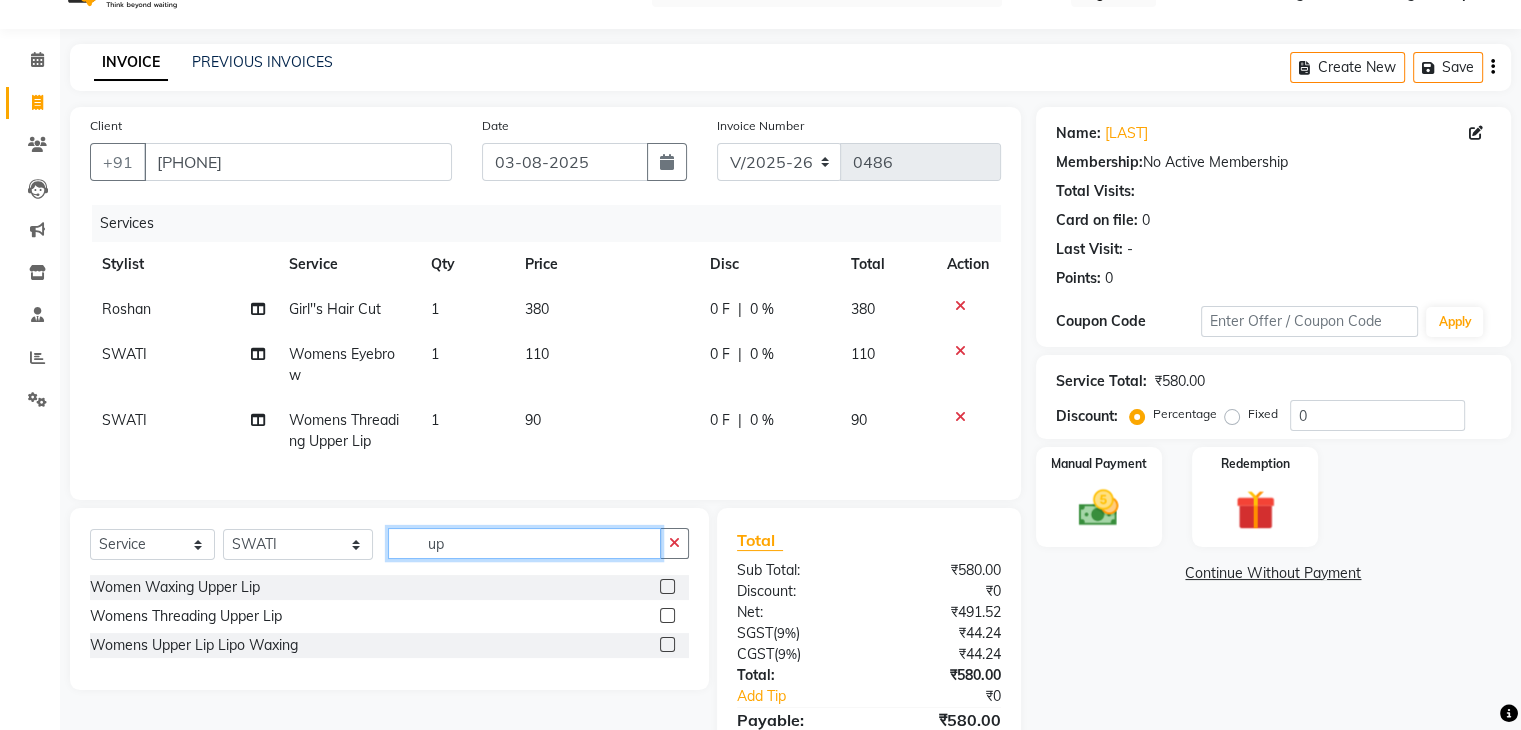 type on "u" 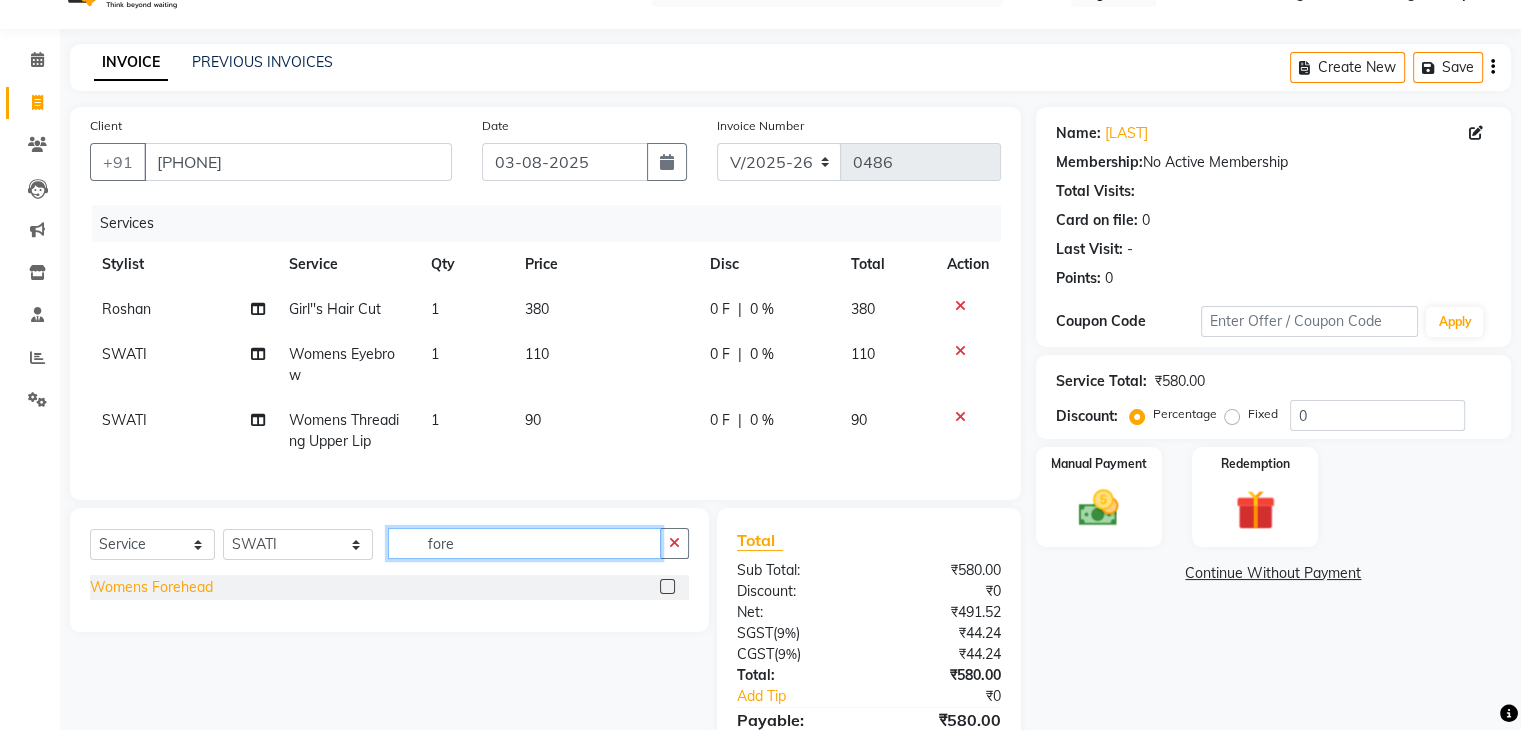 type on "fore" 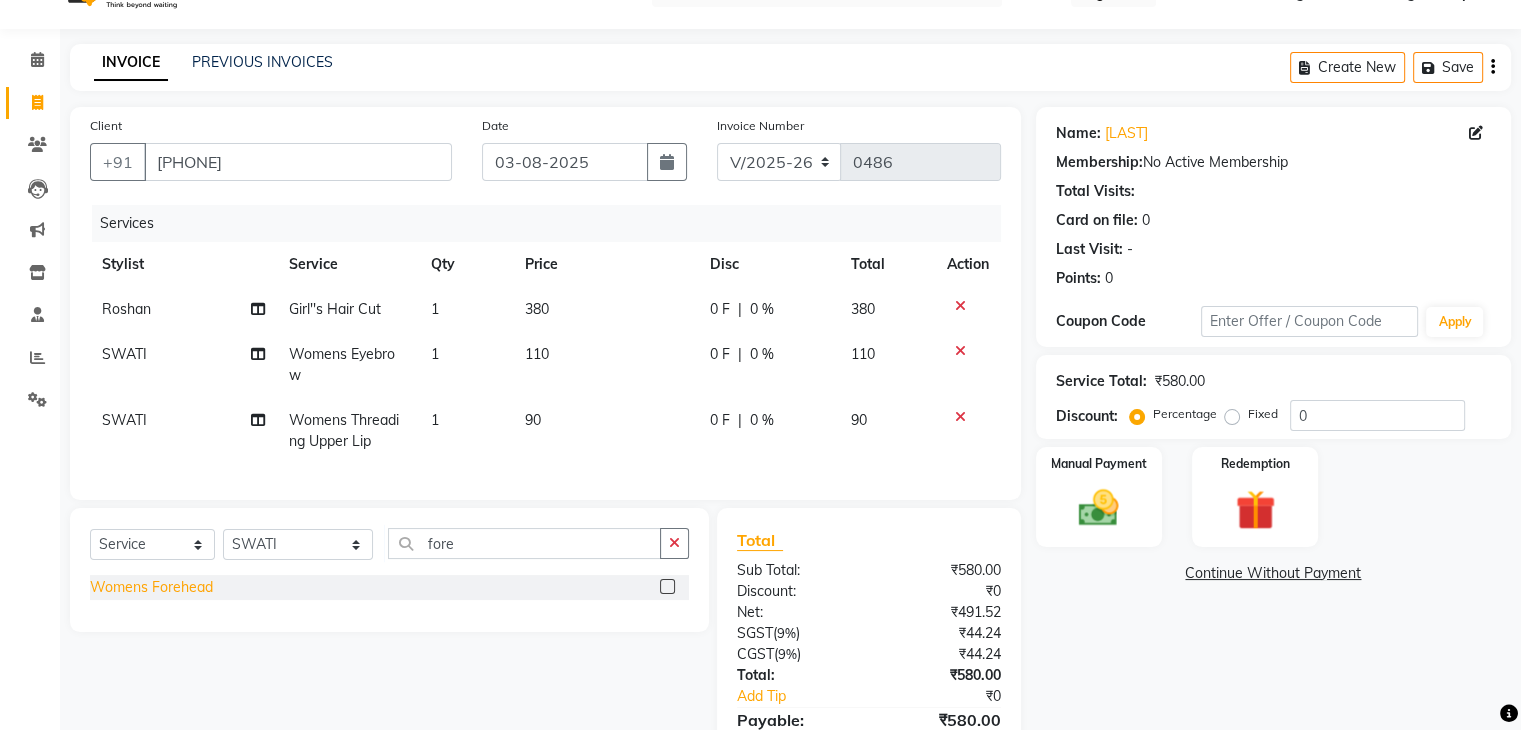 click on "Womens Forehead" 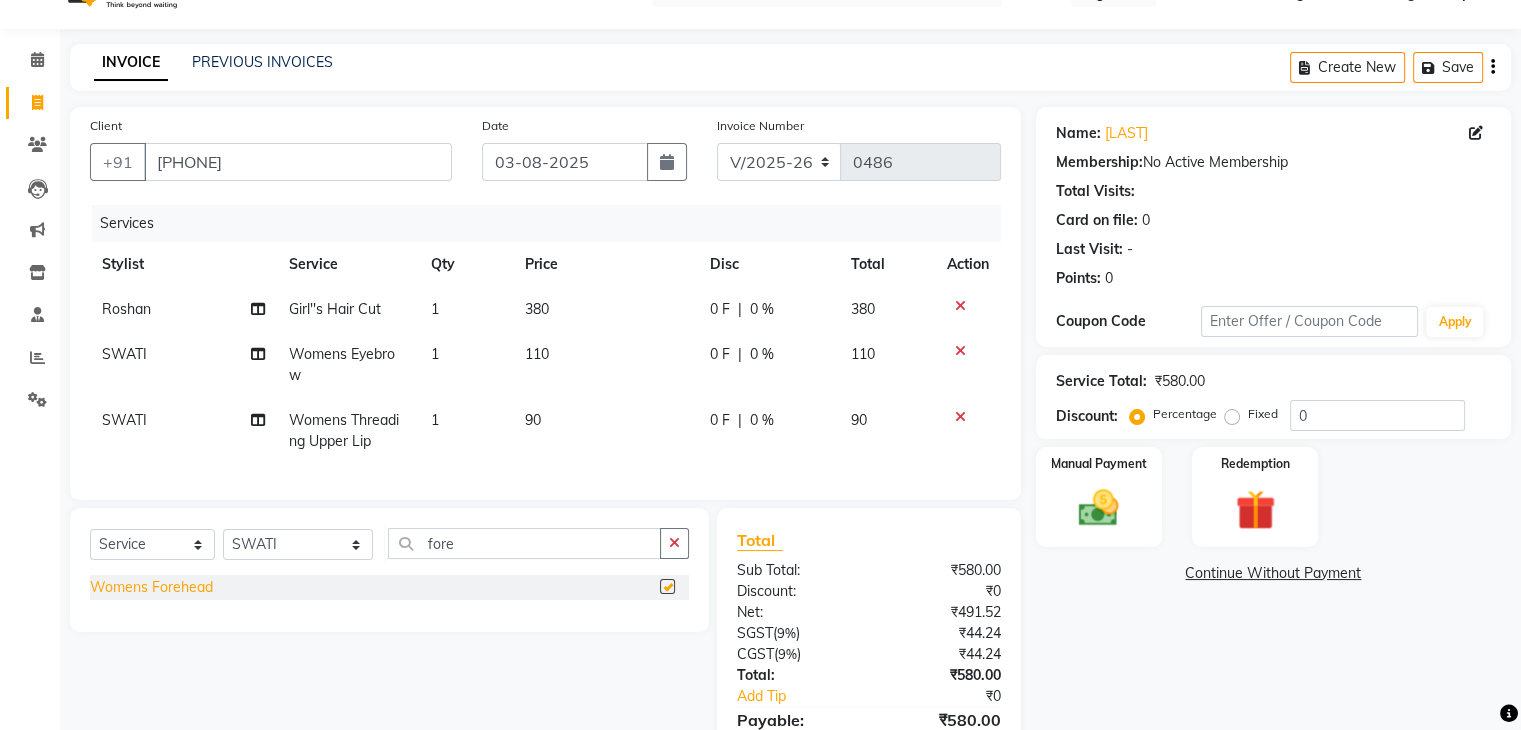 checkbox on "false" 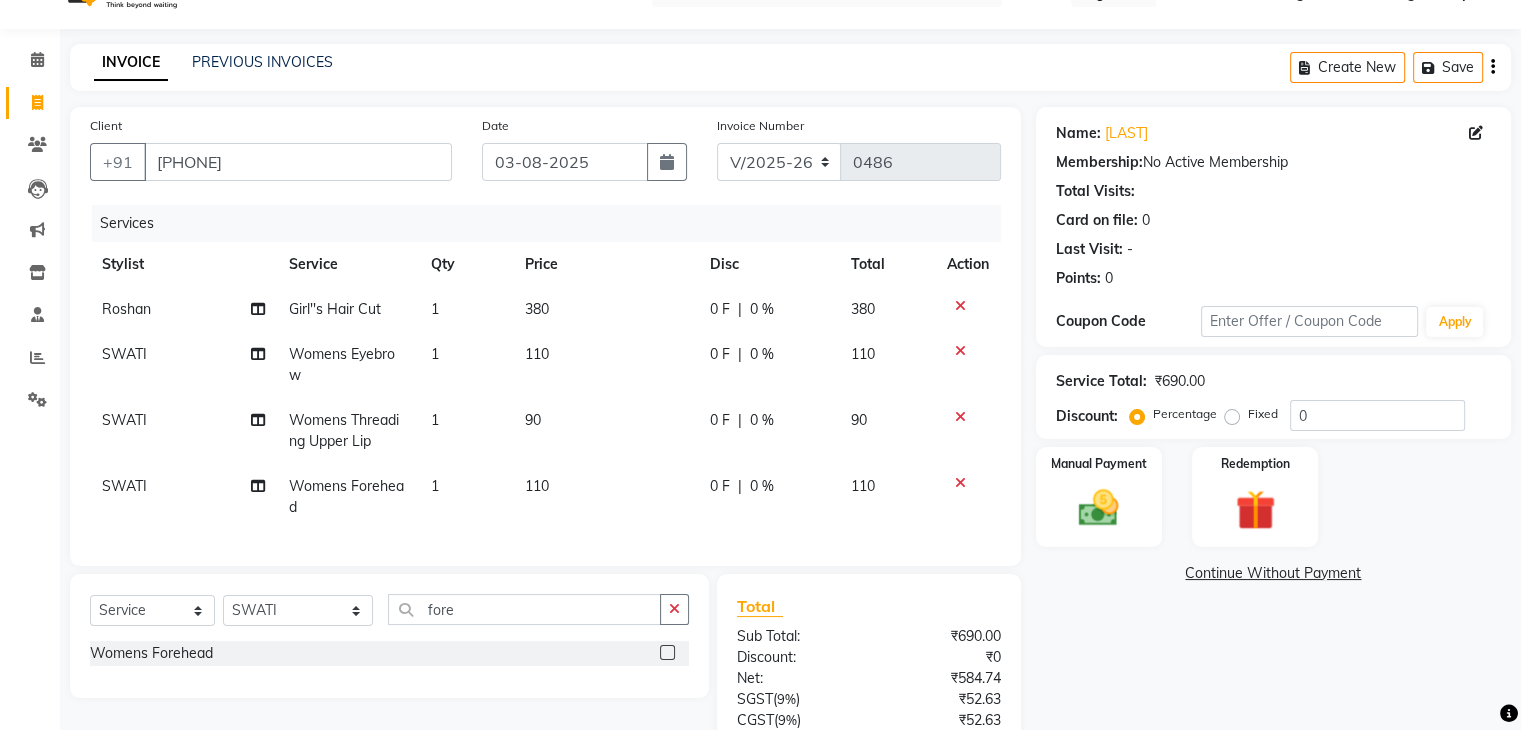 click on "0 %" 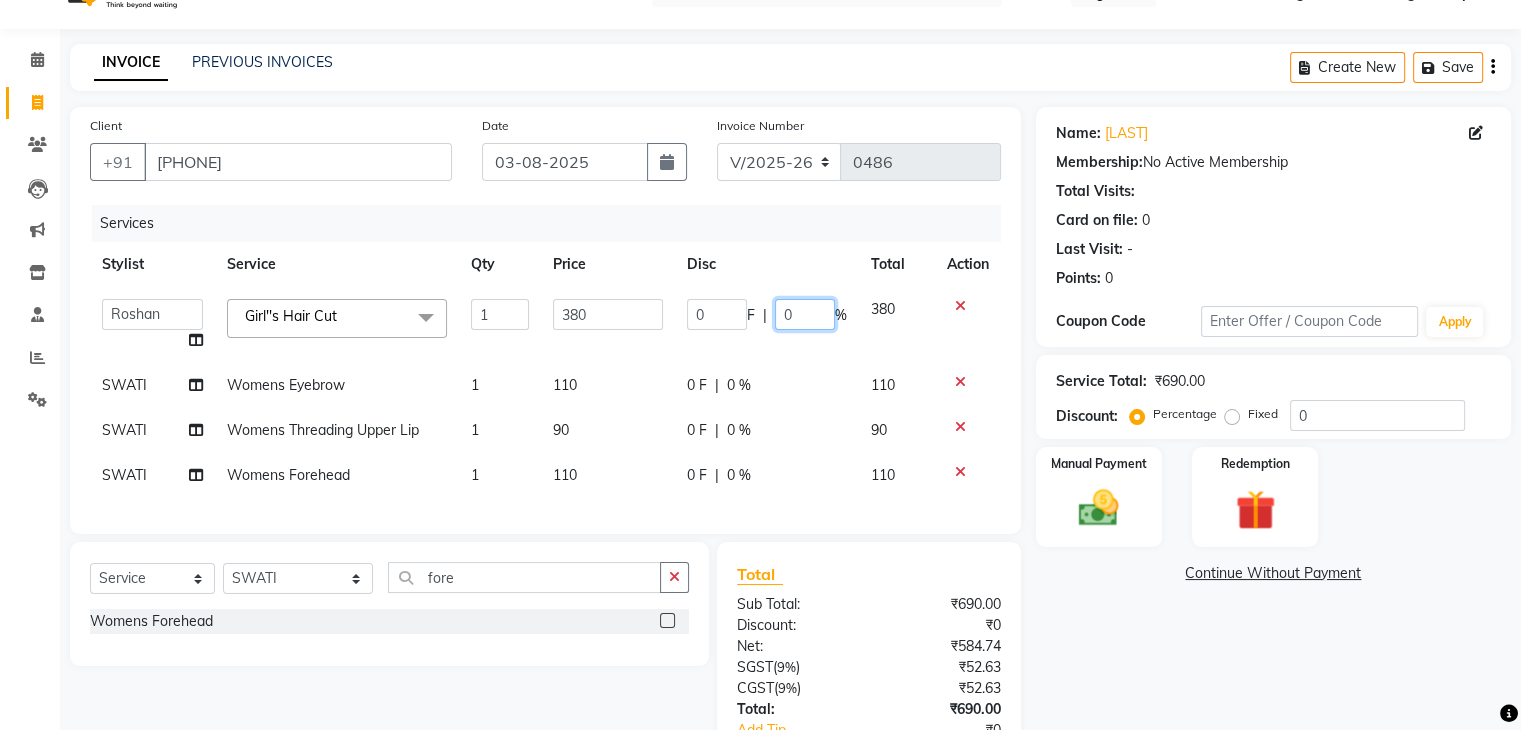 click on "0" 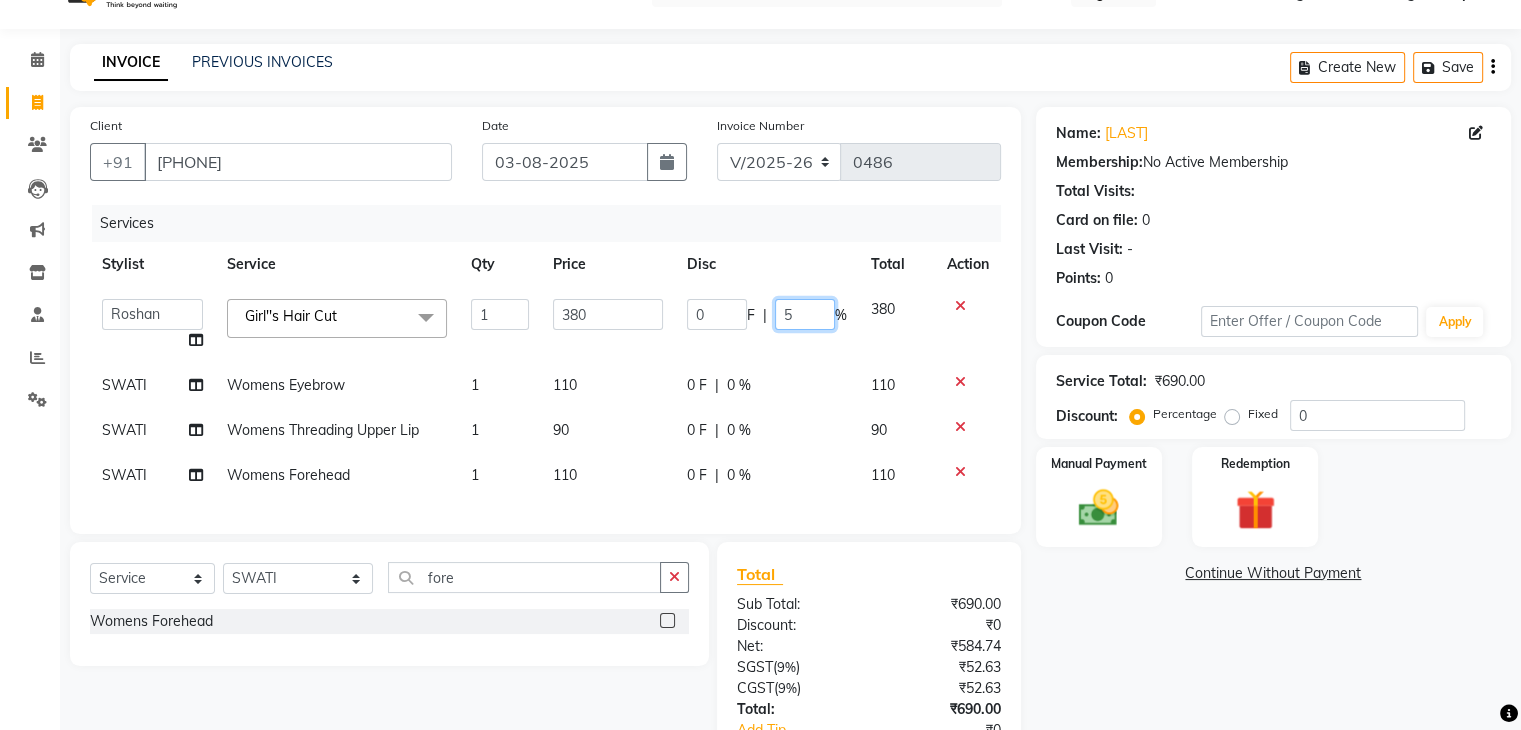type on "50" 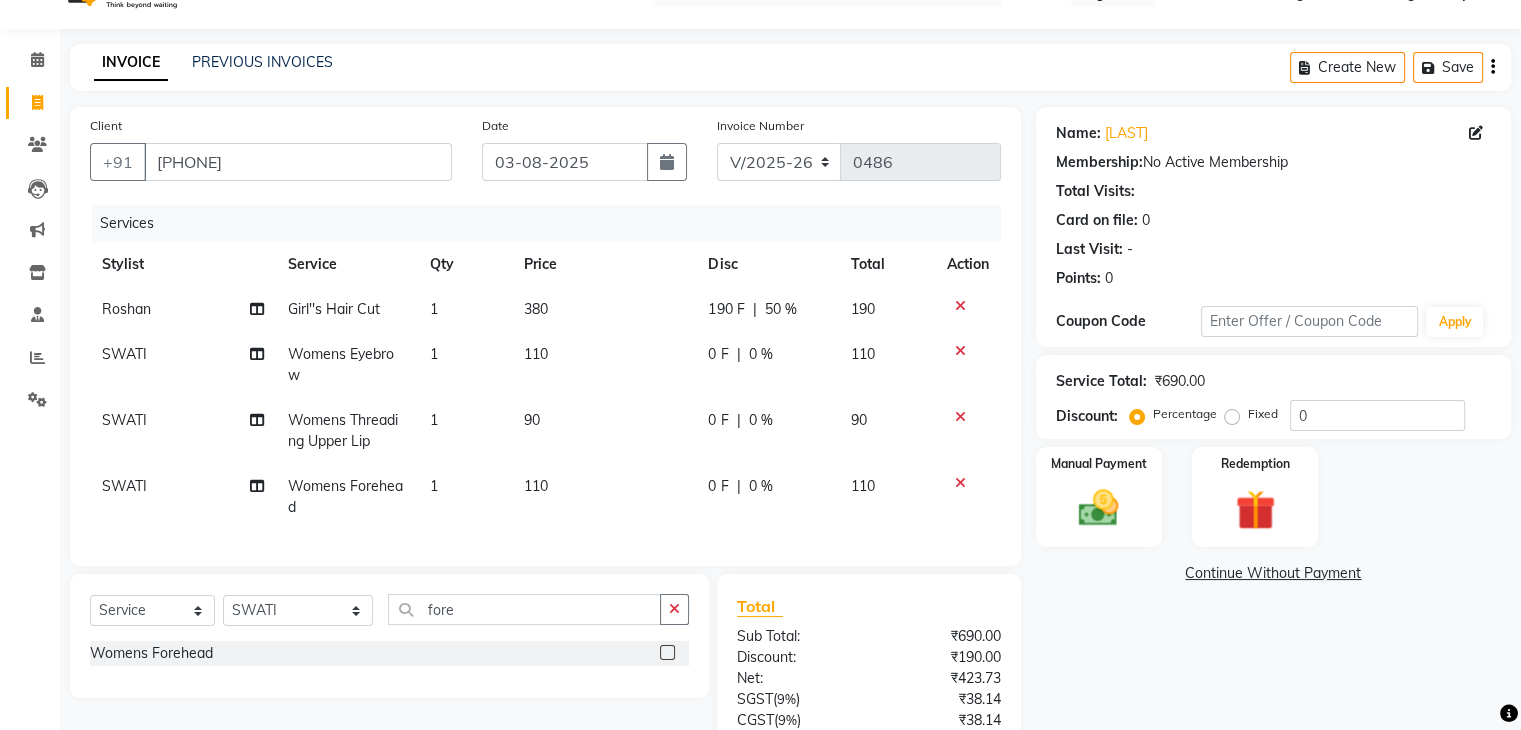 click on "0 F | 0 %" 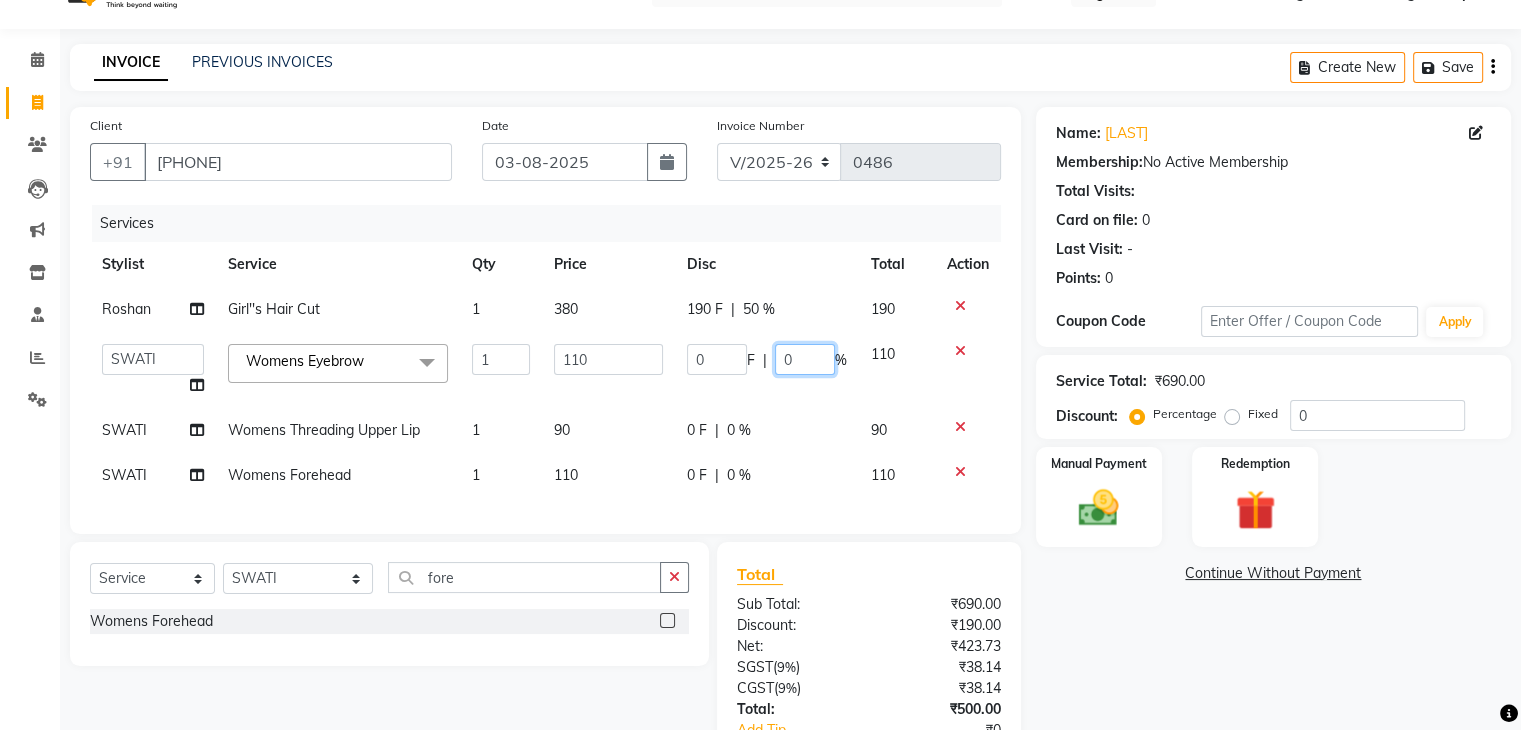 click on "0" 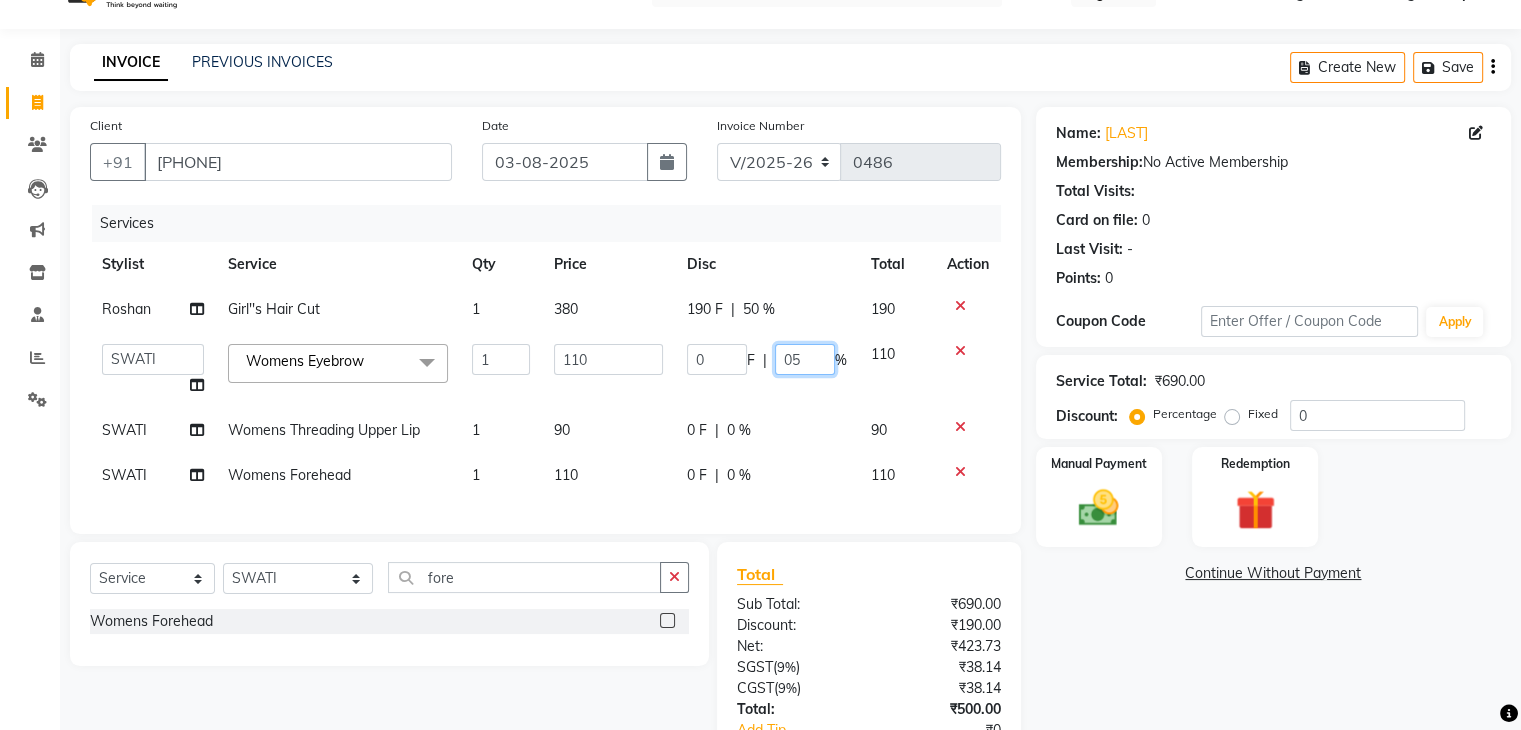 type on "050" 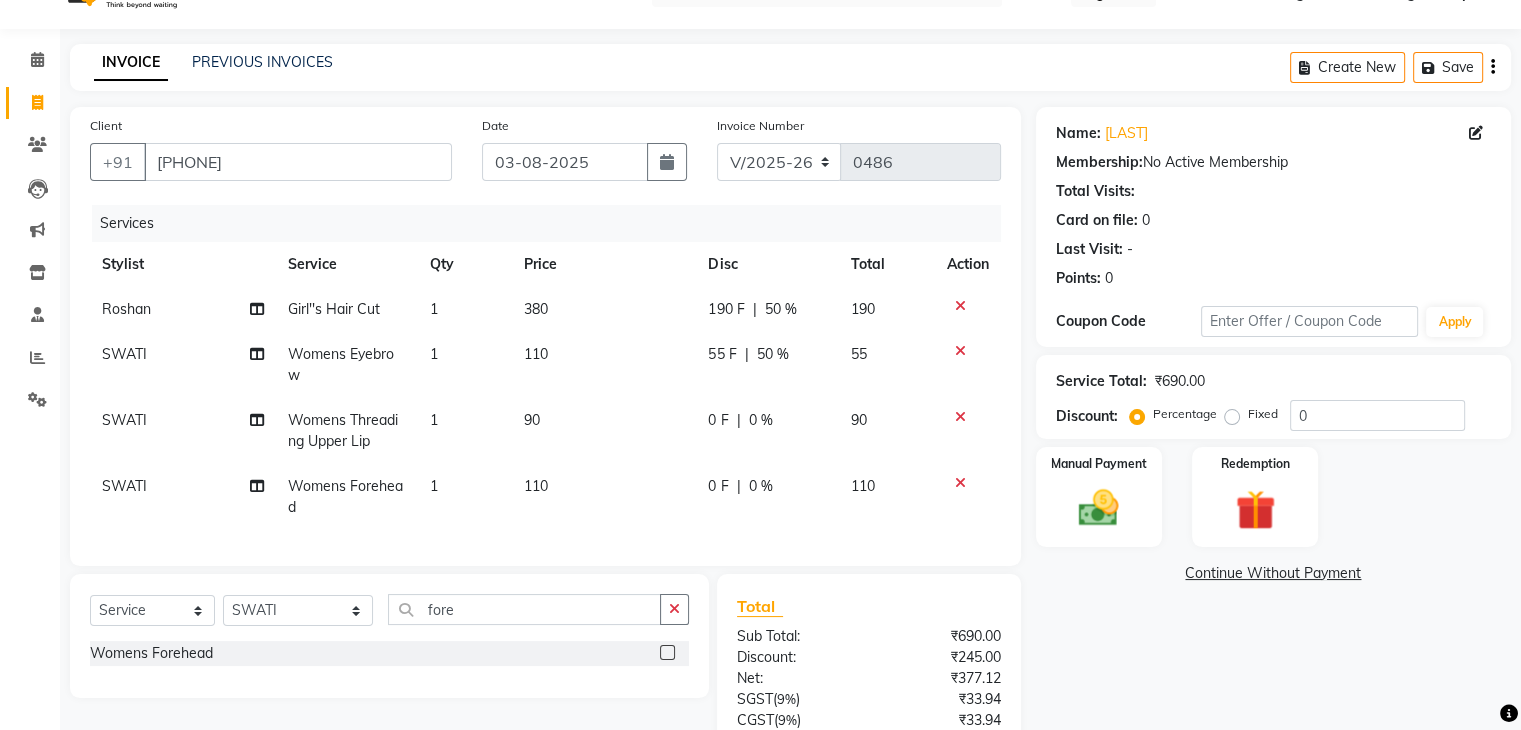 click on "0 F | 0 %" 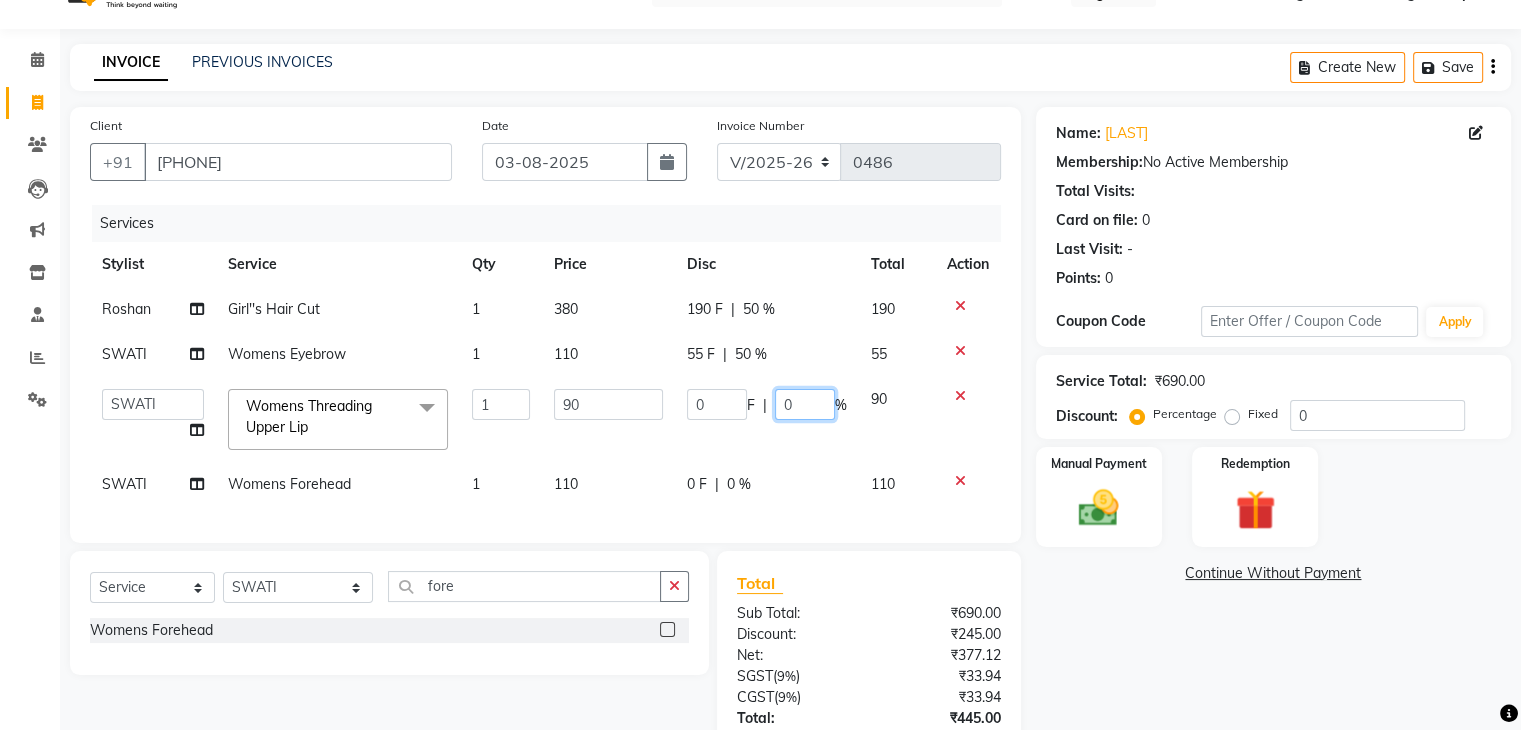 click on "0" 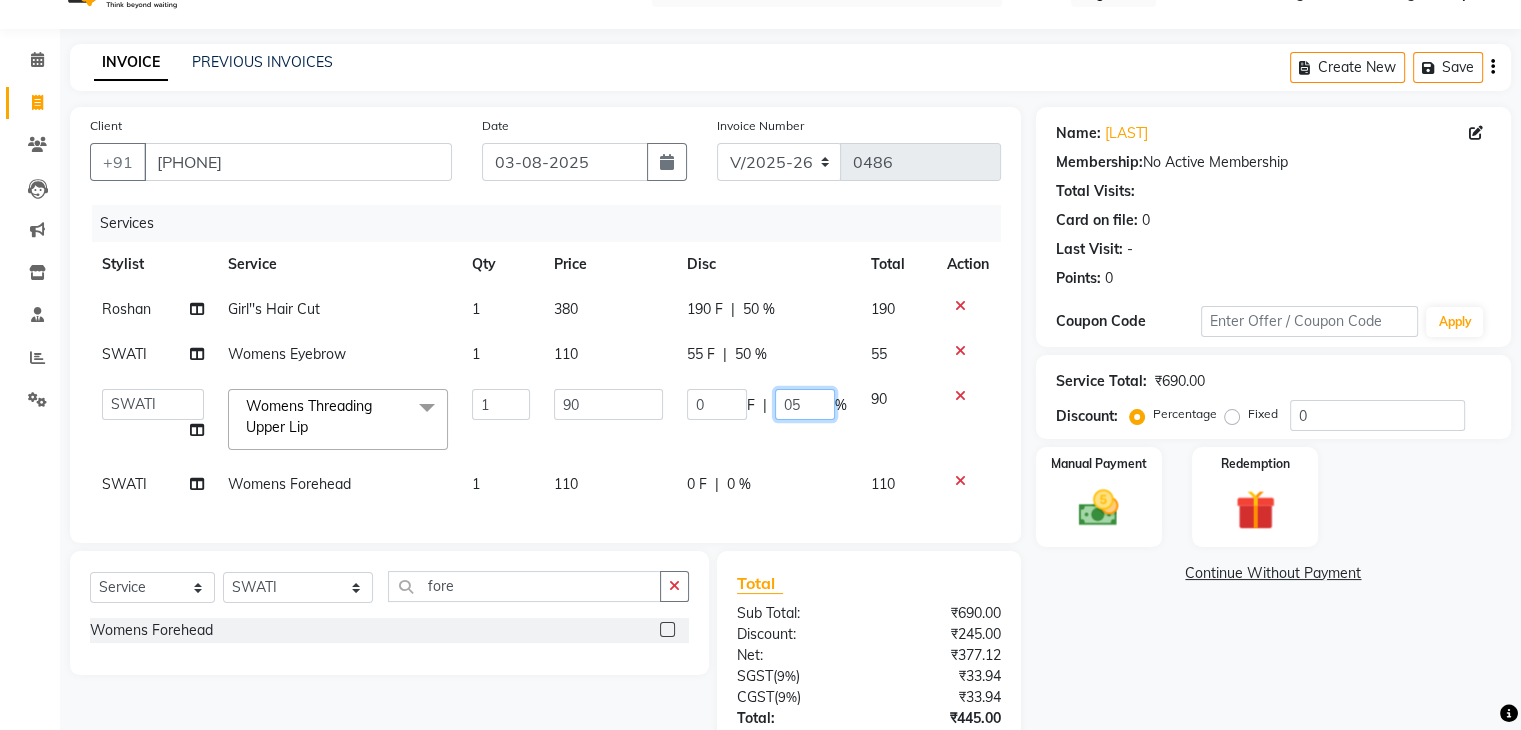 type on "050" 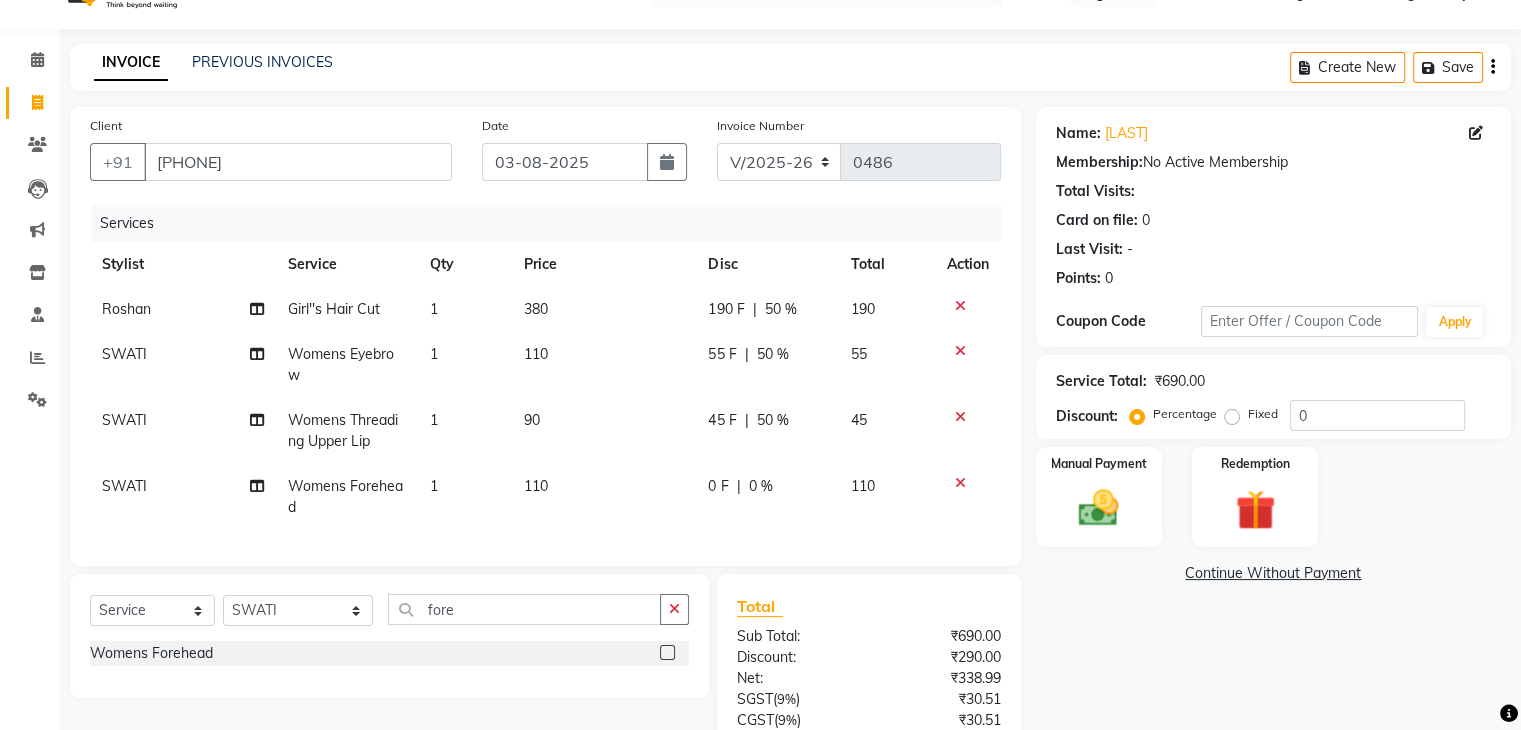 click on "0 F | 0 %" 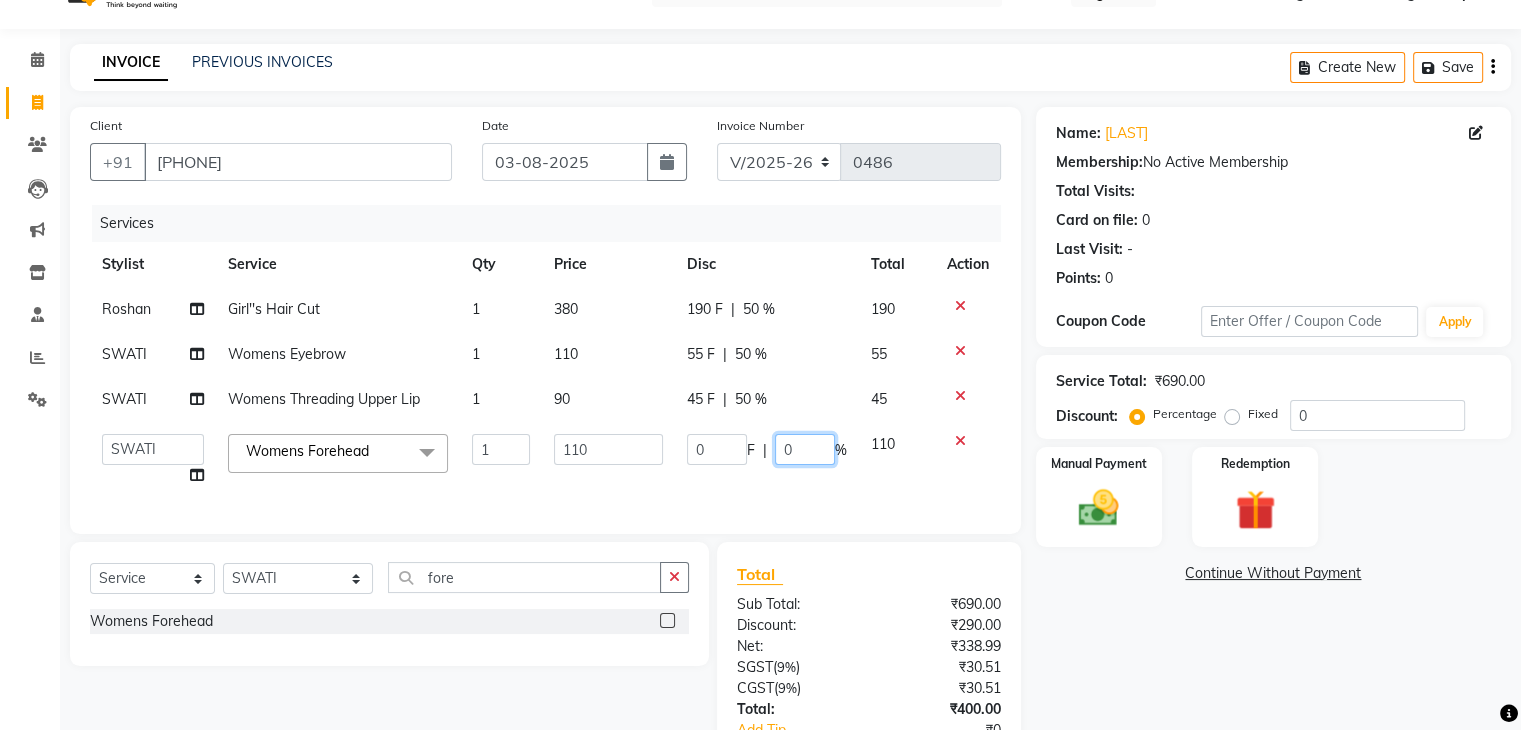 click on "0" 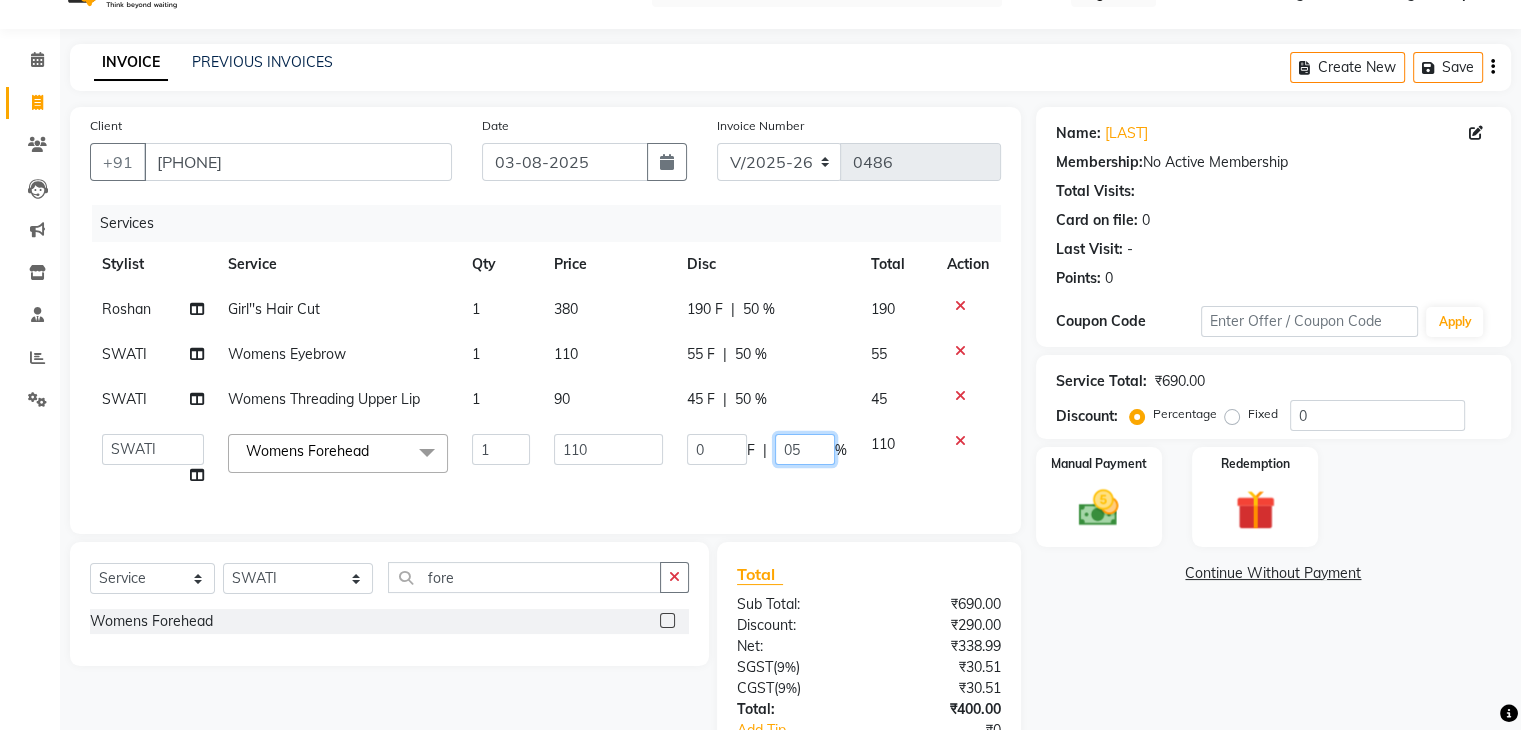 type on "050" 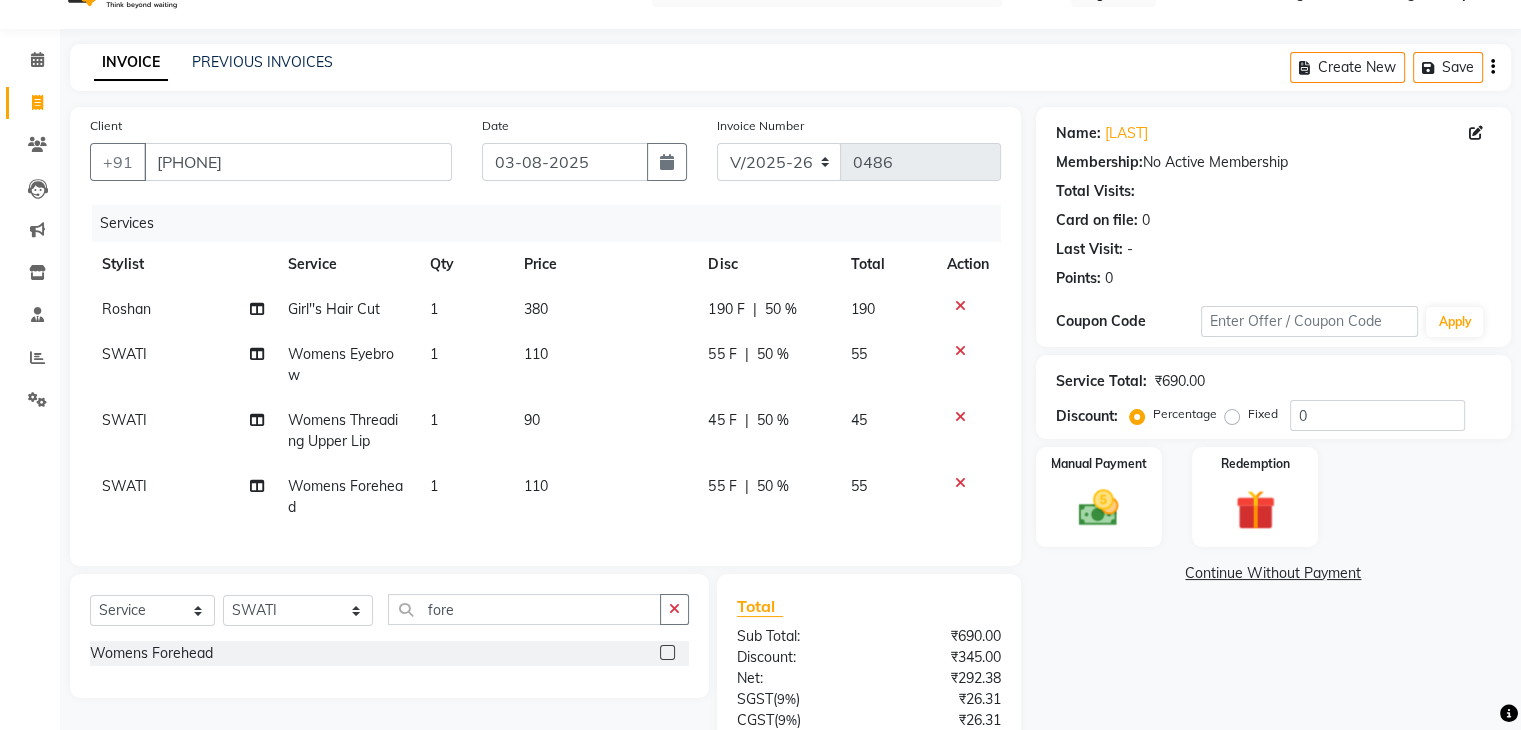 click on "Name: Prabhati  Membership:  No Active Membership  Total Visits:   Card on file:  0 Last Visit:   - Points:   0  Coupon Code Apply Service Total:  ₹690.00  Discount:  Percentage   Fixed  0 Manual Payment Redemption  Continue Without Payment" 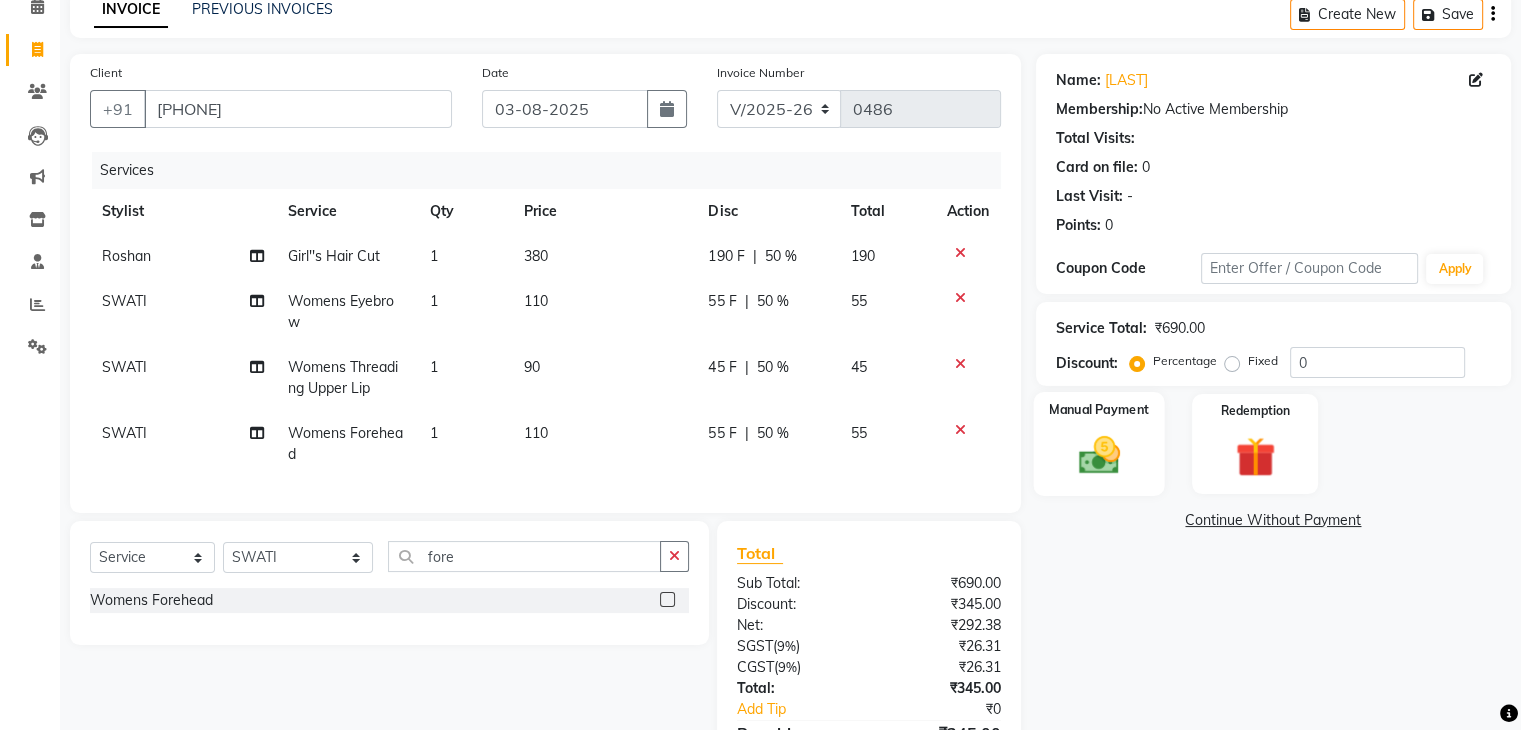 scroll, scrollTop: 227, scrollLeft: 0, axis: vertical 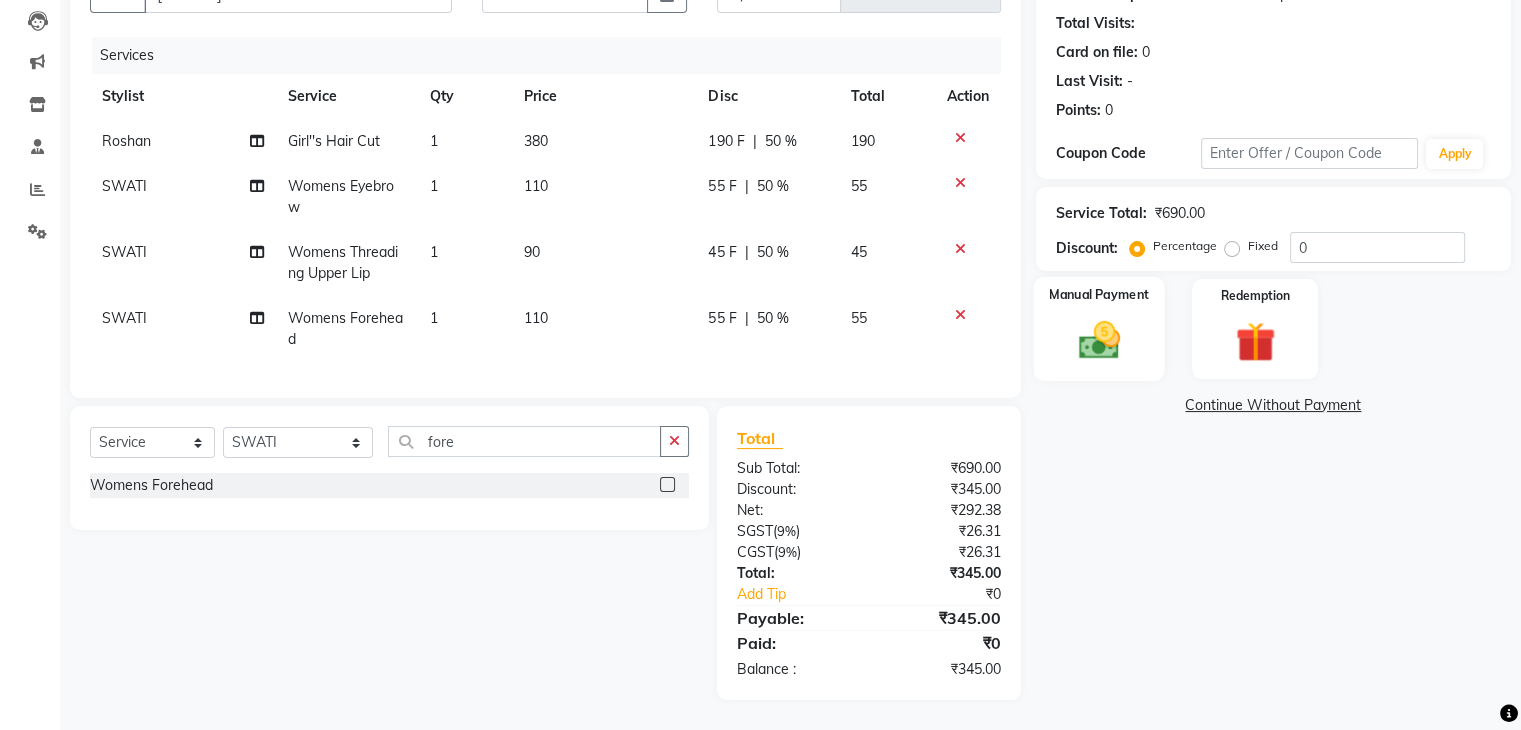 click 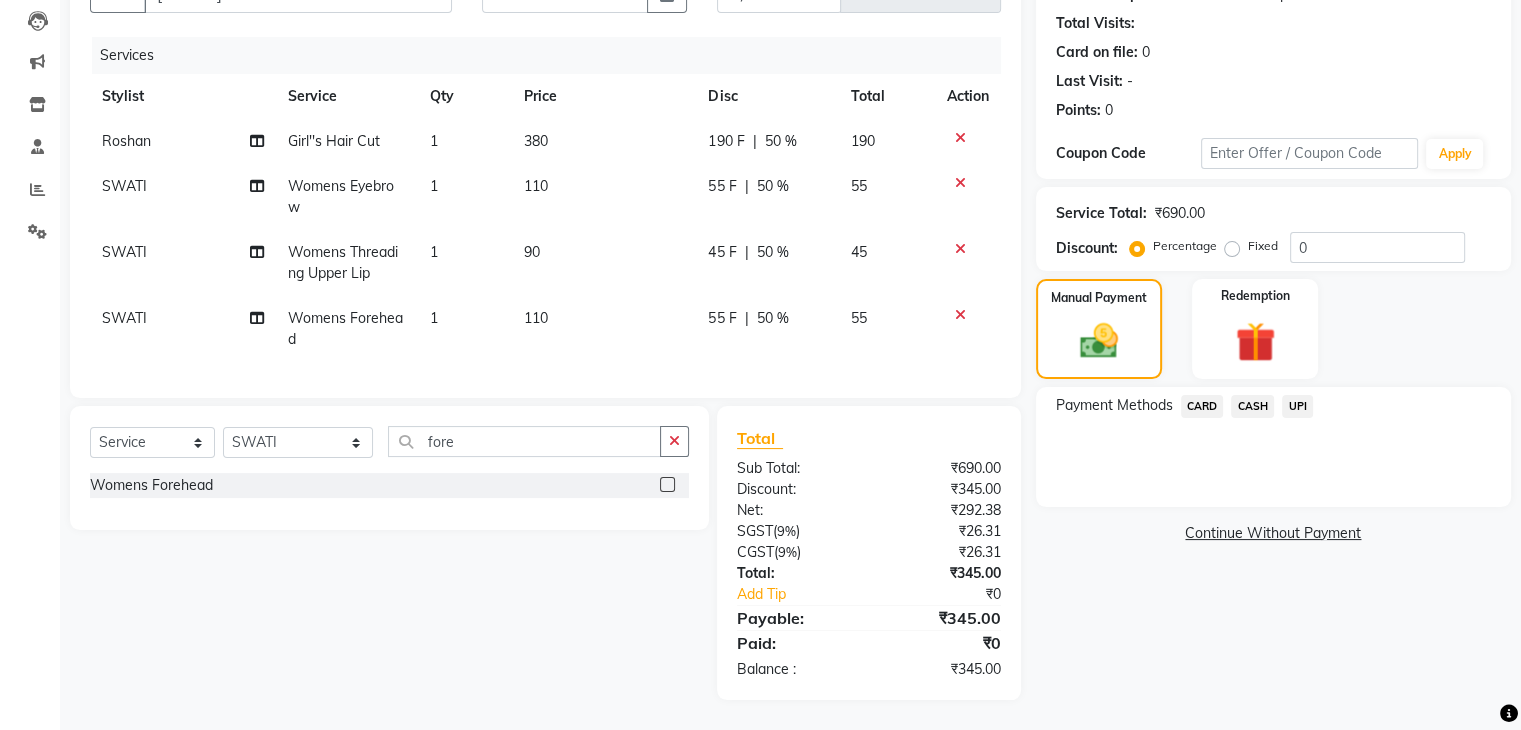 click on "UPI" 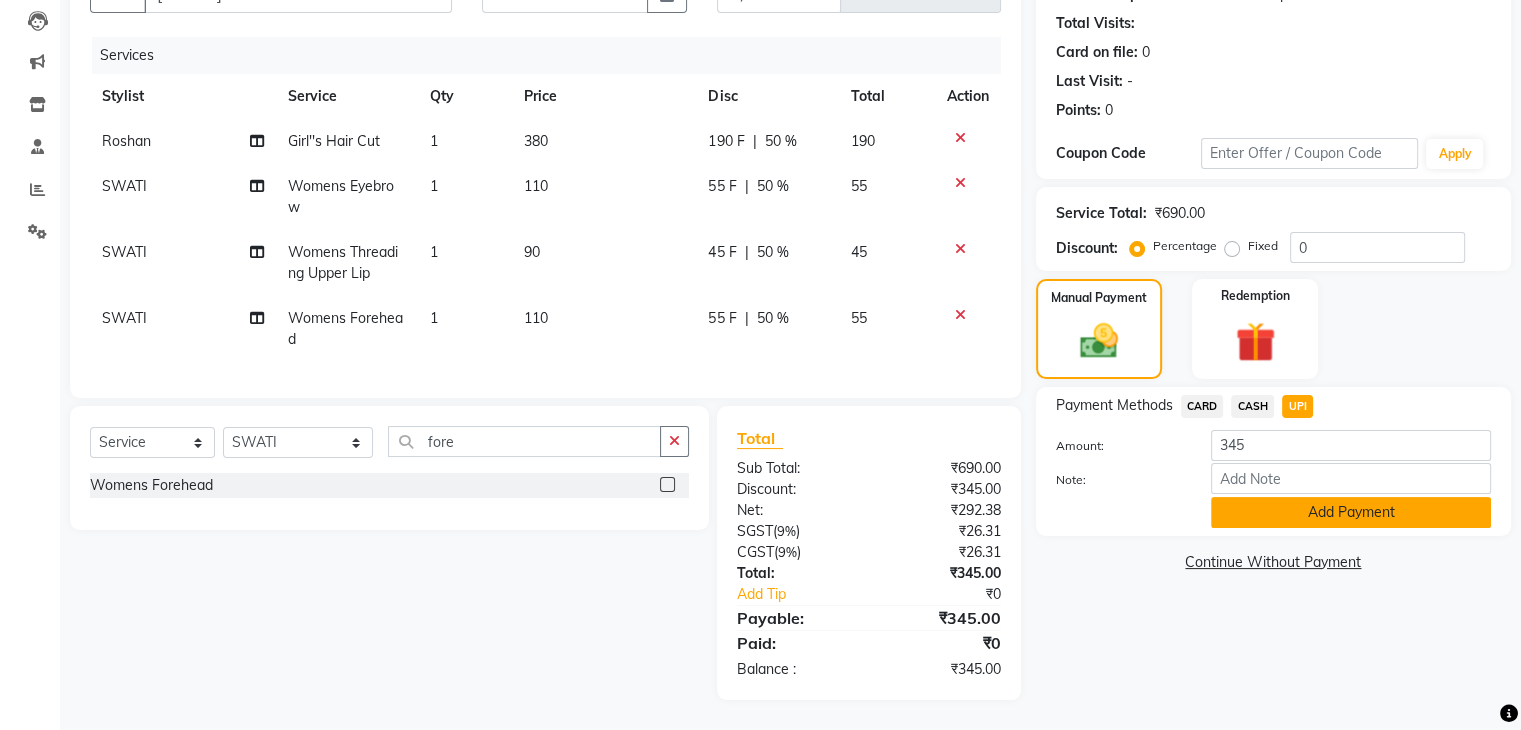 click on "Add Payment" 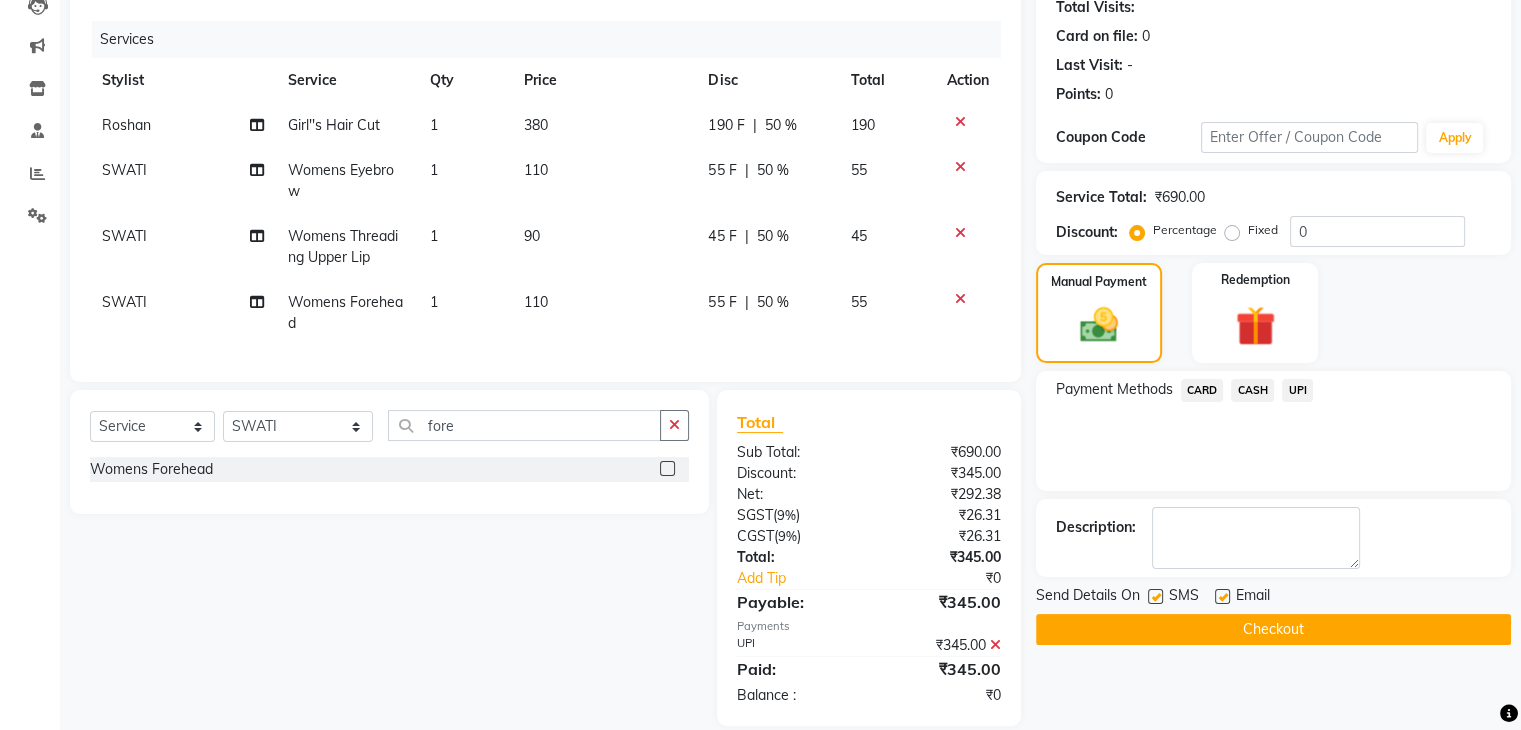 click 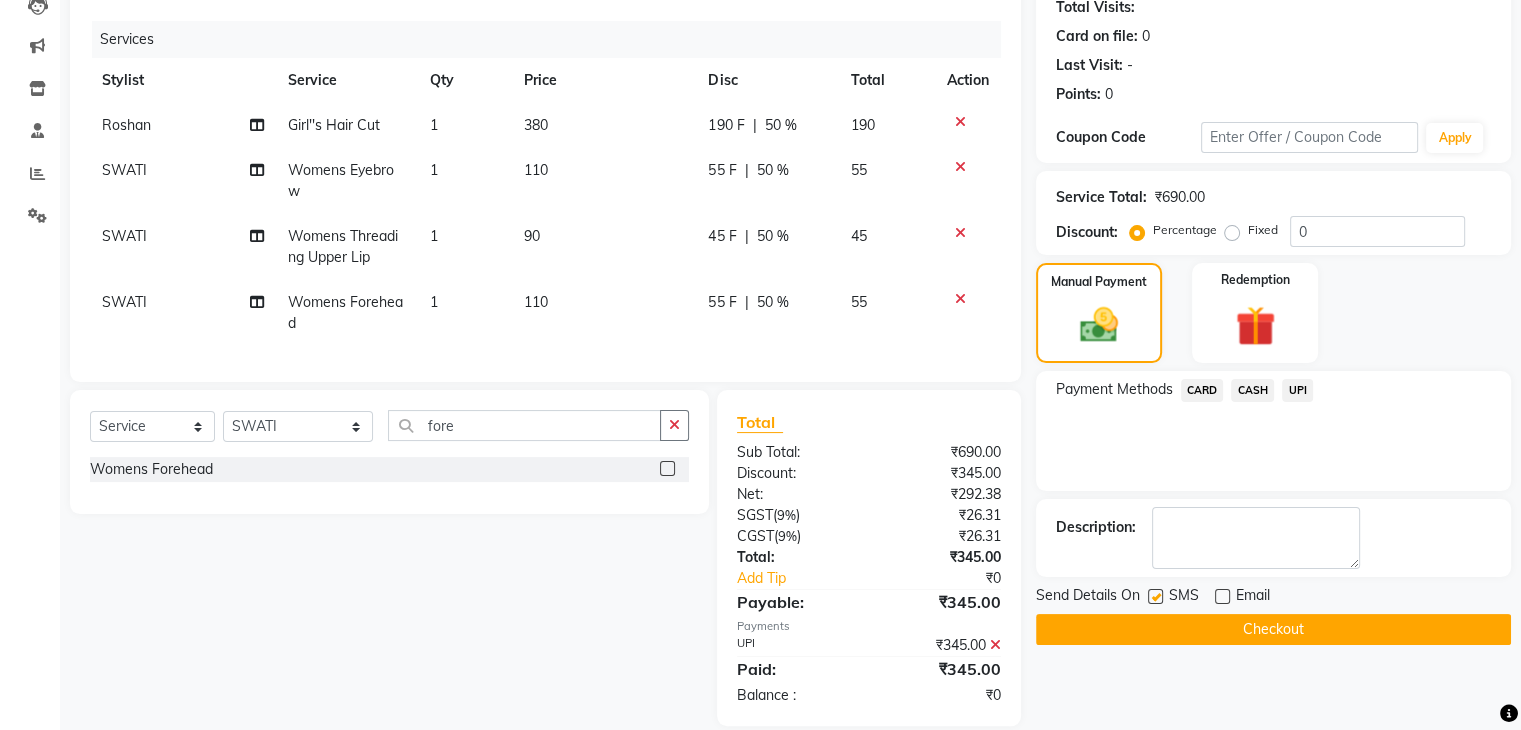 click on "Checkout" 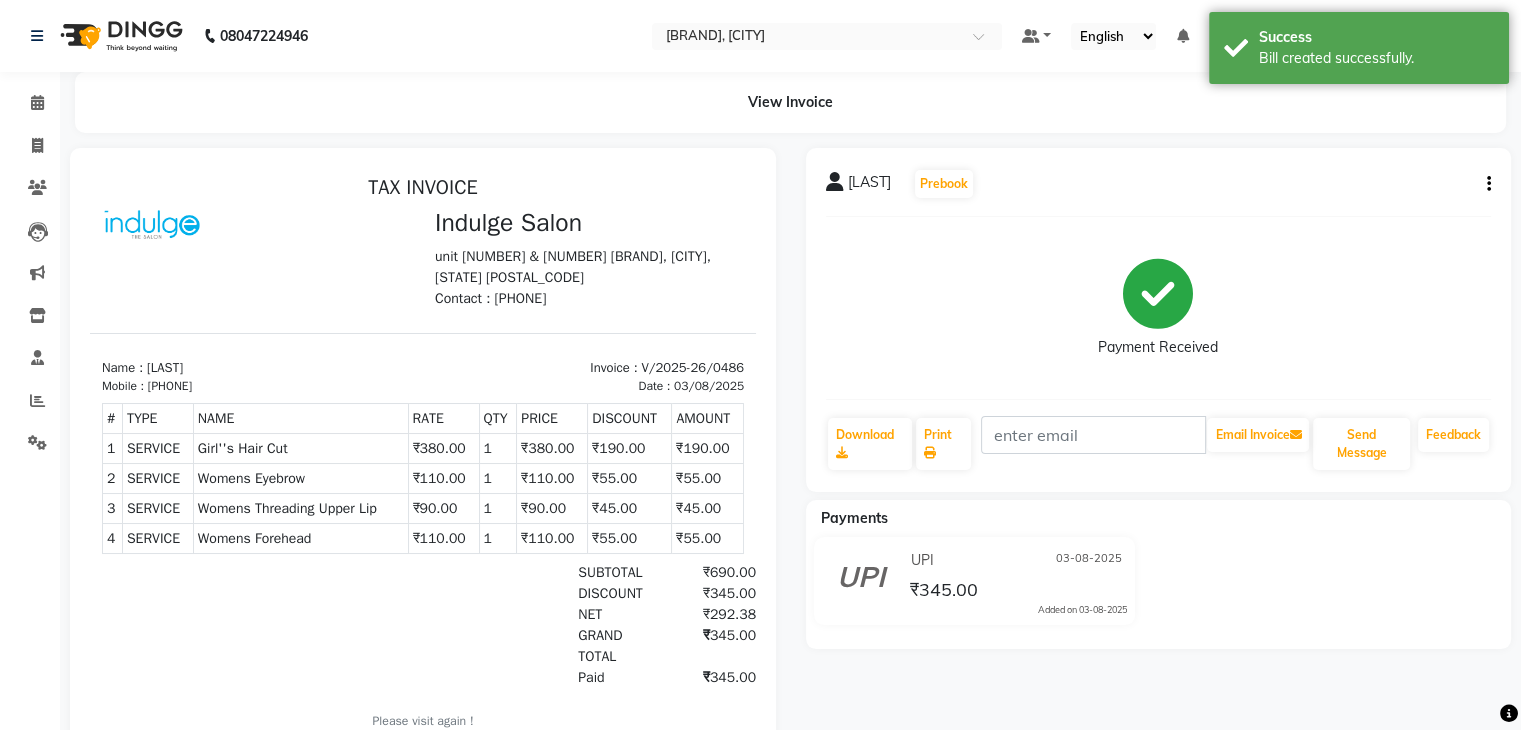 scroll, scrollTop: 0, scrollLeft: 0, axis: both 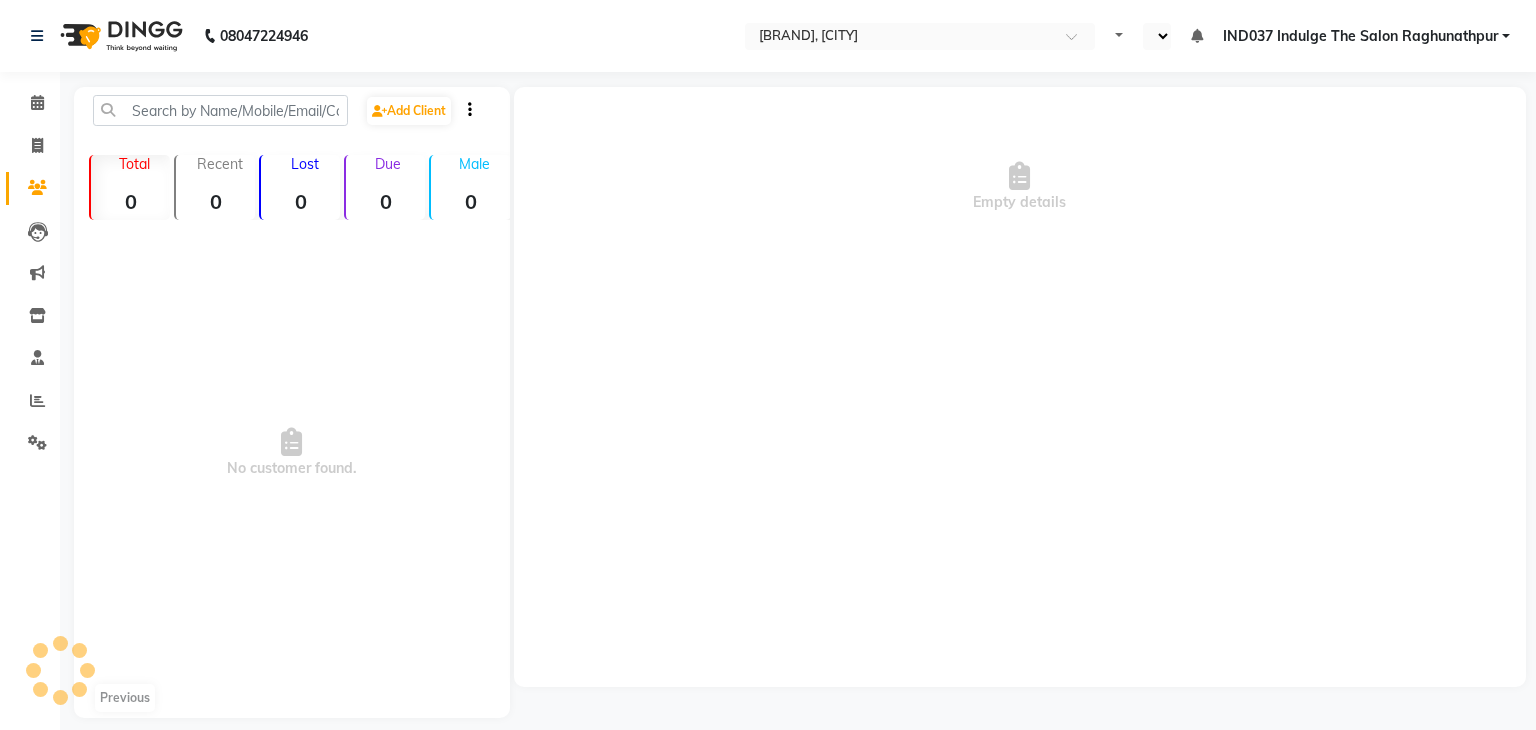 select on "en" 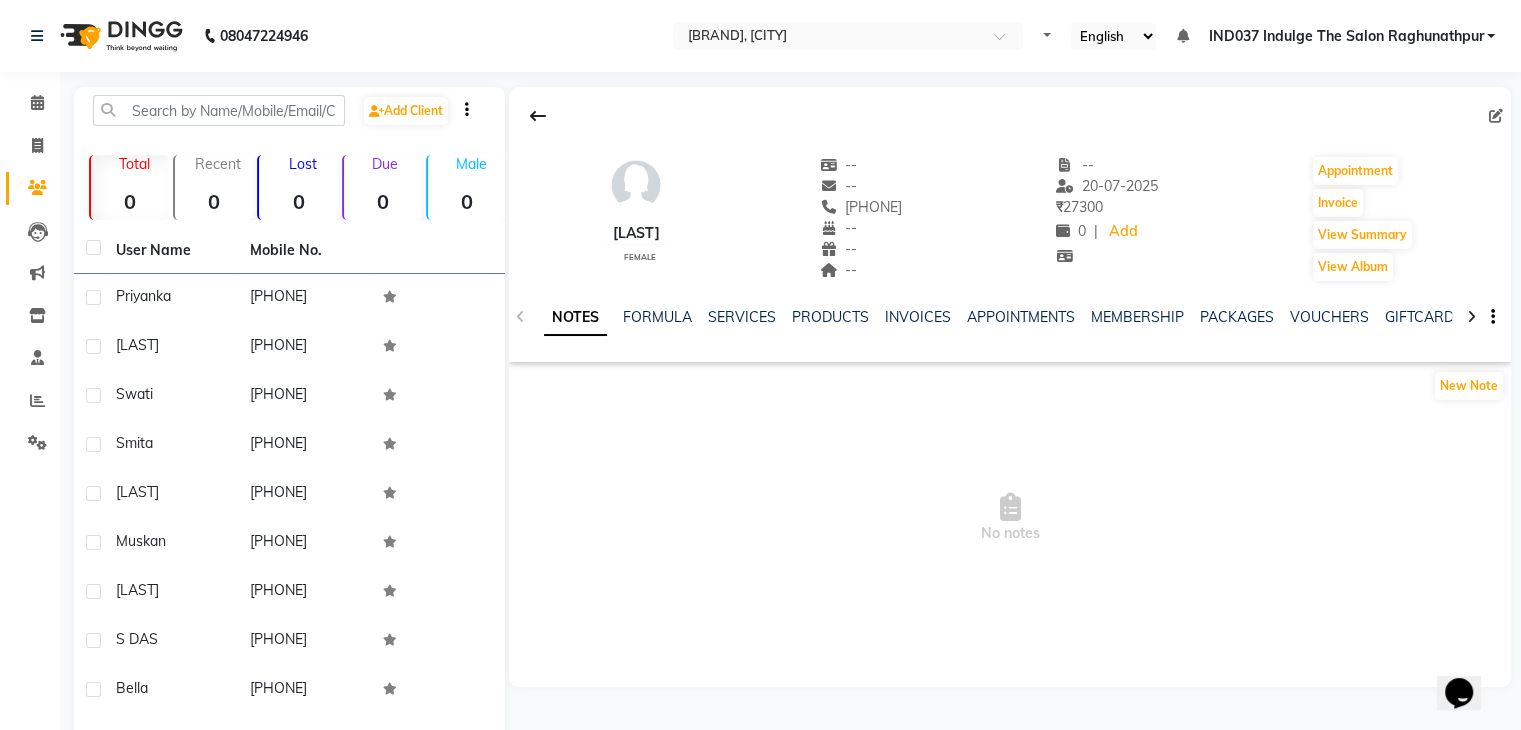 scroll, scrollTop: 0, scrollLeft: 0, axis: both 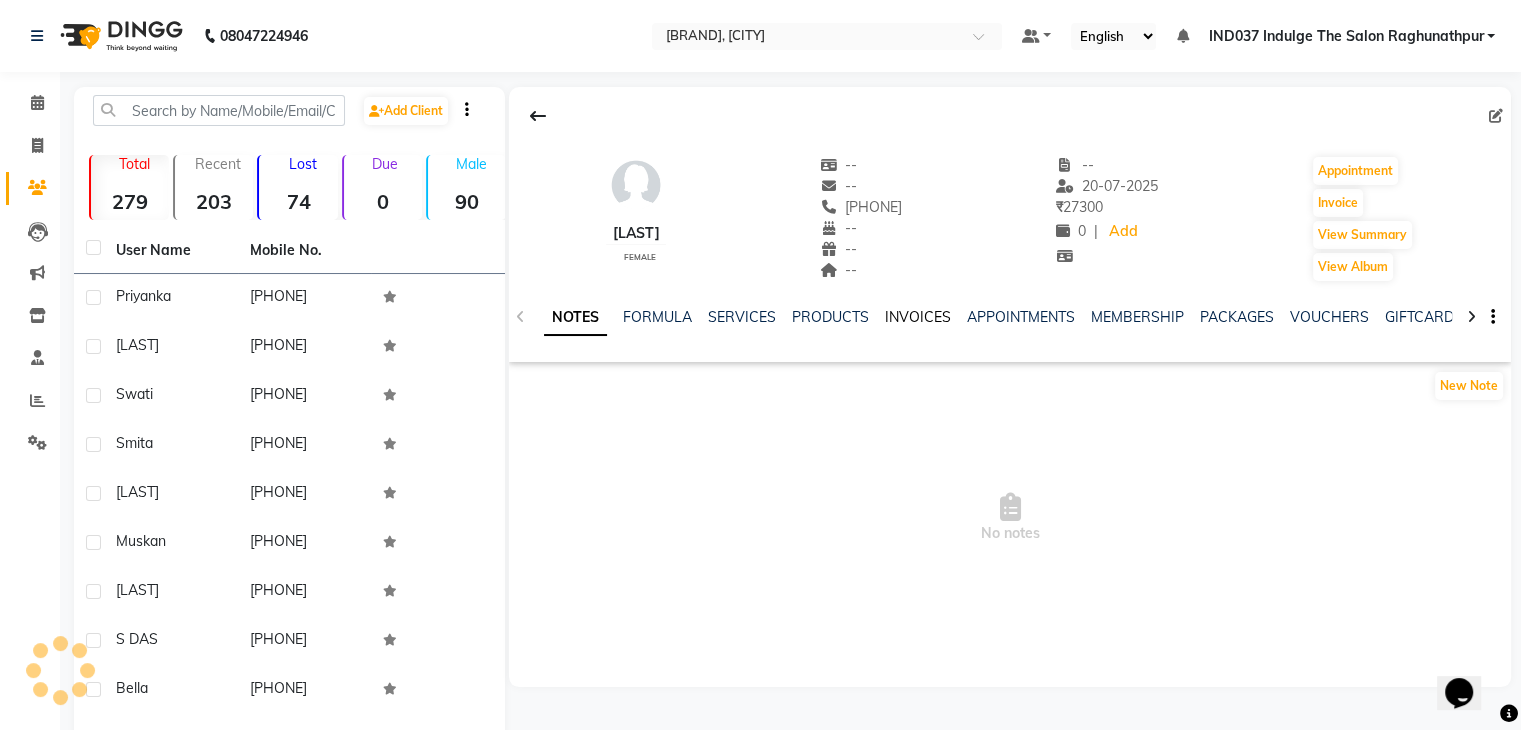 click on "INVOICES" 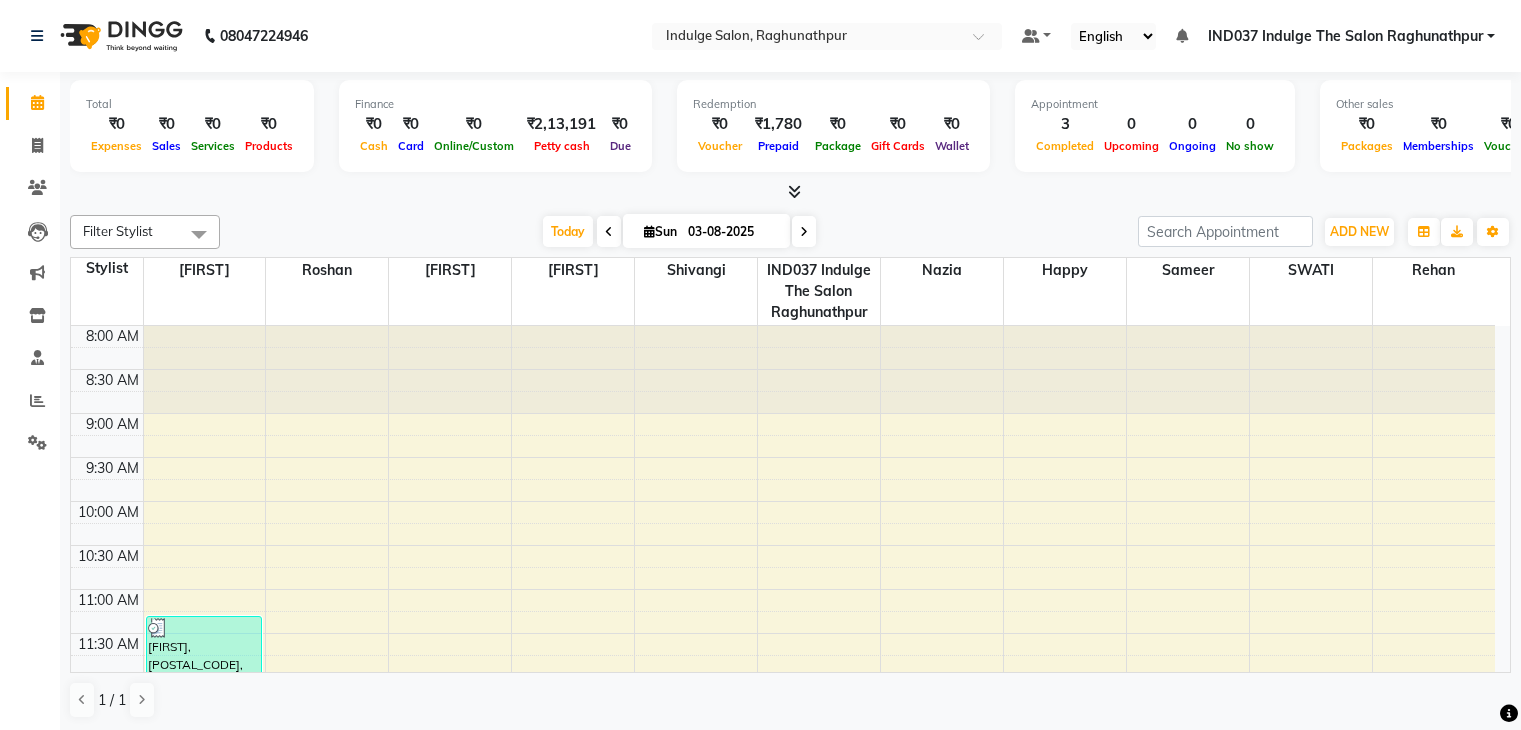 scroll, scrollTop: 0, scrollLeft: 0, axis: both 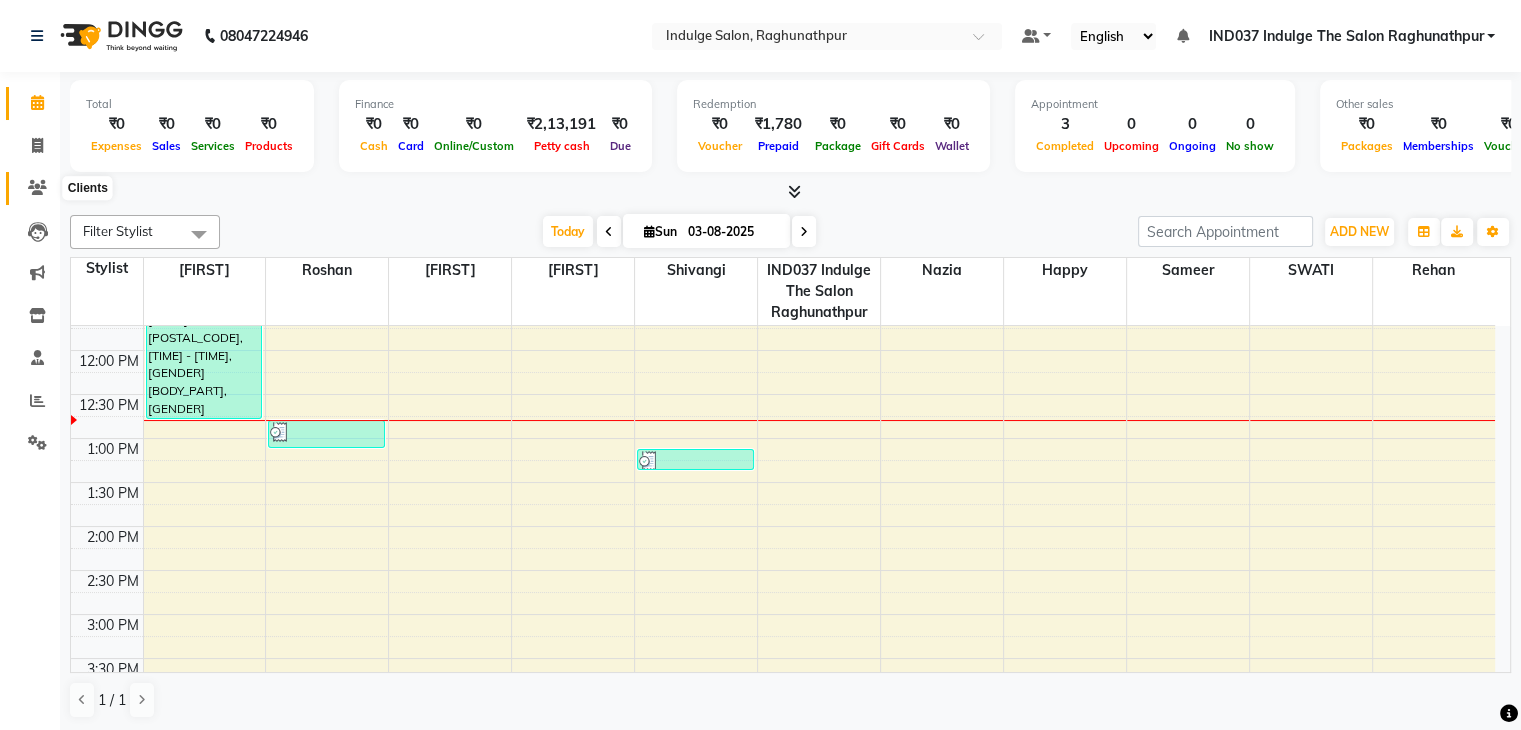 click 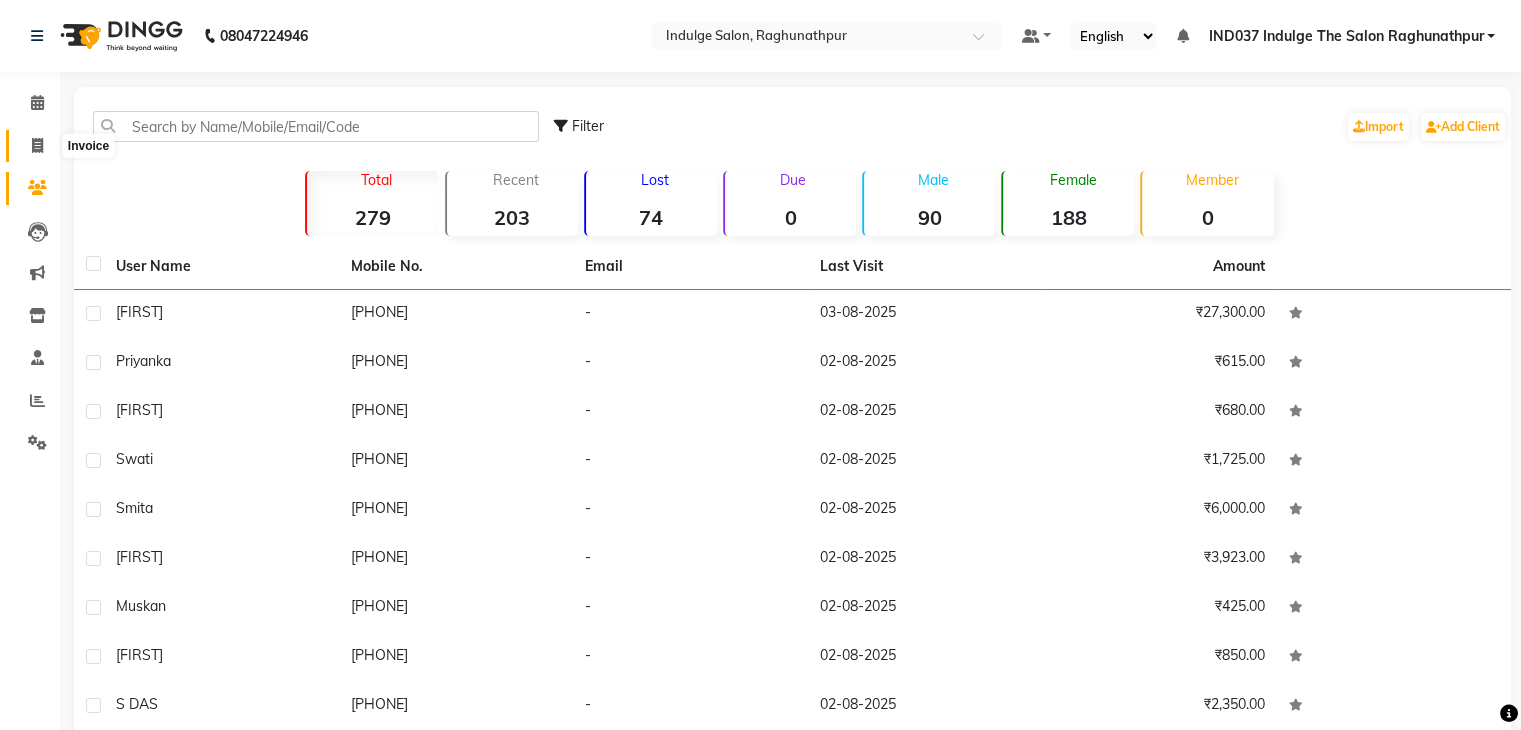 click 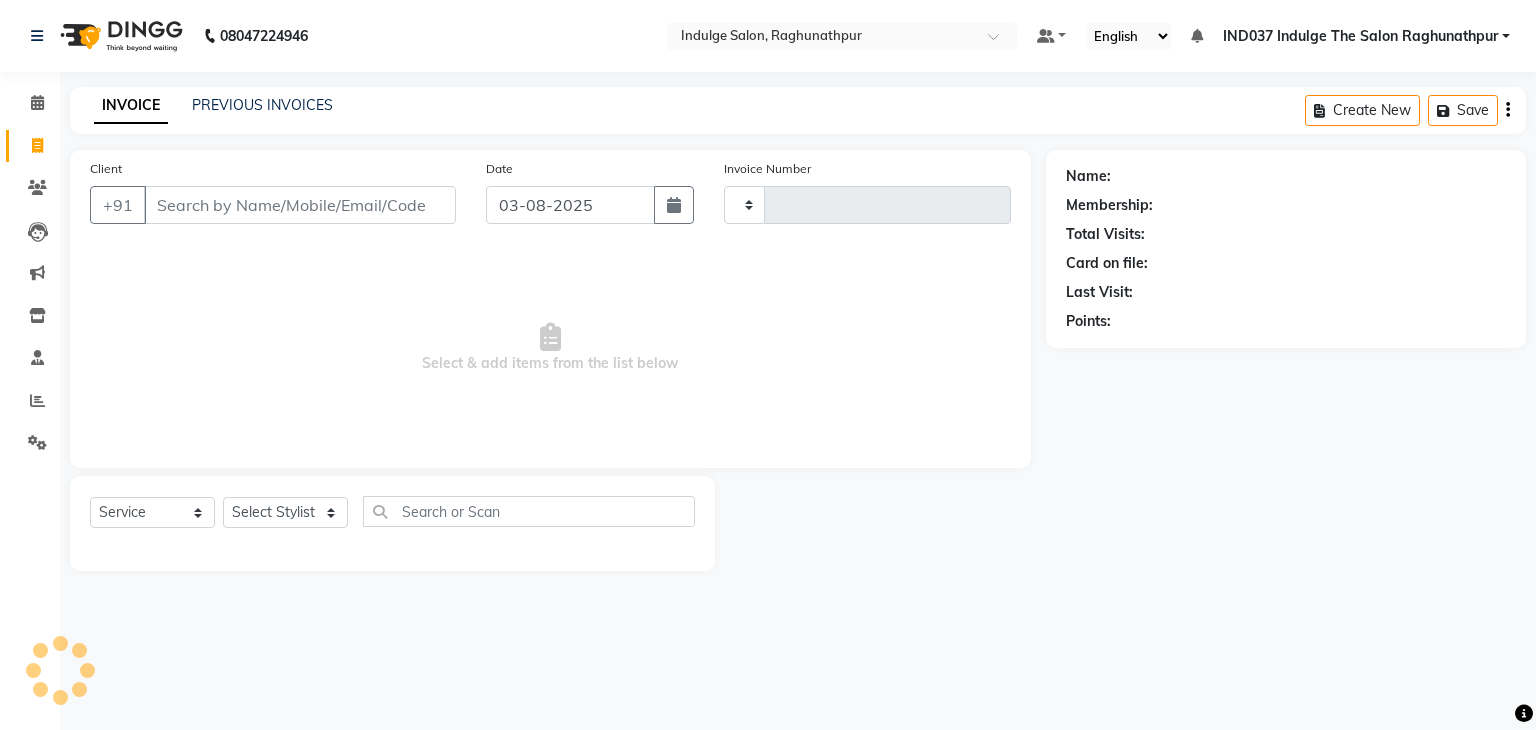 type on "0486" 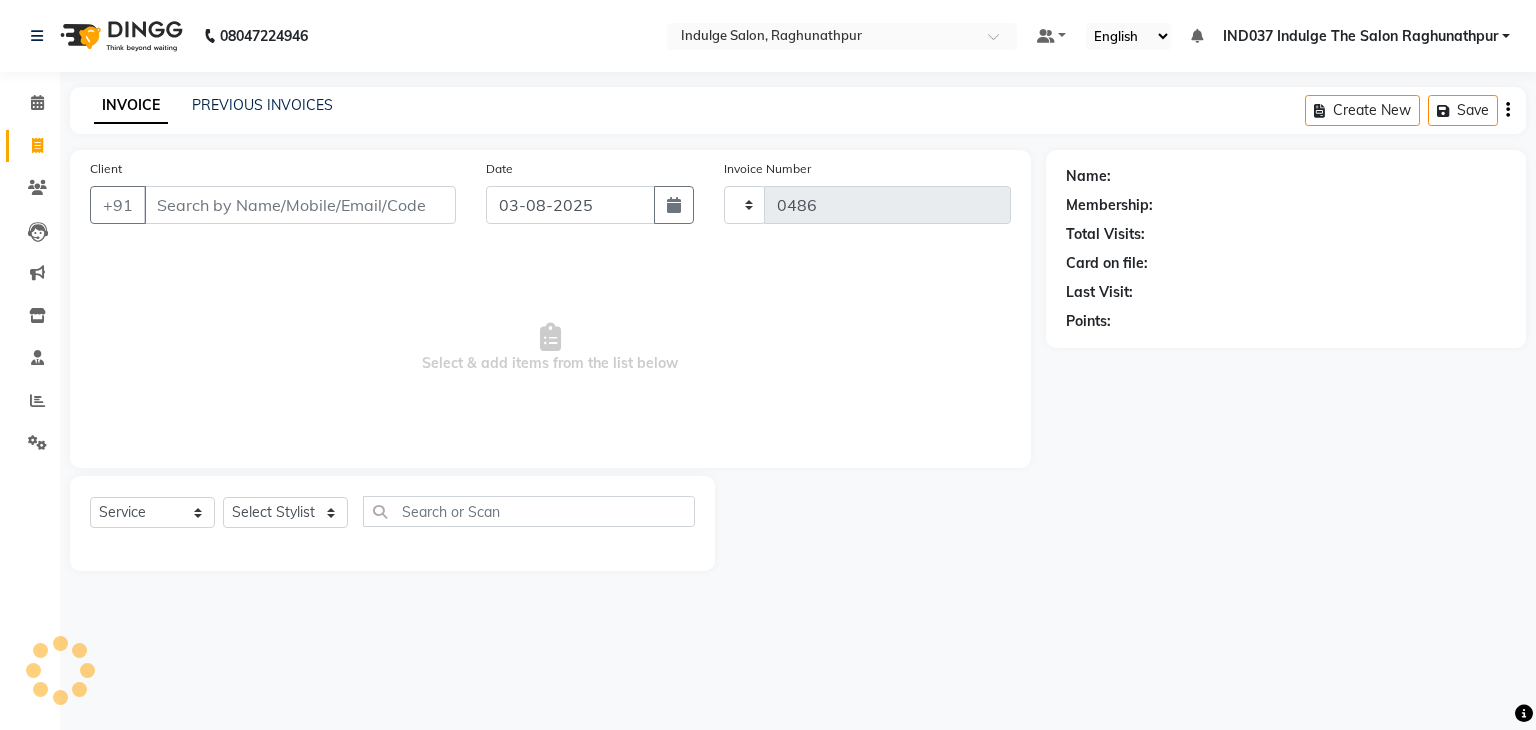 select on "7475" 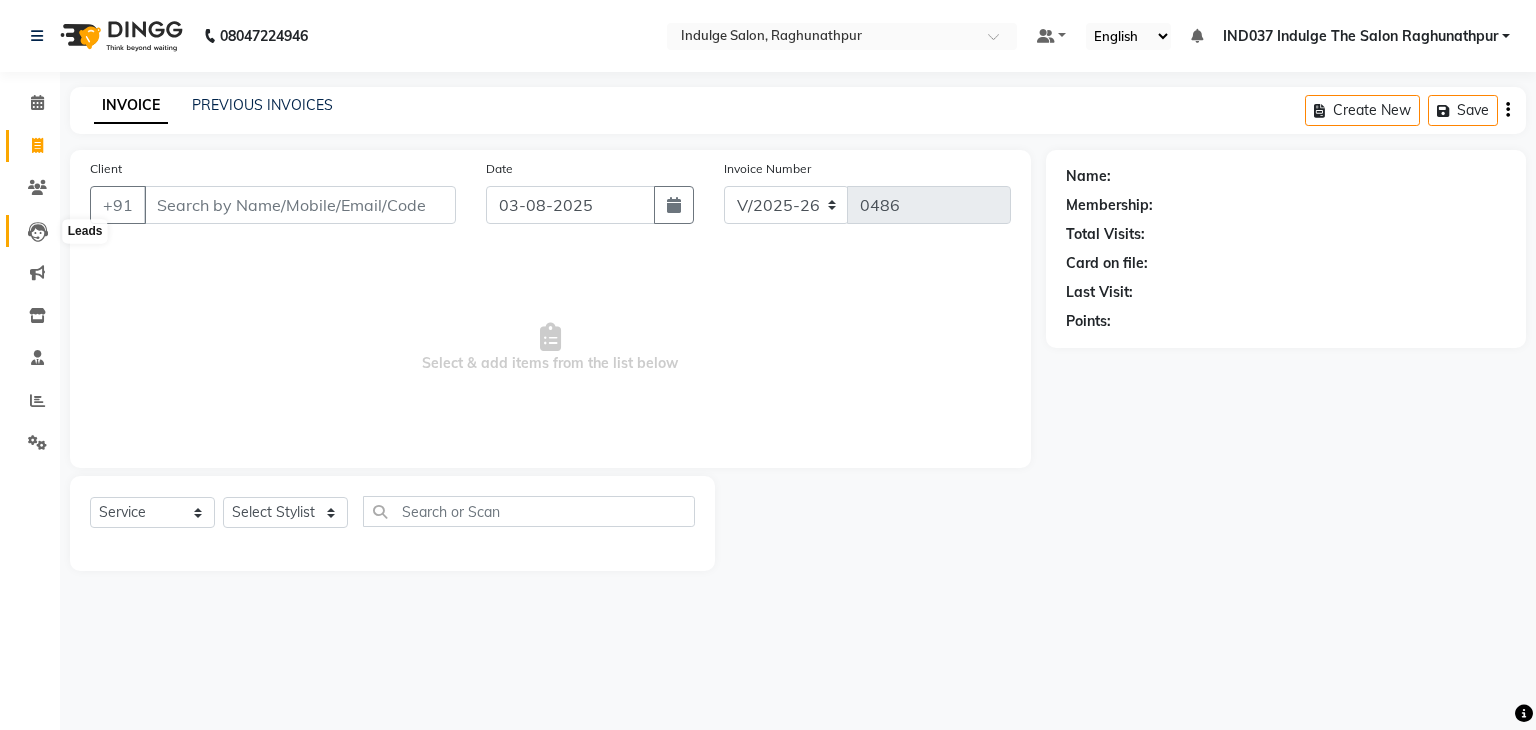 click 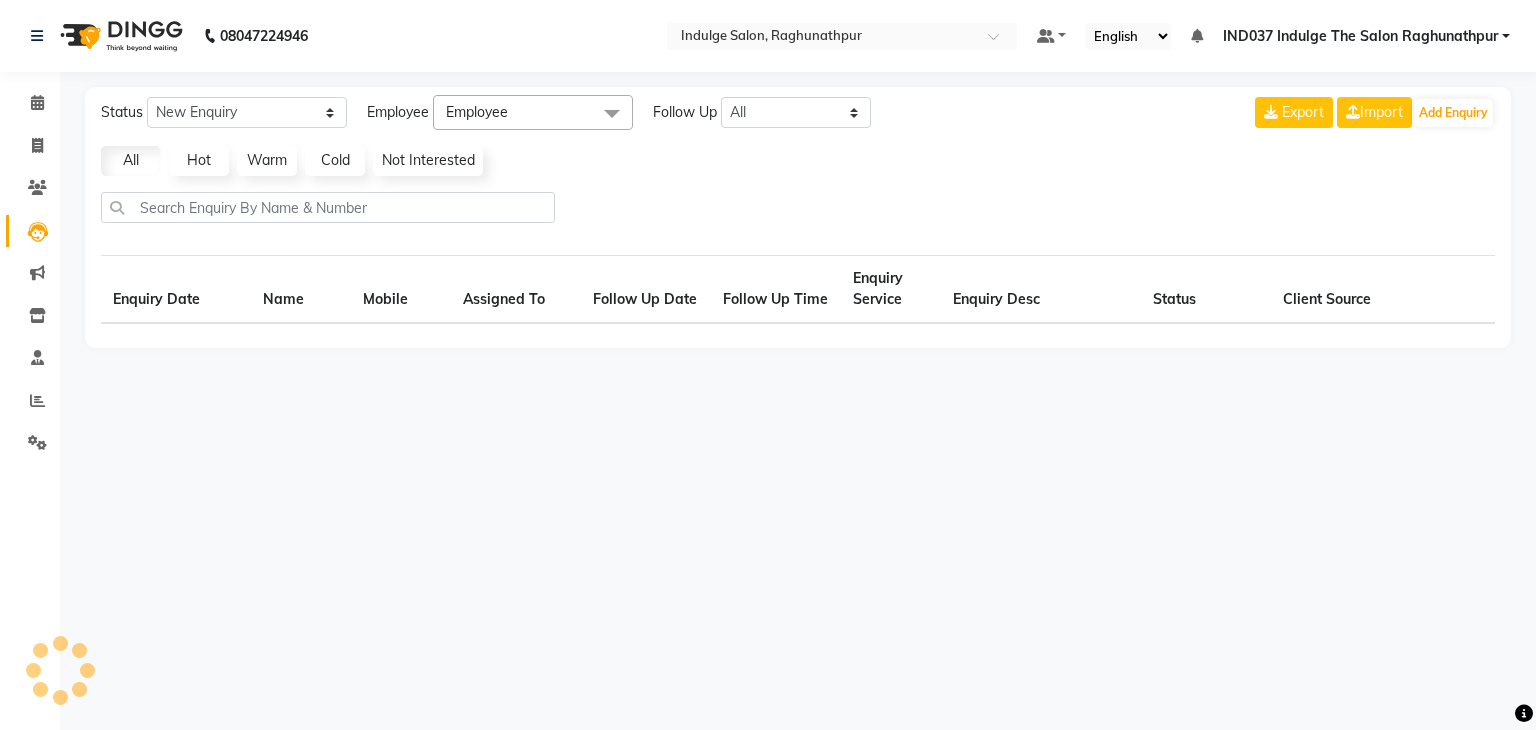 select on "10" 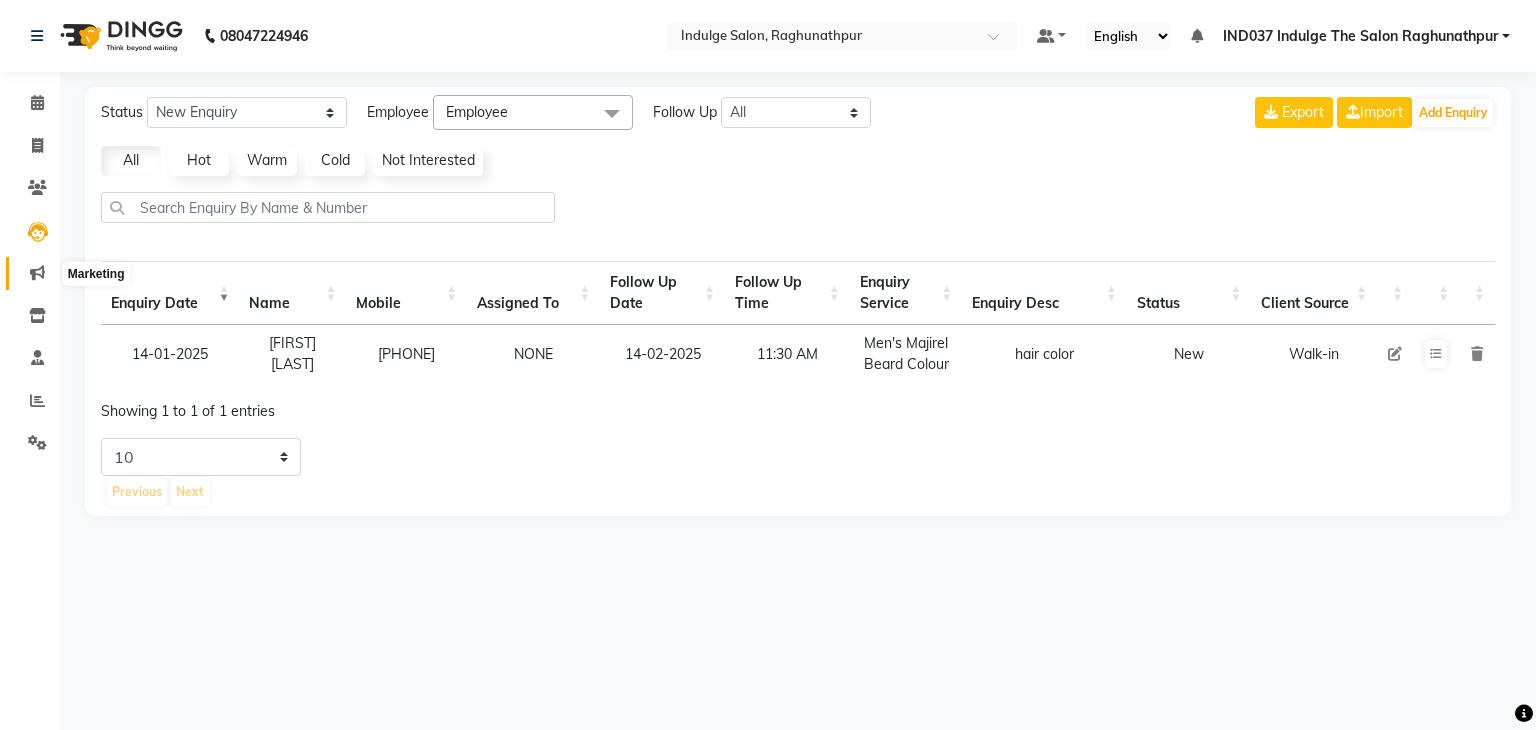 click 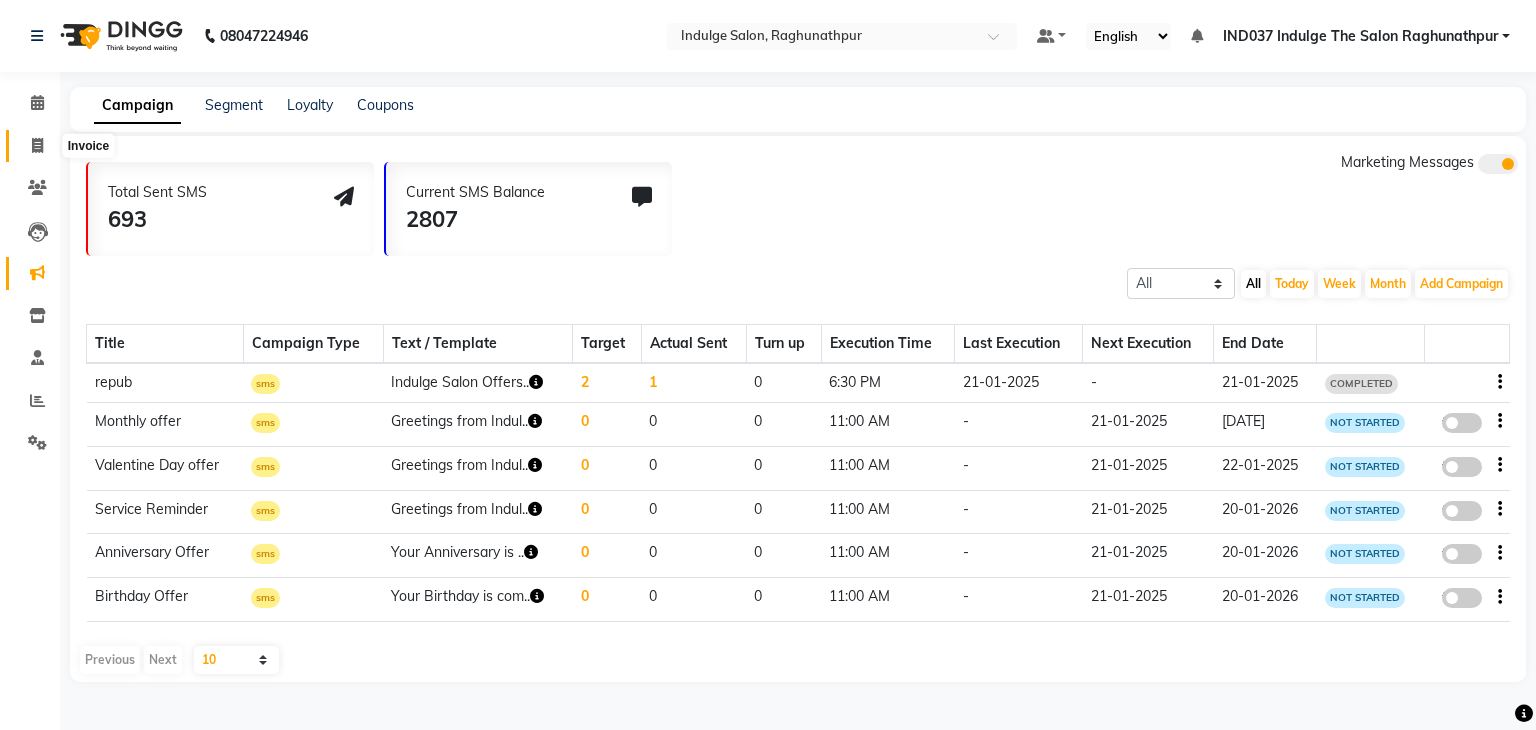 click 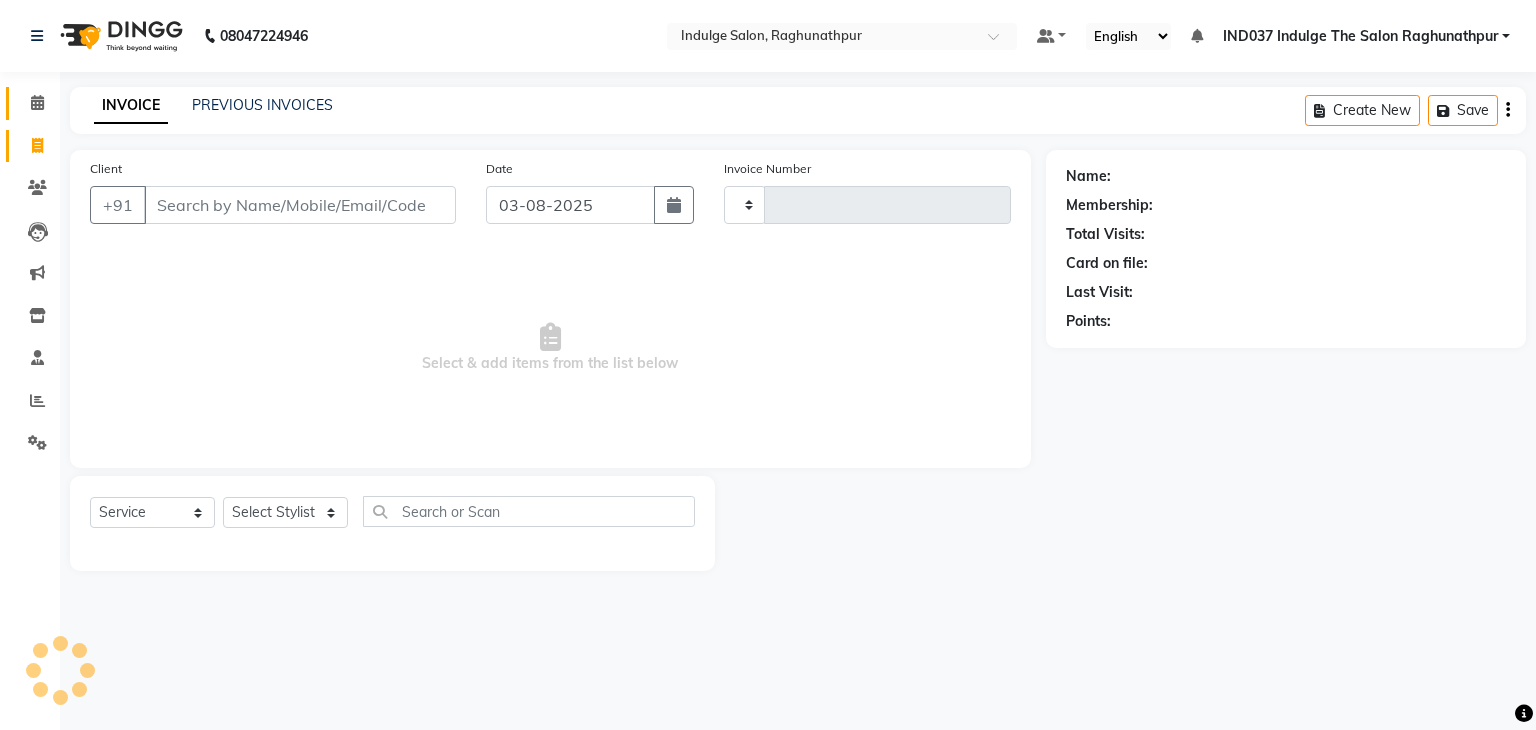 type on "0486" 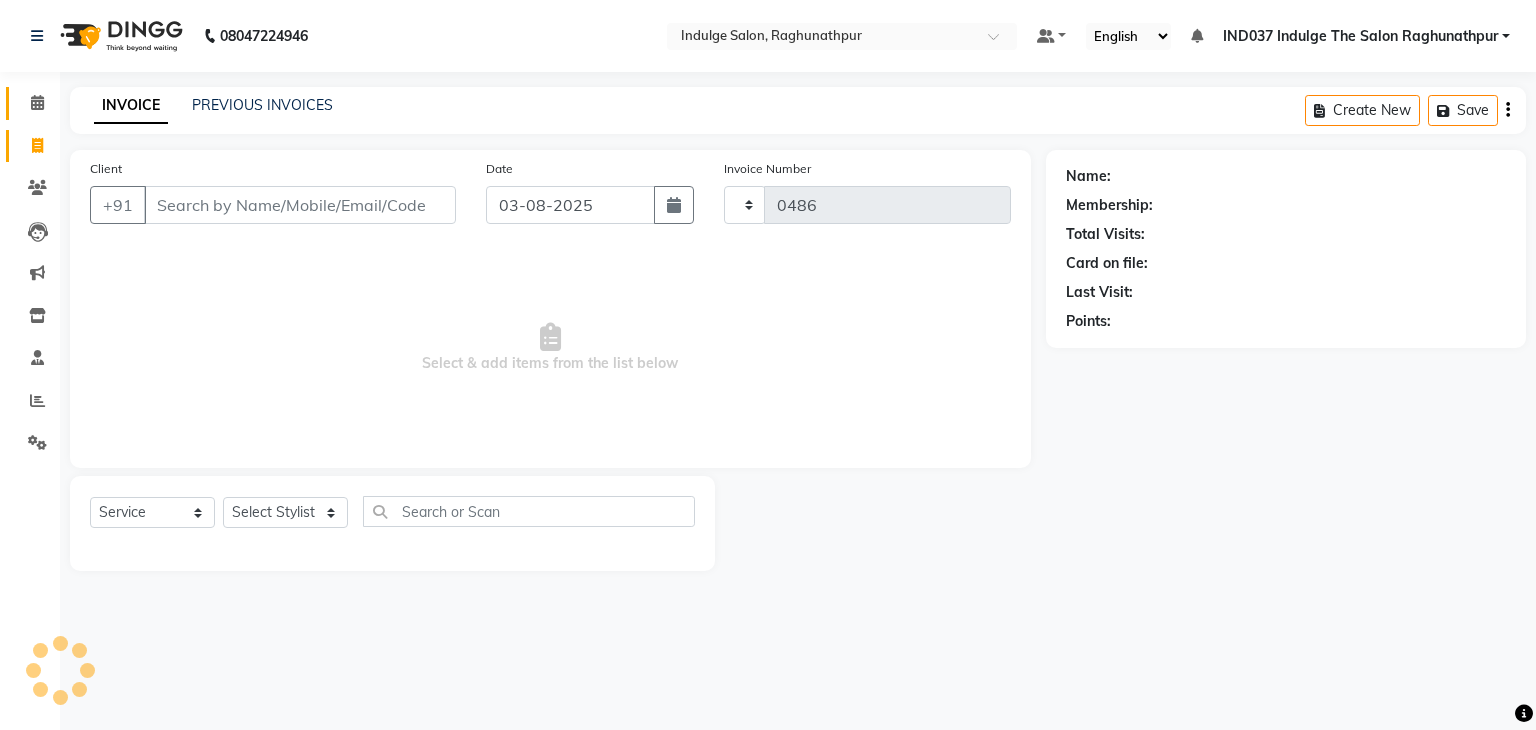 select on "7475" 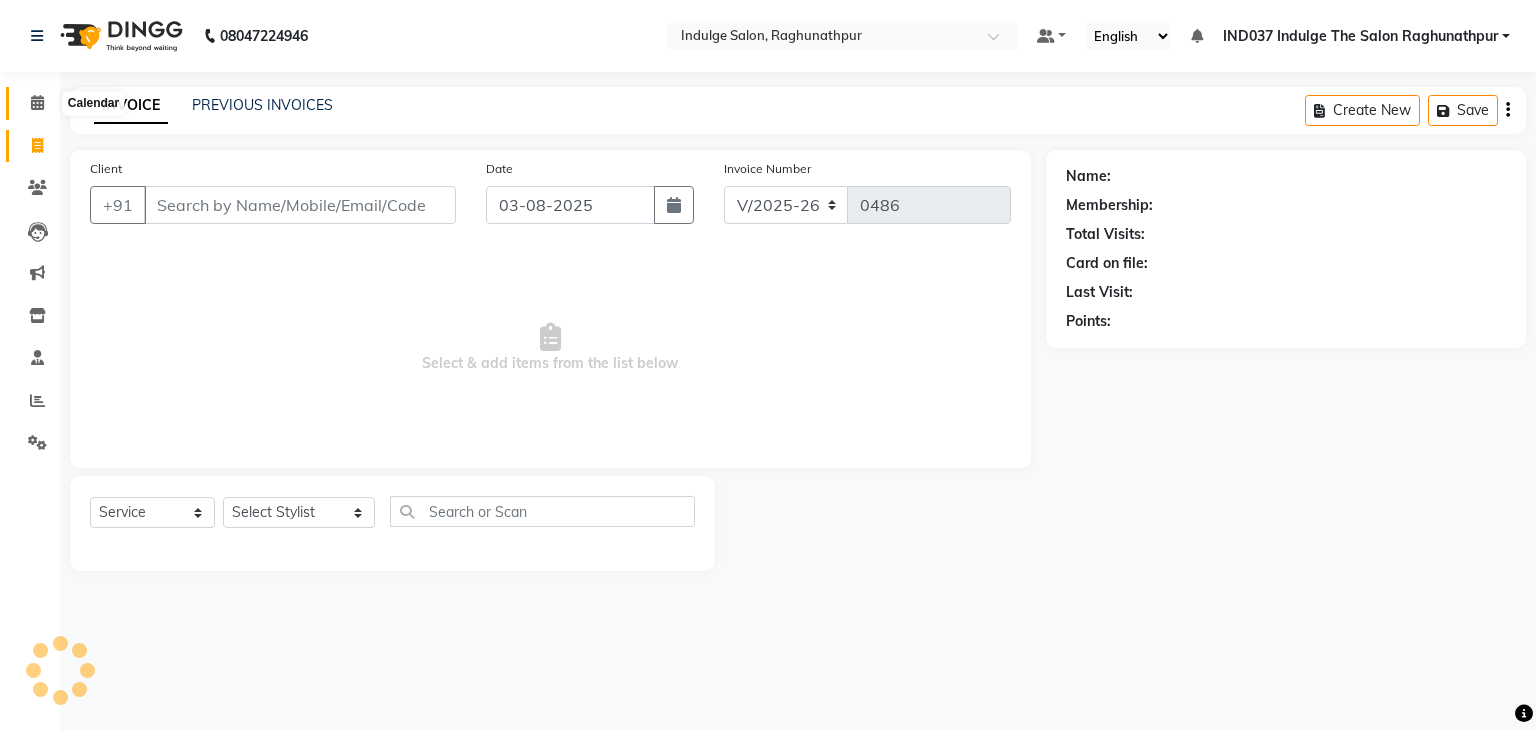 click 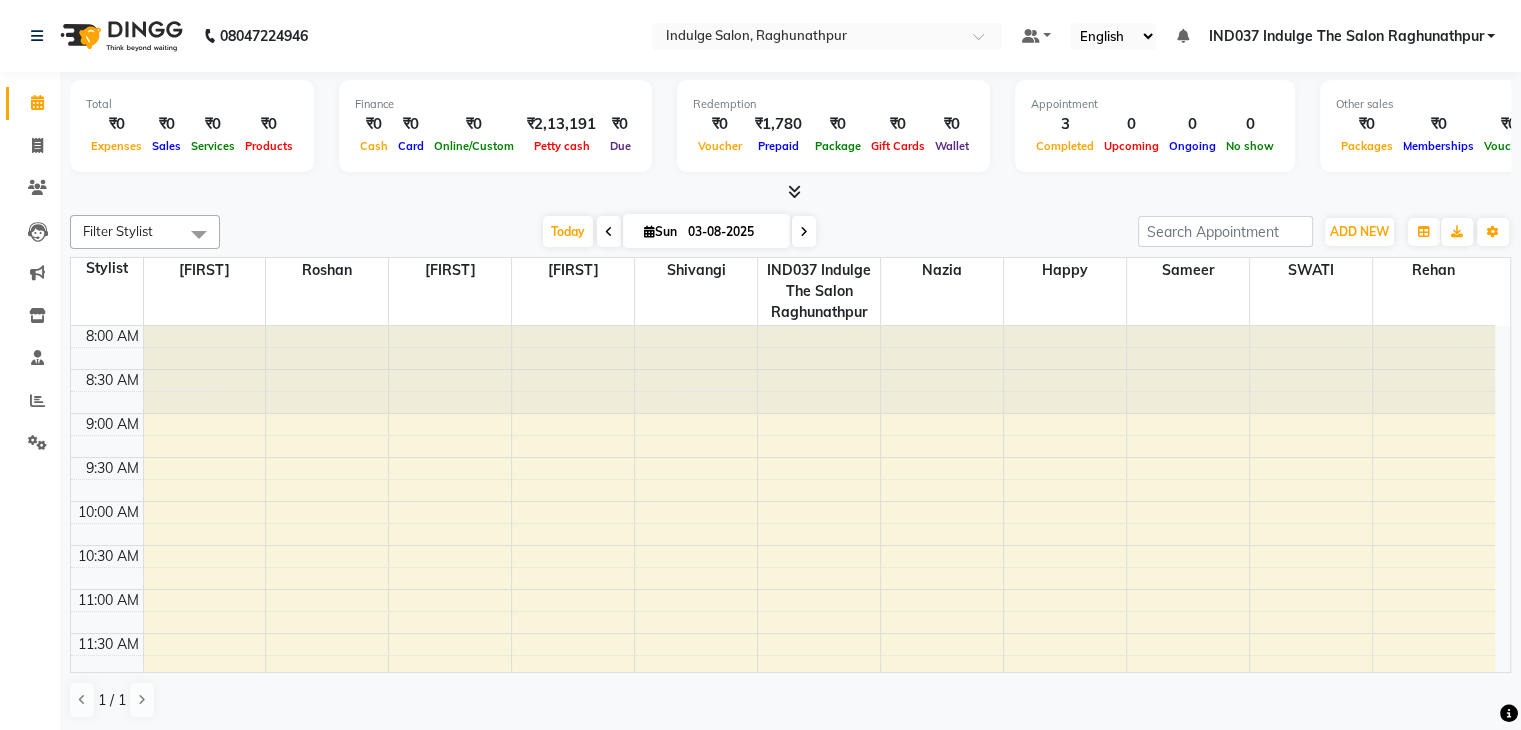 scroll, scrollTop: 350, scrollLeft: 0, axis: vertical 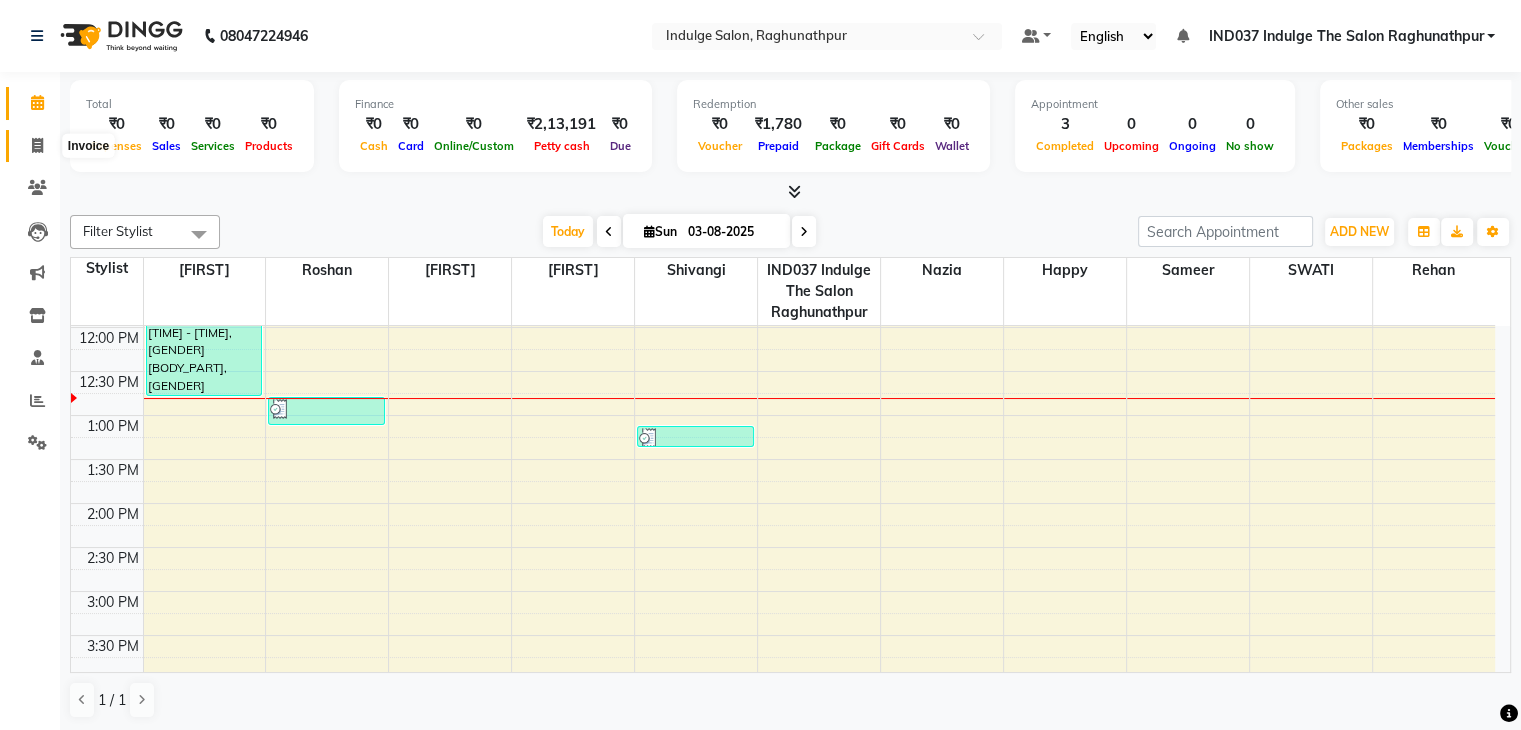 click 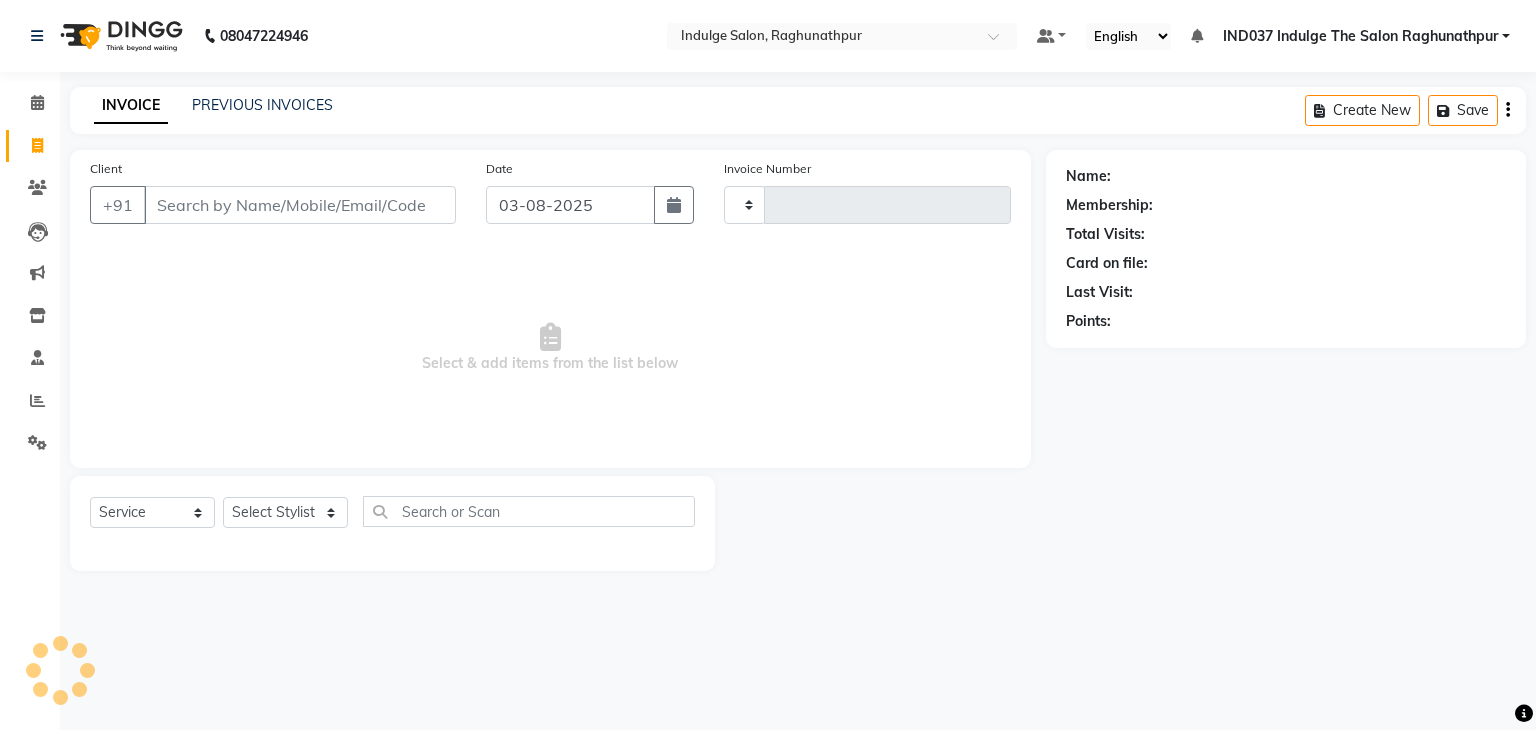 type on "0486" 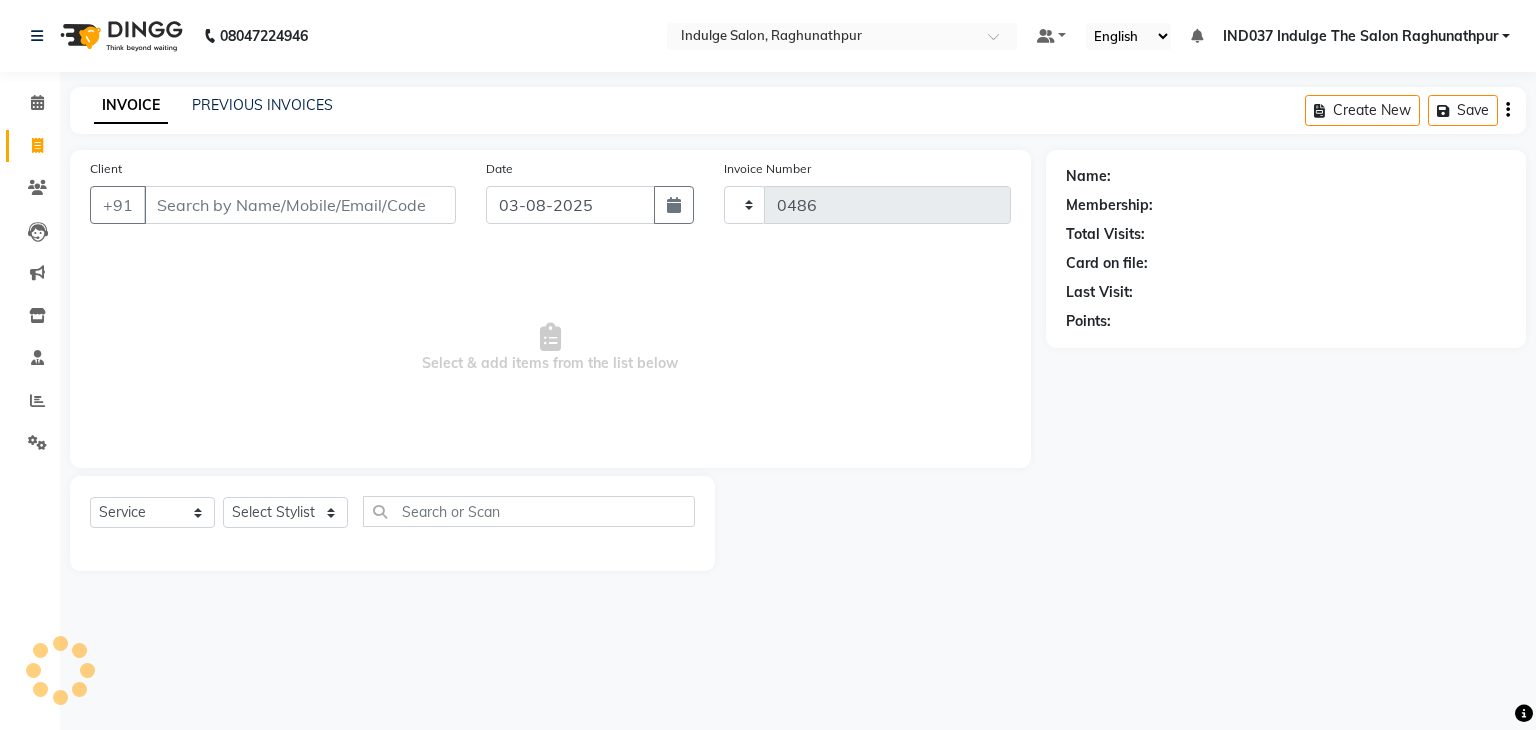 select on "7475" 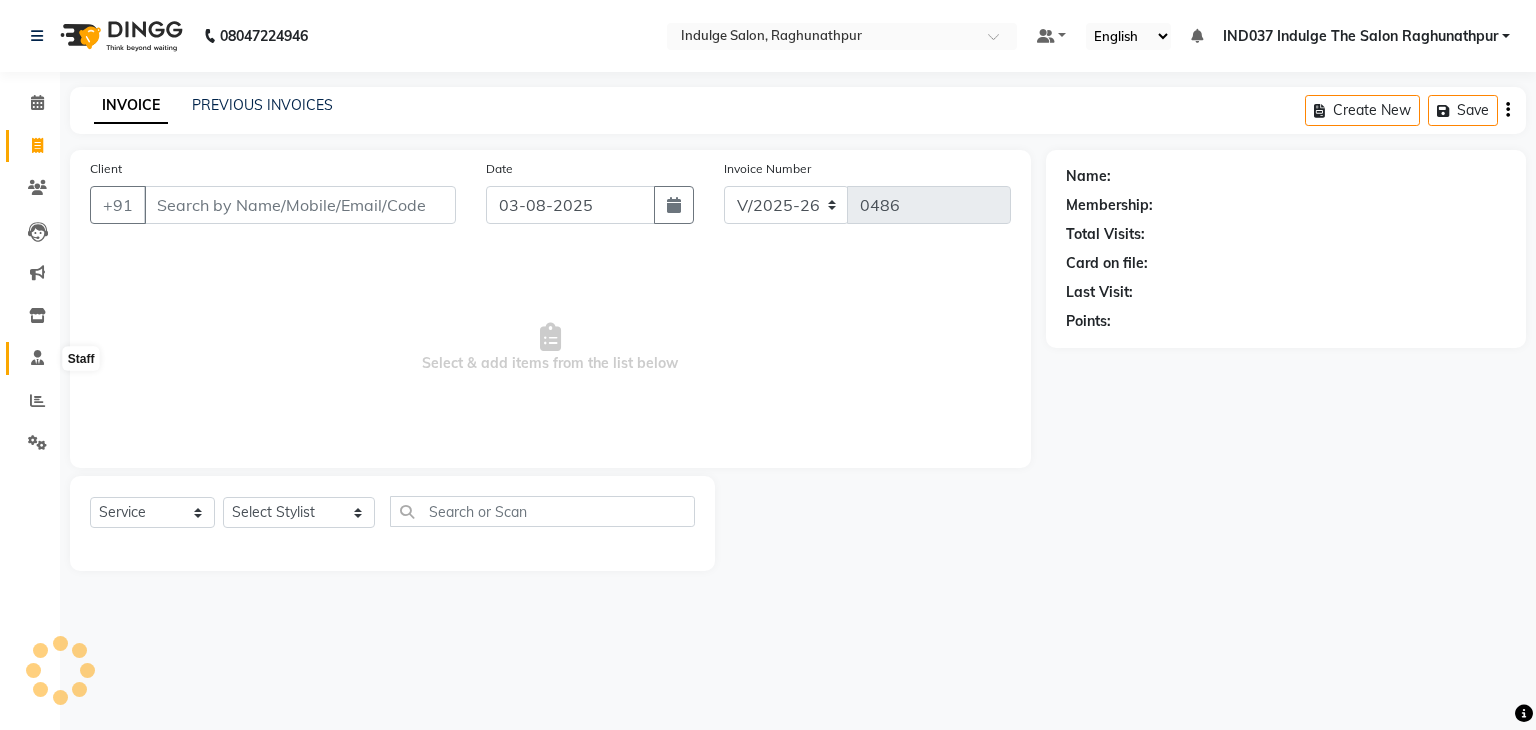 click 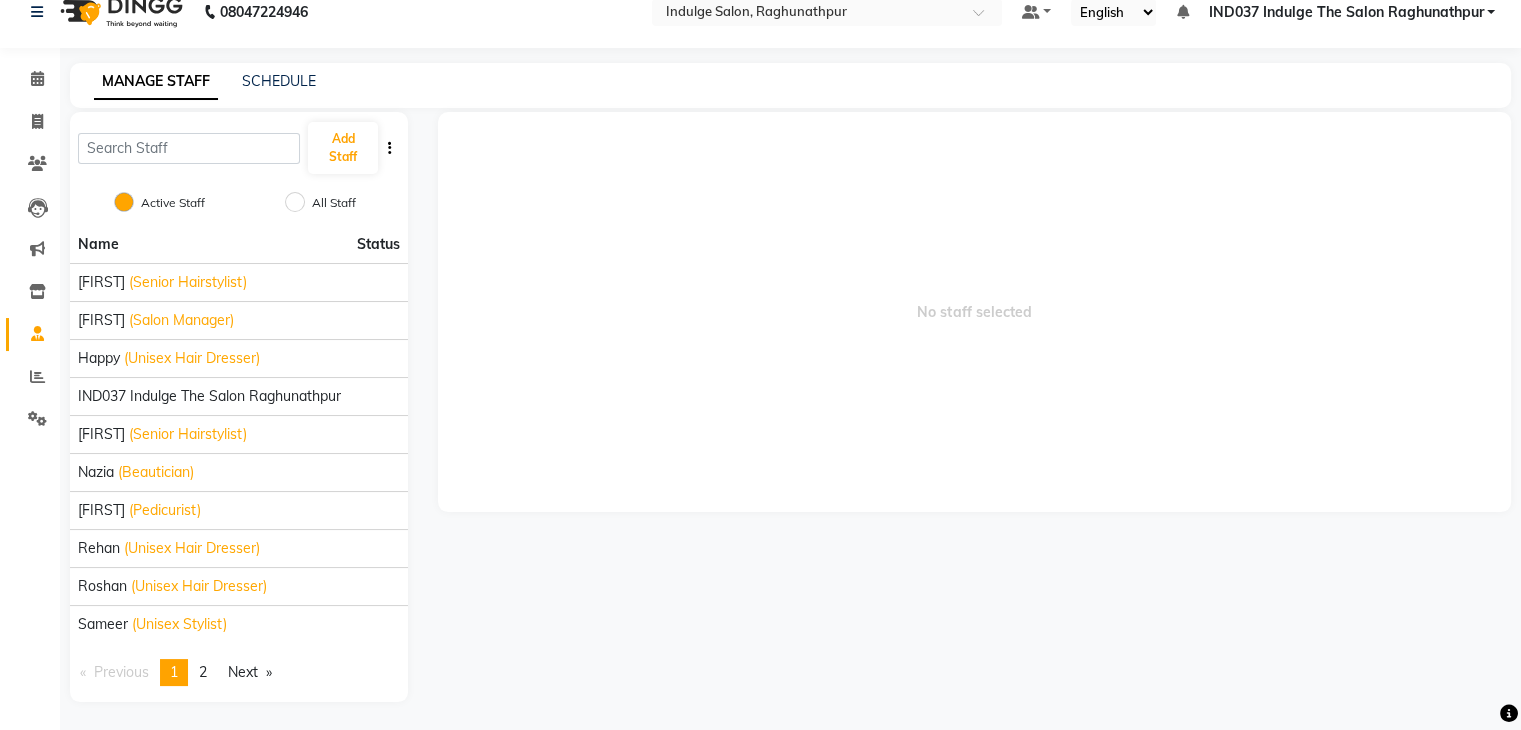scroll, scrollTop: 0, scrollLeft: 0, axis: both 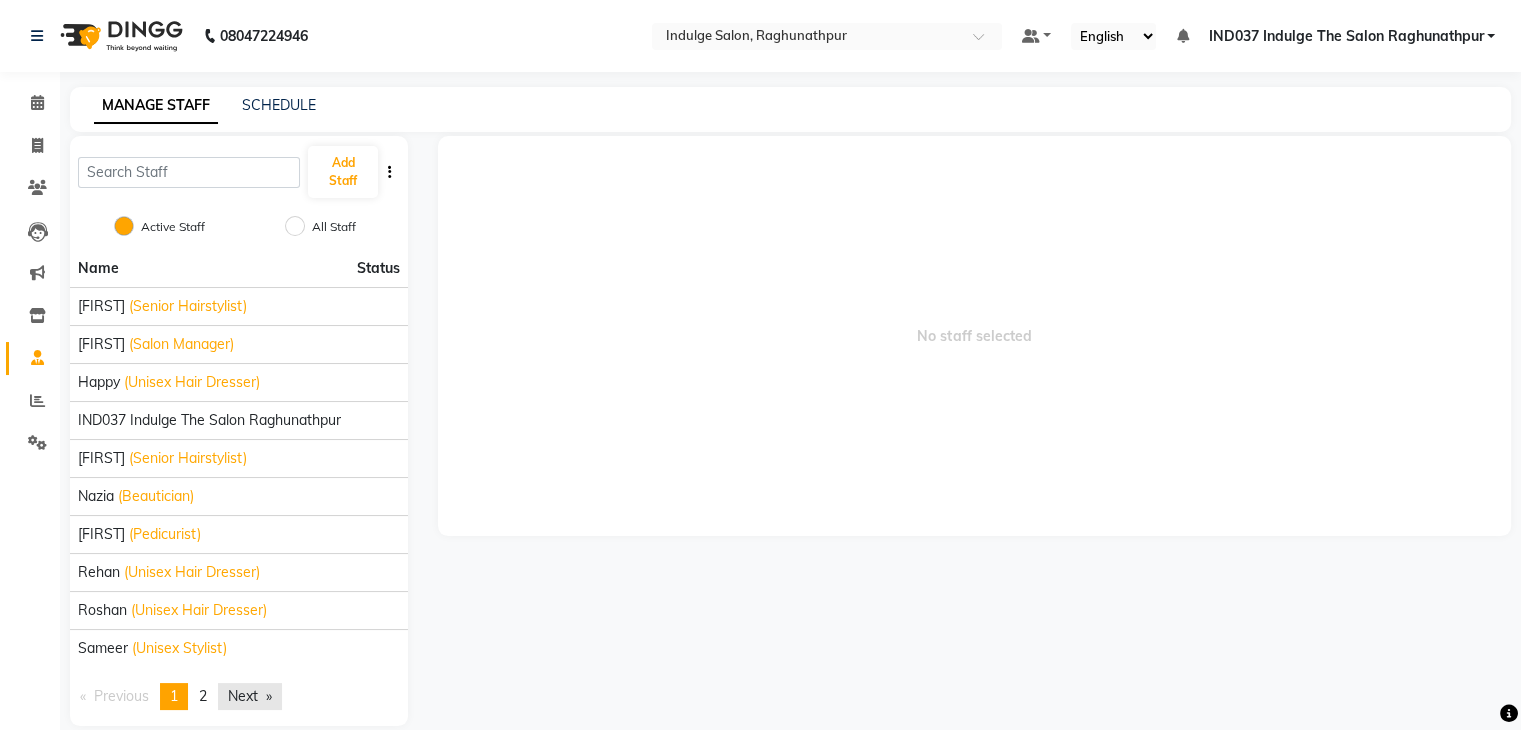 click on "Next  page" at bounding box center (250, 696) 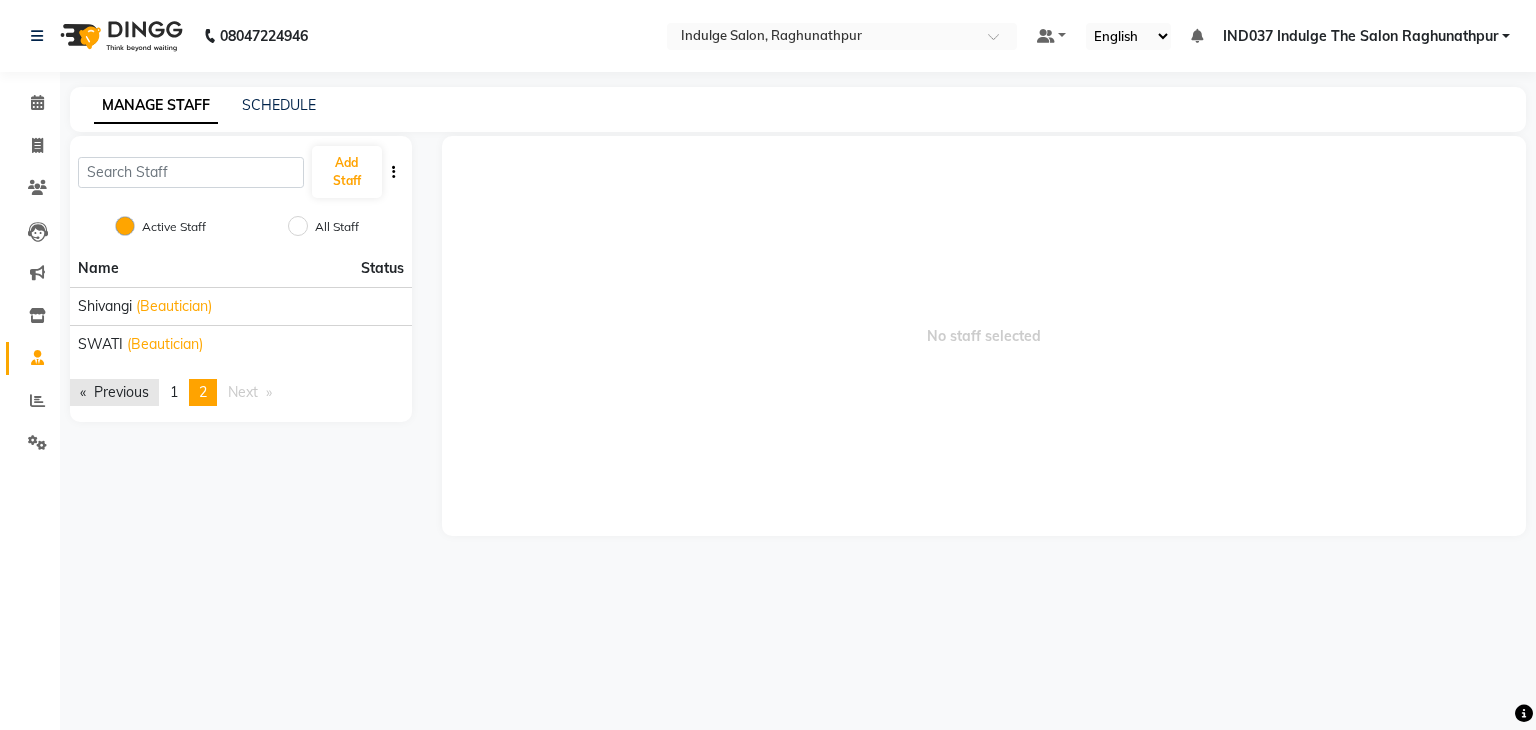 click on "Previous  page" at bounding box center (114, 392) 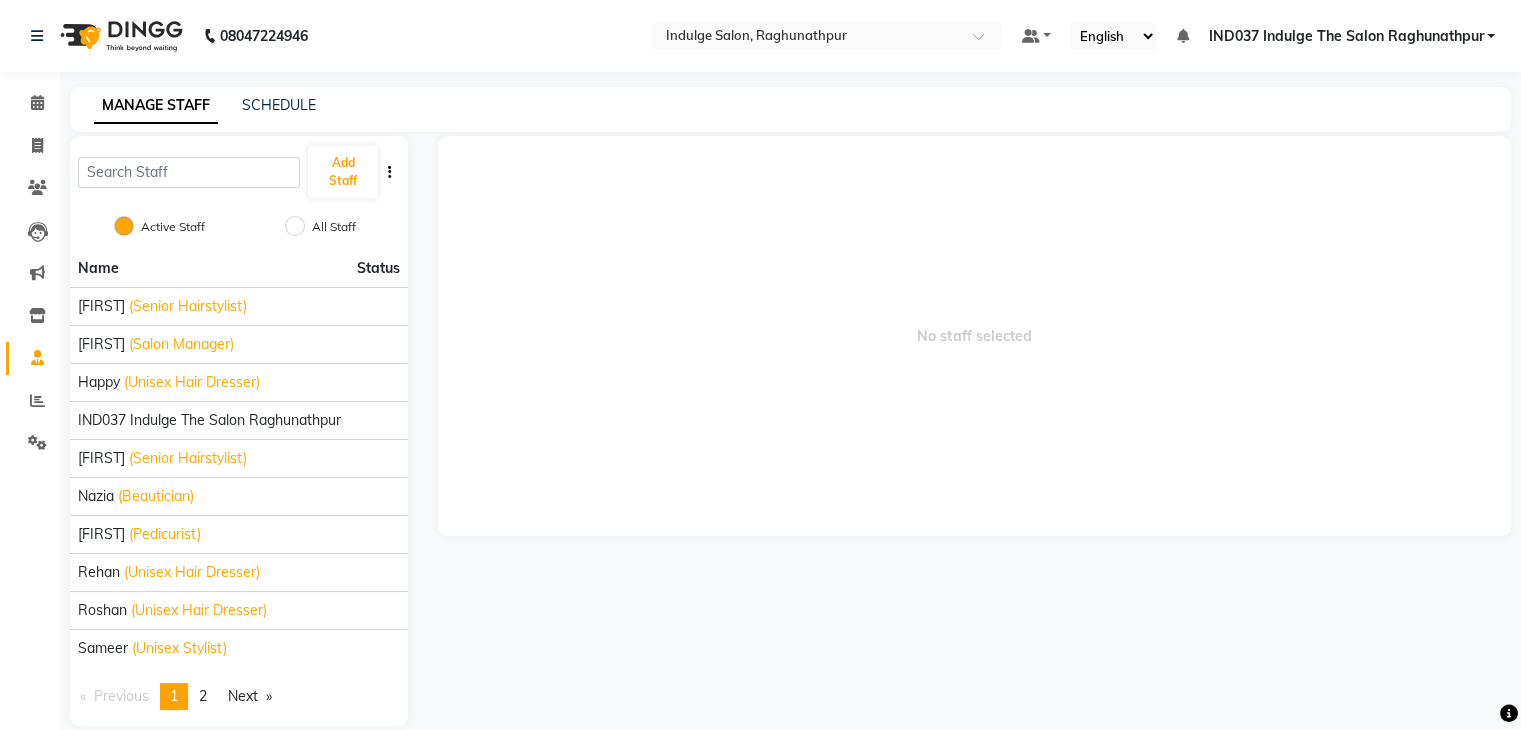 click on "SCHEDULE" 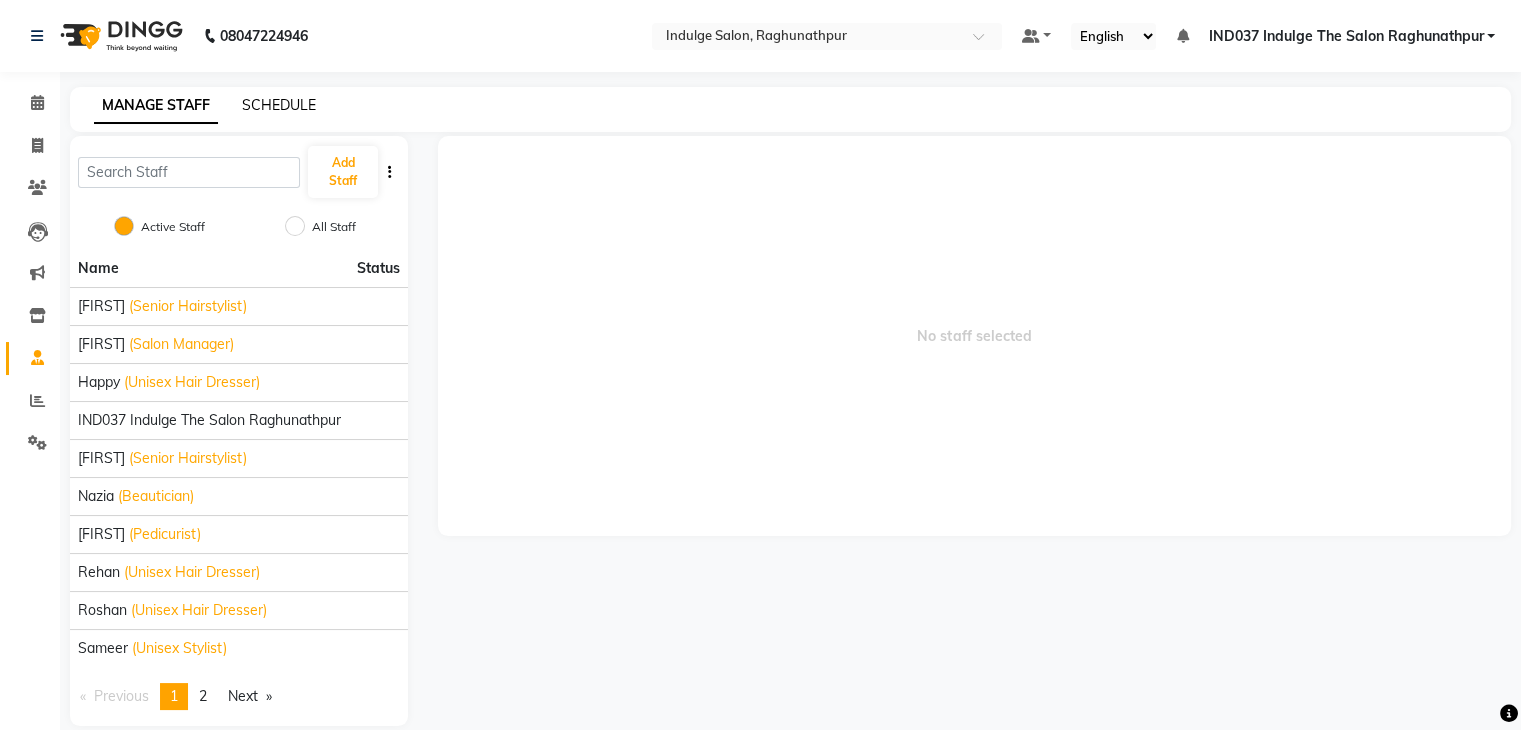 click on "SCHEDULE" 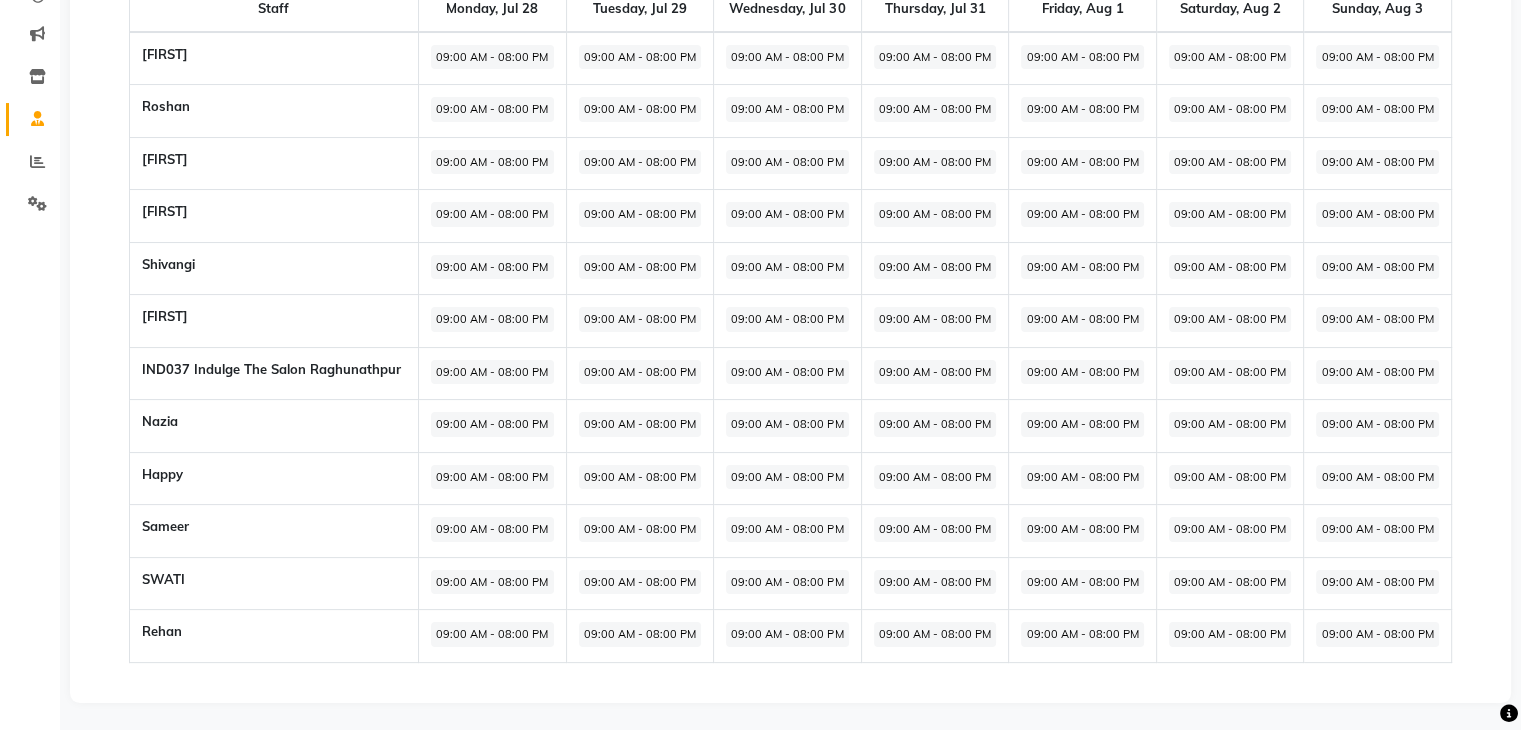 scroll, scrollTop: 0, scrollLeft: 0, axis: both 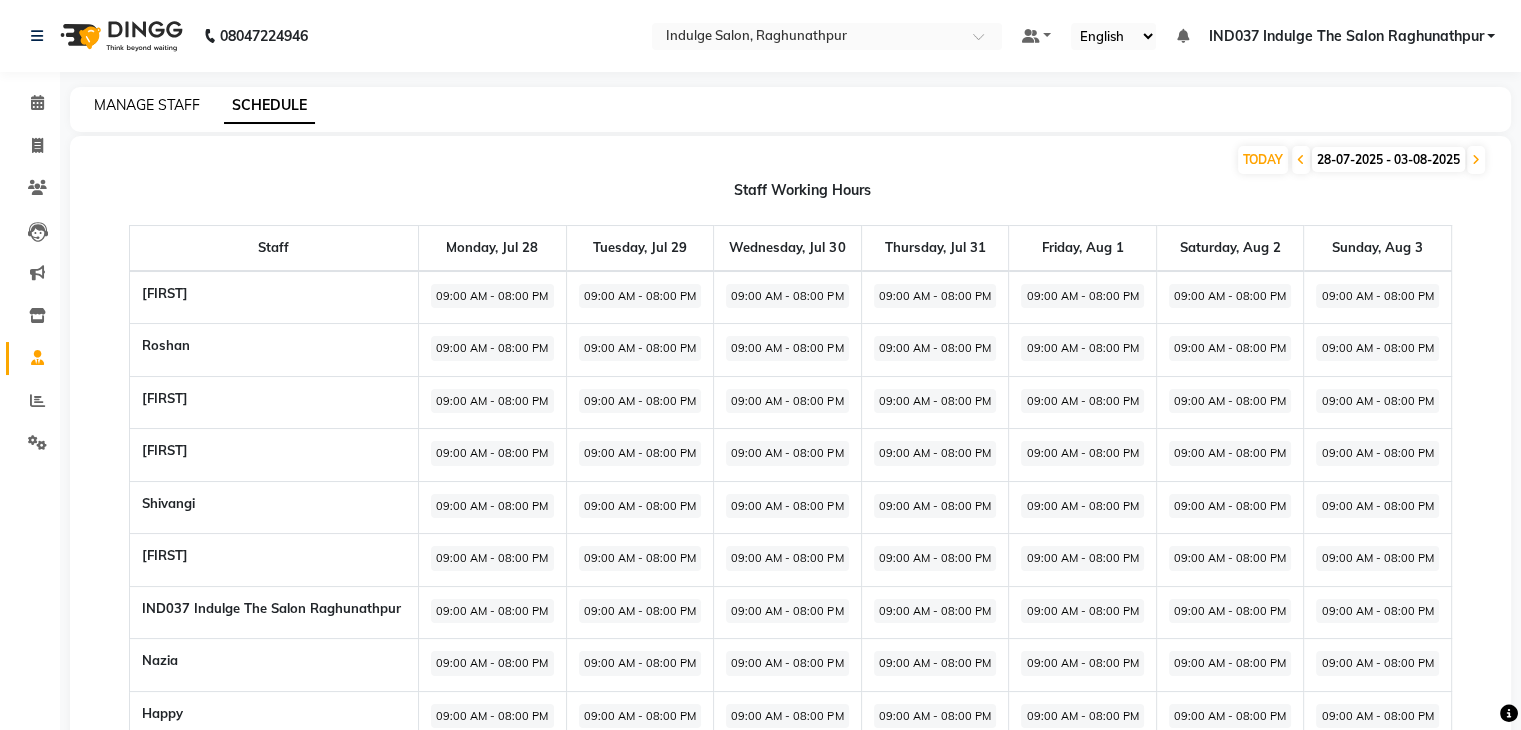 click on "MANAGE STAFF" 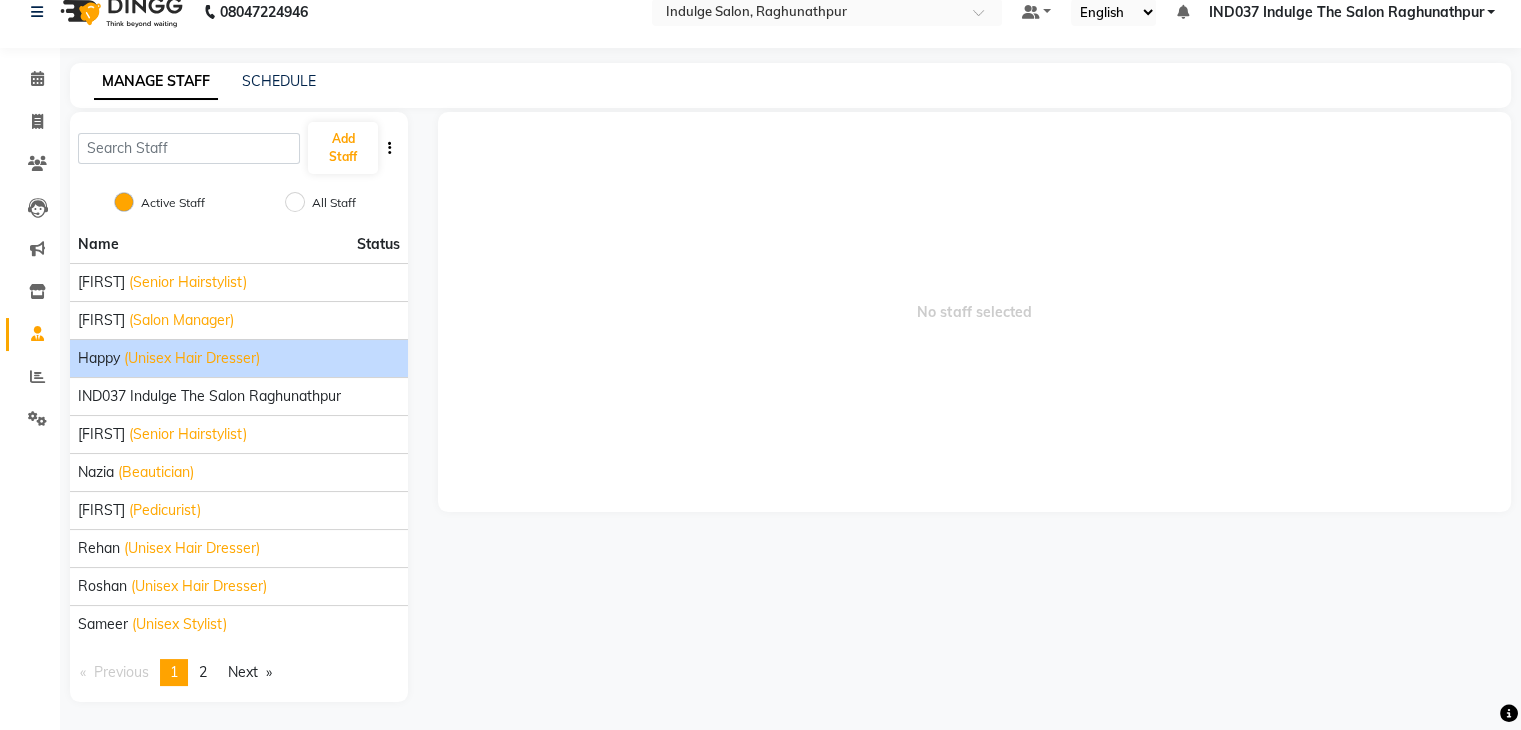 scroll, scrollTop: 0, scrollLeft: 0, axis: both 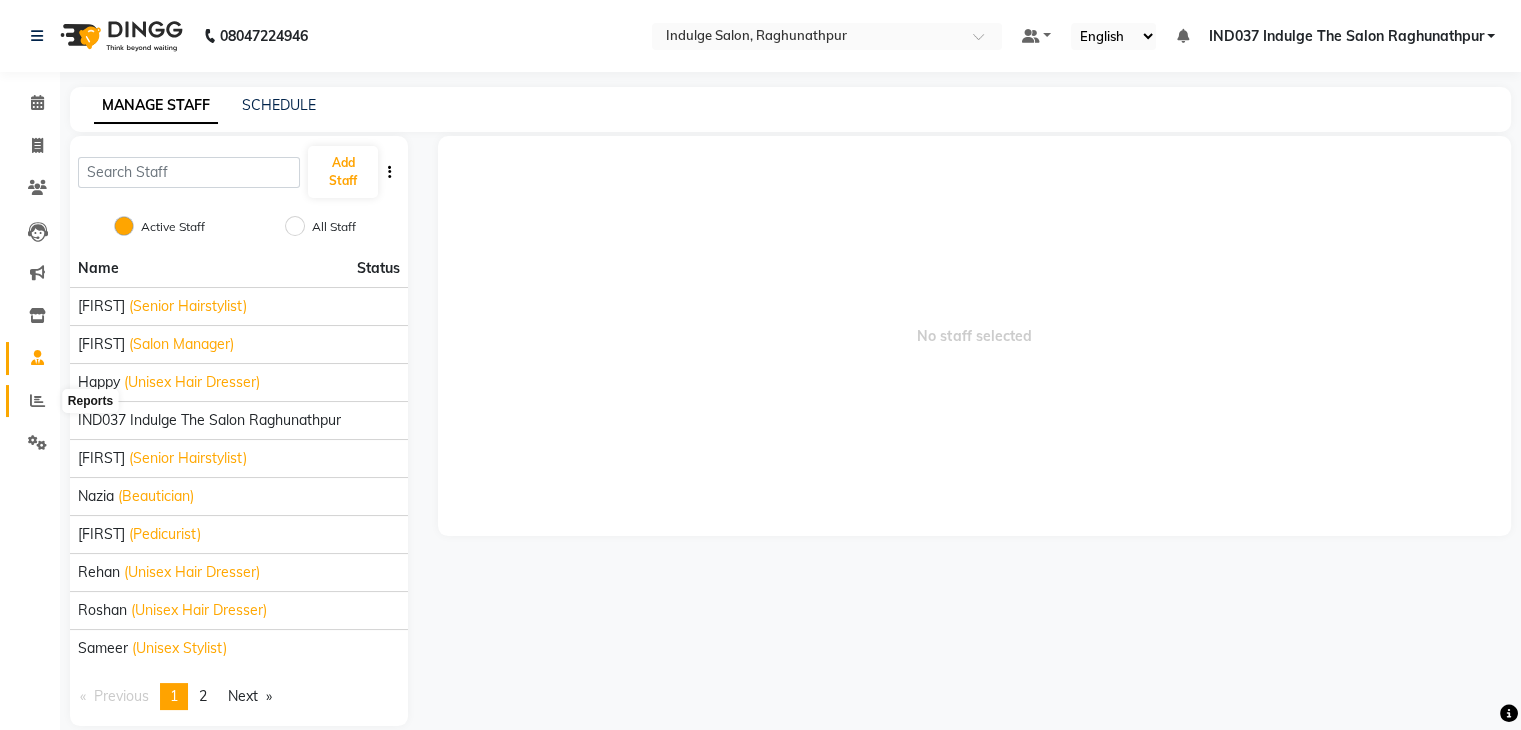 click 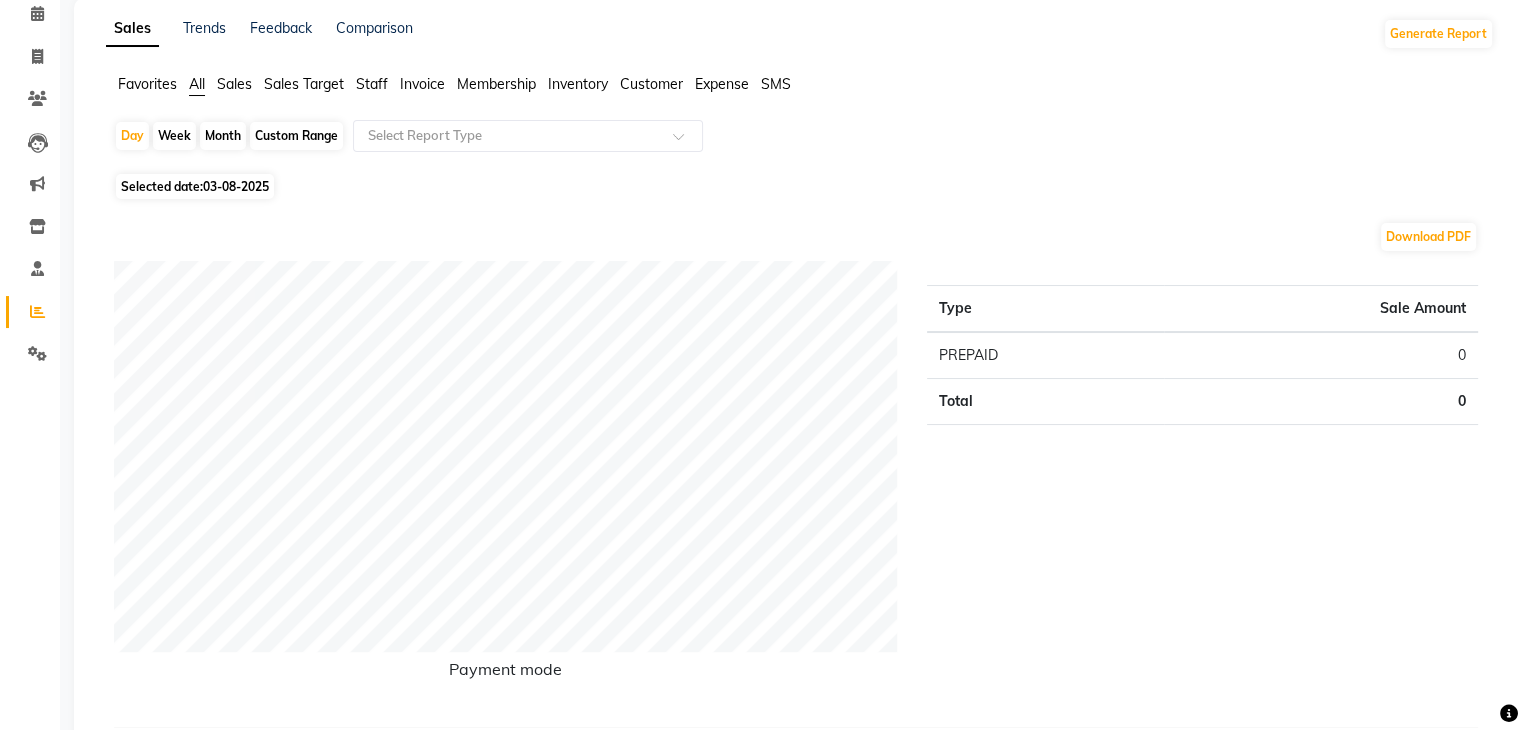 scroll, scrollTop: 0, scrollLeft: 0, axis: both 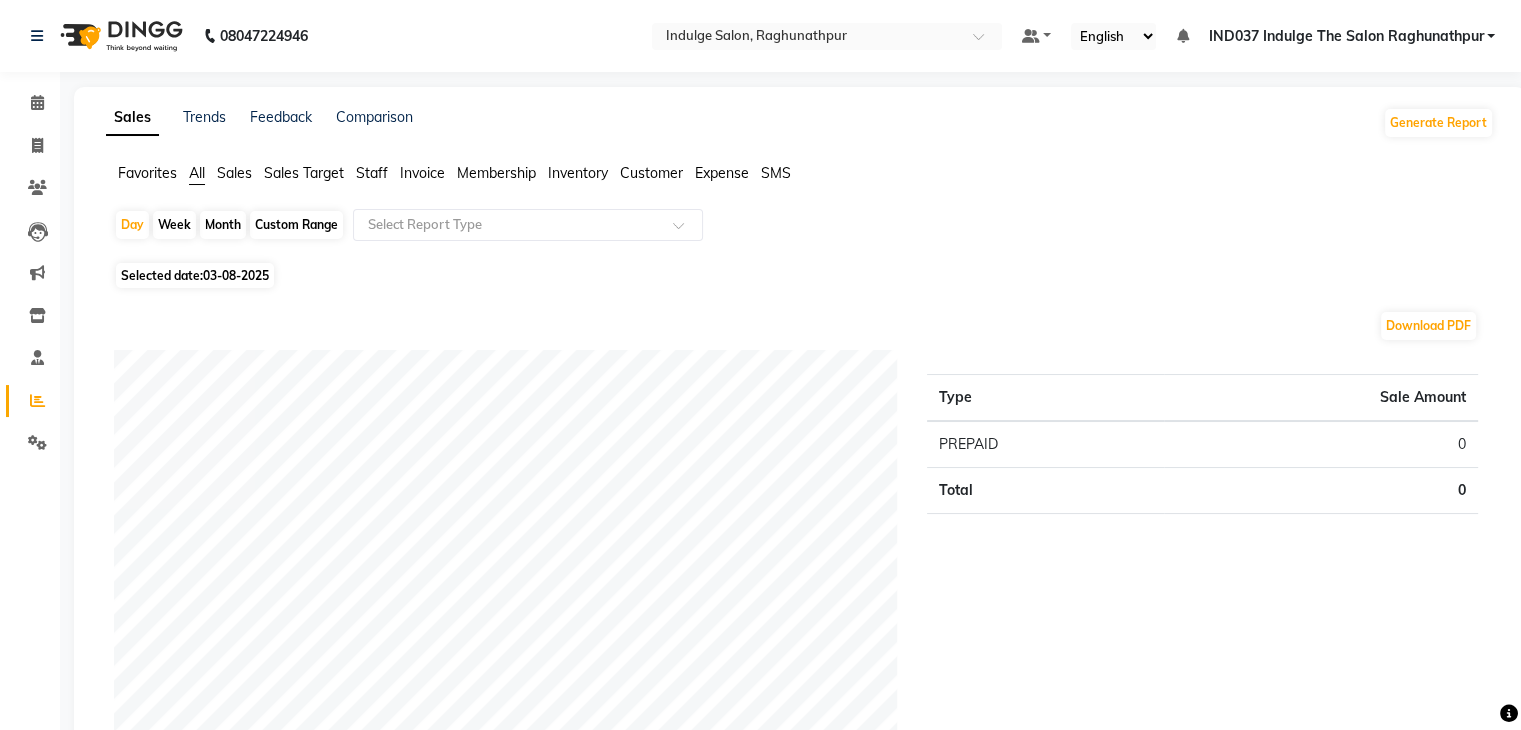 click on "Month" 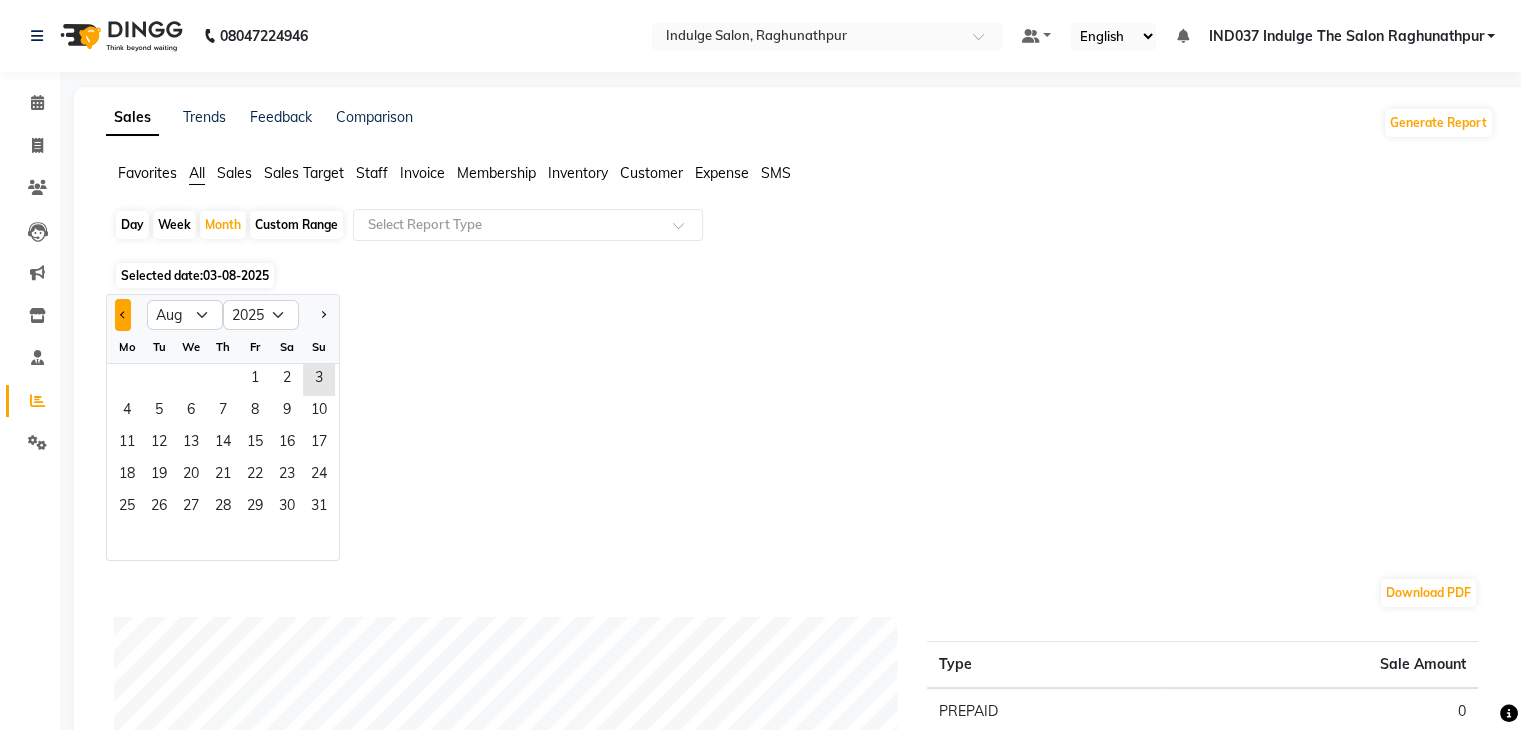 click 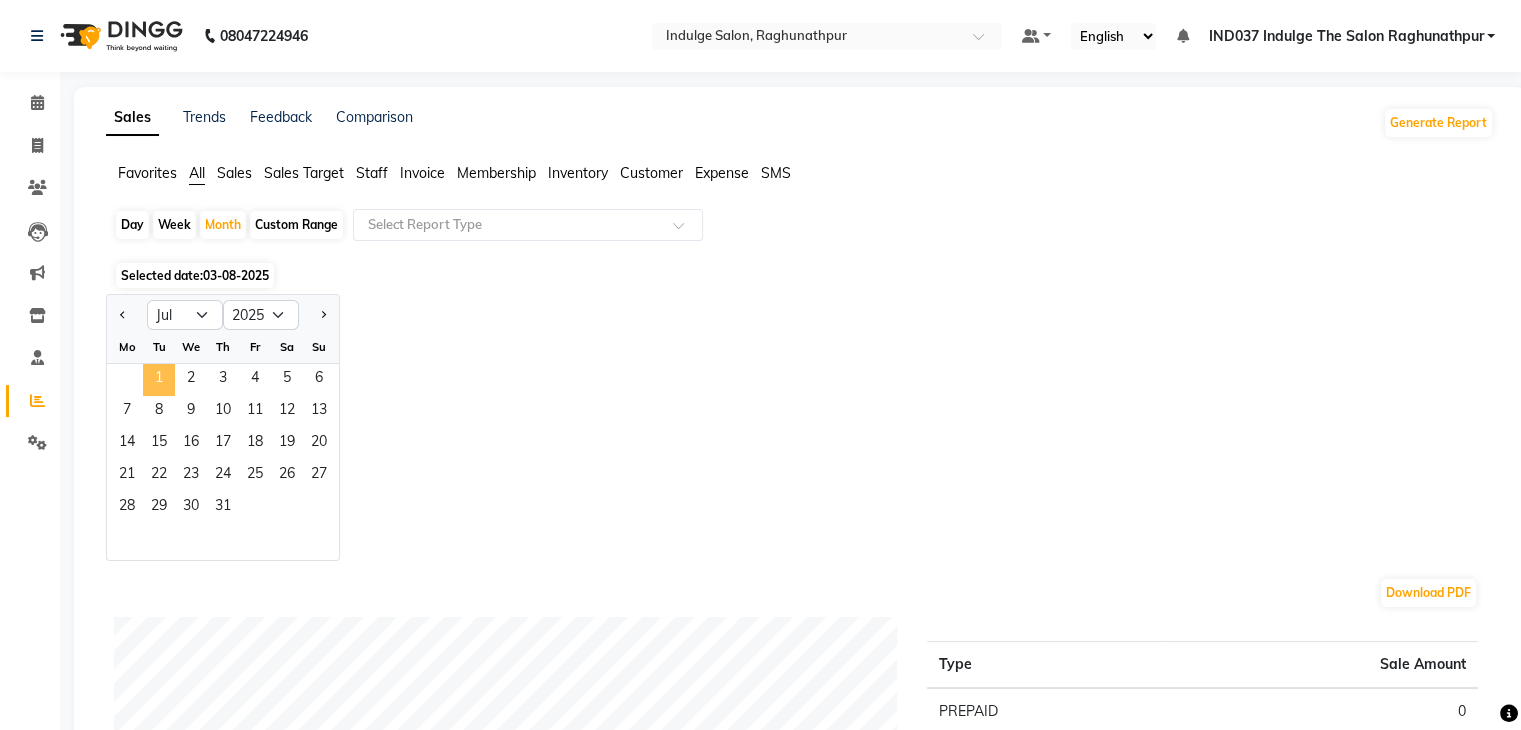 click on "1" 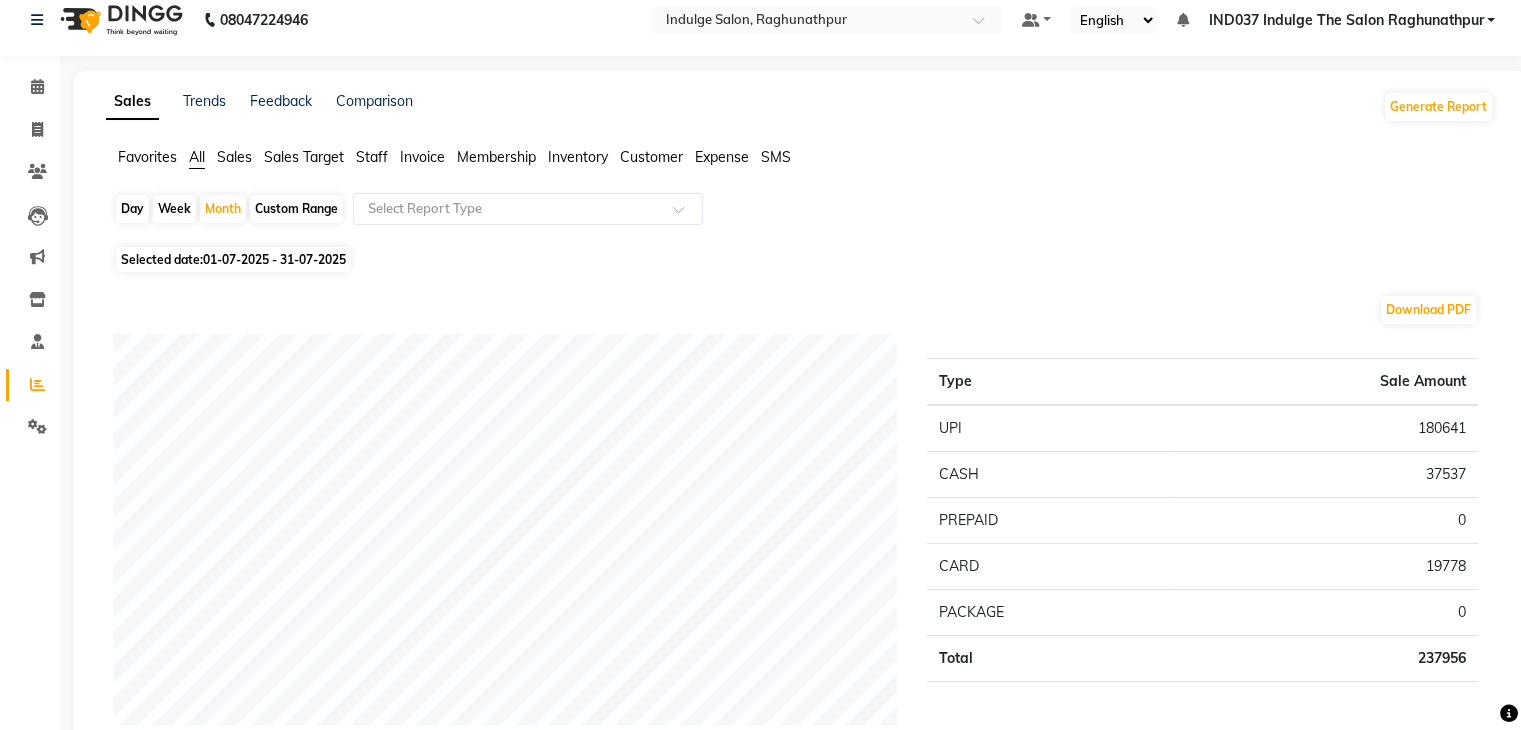 scroll, scrollTop: 0, scrollLeft: 0, axis: both 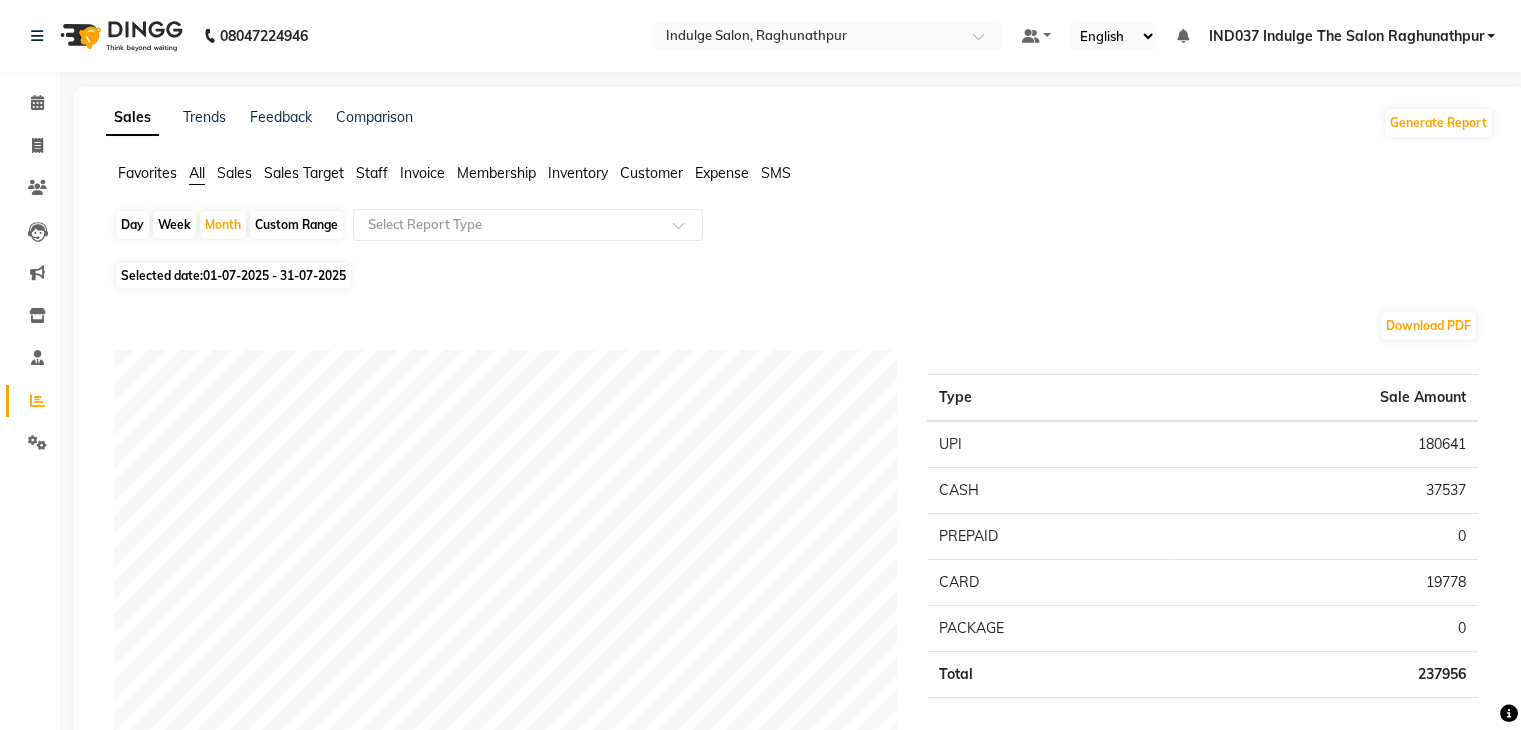 click on "Staff" 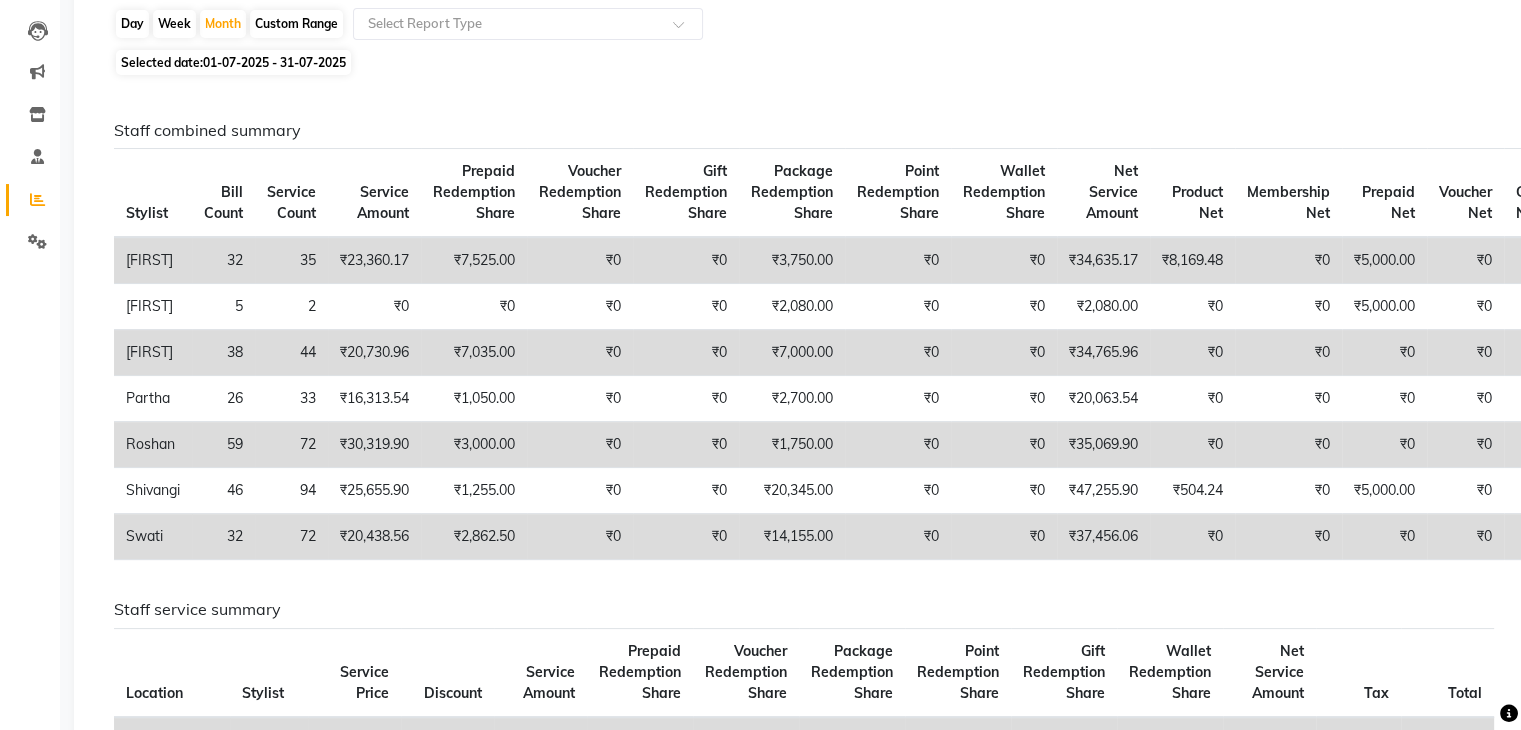 scroll, scrollTop: 0, scrollLeft: 0, axis: both 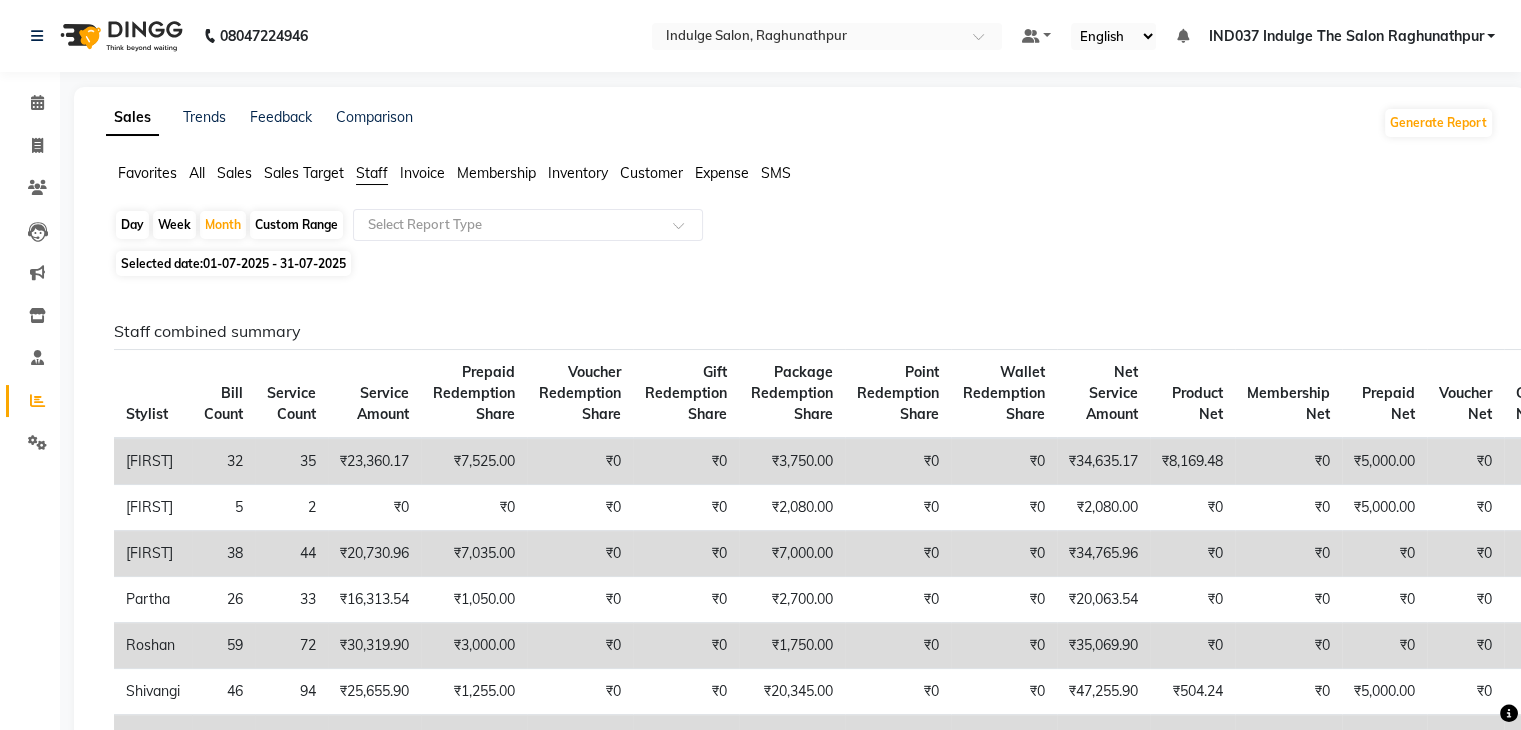 click on "Sales Target" 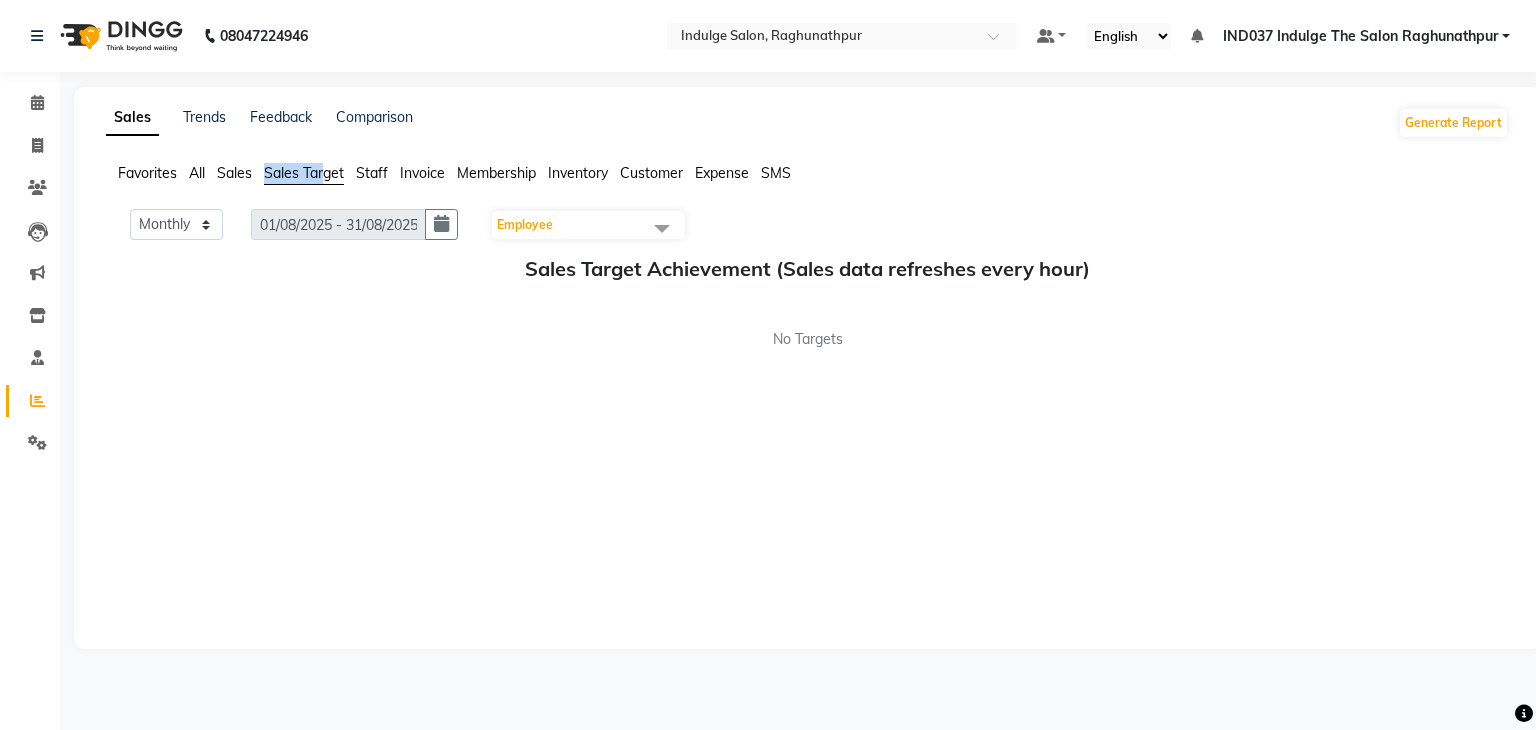 drag, startPoint x: 328, startPoint y: 171, endPoint x: 255, endPoint y: 155, distance: 74.73286 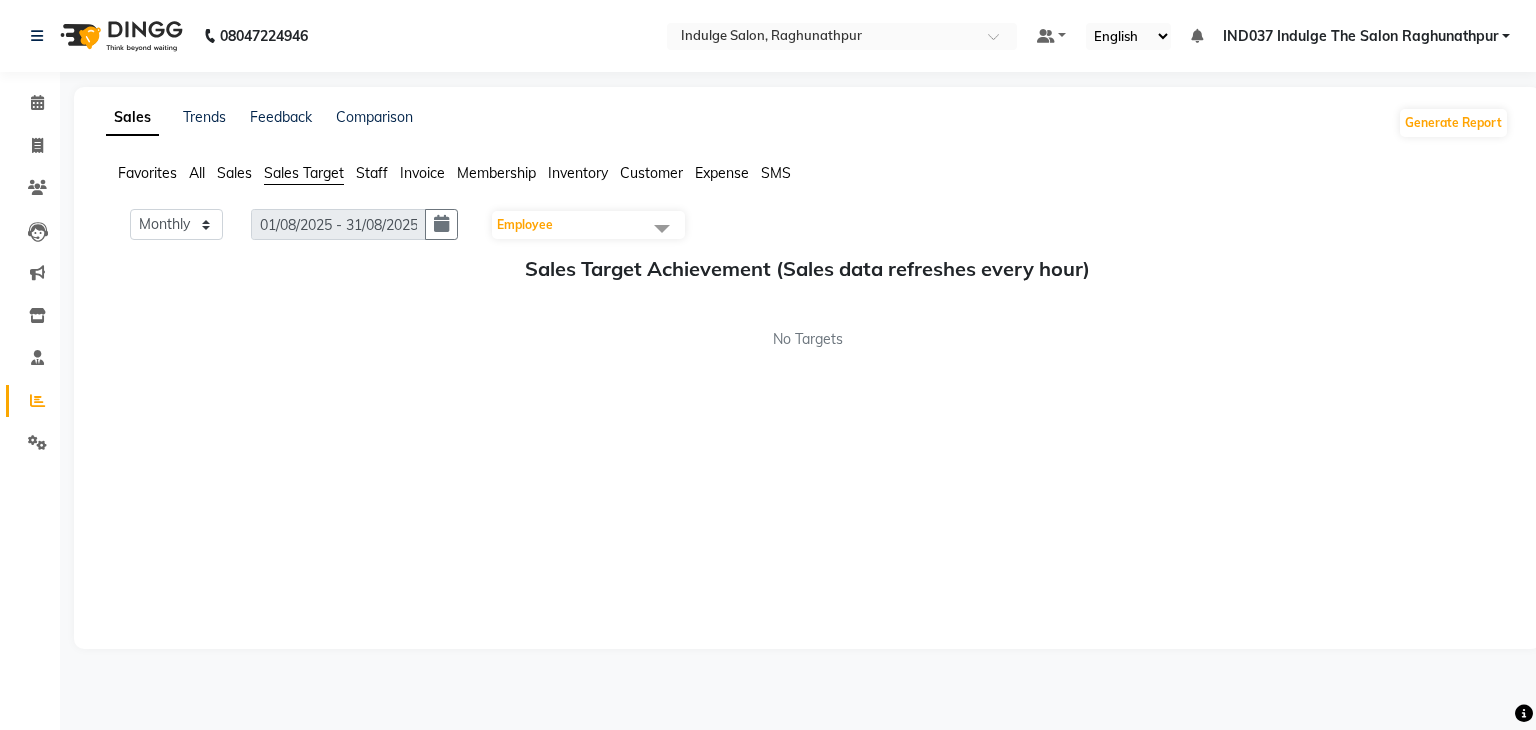 click on "Sales Trends Feedback Comparison Generate Report Favorites All Sales Sales Target Staff Invoice Membership Inventory Customer Expense SMS Monthly Weekly 01/08/[YEAR] - 31/08/[YEAR] Employee Select All Amir Ethan Happy IND037 Indulge The Salon Raghunathpur kartikey Nazia partha Rehan Roshan Sameer shivangi SWATI Sales Target Achievement (Sales data refreshes every hour) No Targets" 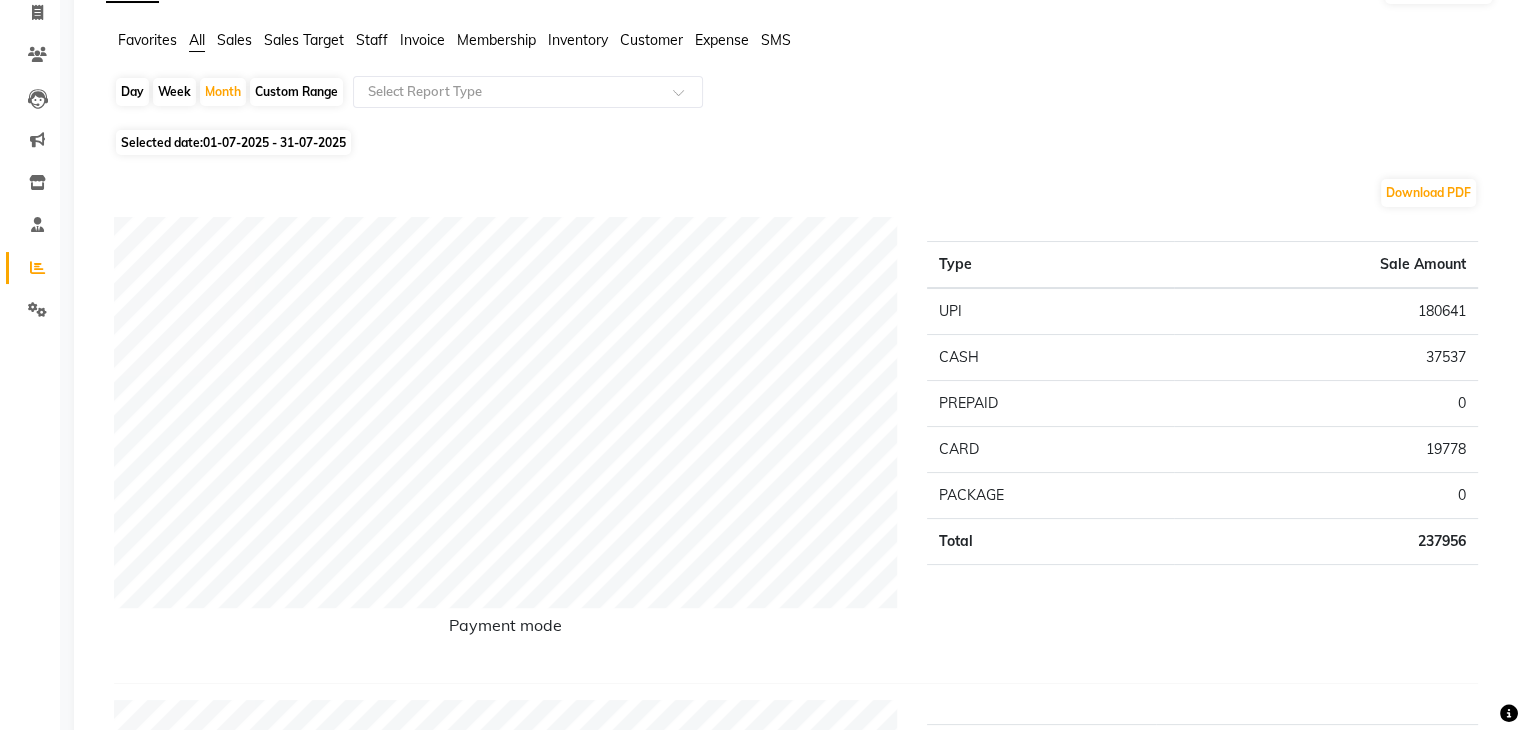 scroll, scrollTop: 0, scrollLeft: 0, axis: both 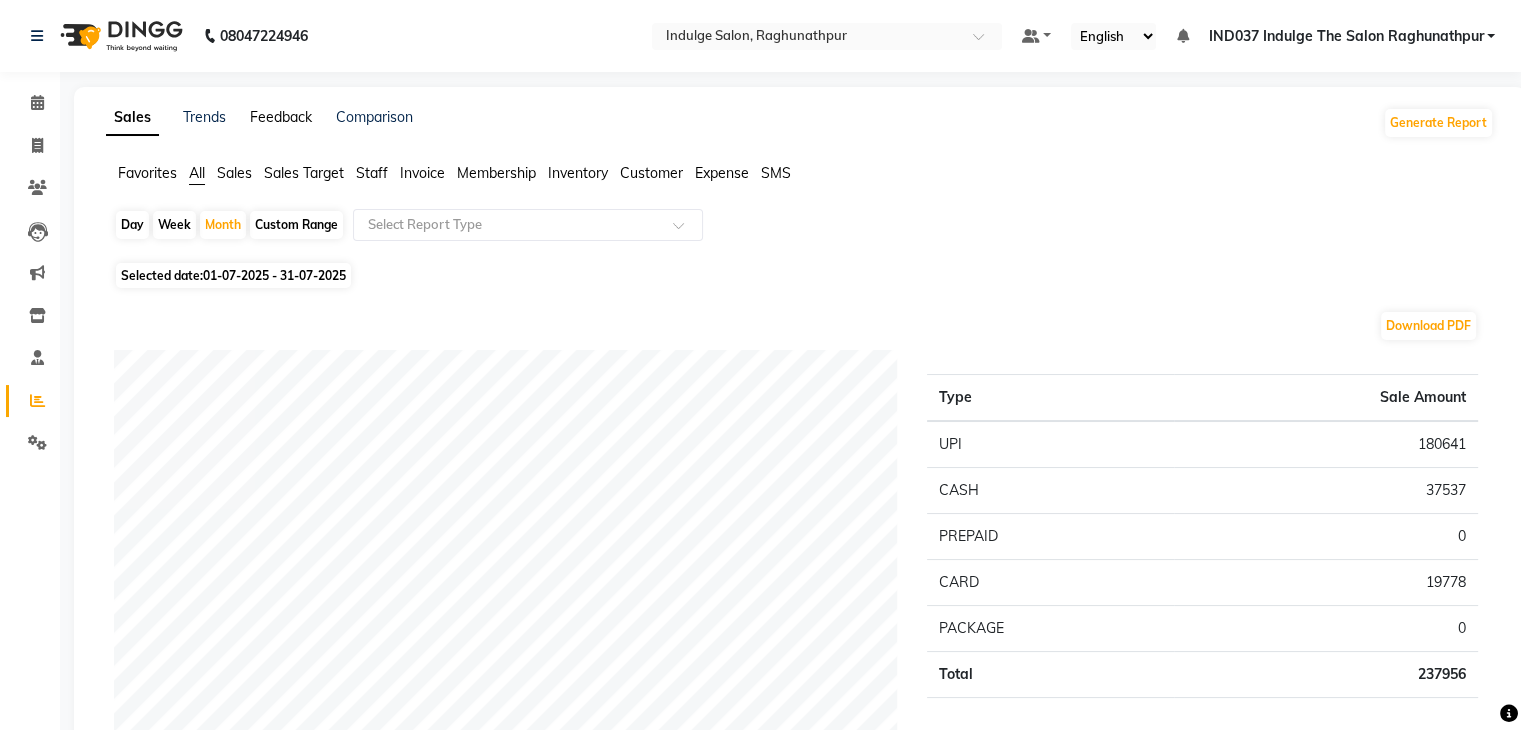 click on "Feedback" 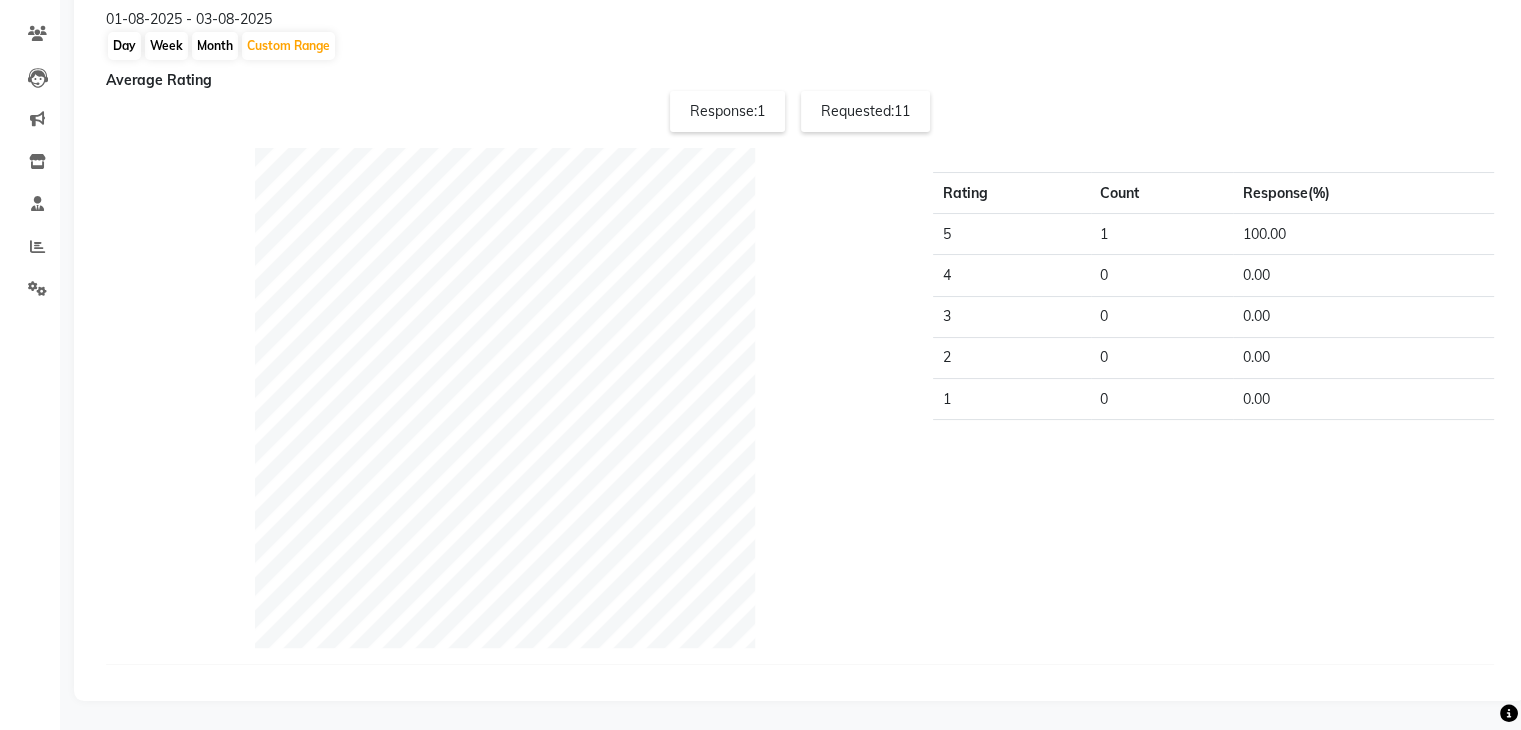 scroll, scrollTop: 155, scrollLeft: 0, axis: vertical 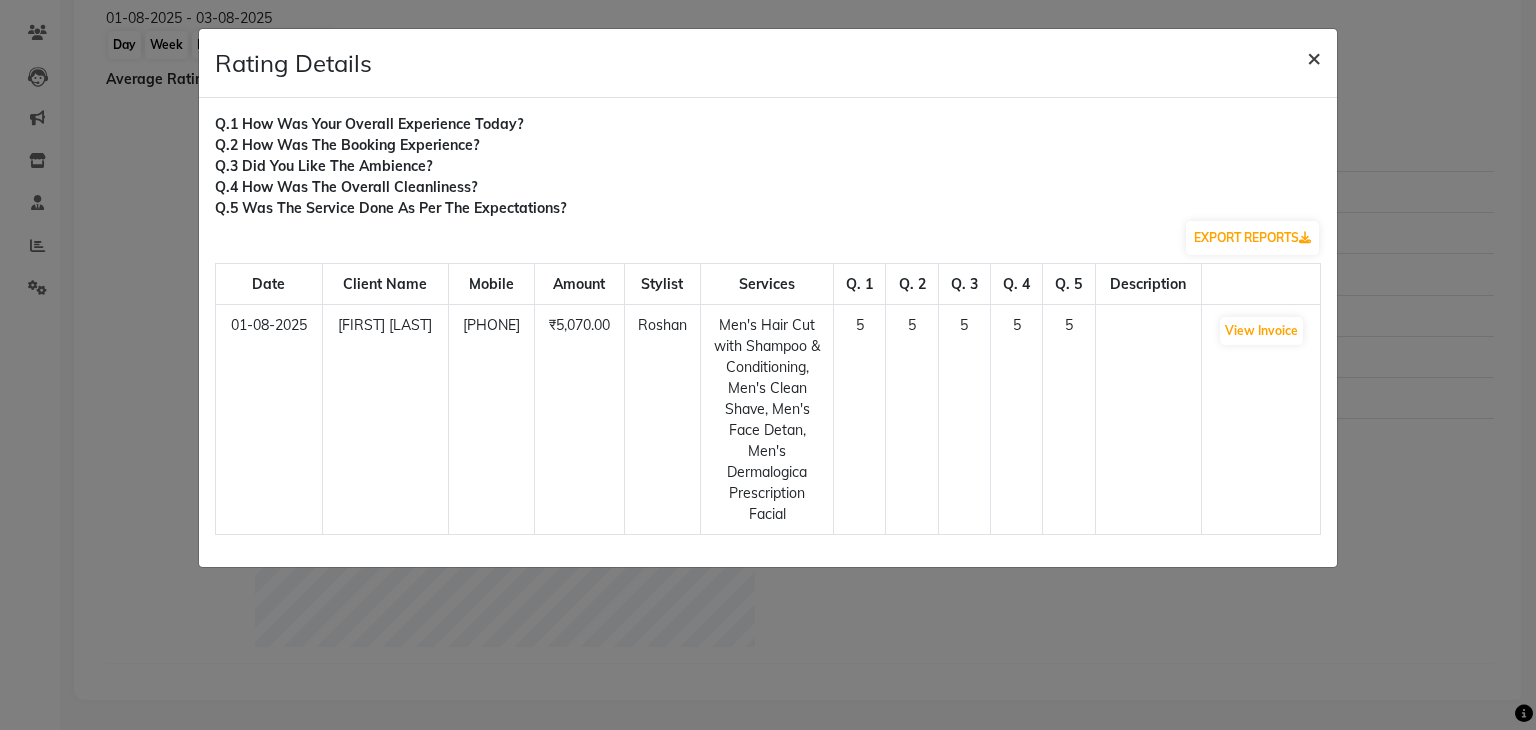 click on "×" 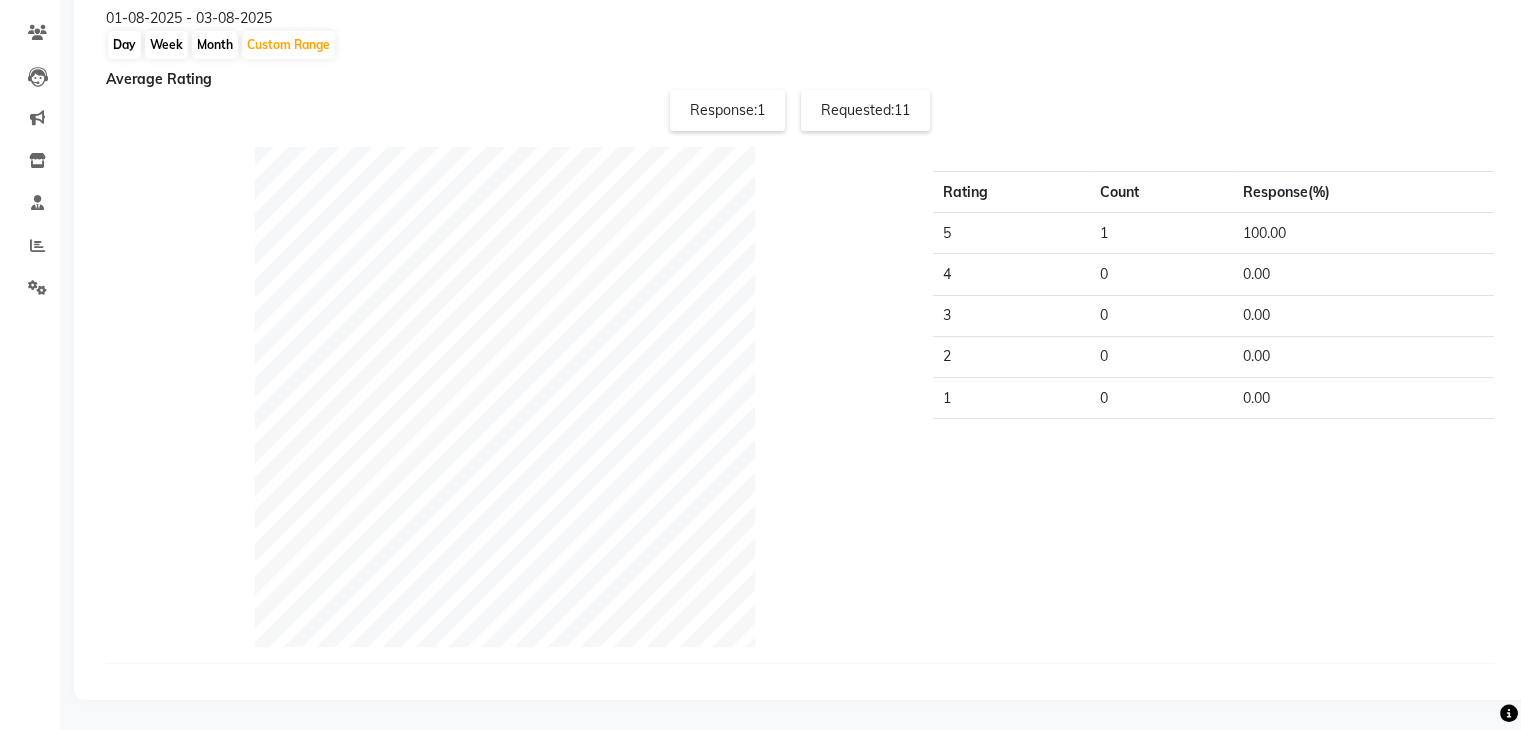 scroll, scrollTop: 0, scrollLeft: 0, axis: both 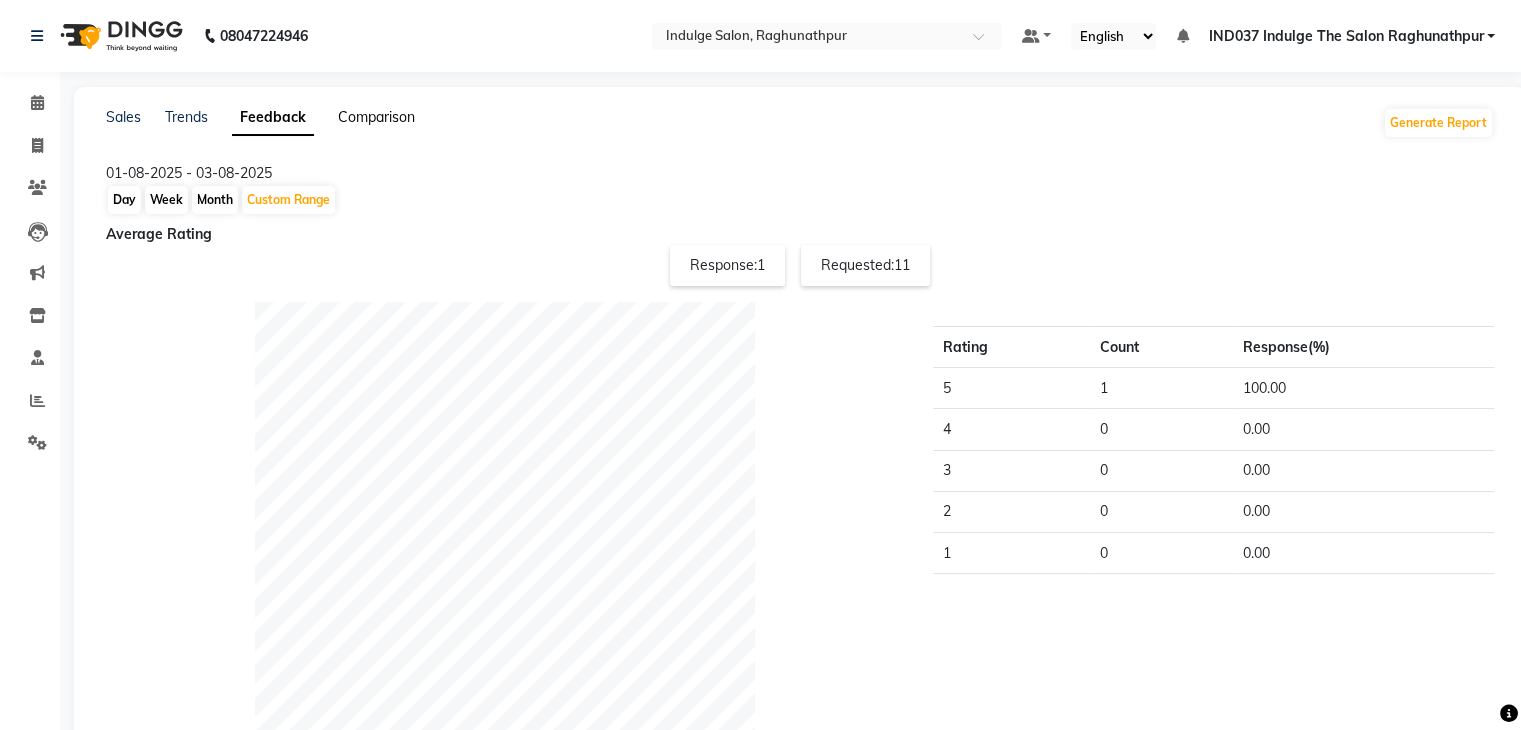 click on "Comparison" 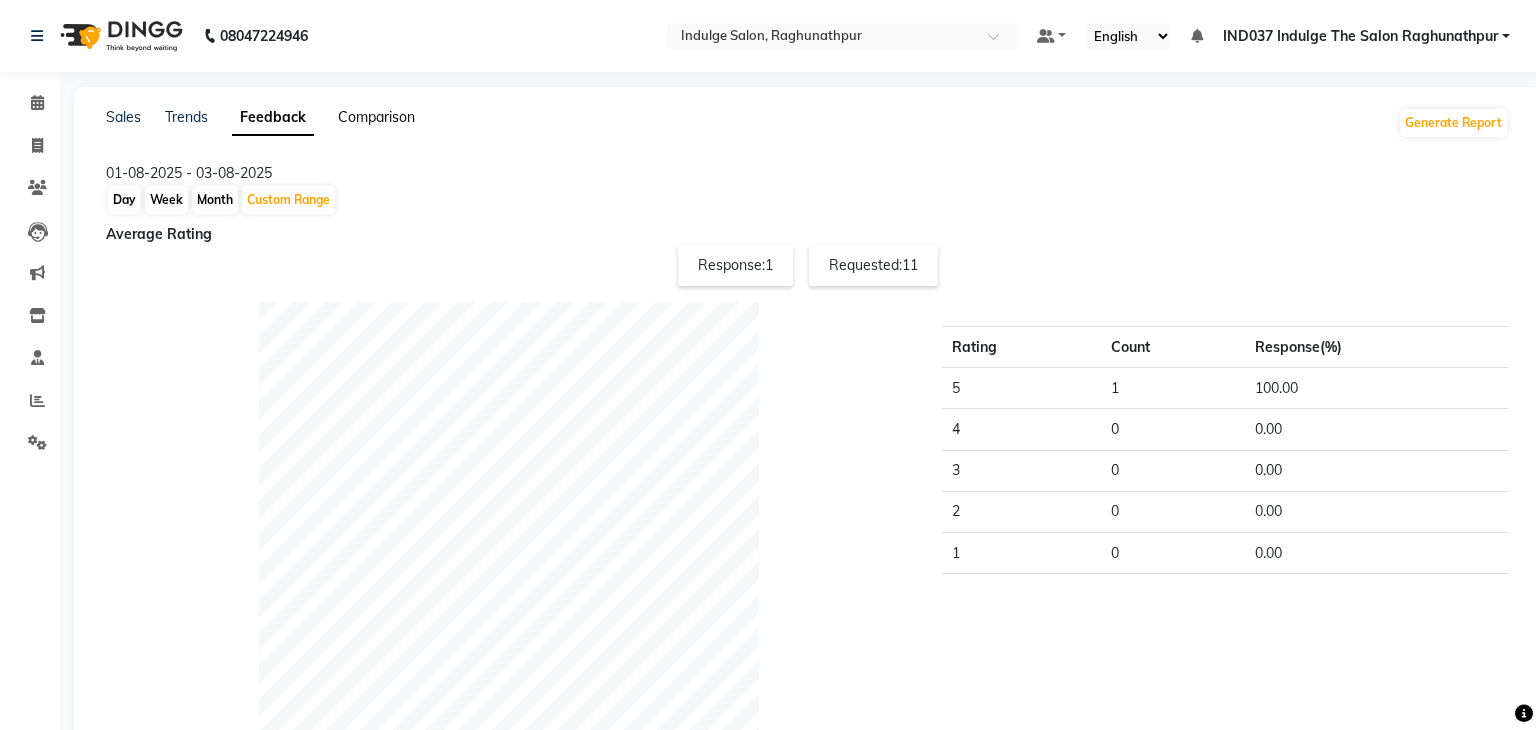 select on "single_date" 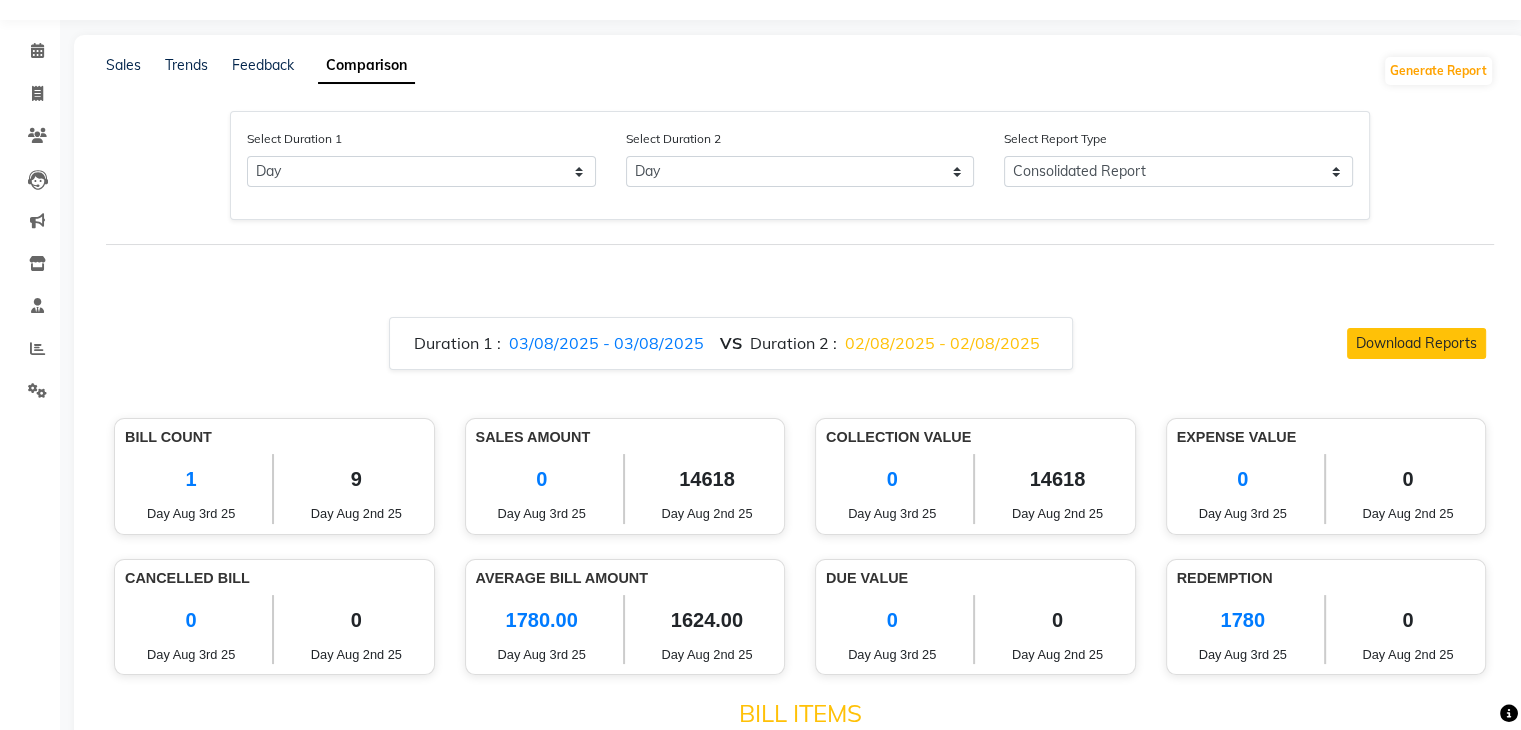 scroll, scrollTop: 0, scrollLeft: 0, axis: both 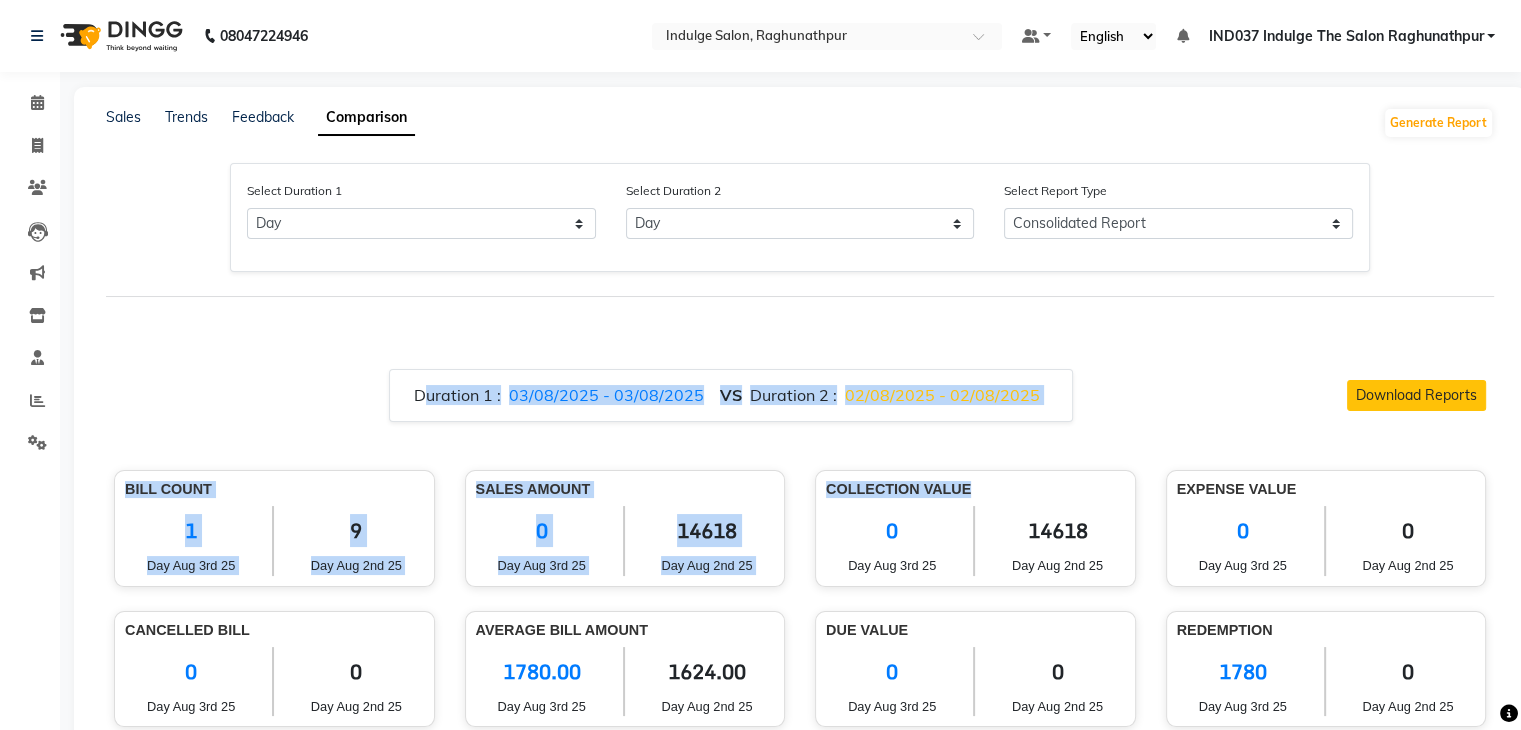 drag, startPoint x: 976, startPoint y: 495, endPoint x: 356, endPoint y: 310, distance: 647.0124 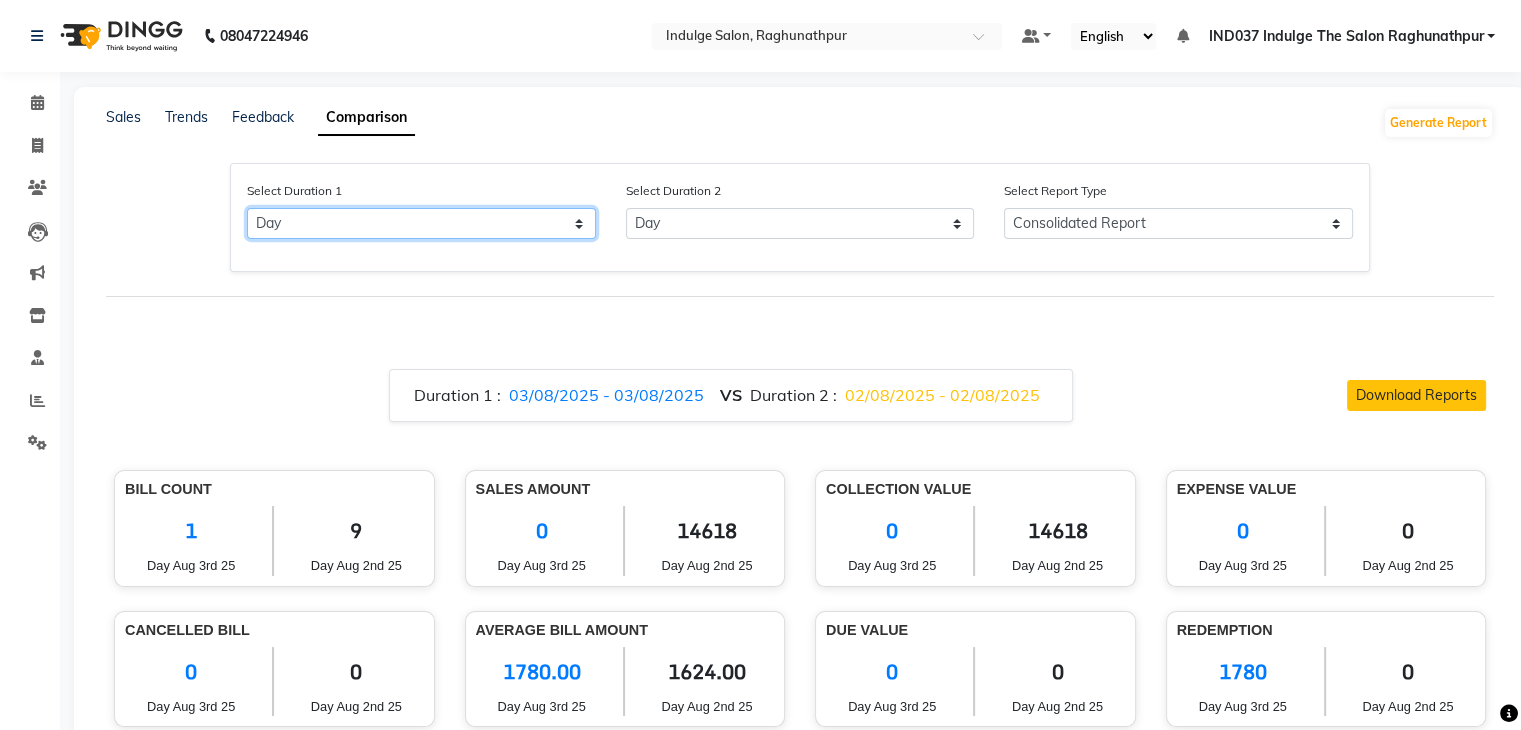 click on "Select Day Month Week Custom" 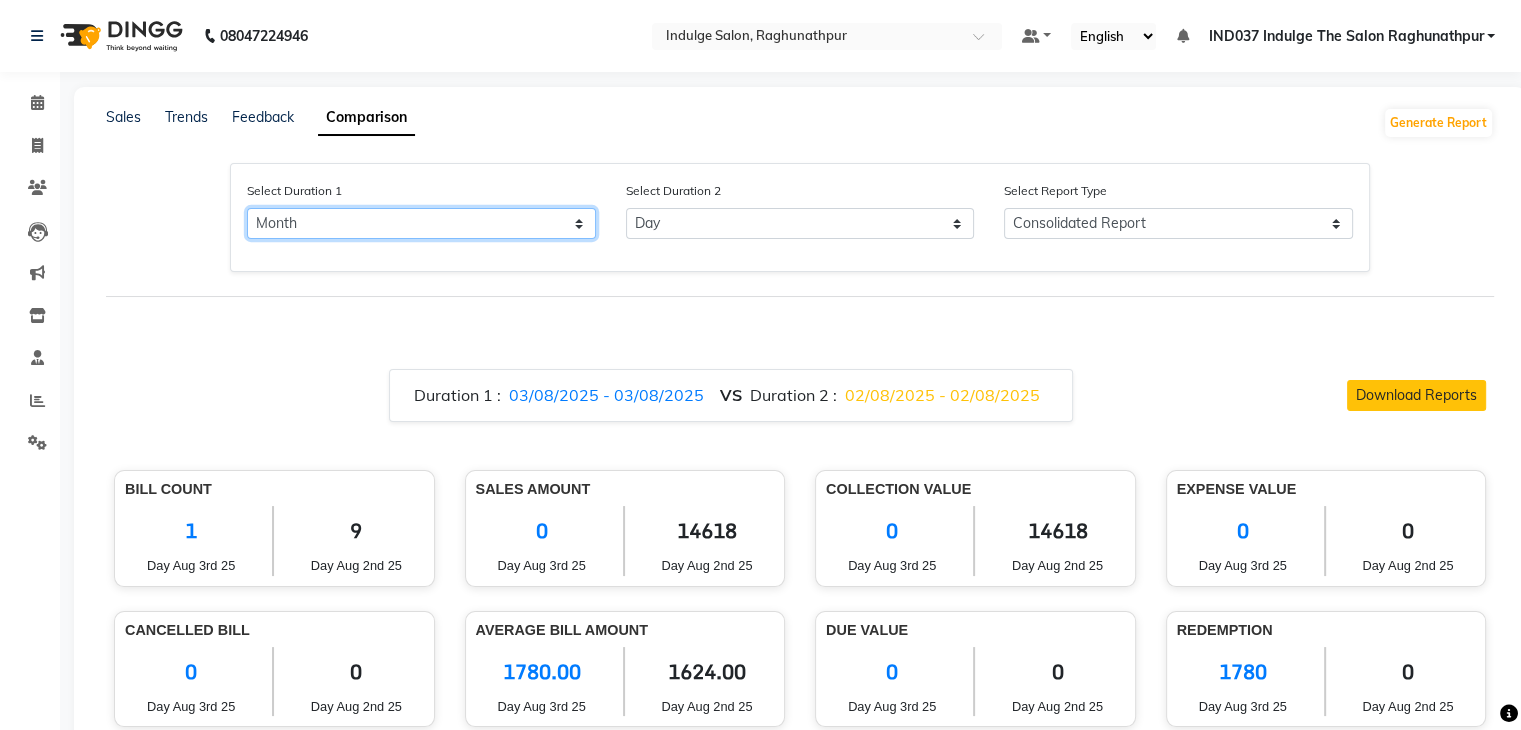 click on "Select Day Month Week Custom" 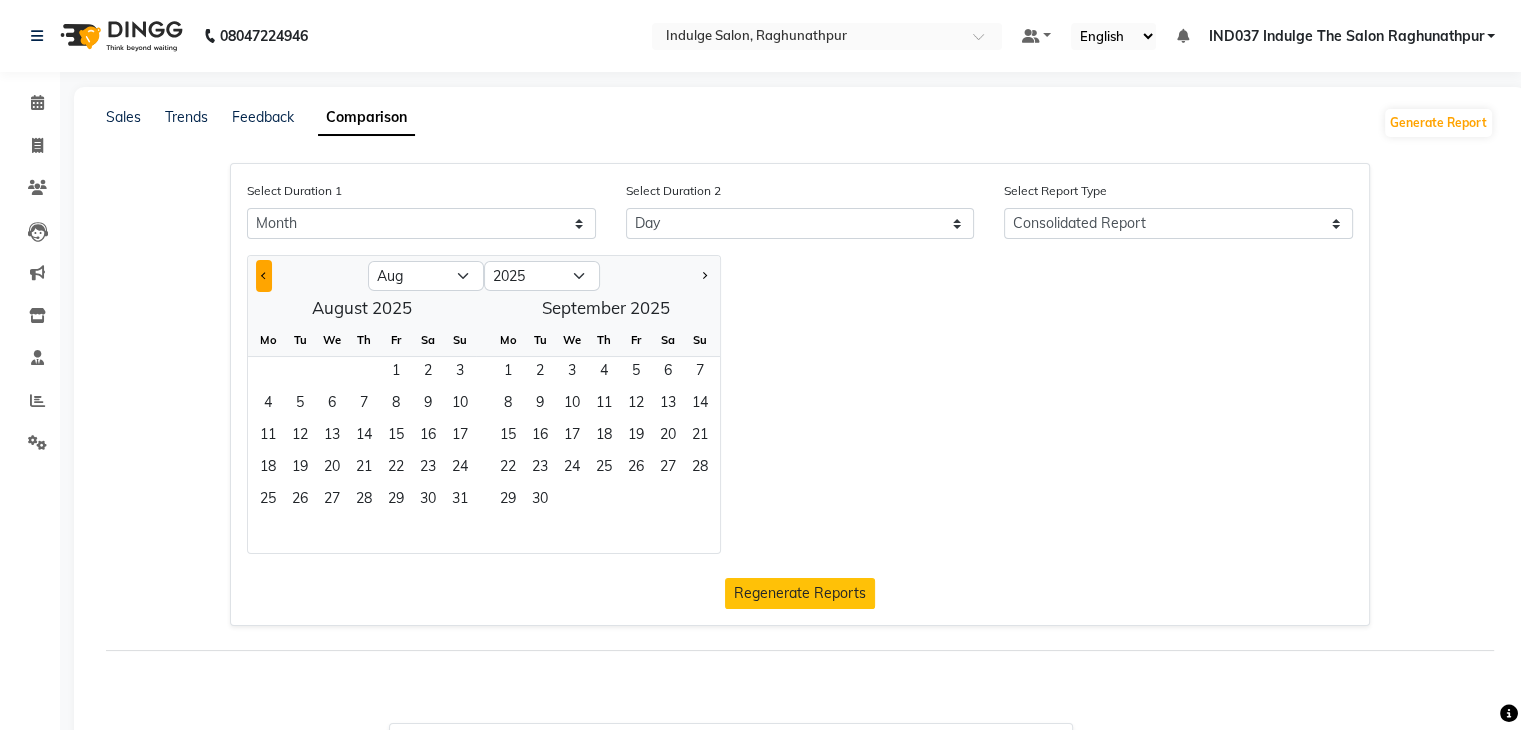 click 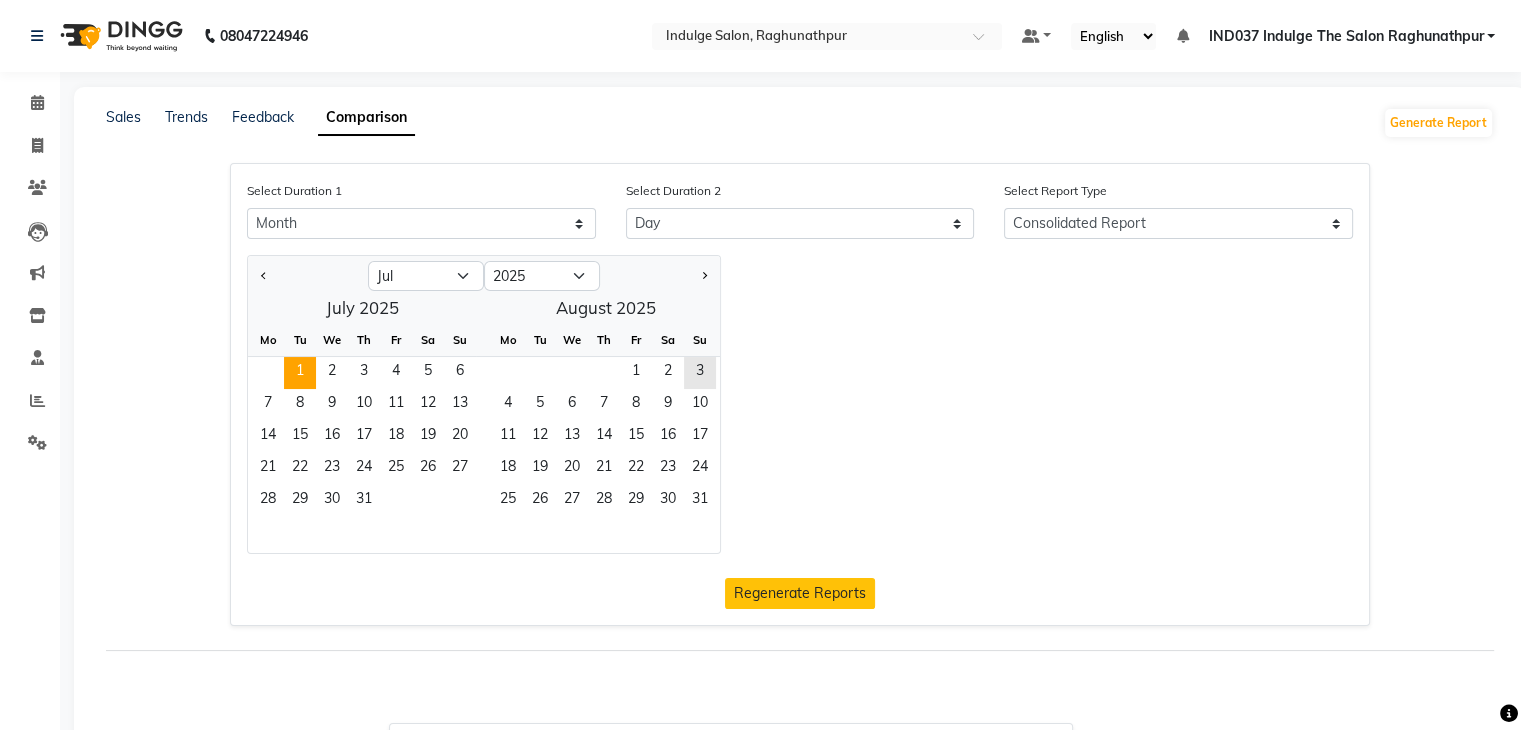 click on "1" 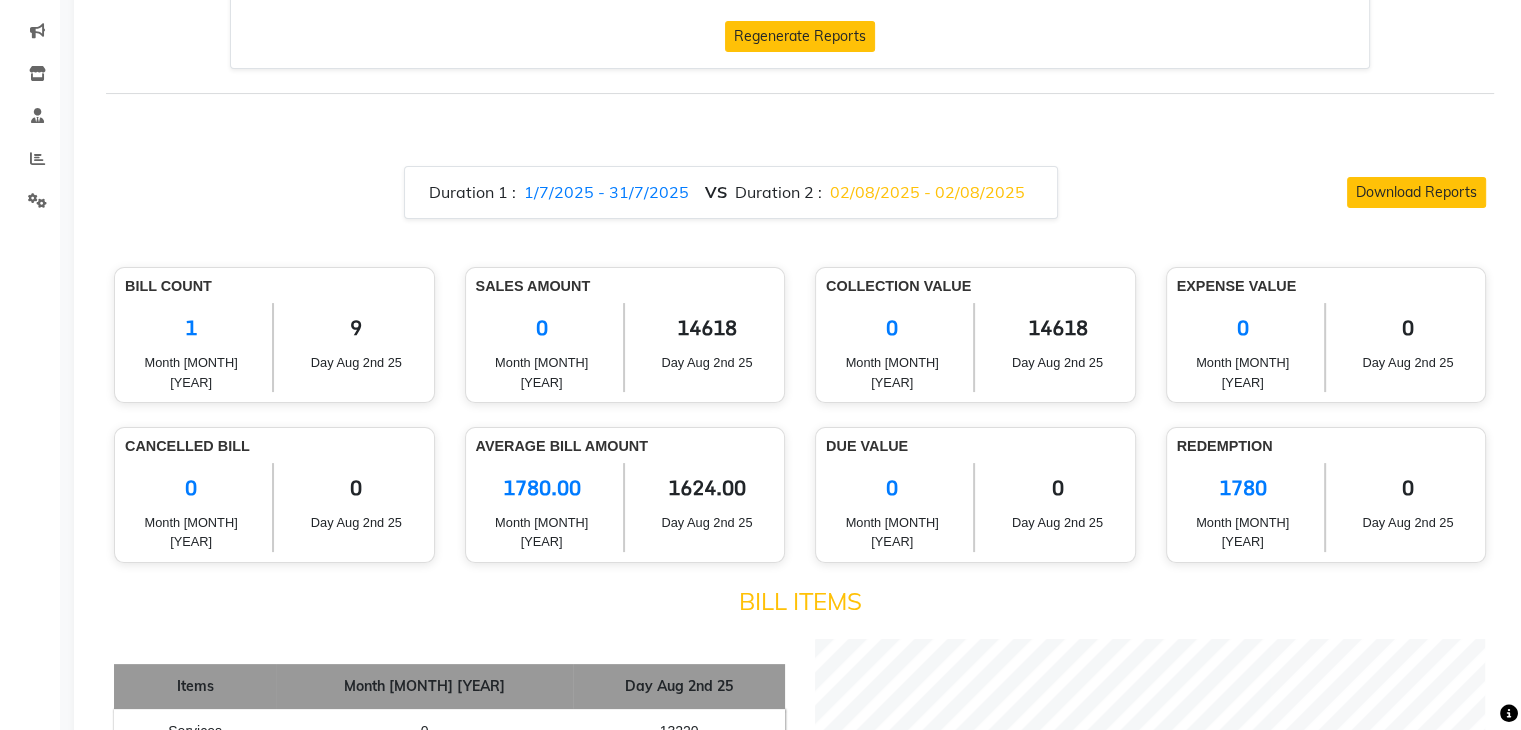 scroll, scrollTop: 0, scrollLeft: 0, axis: both 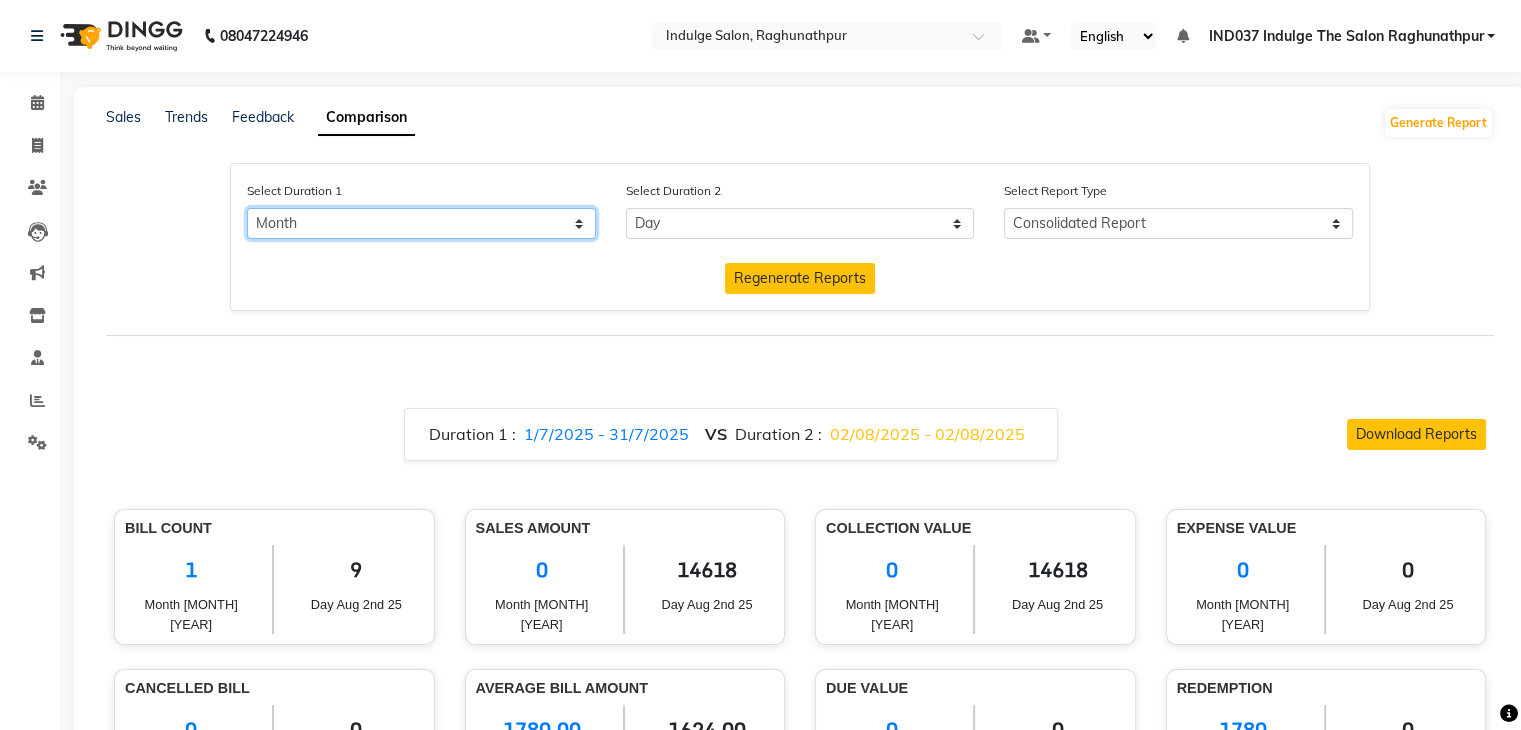 click on "Select Day Month Week Custom" 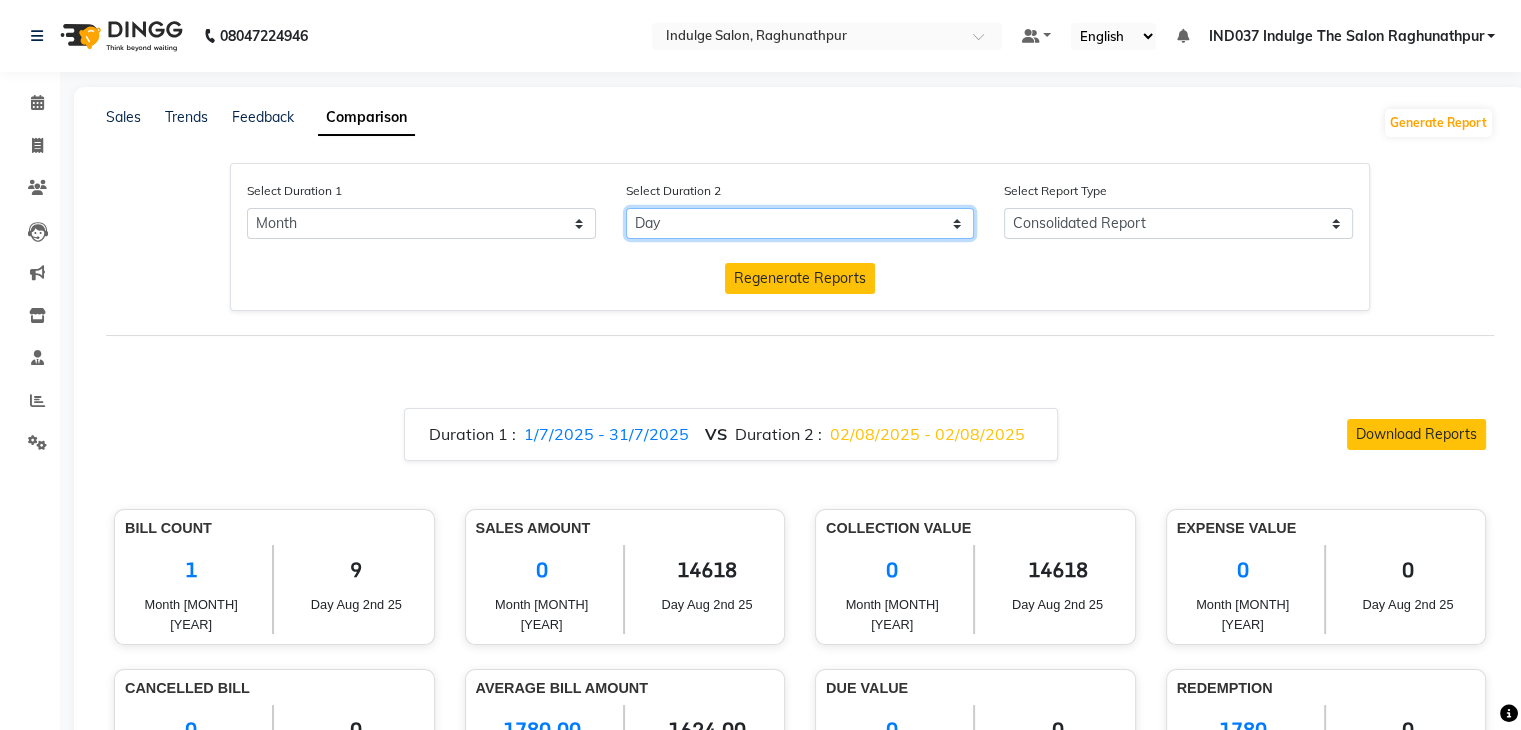 click on "Select Day Month Week Custom" 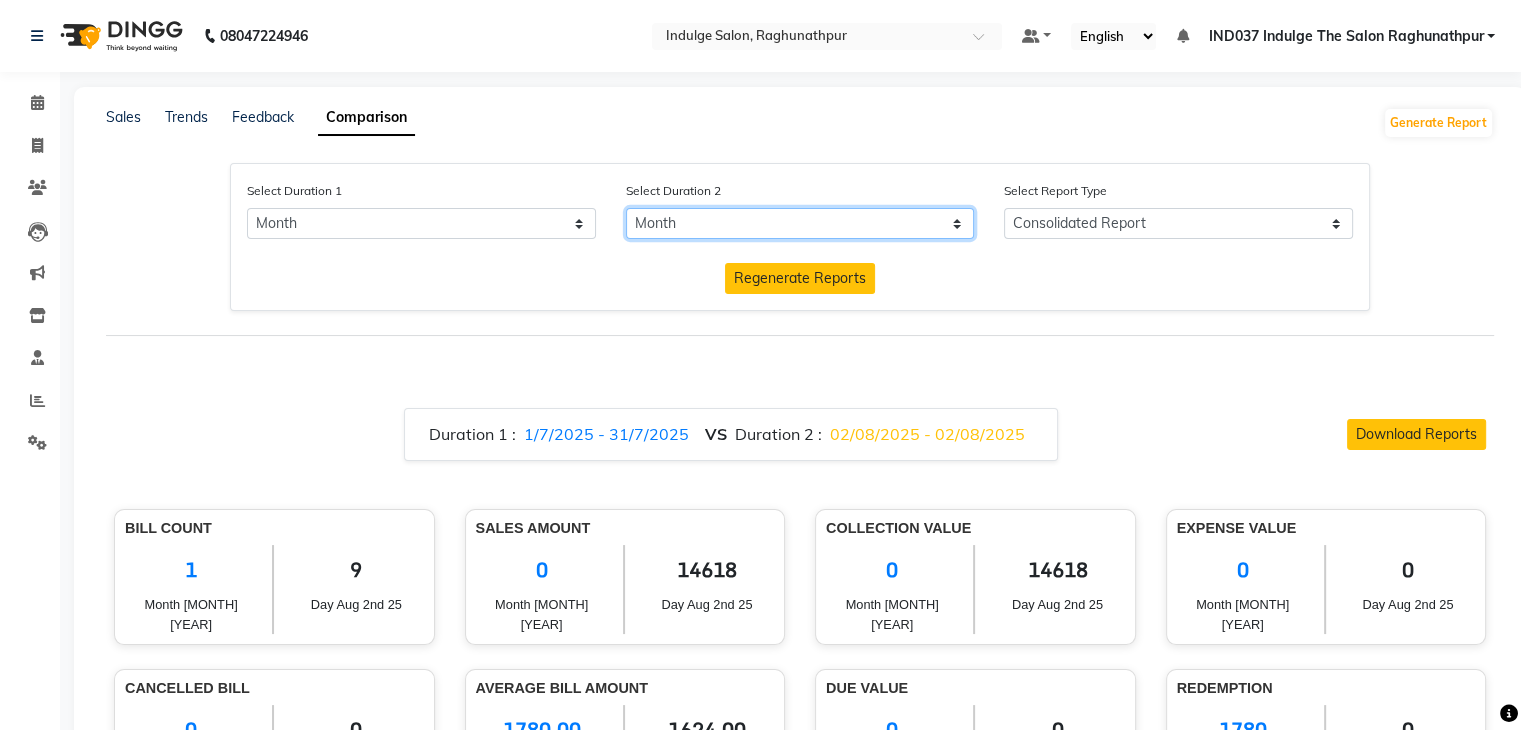 click on "Select Day Month Week Custom" 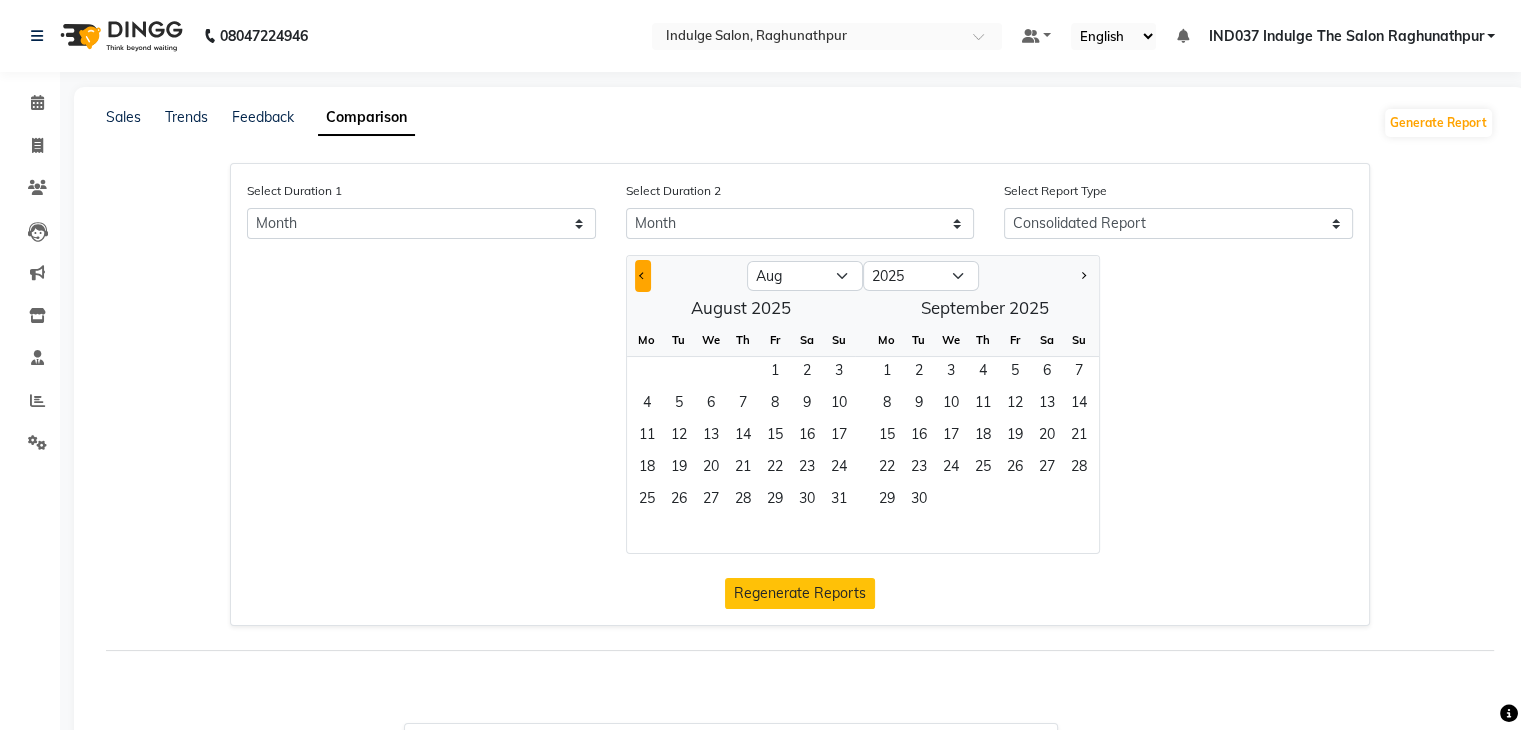 click 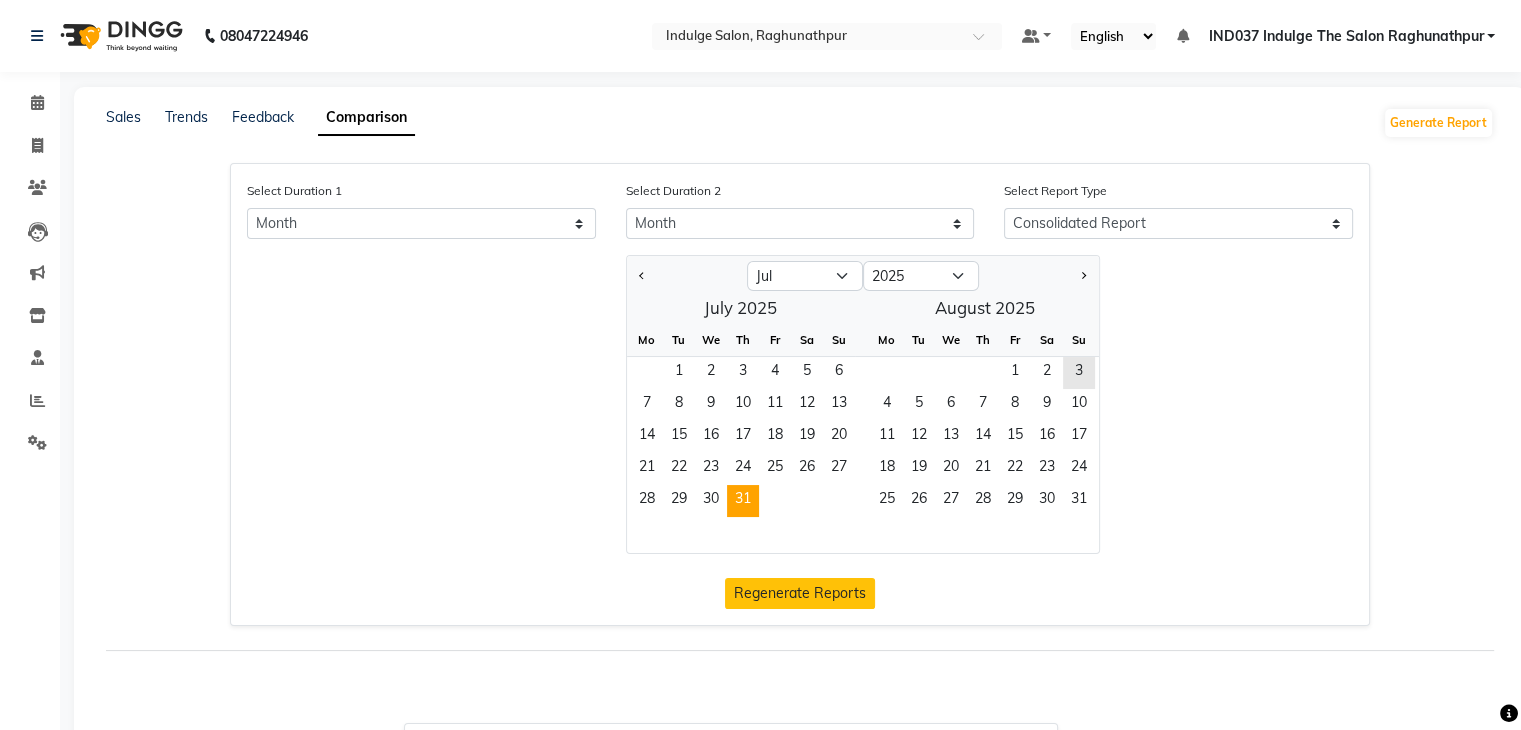 click on "31" 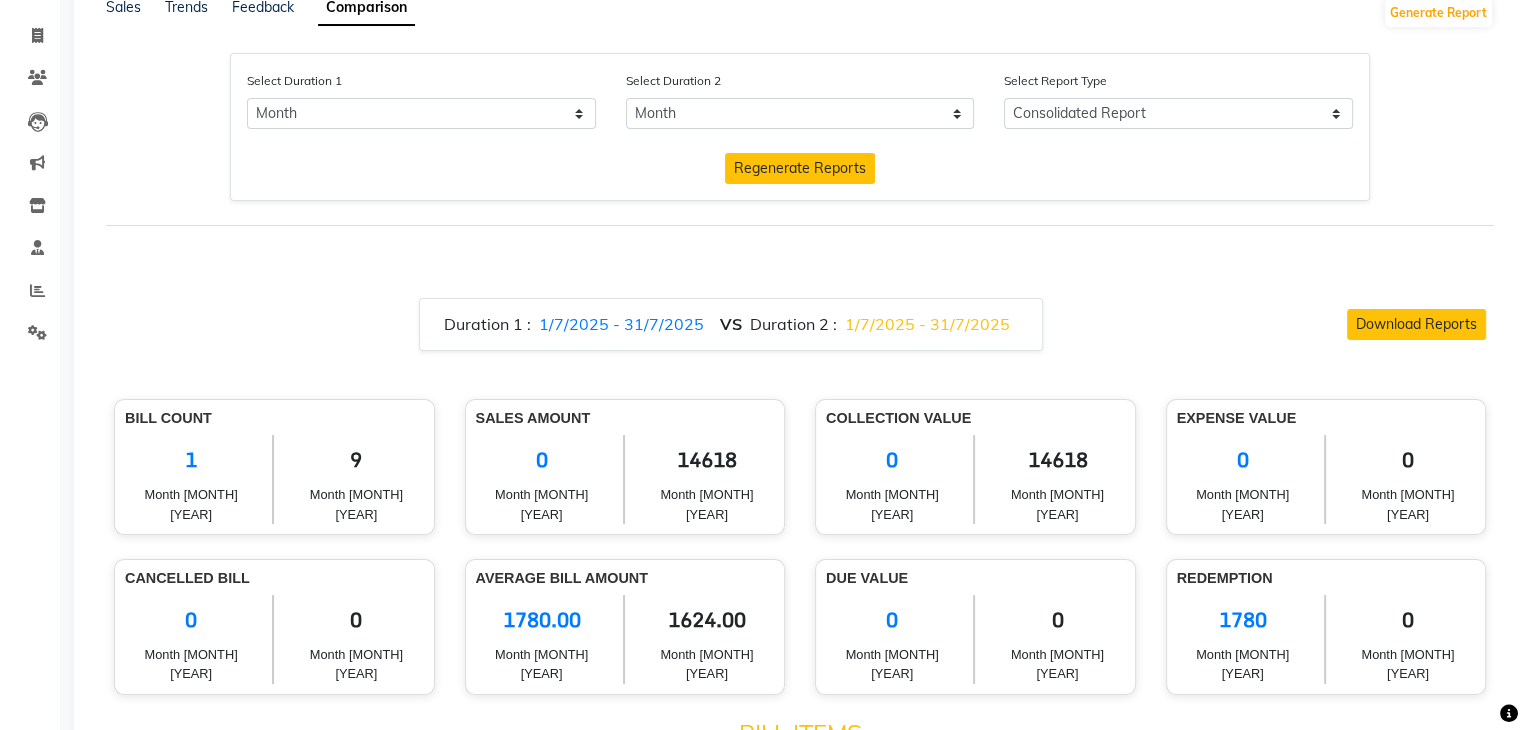 scroll, scrollTop: 0, scrollLeft: 0, axis: both 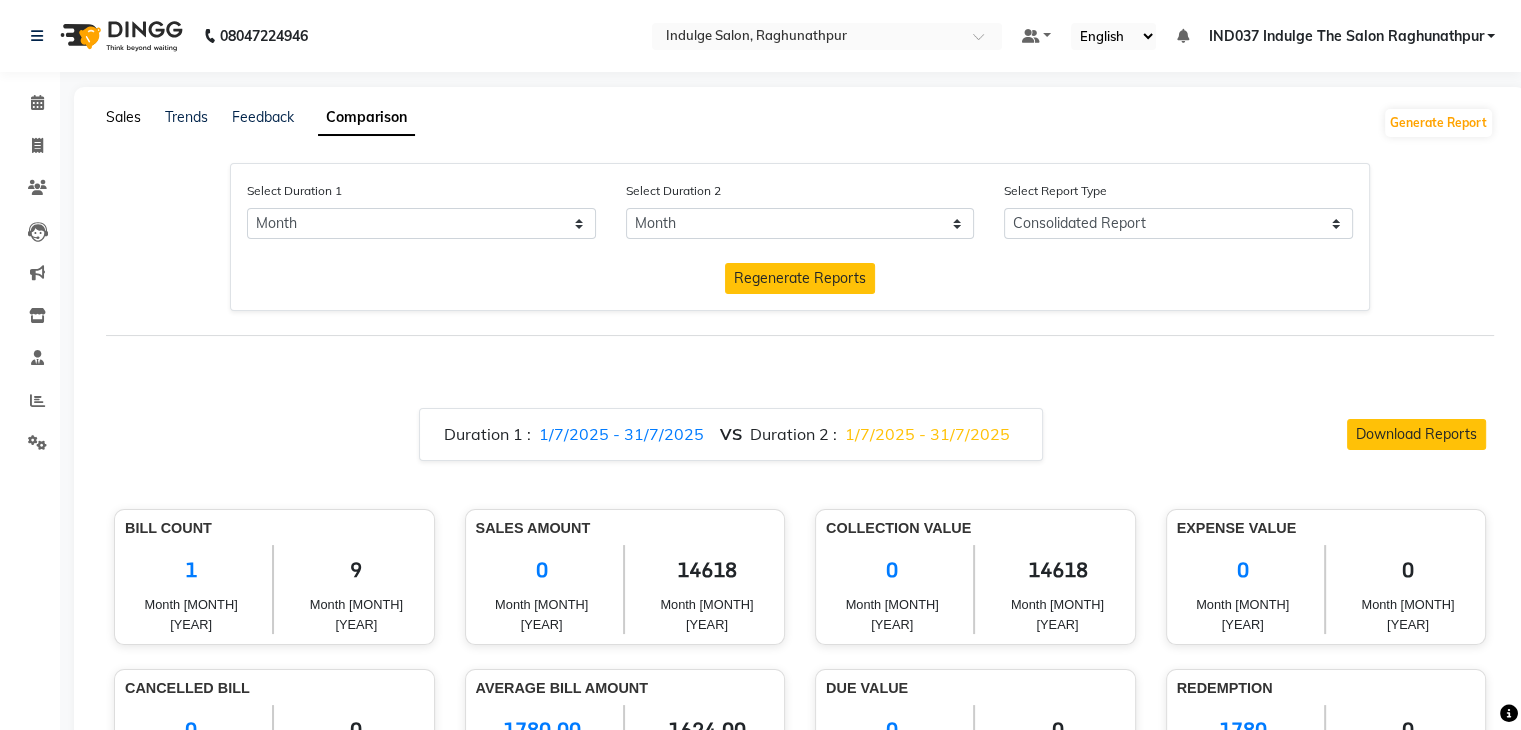click on "Sales" 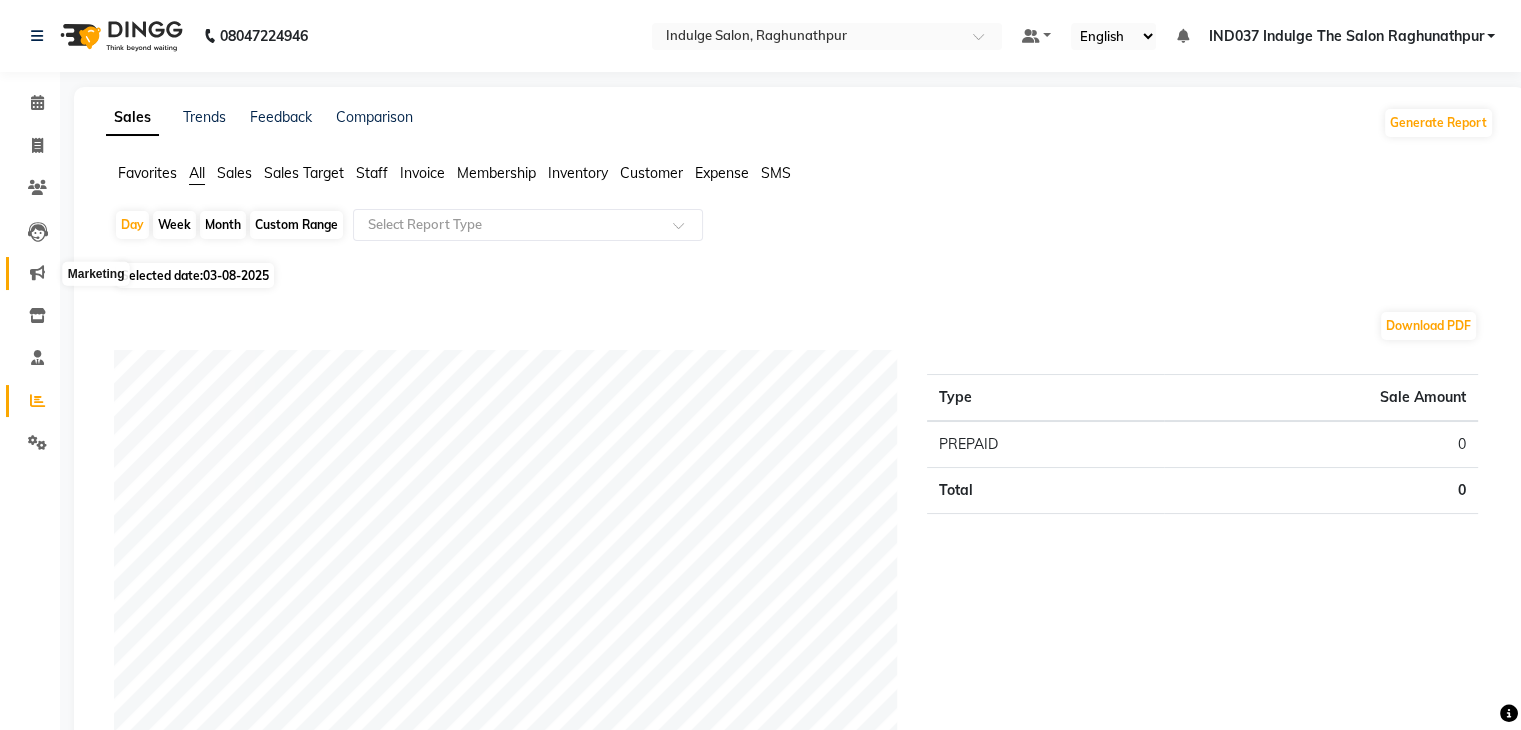 click 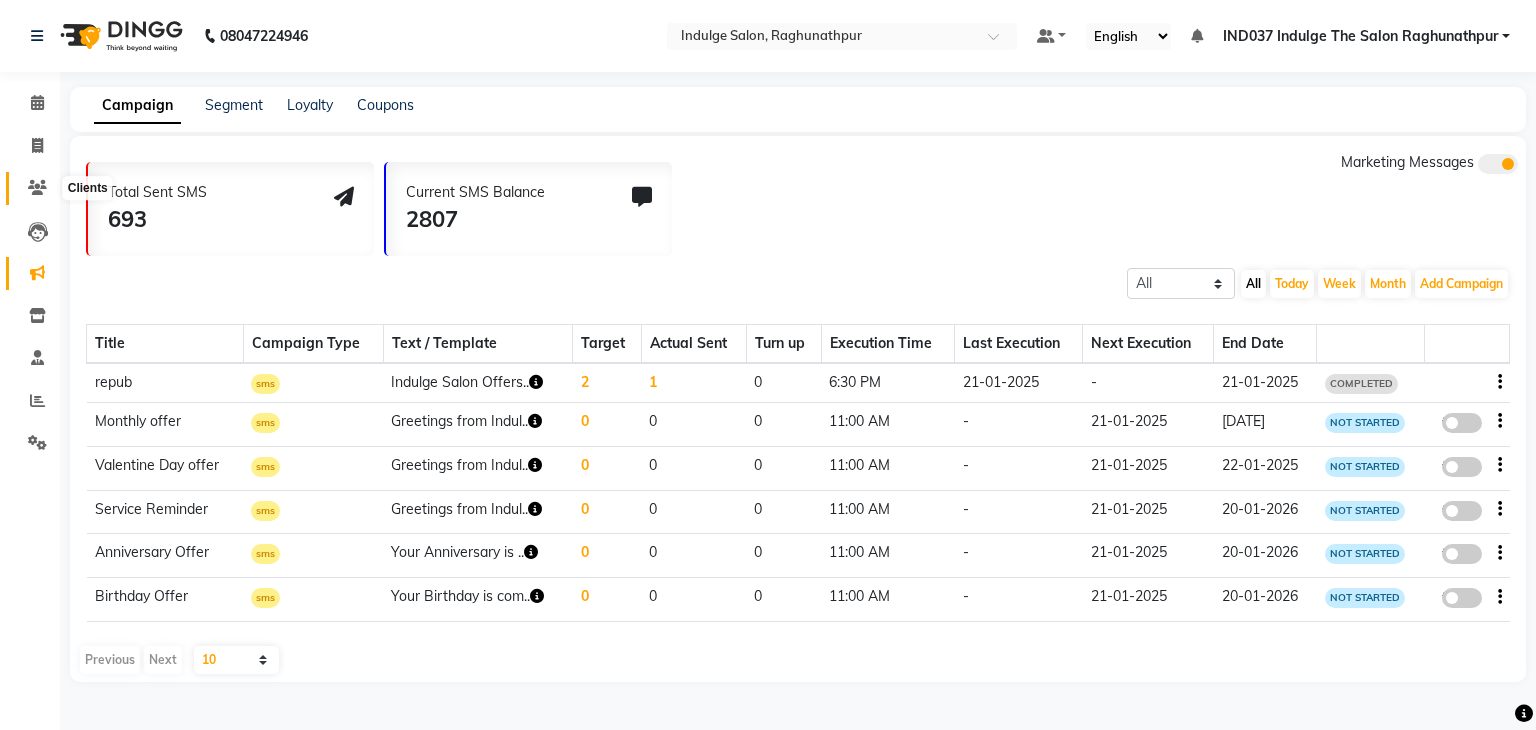 click 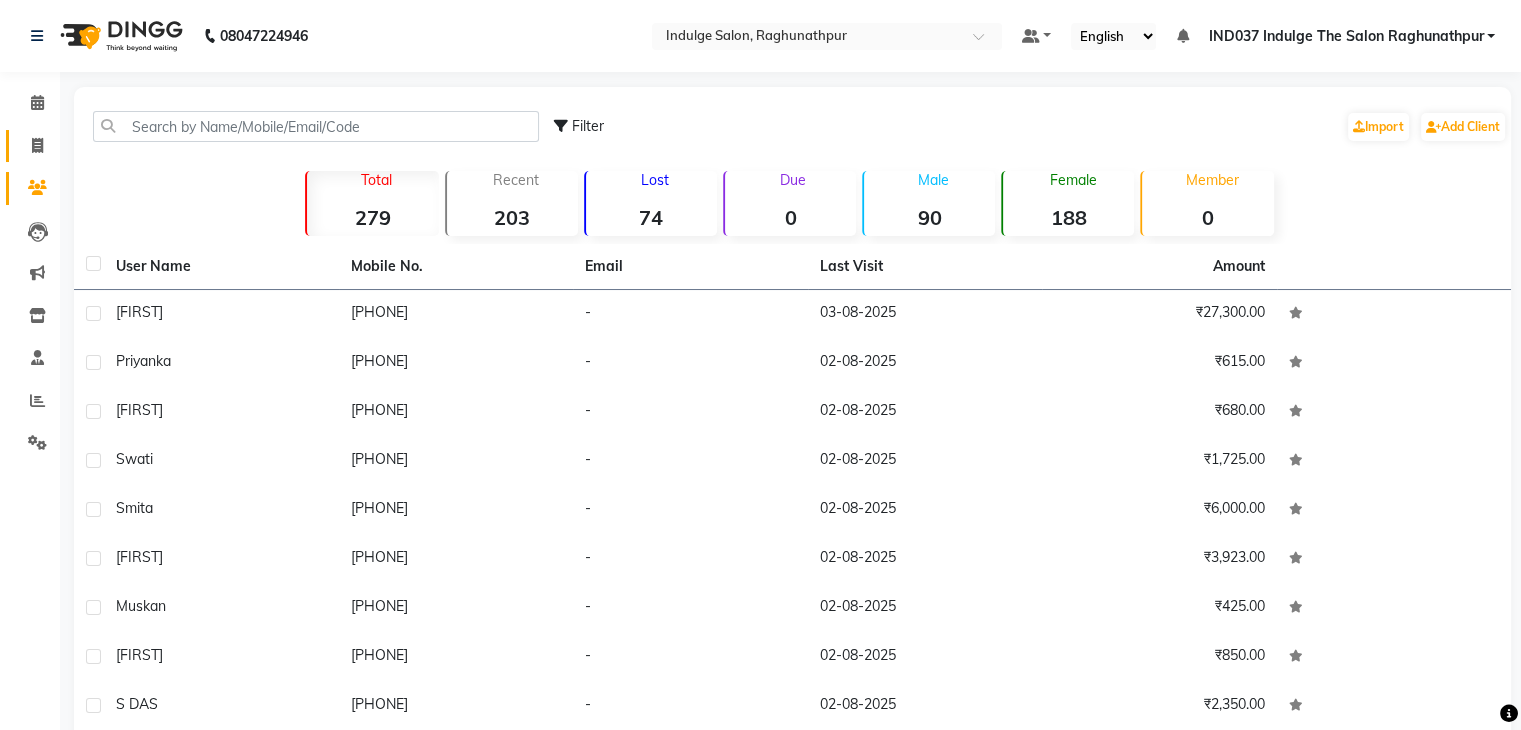 click on "Invoice" 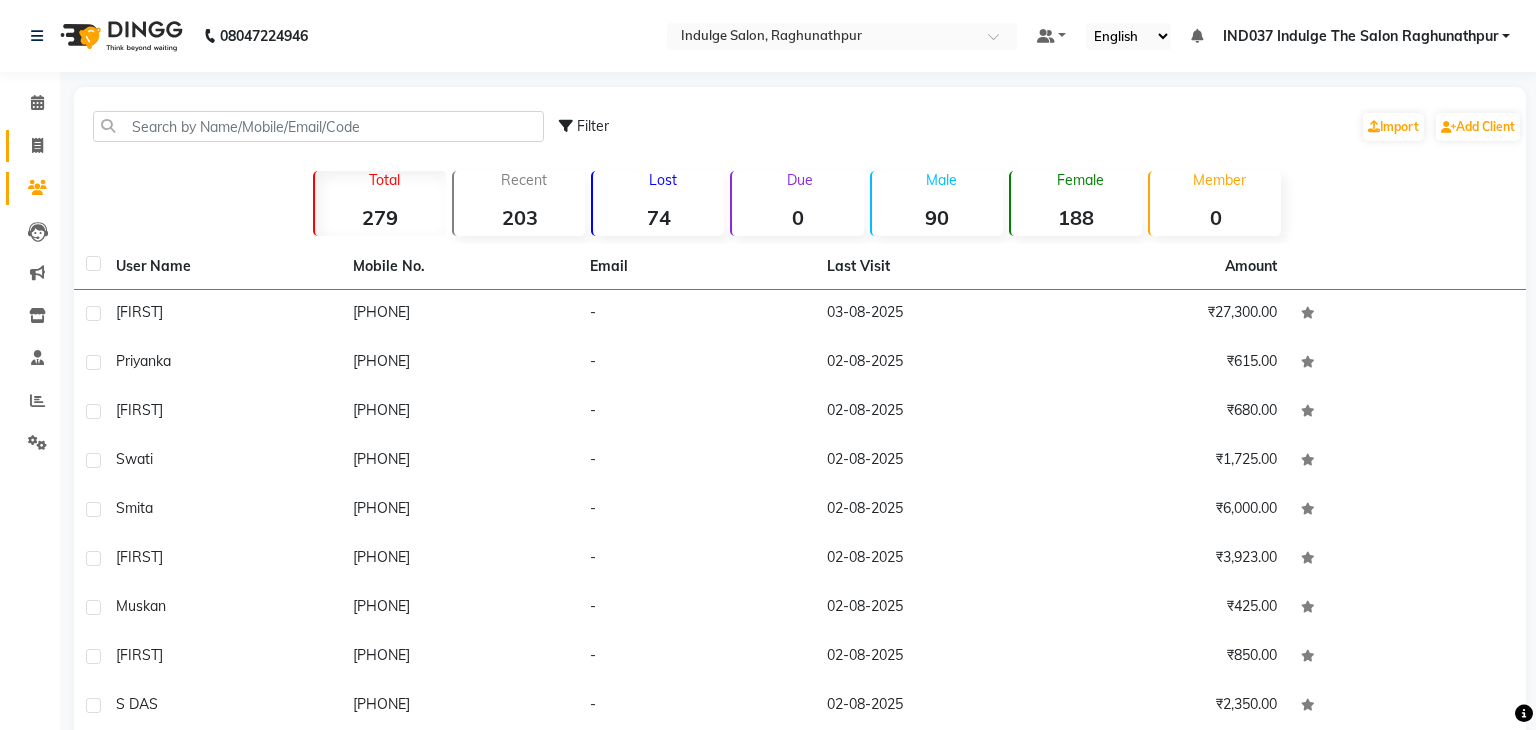 select on "service" 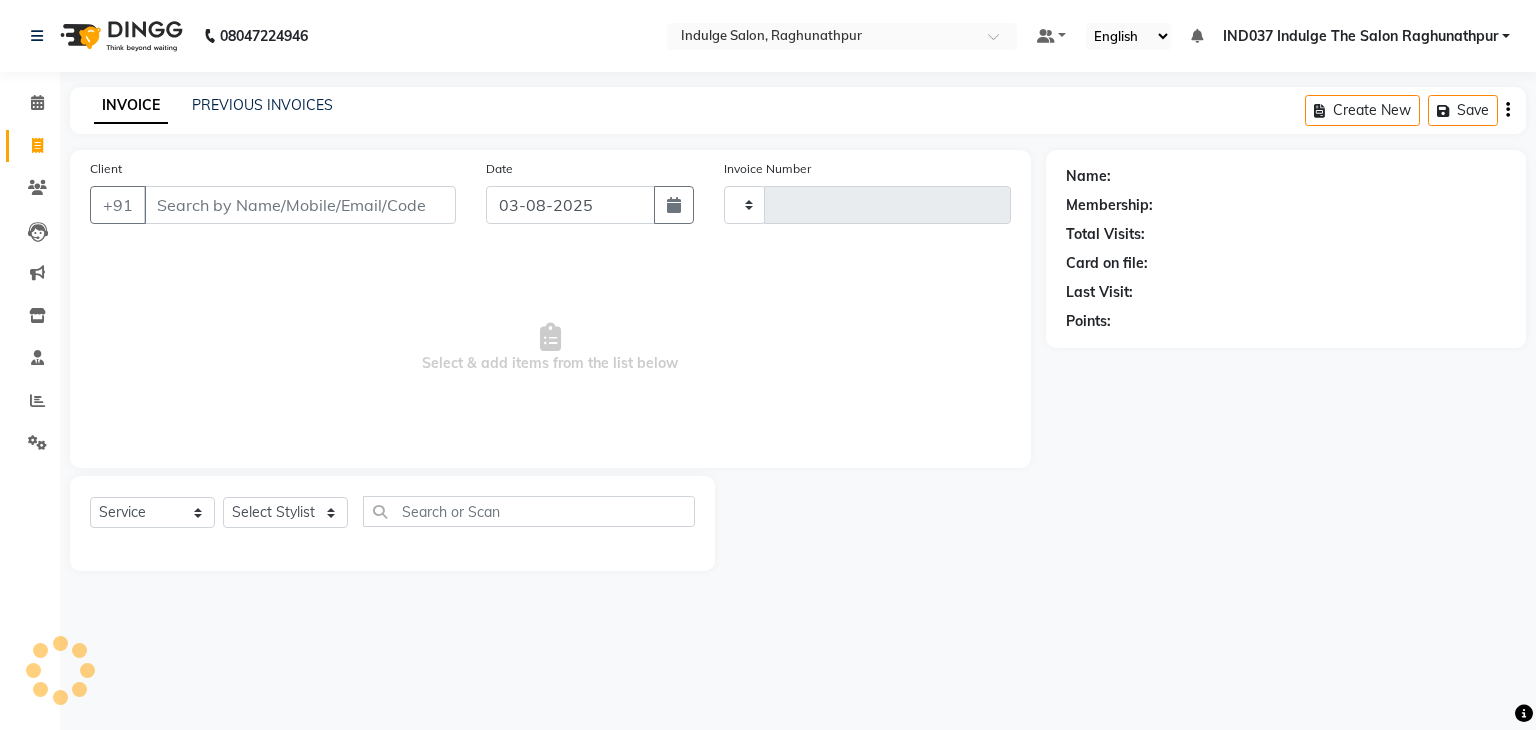 type on "0486" 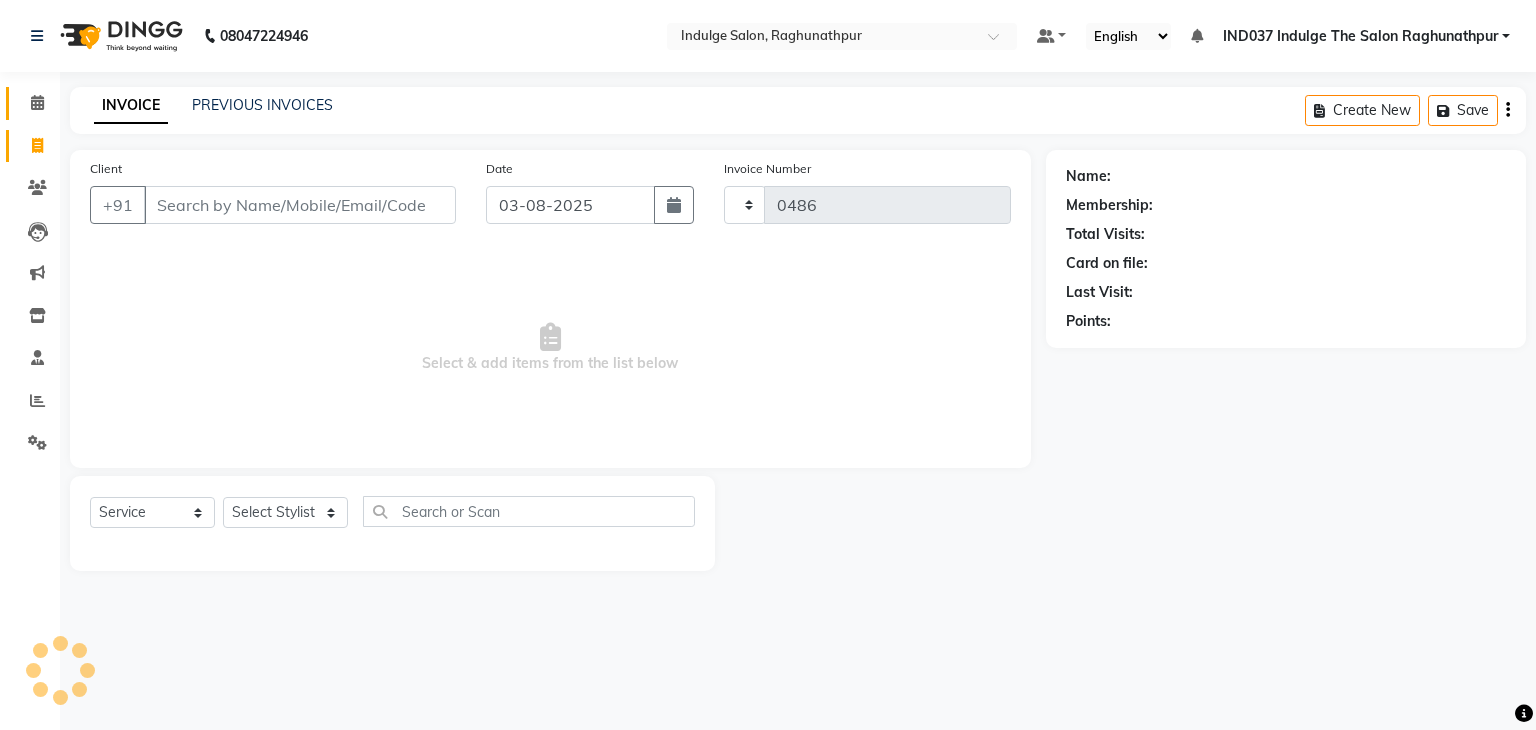 select on "7475" 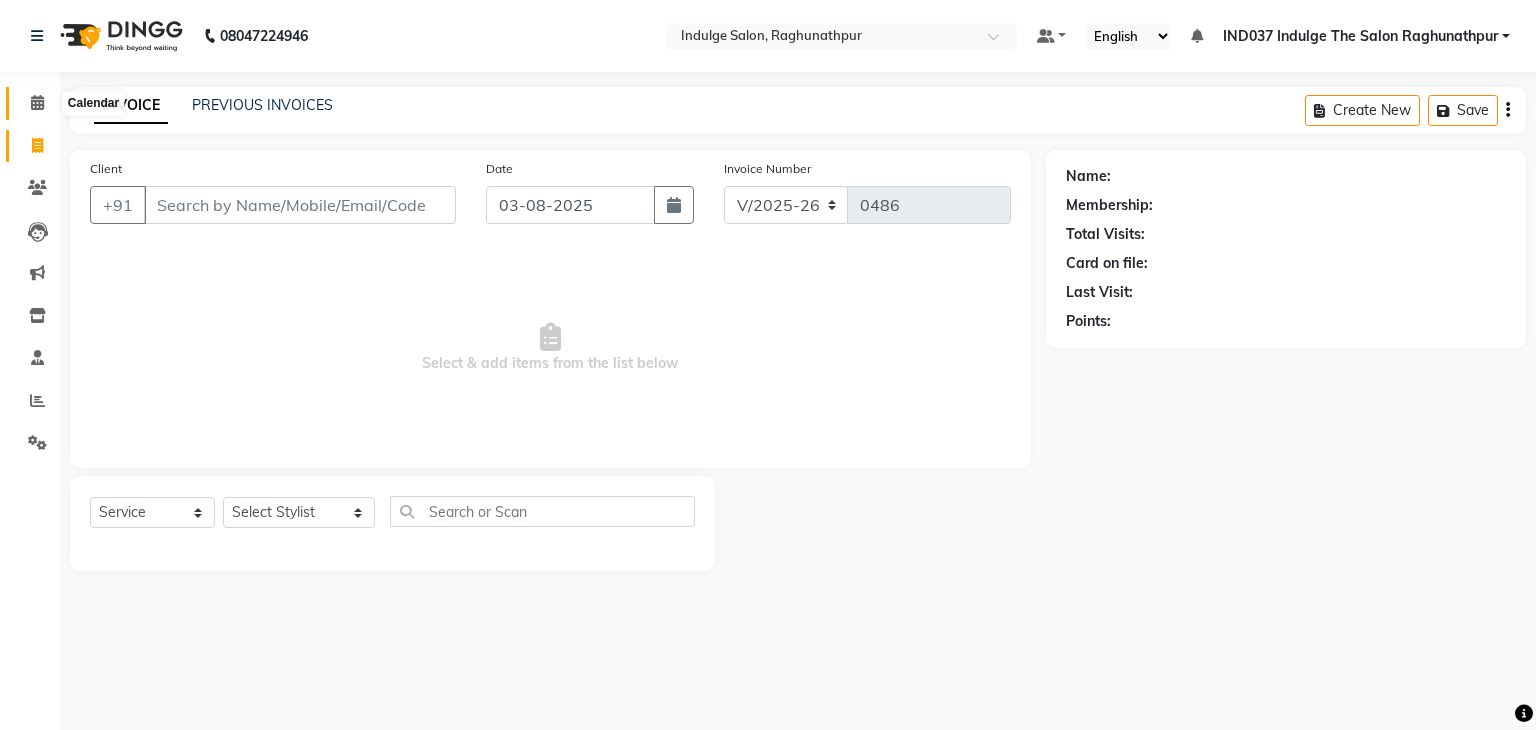 click 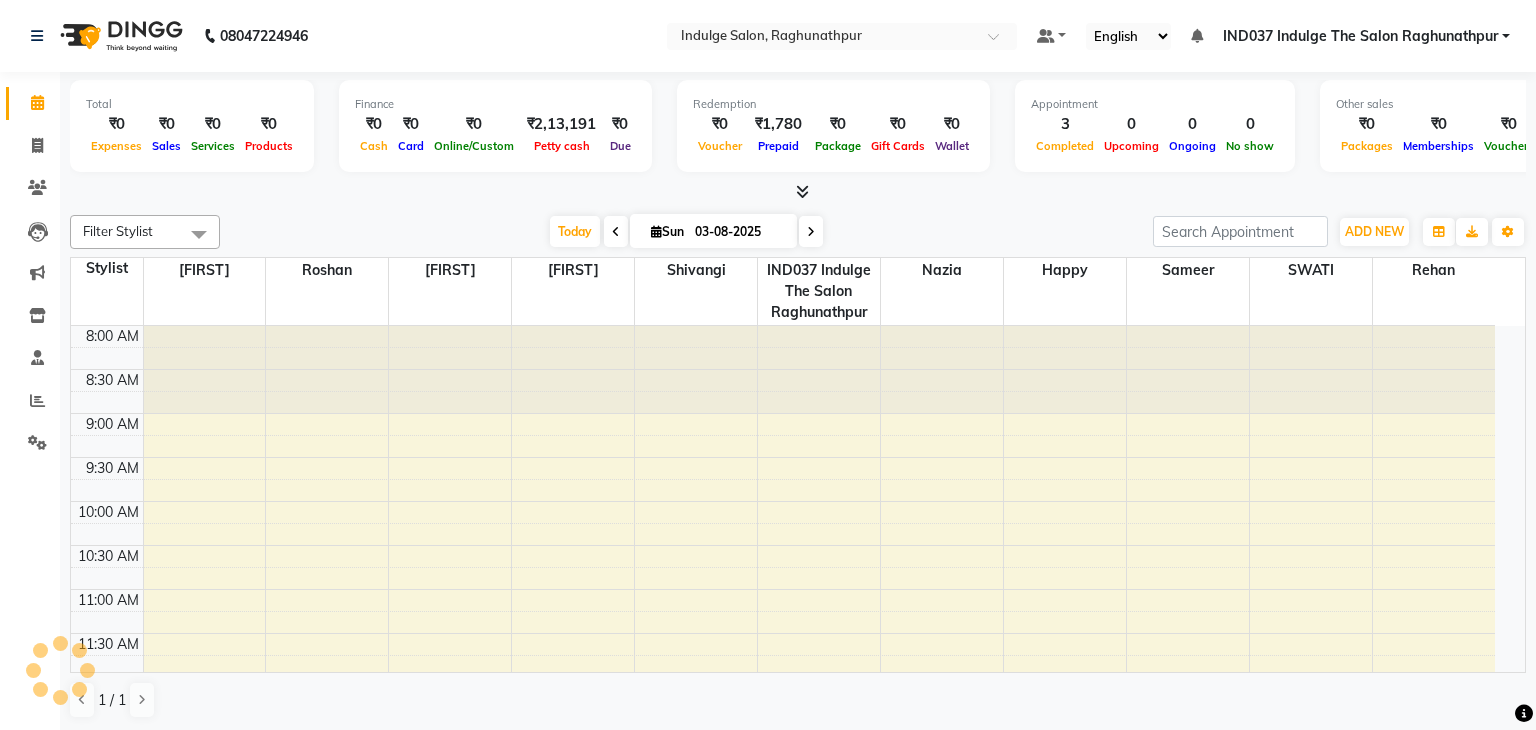 scroll, scrollTop: 0, scrollLeft: 0, axis: both 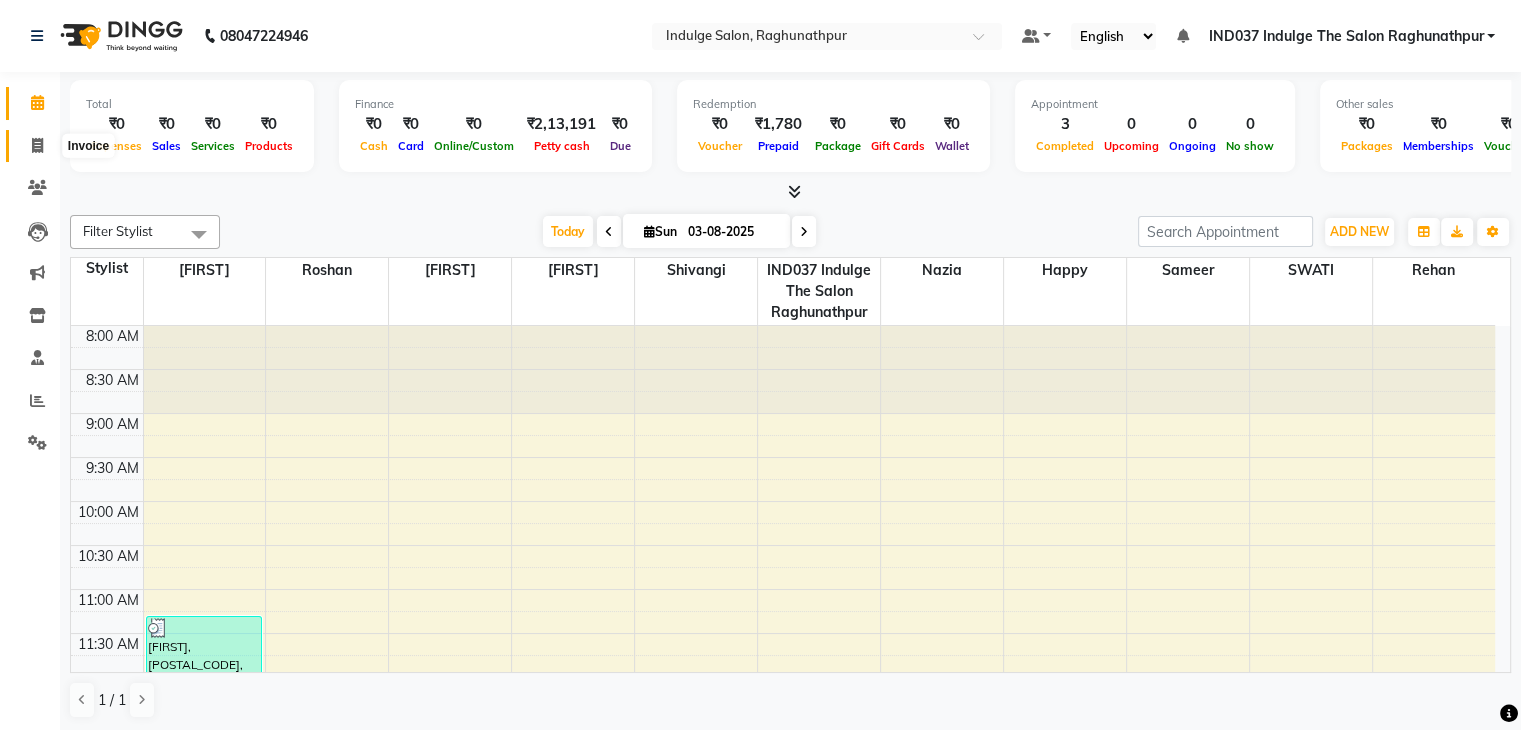 click 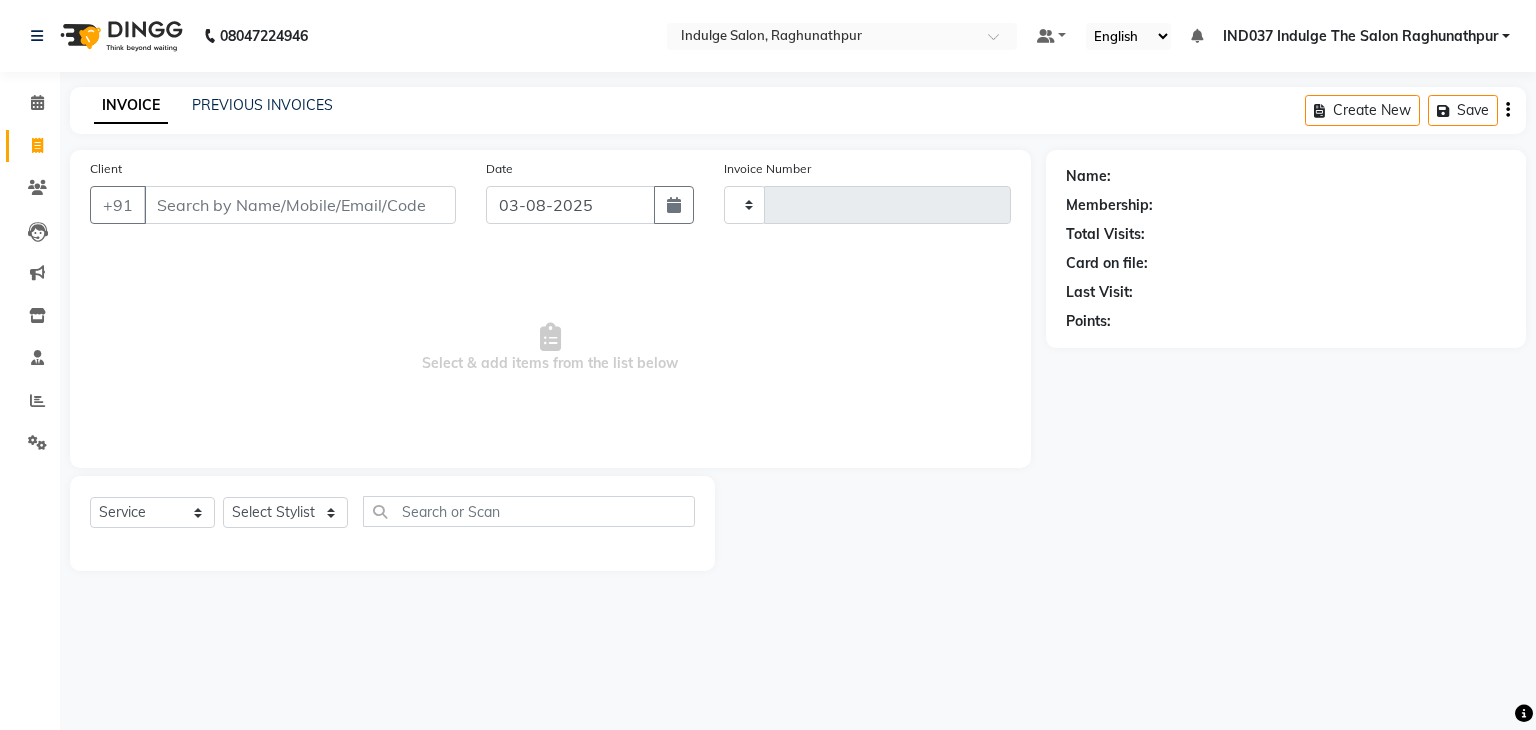 type on "0486" 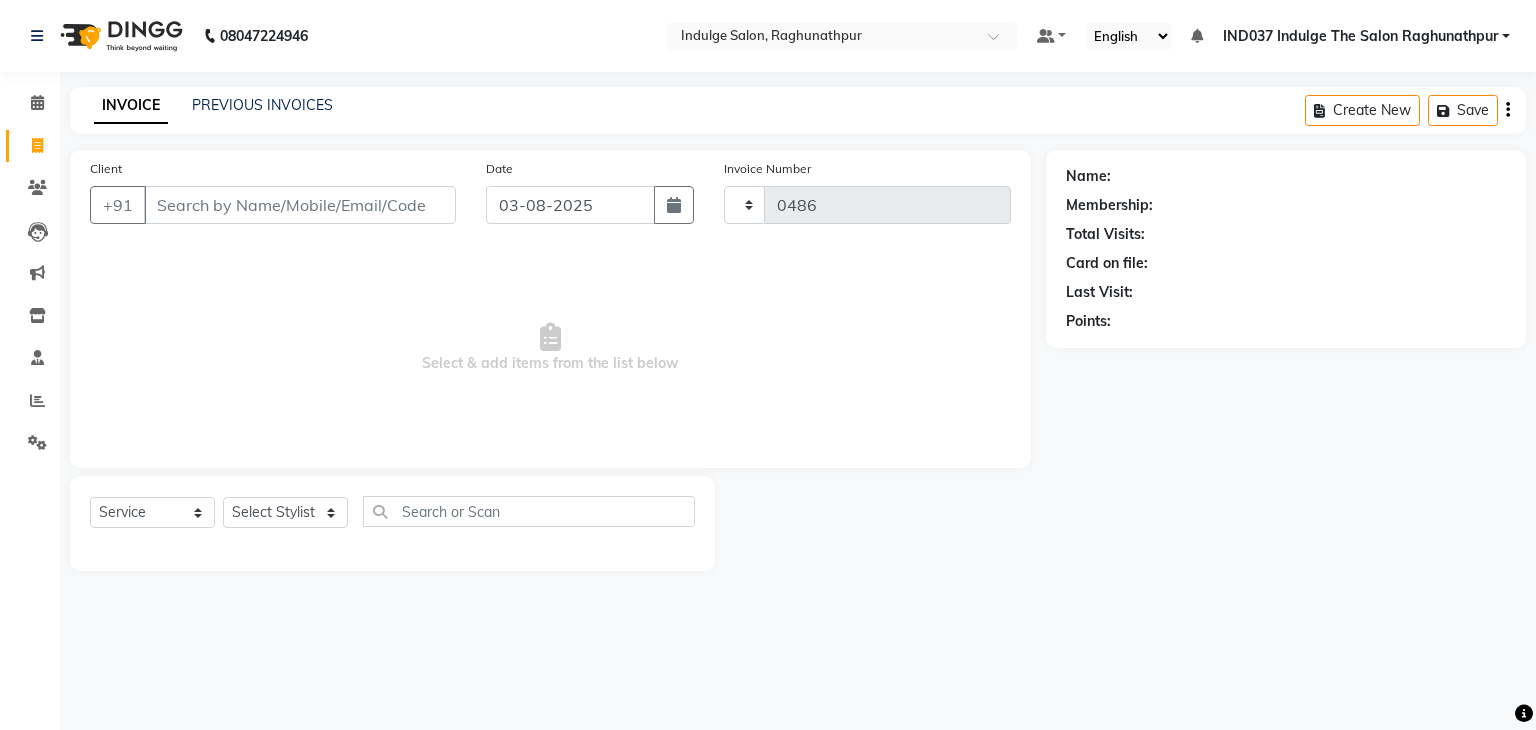 select on "7475" 